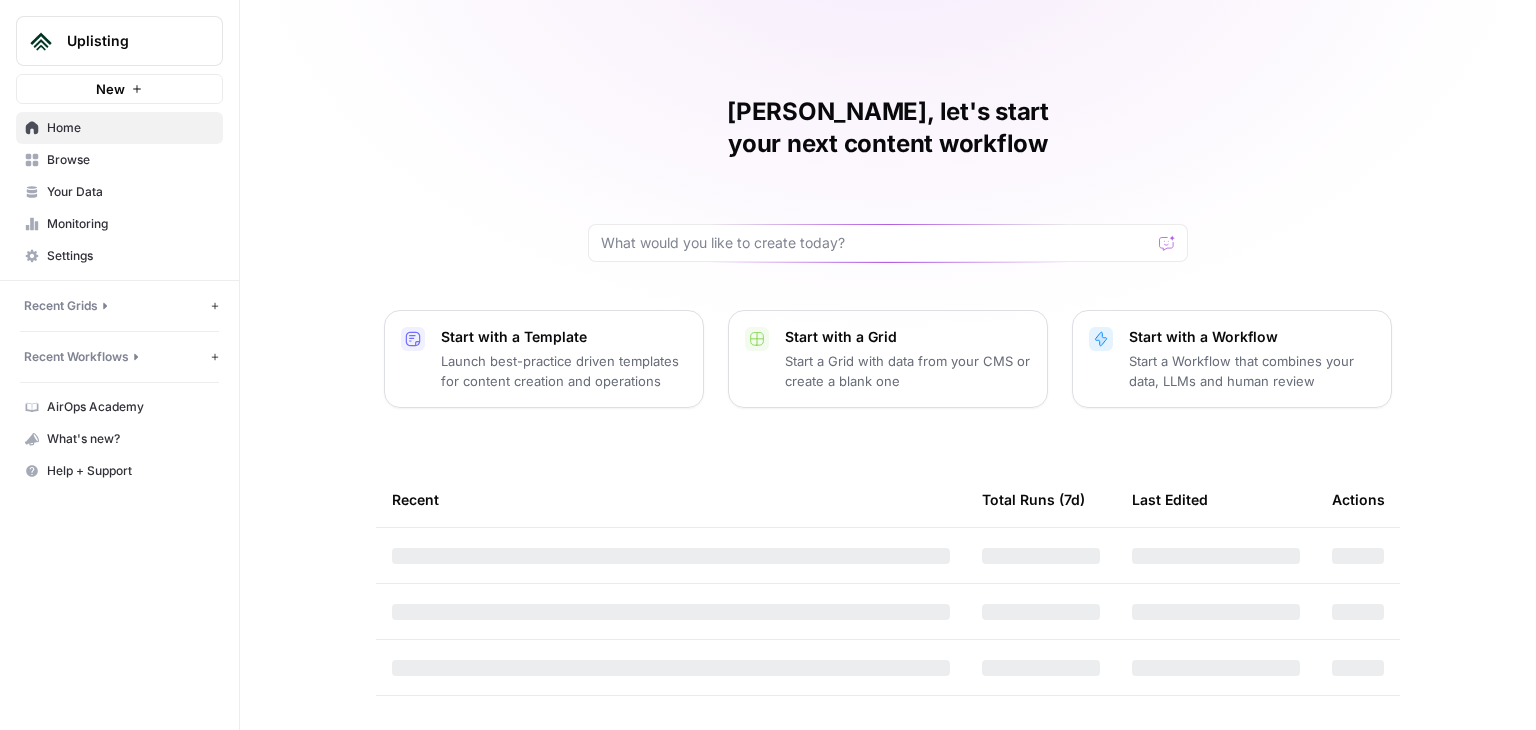 scroll, scrollTop: 0, scrollLeft: 0, axis: both 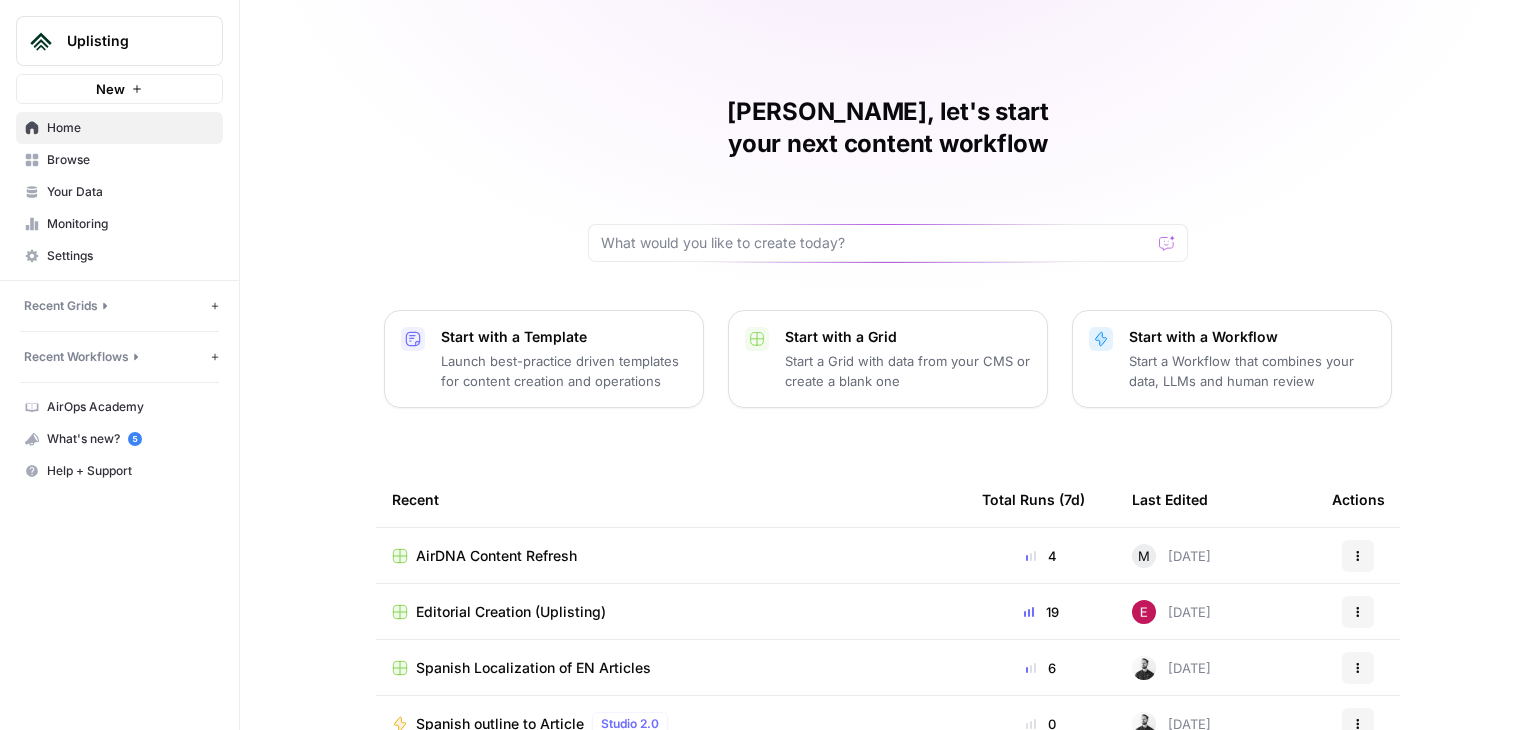 click on "AirDNA Content Refresh" at bounding box center [496, 556] 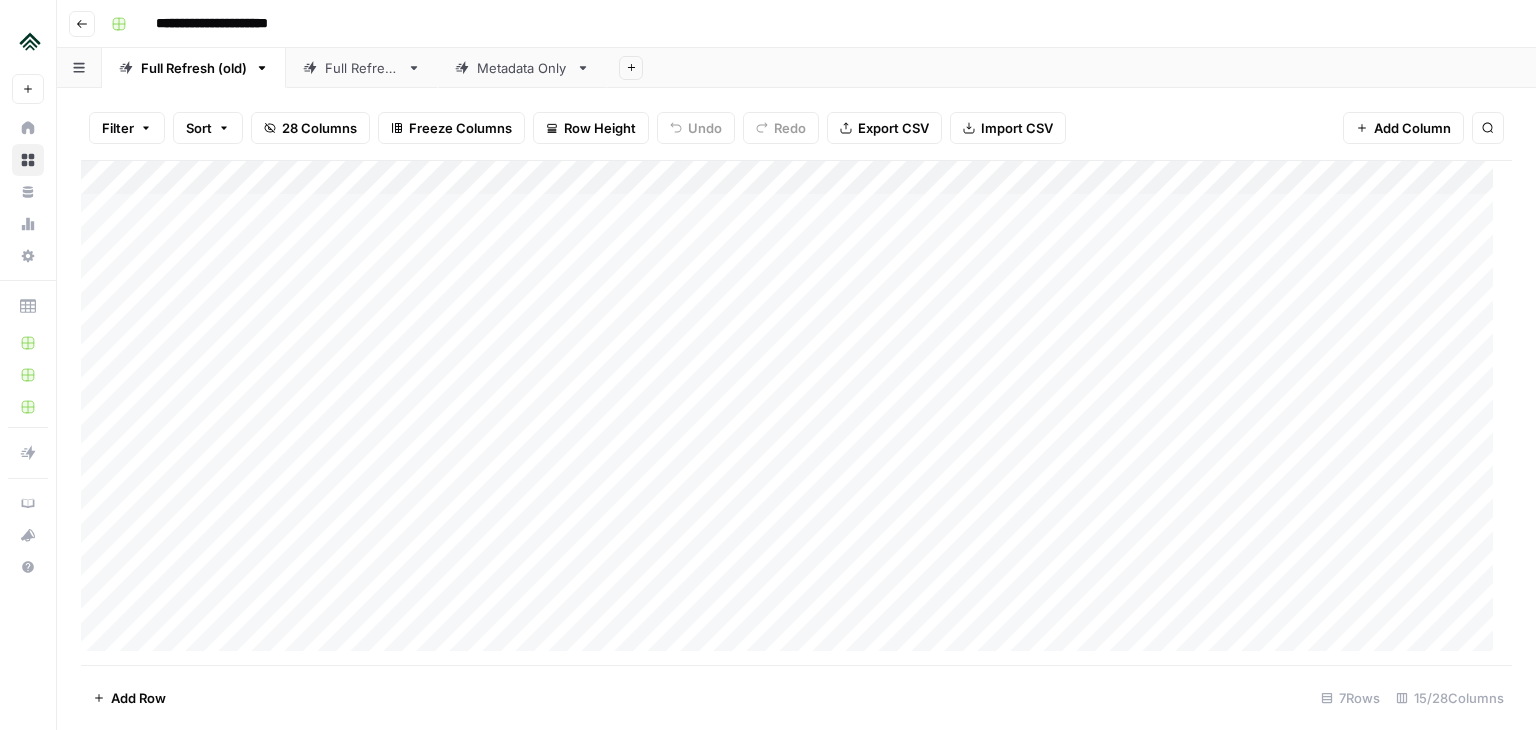 scroll, scrollTop: 192, scrollLeft: 0, axis: vertical 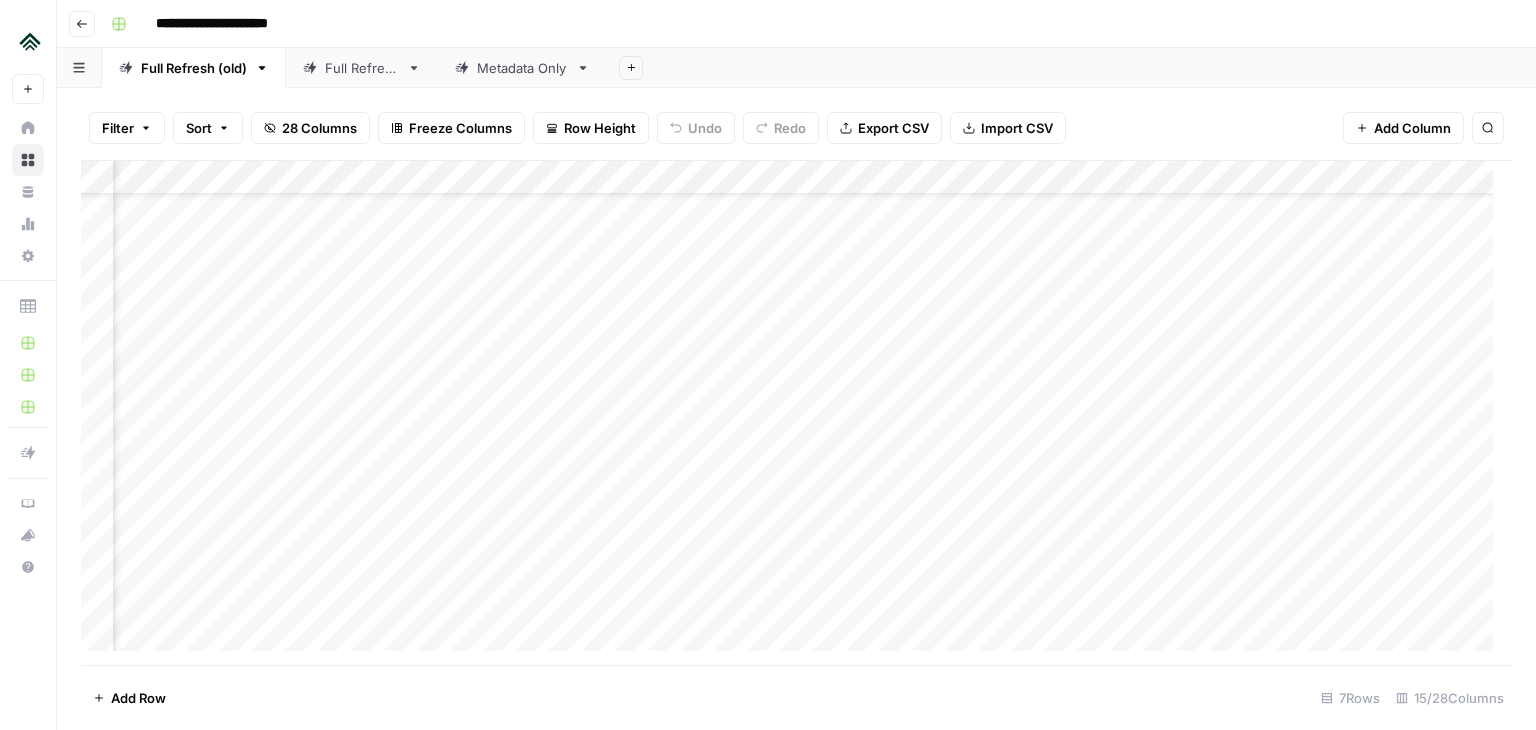 click on "Add Column" at bounding box center [791, 413] 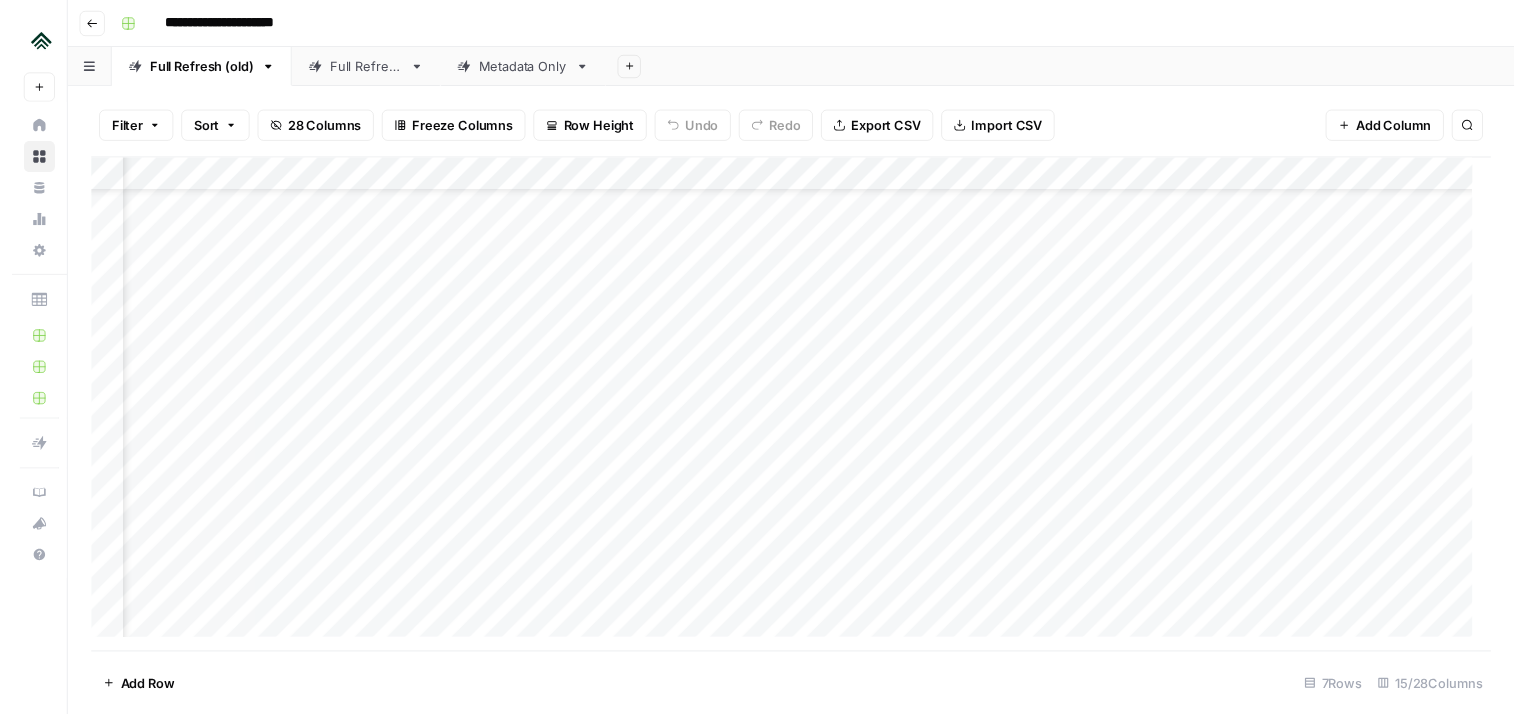 scroll, scrollTop: 192, scrollLeft: 472, axis: both 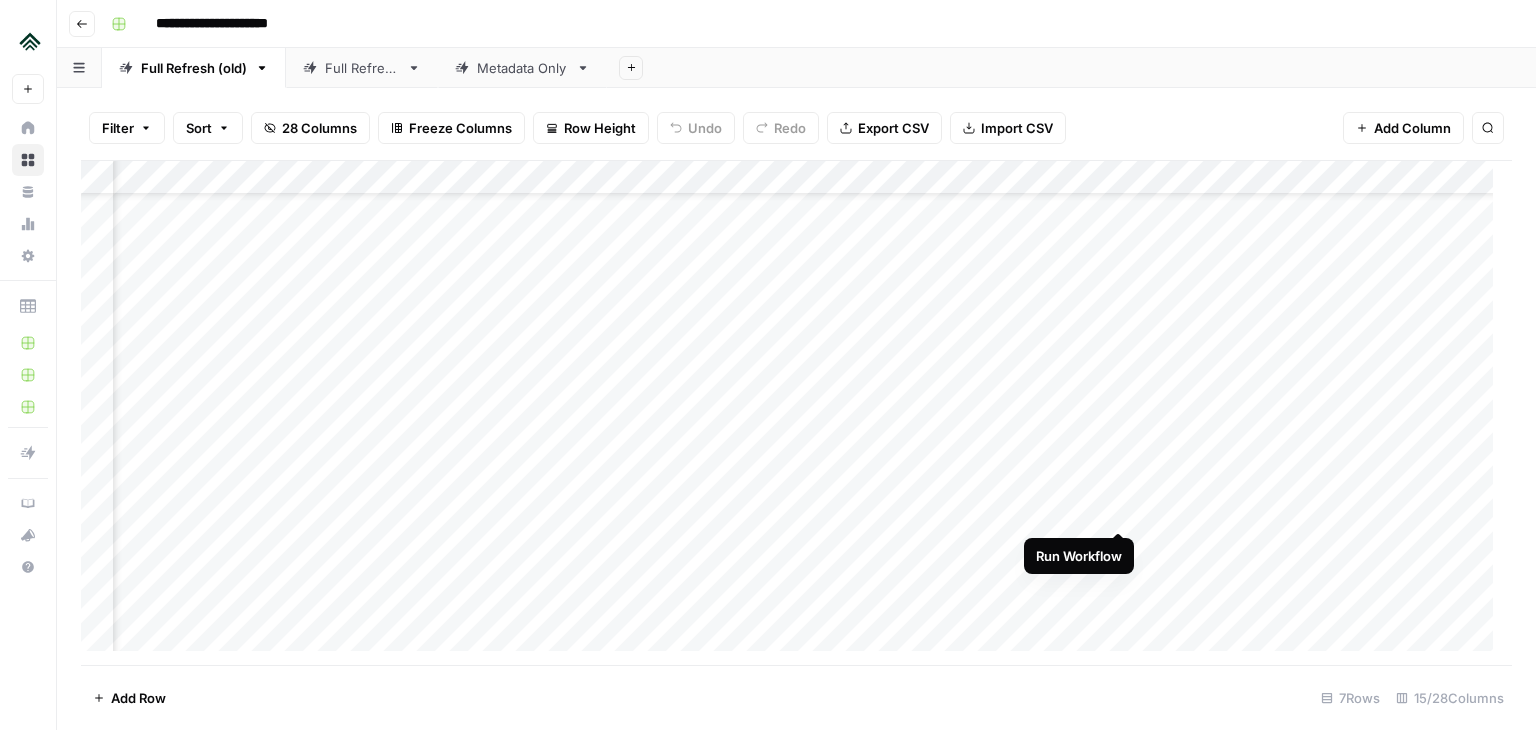 click on "Add Column" at bounding box center (791, 413) 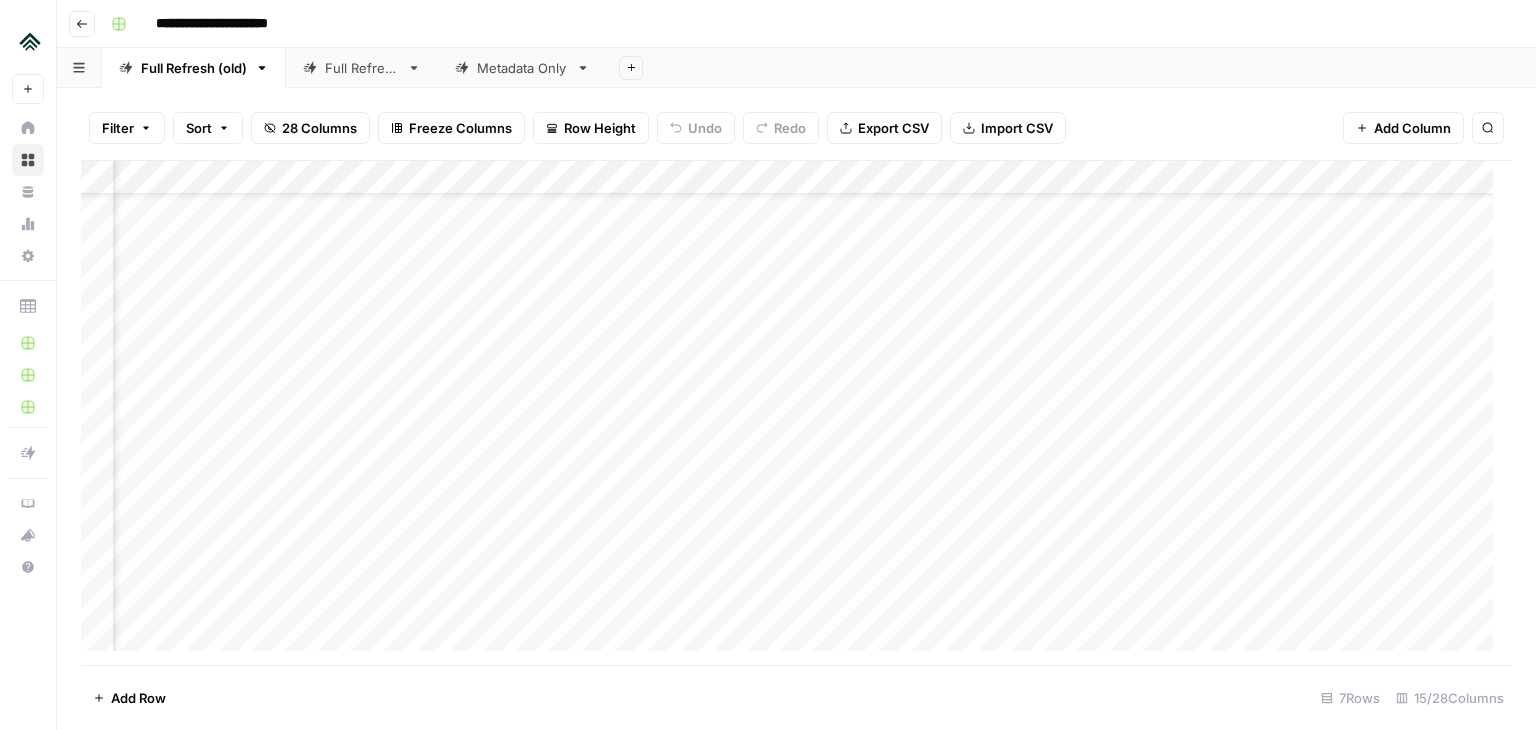 click on "Add Column" at bounding box center (791, 413) 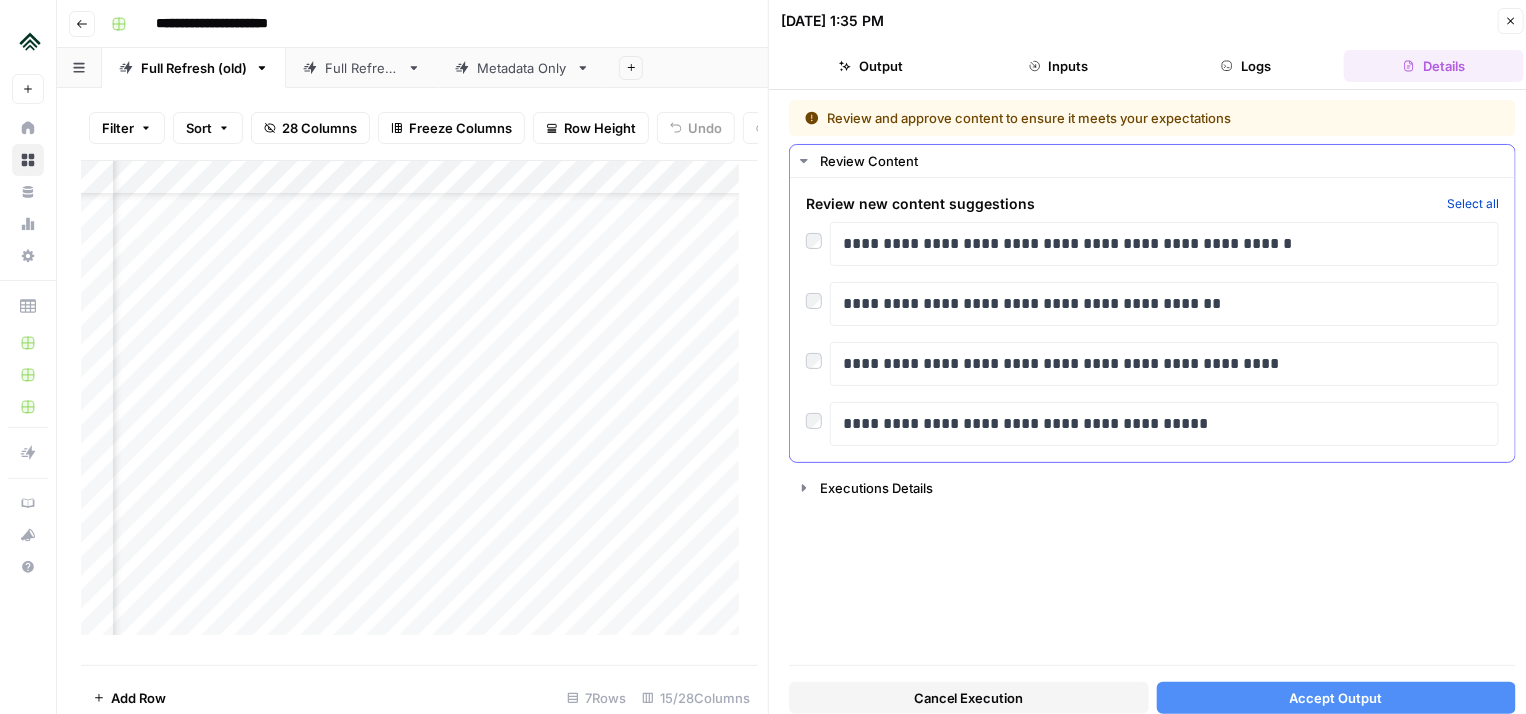 click on "Select all" at bounding box center (1473, 204) 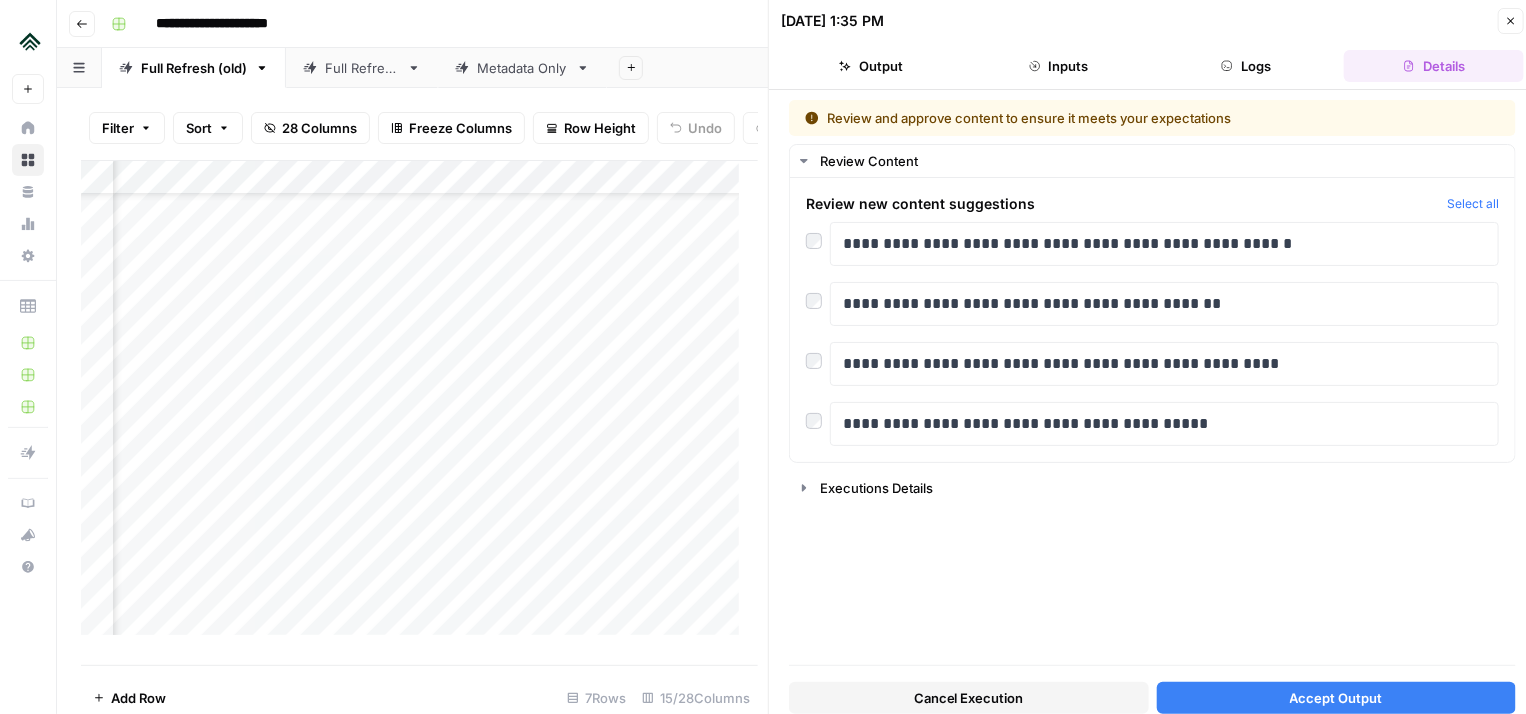 click on "Accept Output" at bounding box center [1336, 698] 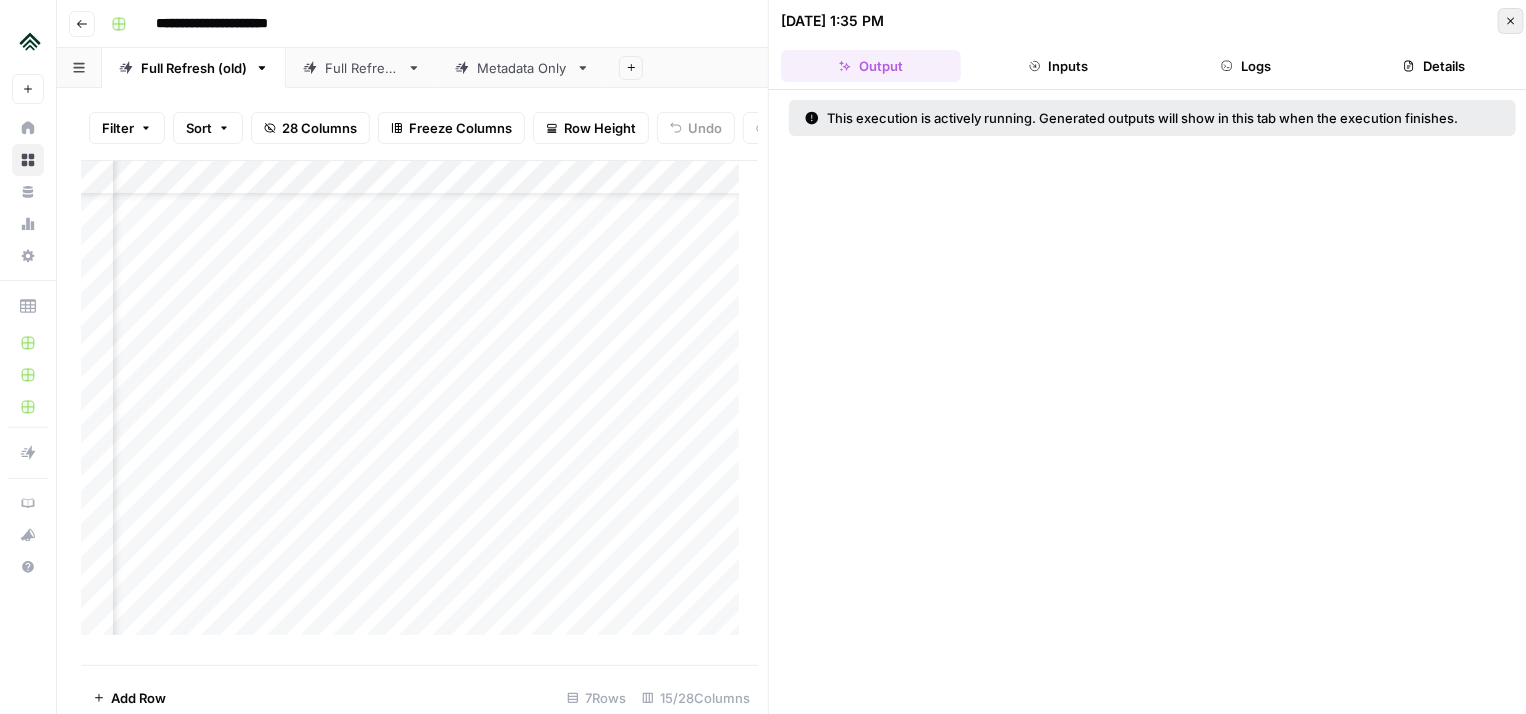 click 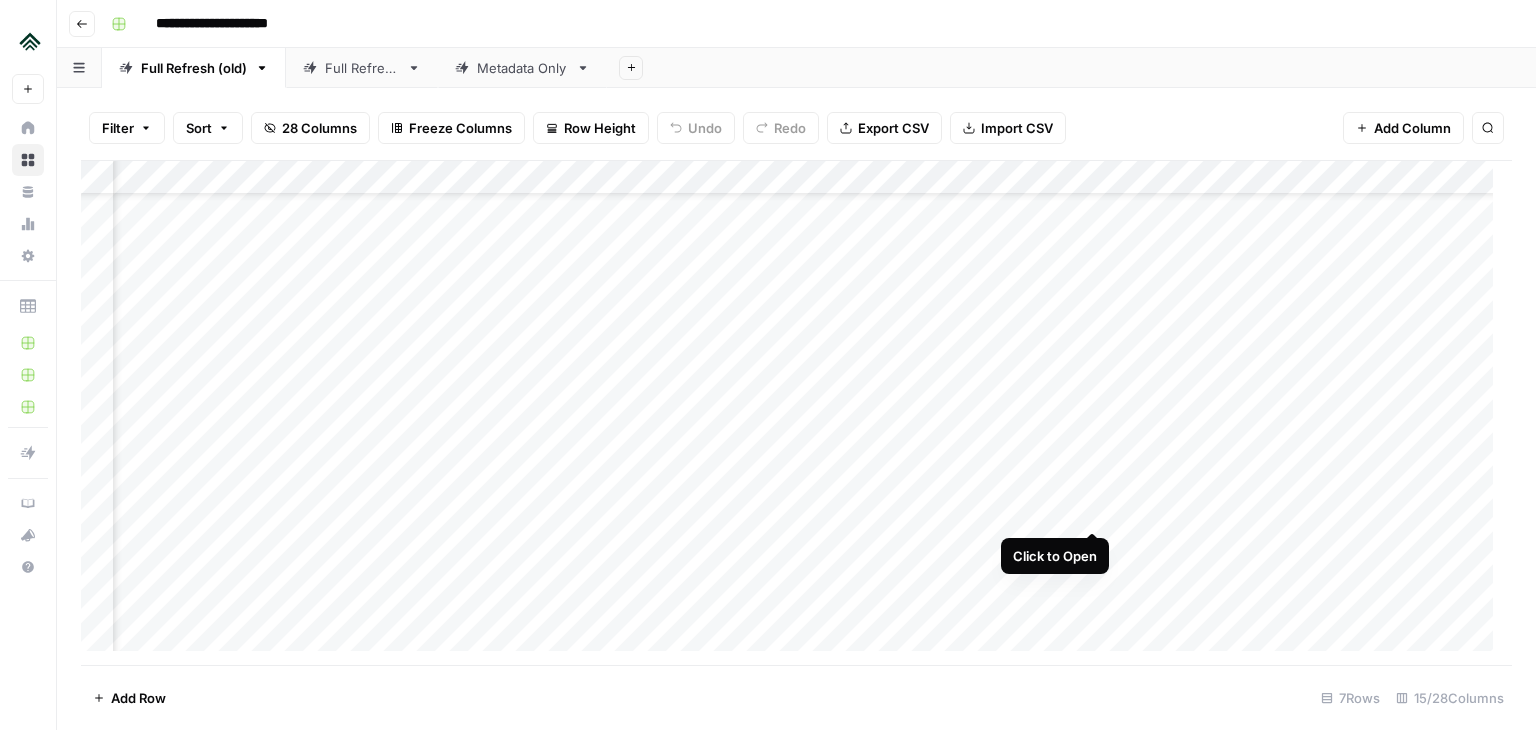 click on "Add Column" at bounding box center [791, 413] 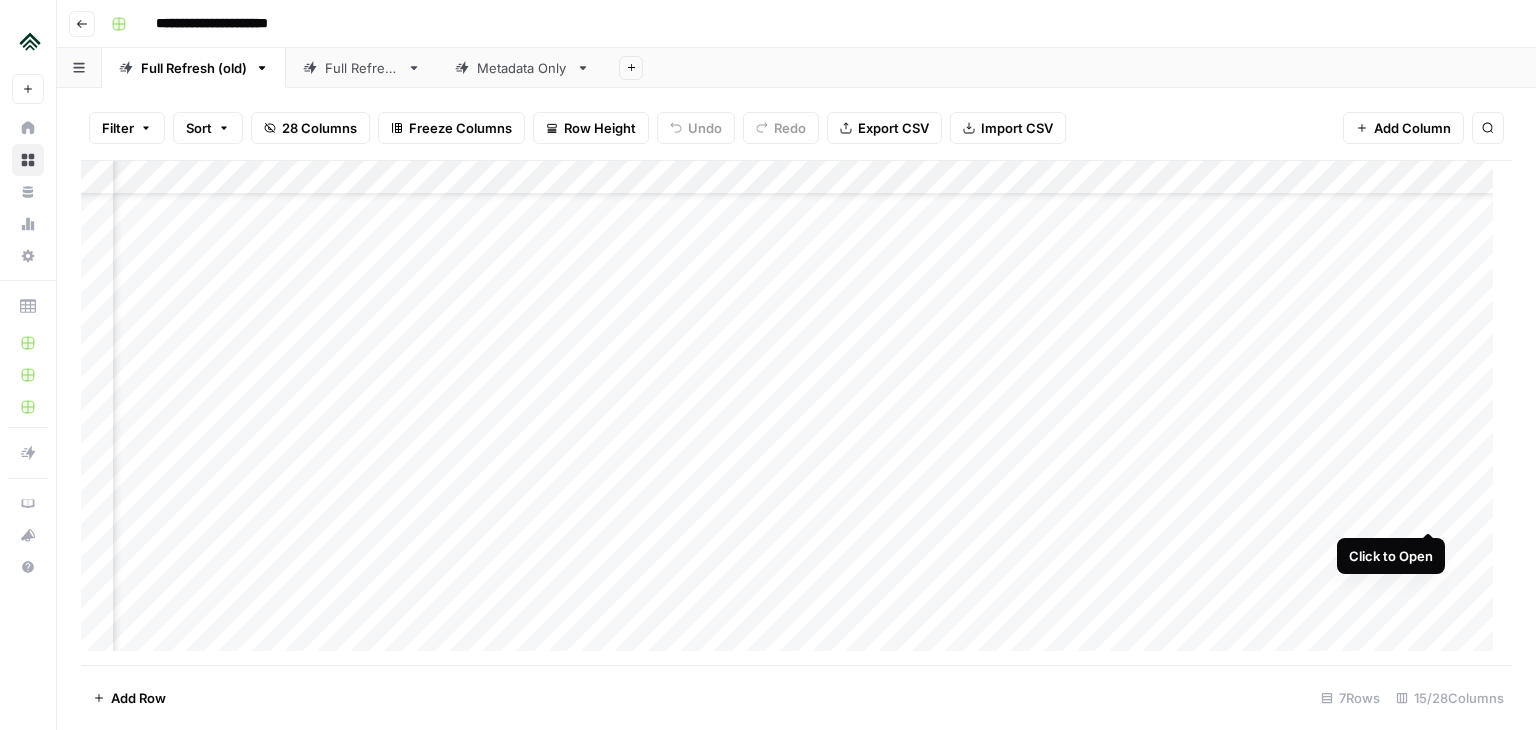 click on "Add Column" at bounding box center (791, 413) 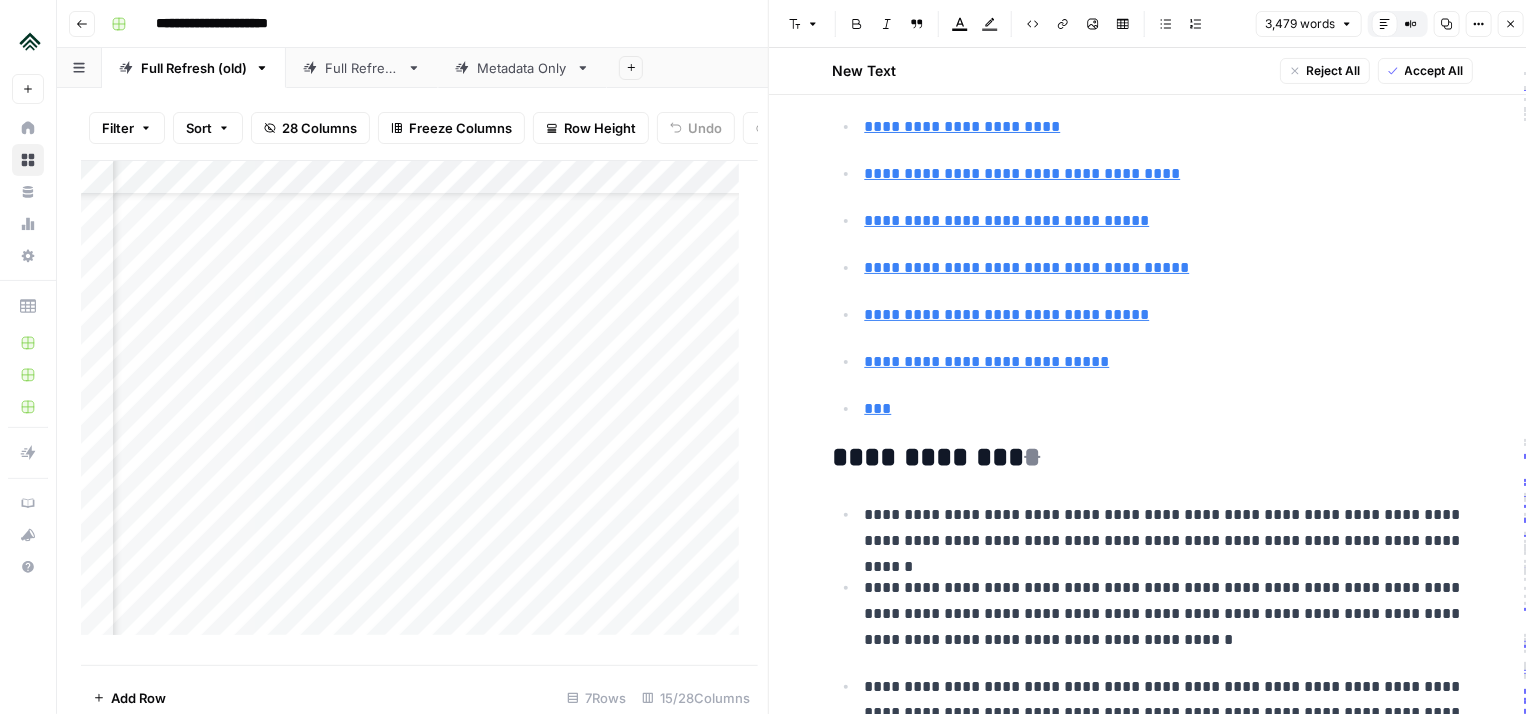 scroll, scrollTop: 0, scrollLeft: 0, axis: both 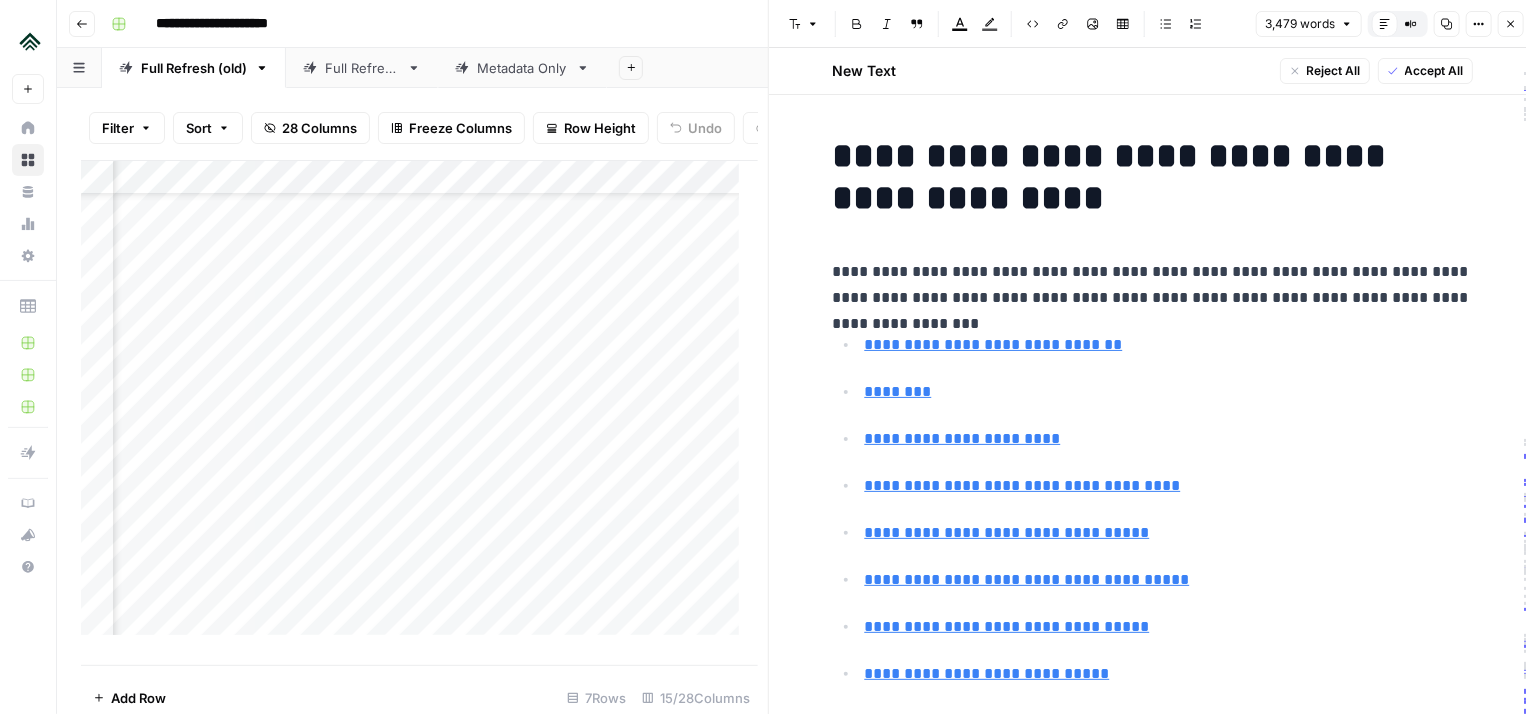 click on "**********" at bounding box center (1153, 285) 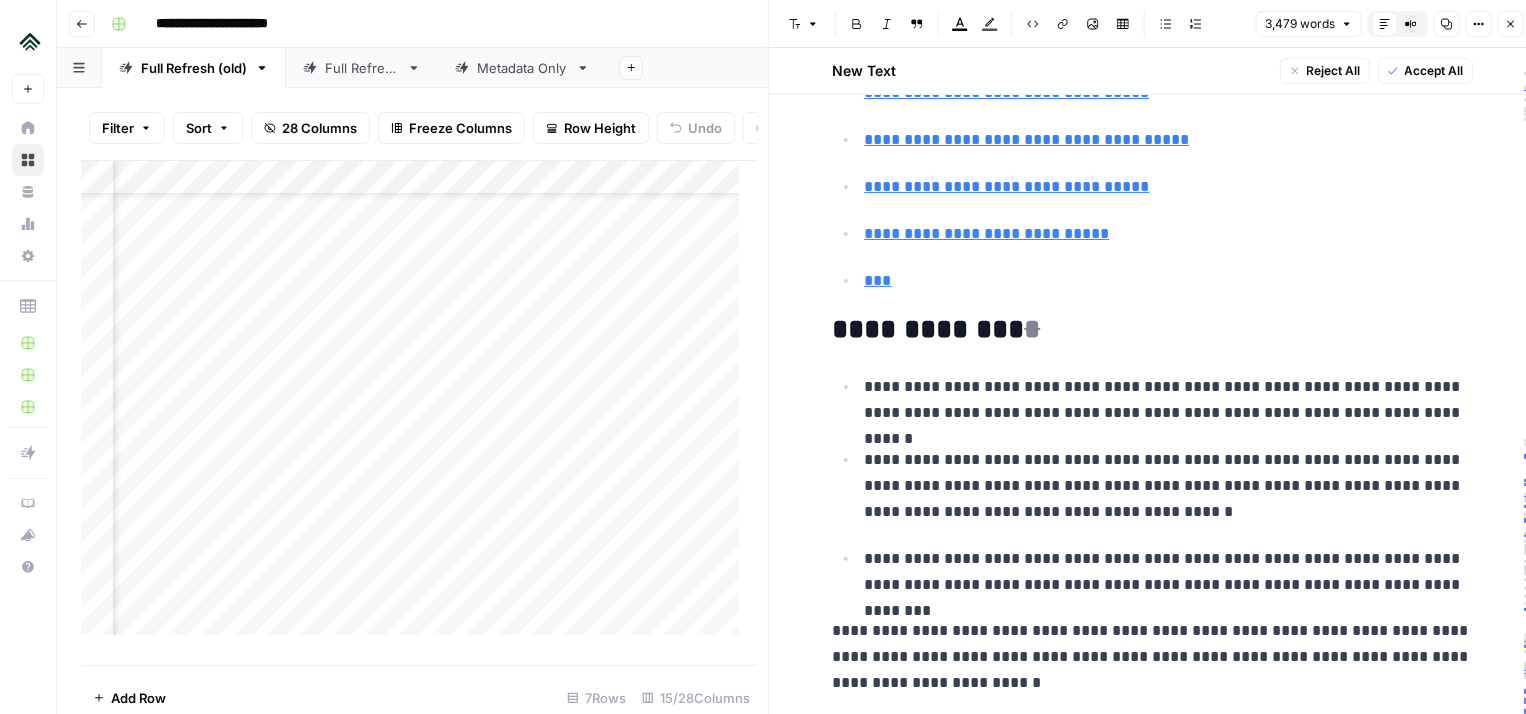 scroll, scrollTop: 458, scrollLeft: 0, axis: vertical 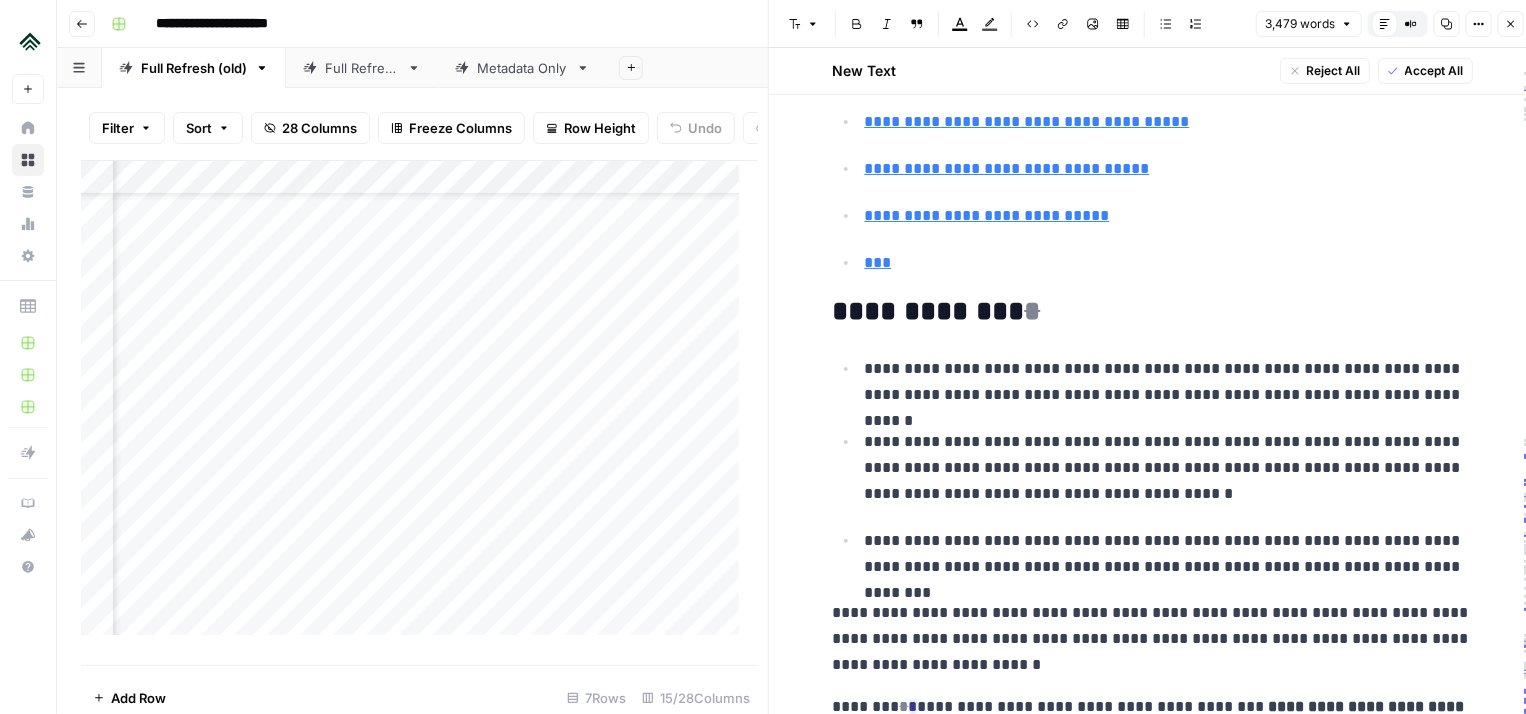 click on "**********" at bounding box center [1169, 382] 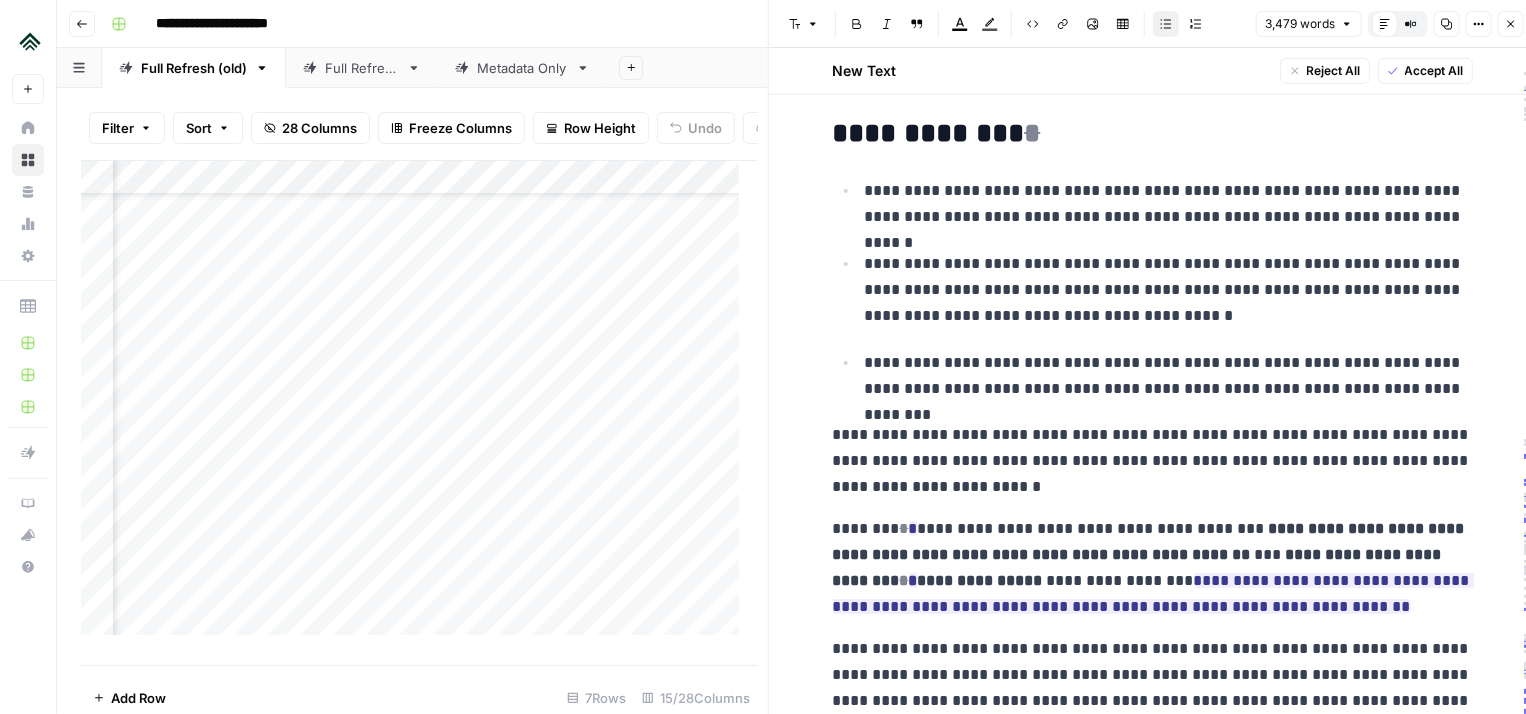 scroll, scrollTop: 674, scrollLeft: 0, axis: vertical 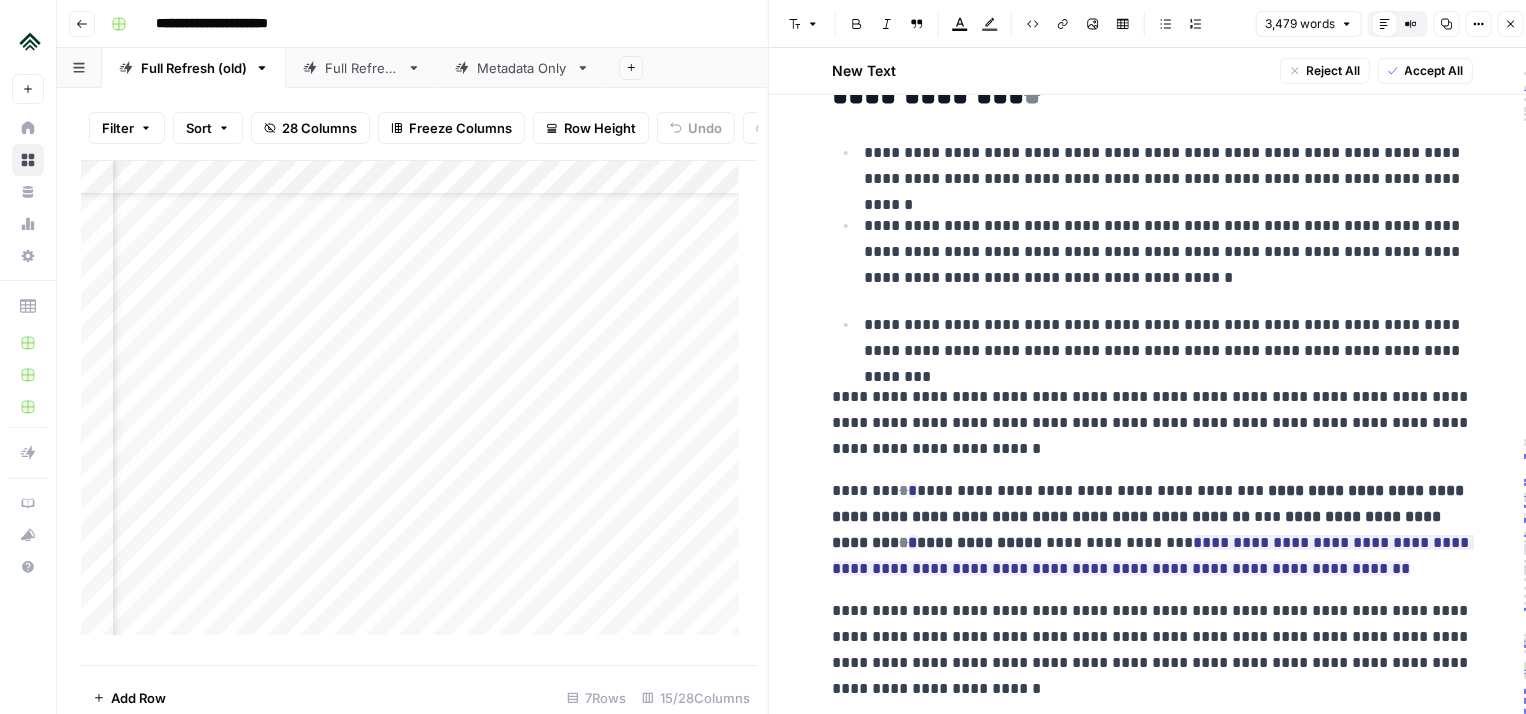 click on "**********" at bounding box center [1153, 423] 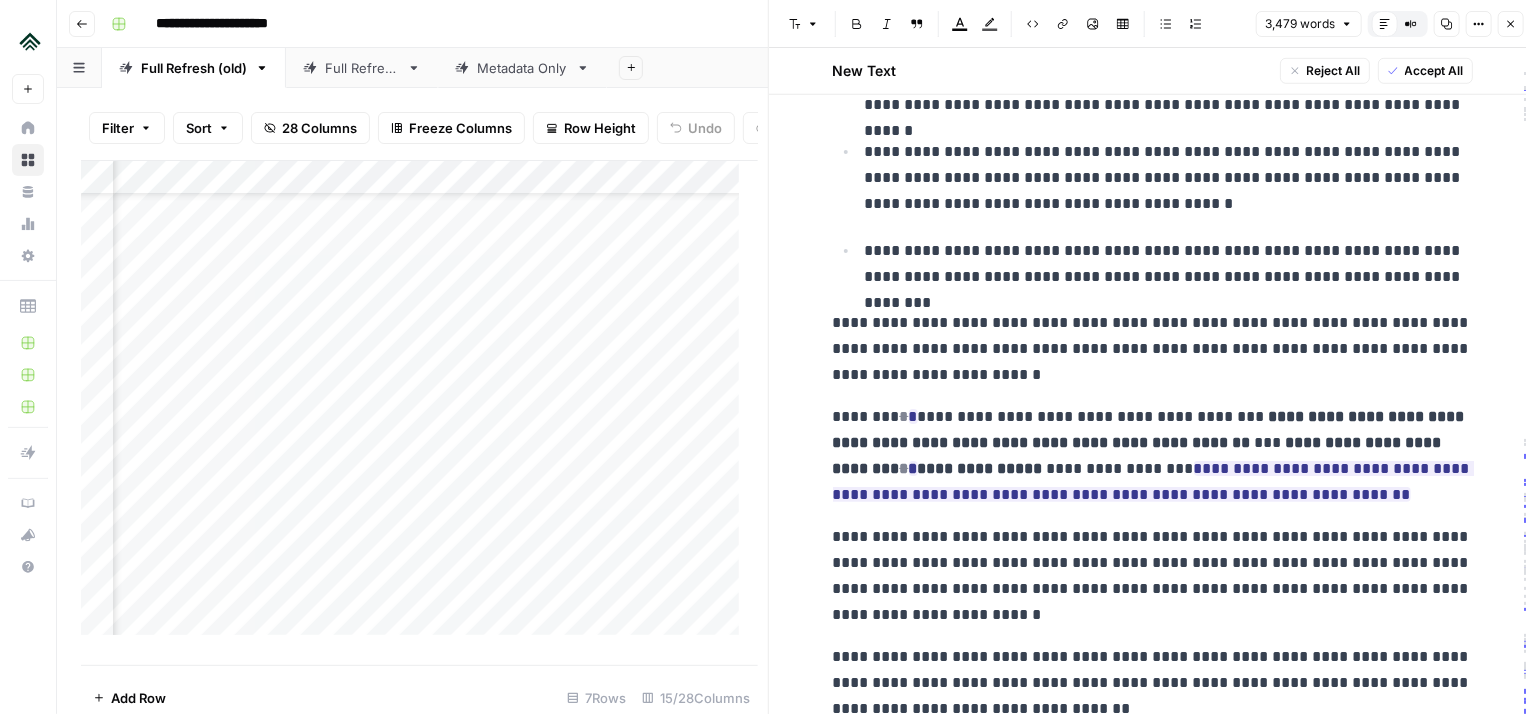 scroll, scrollTop: 756, scrollLeft: 0, axis: vertical 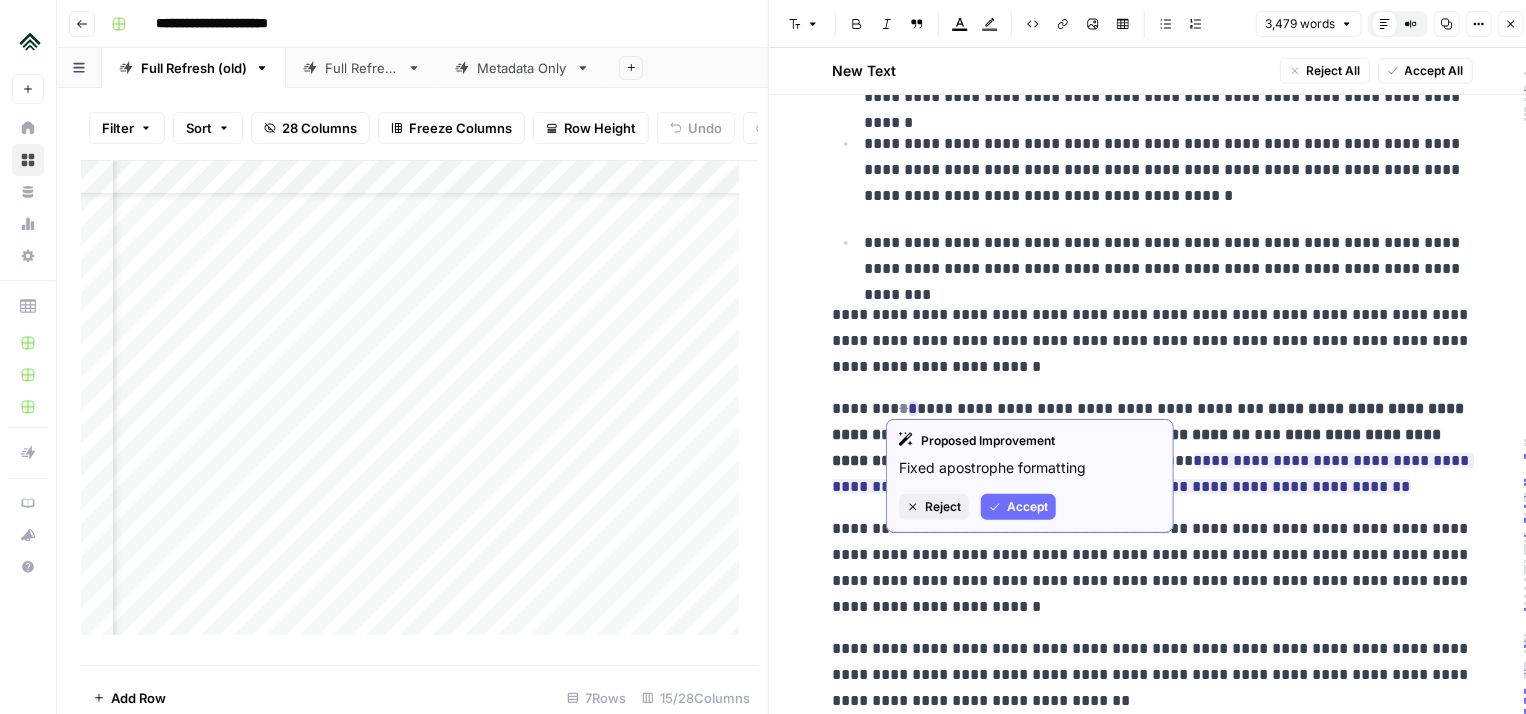 click on "Accept" at bounding box center (1027, 507) 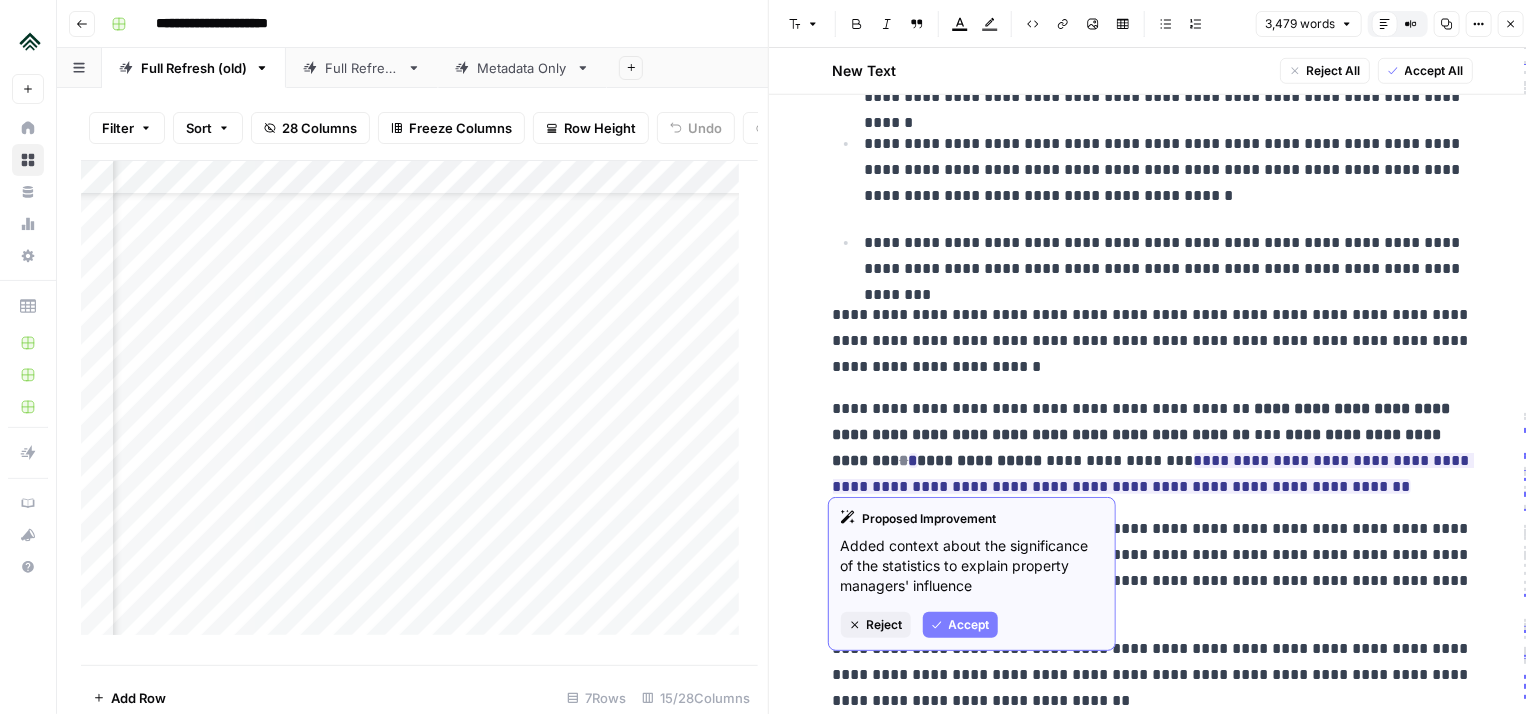 click on "**********" at bounding box center (1153, 448) 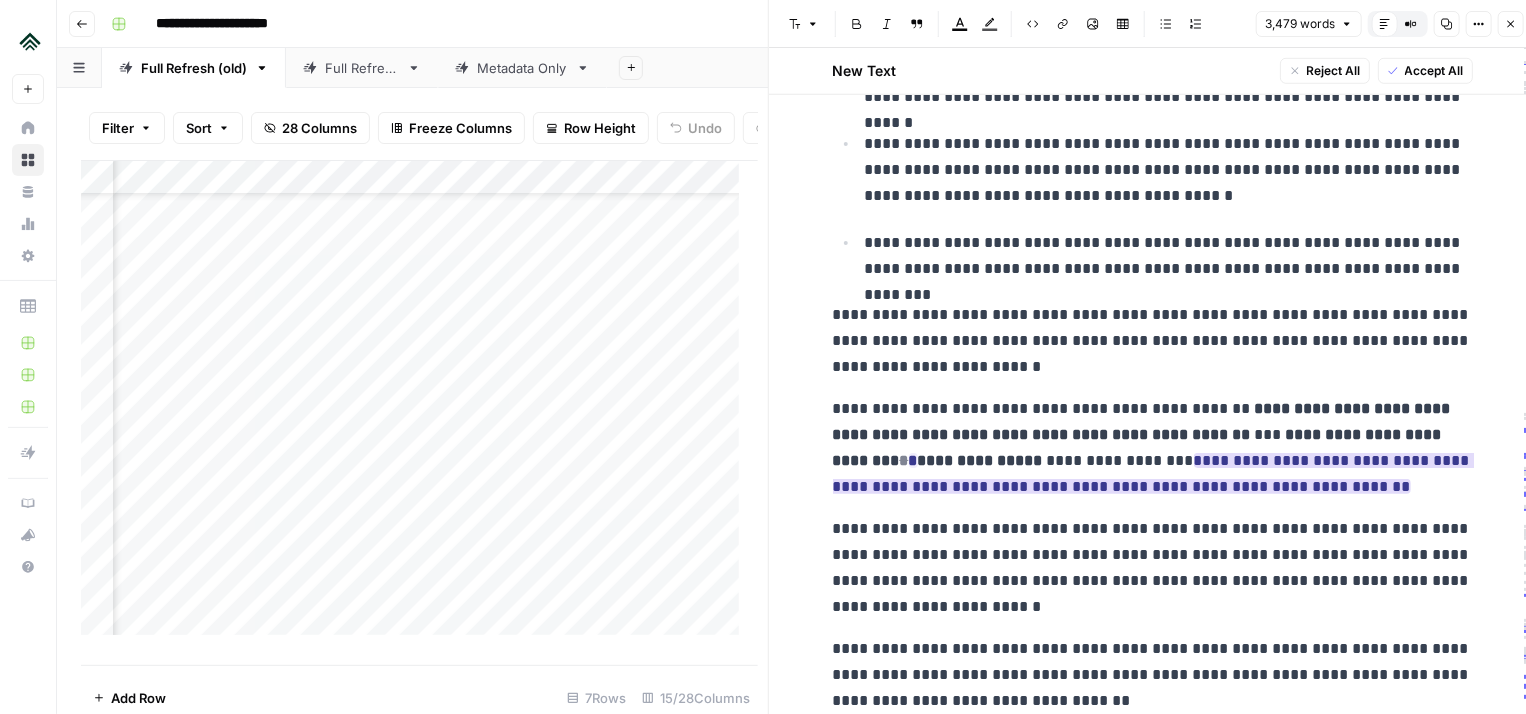 click on "**********" at bounding box center (1153, 473) 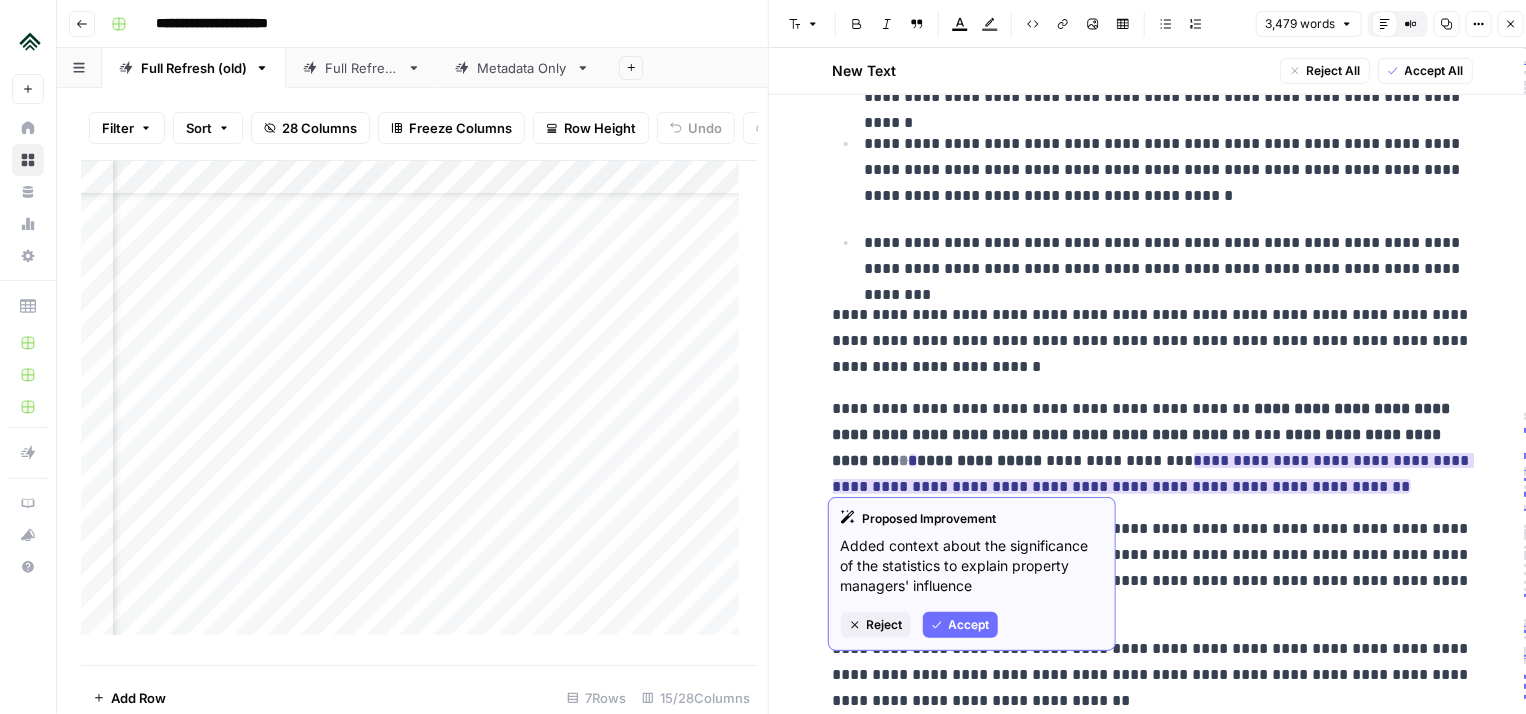 click on "Accept" at bounding box center [960, 625] 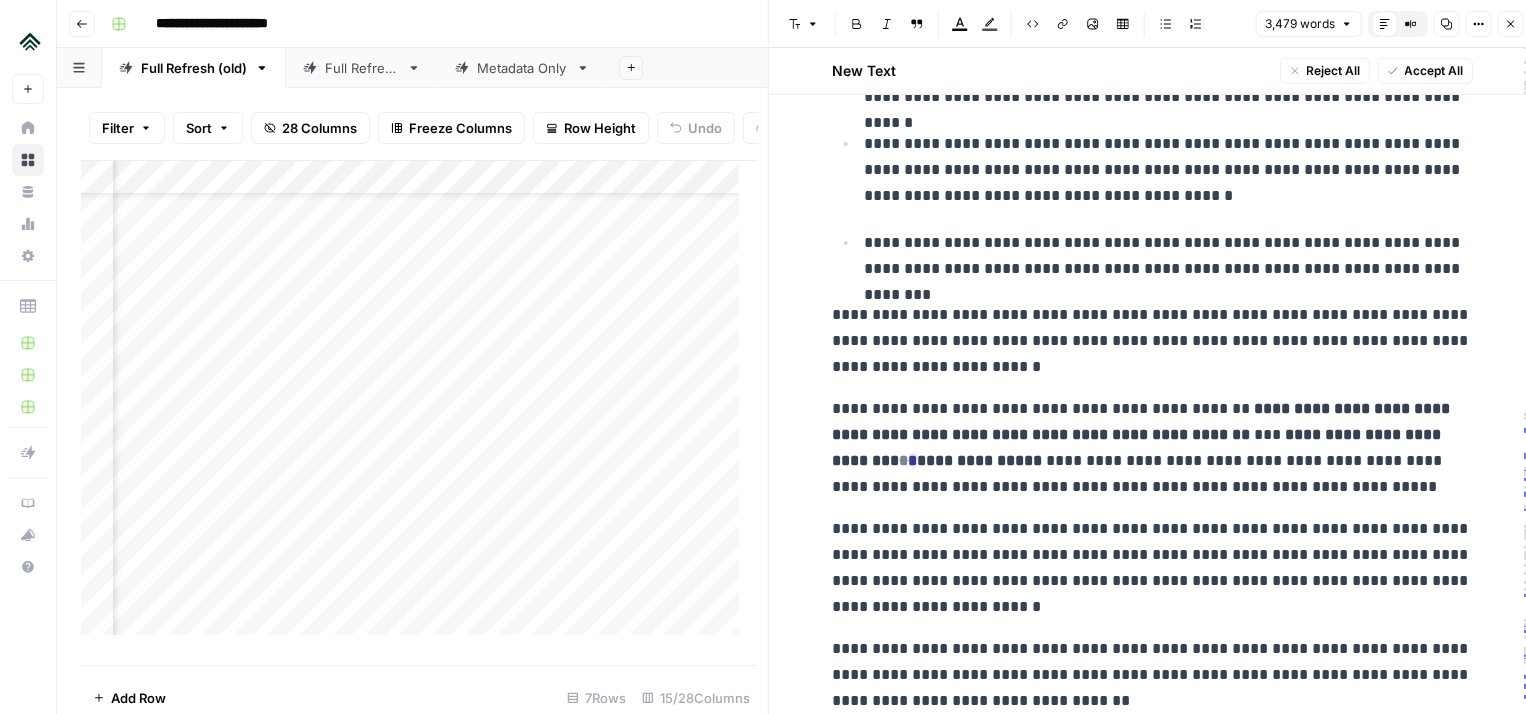 click on "**********" at bounding box center [1153, 9209] 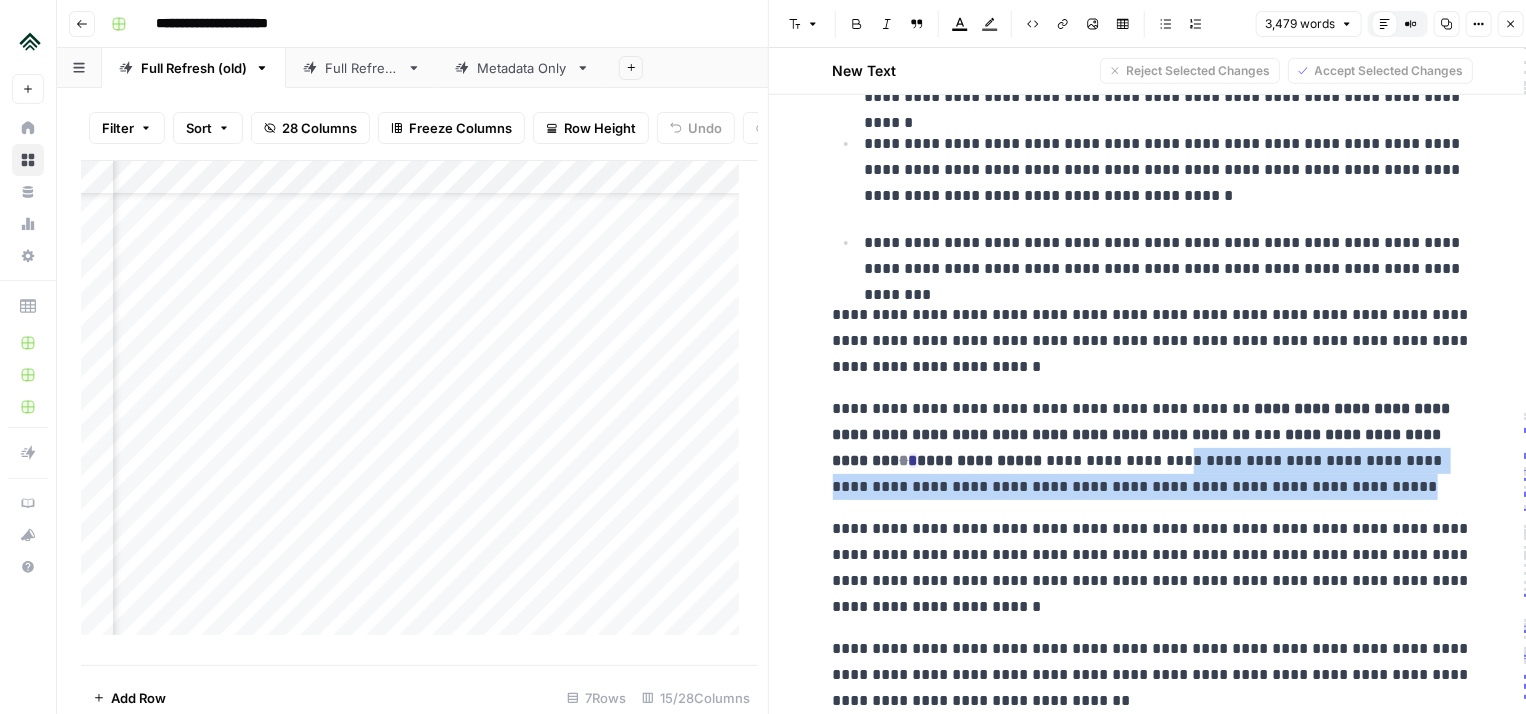 drag, startPoint x: 1205, startPoint y: 493, endPoint x: 1007, endPoint y: 450, distance: 202.6154 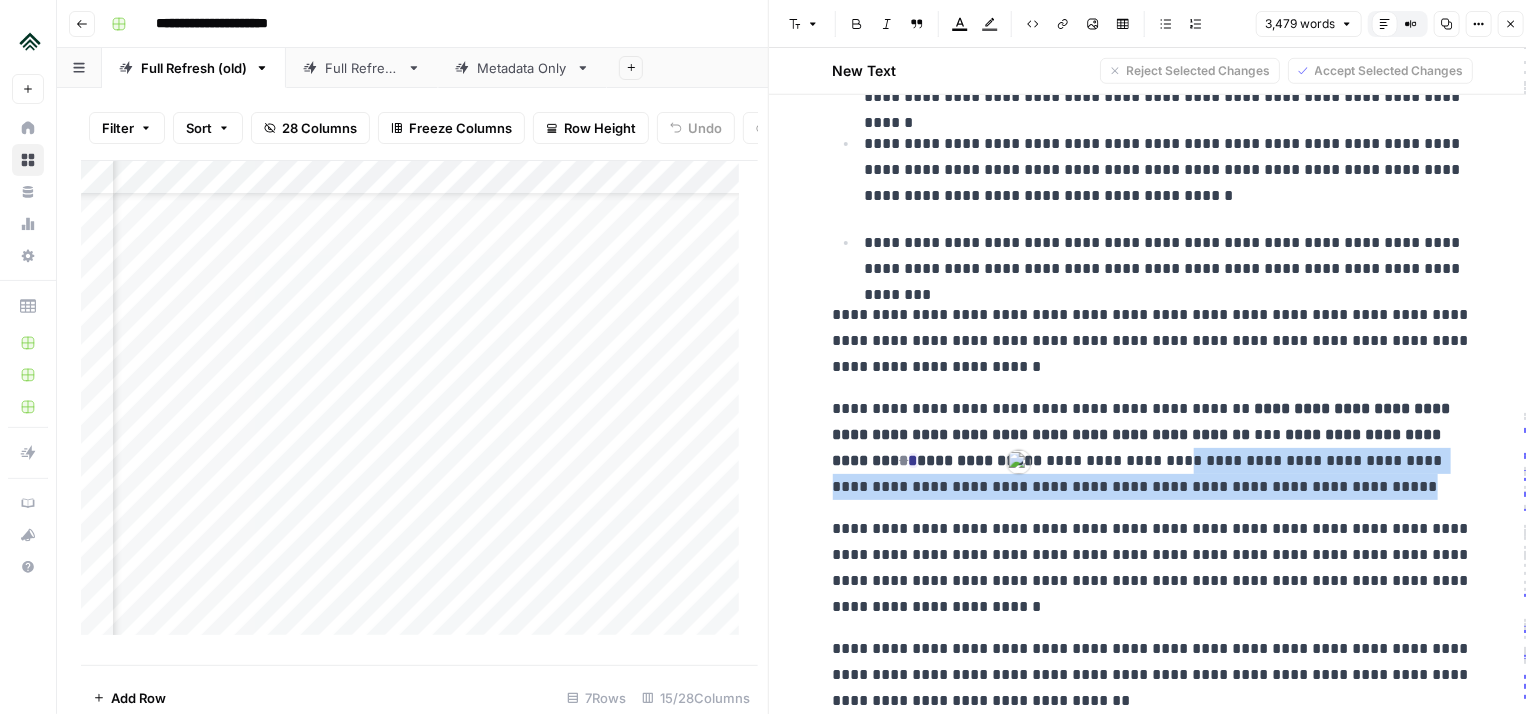 click on "**********" at bounding box center (1153, 448) 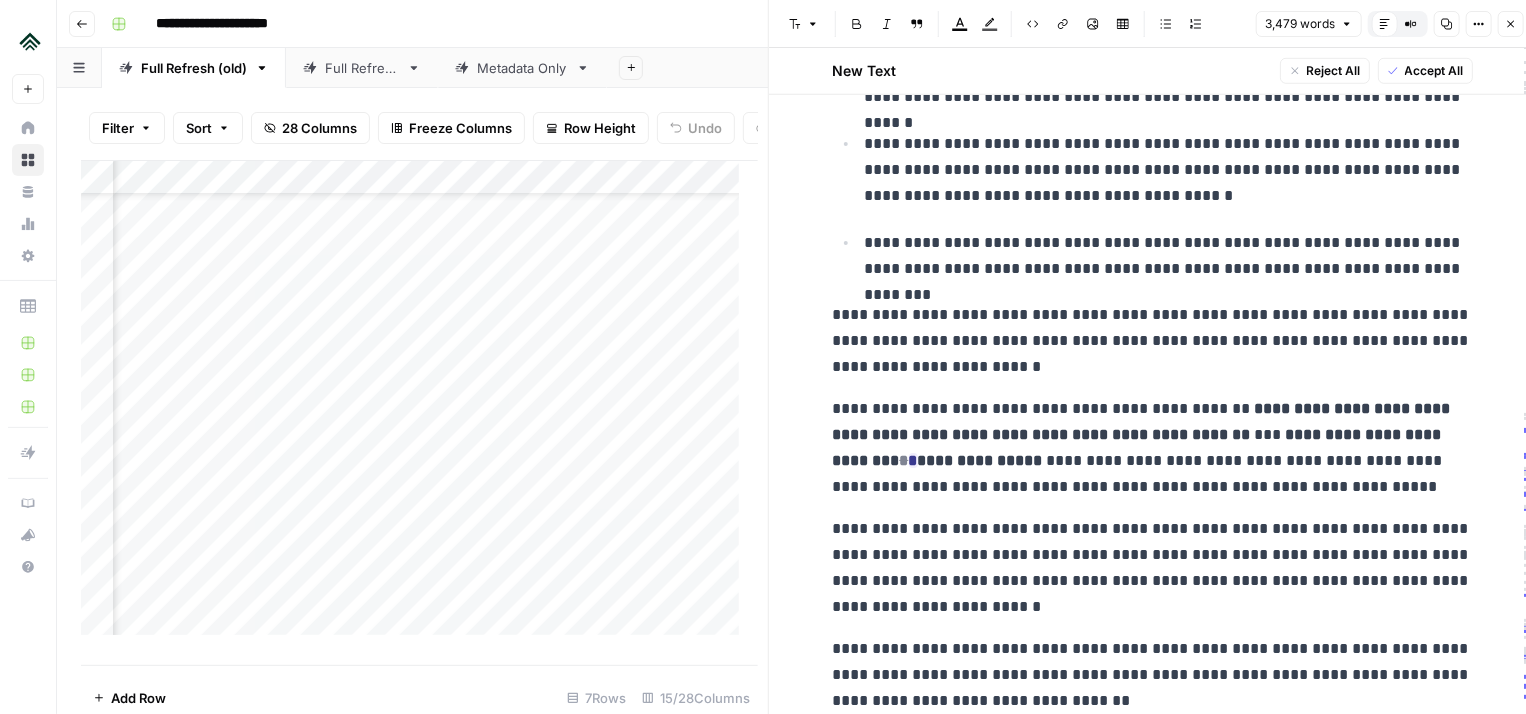 click on "**********" at bounding box center (1153, 9209) 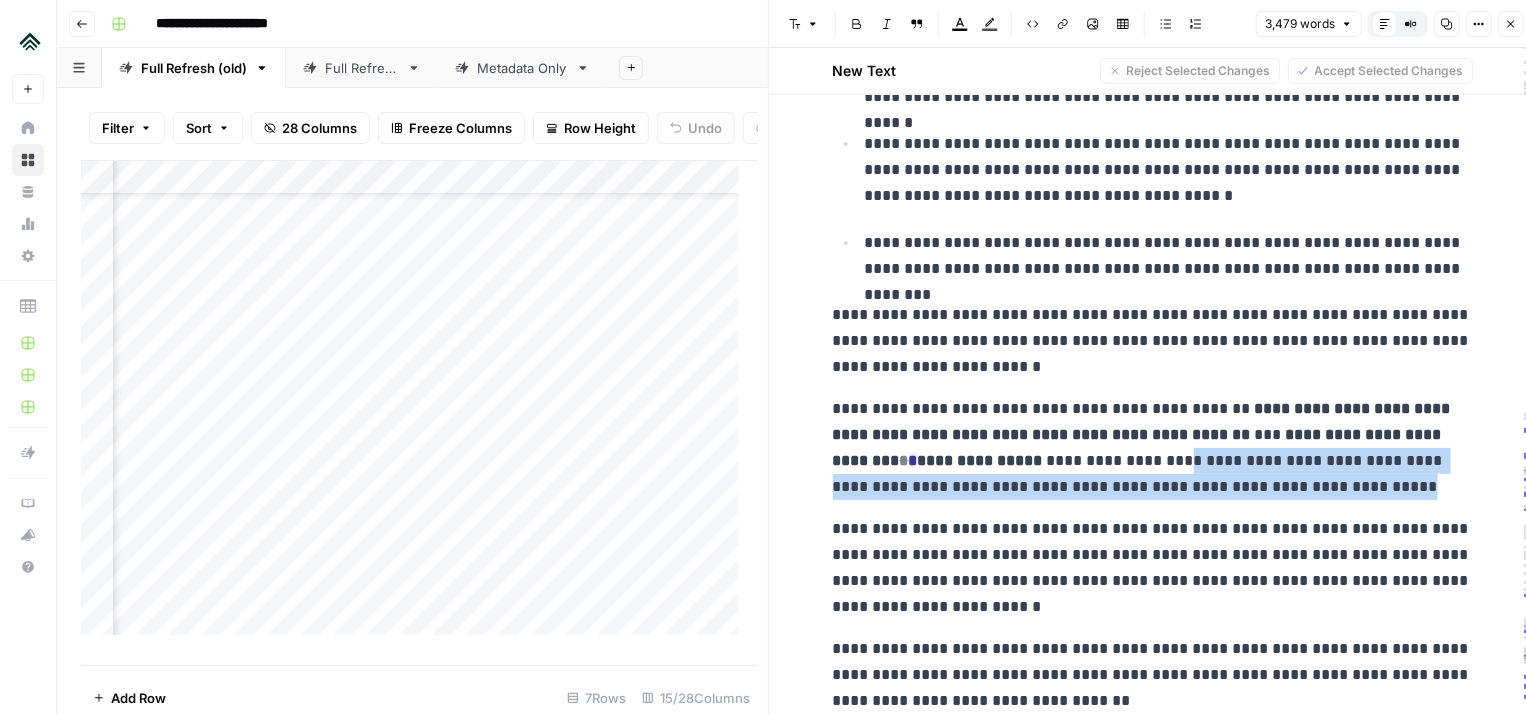 drag, startPoint x: 1200, startPoint y: 477, endPoint x: 1006, endPoint y: 454, distance: 195.35864 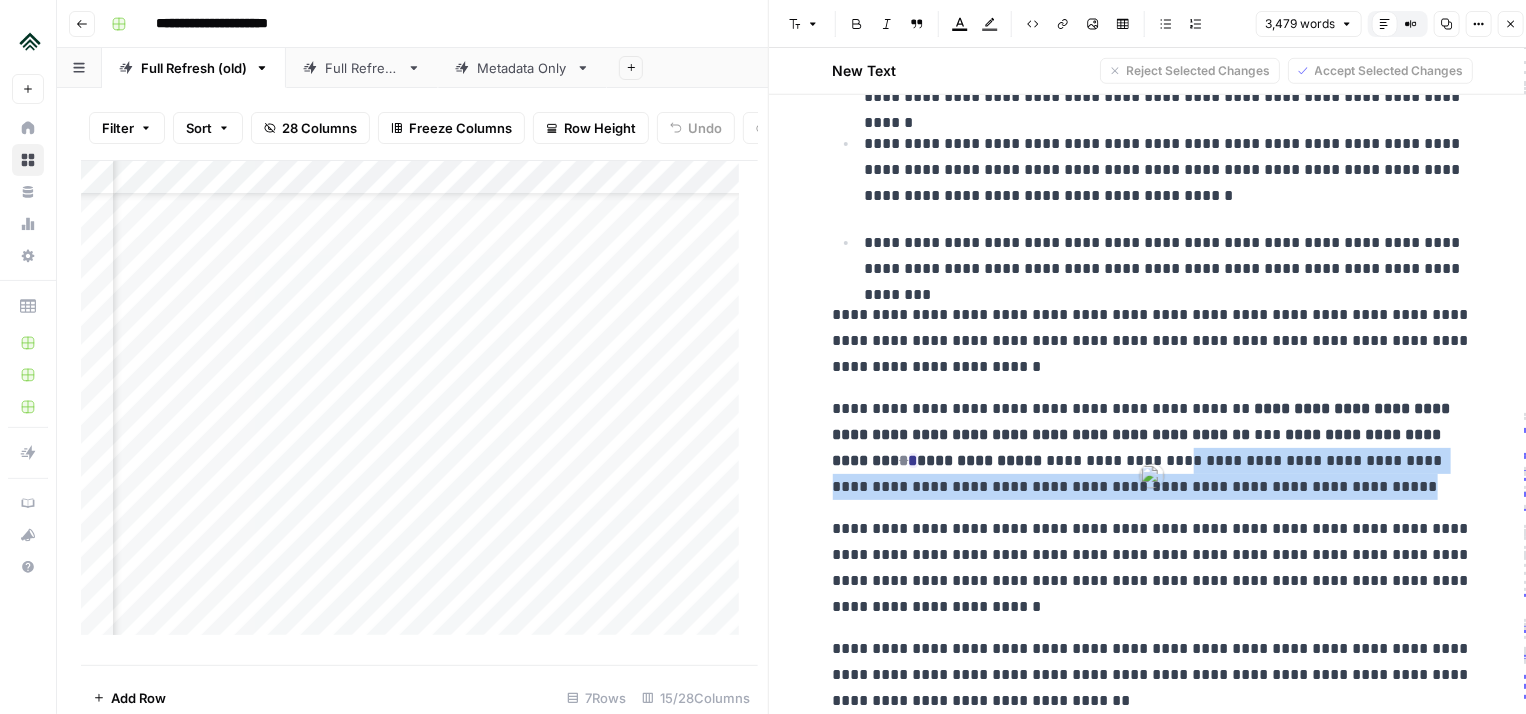 drag, startPoint x: 1140, startPoint y: 464, endPoint x: 1100, endPoint y: 490, distance: 47.707443 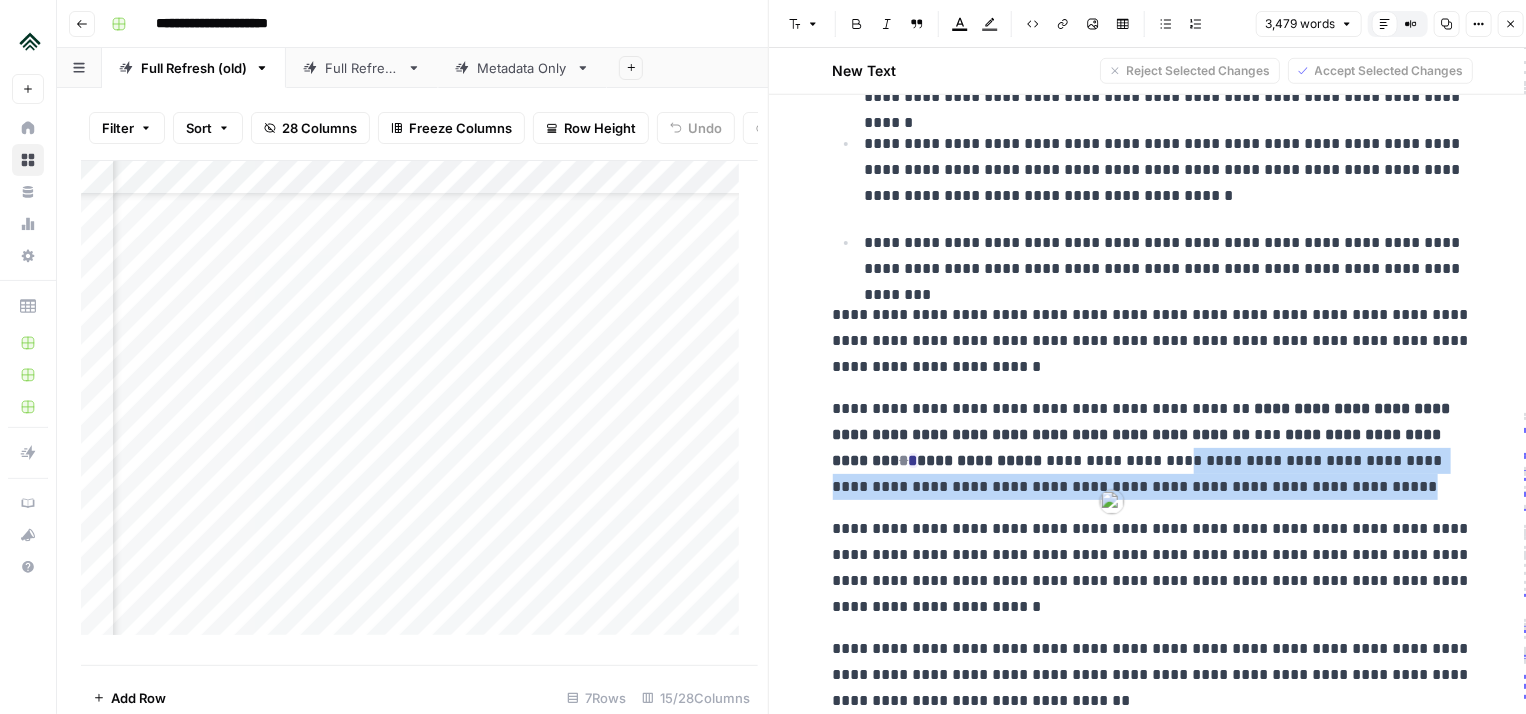 click on "**********" at bounding box center (1153, 448) 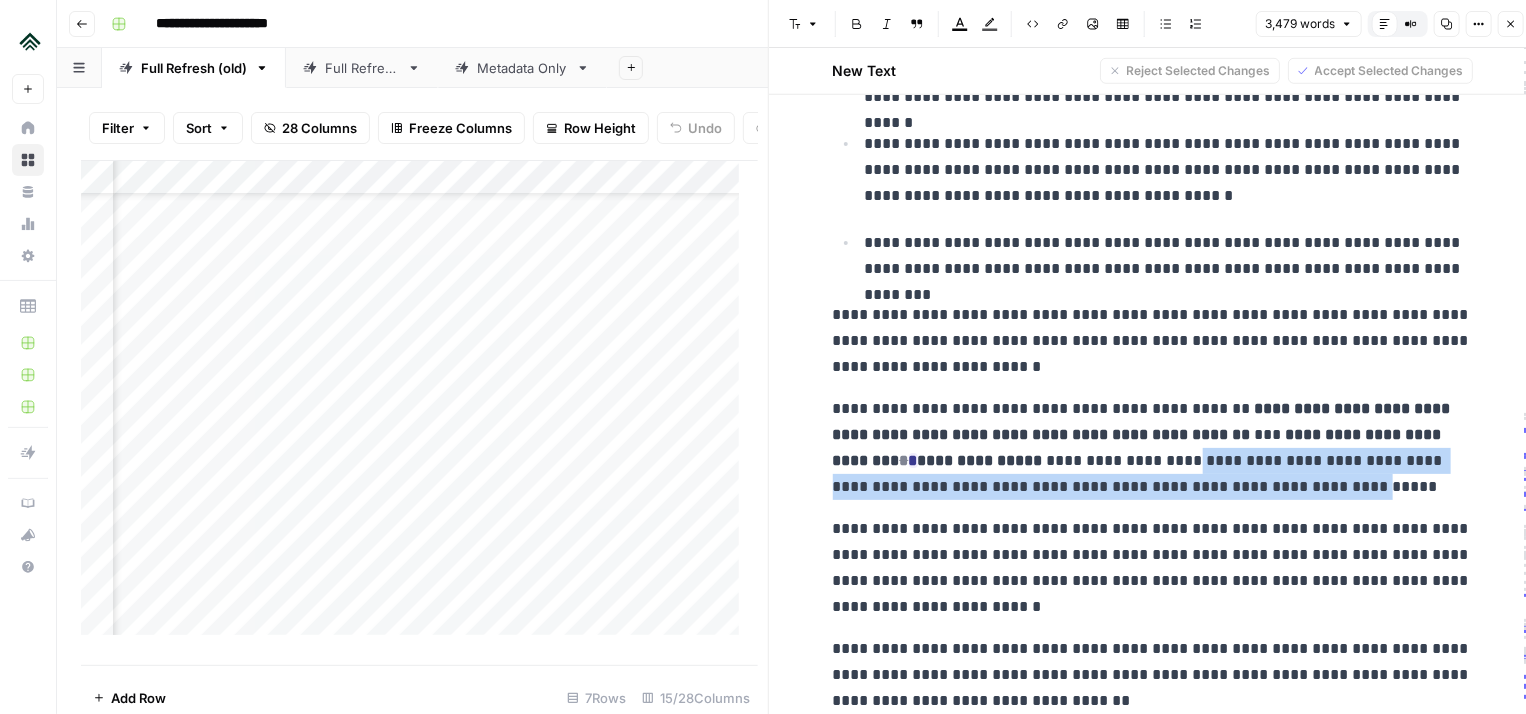 drag, startPoint x: 1008, startPoint y: 449, endPoint x: 1148, endPoint y: 481, distance: 143.61058 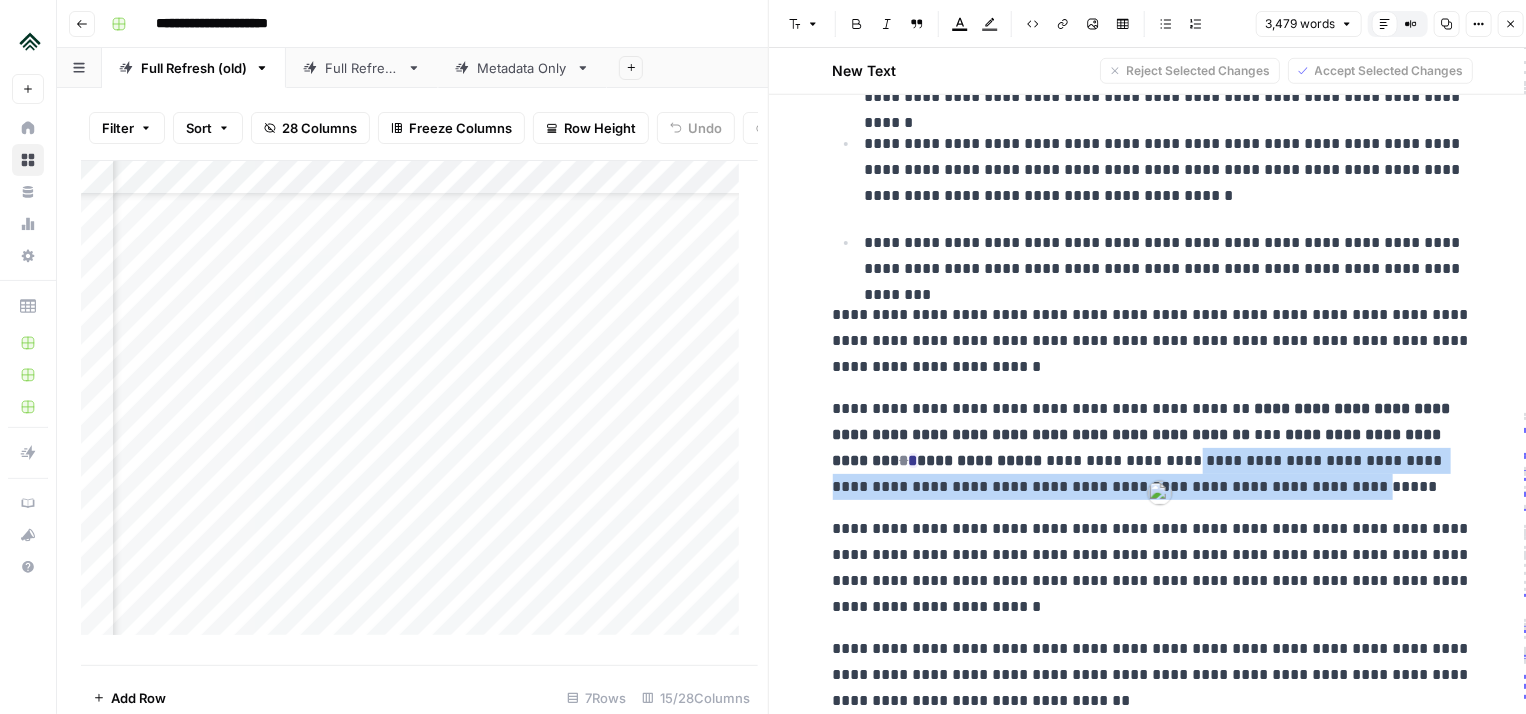 click on "**********" at bounding box center (1153, 448) 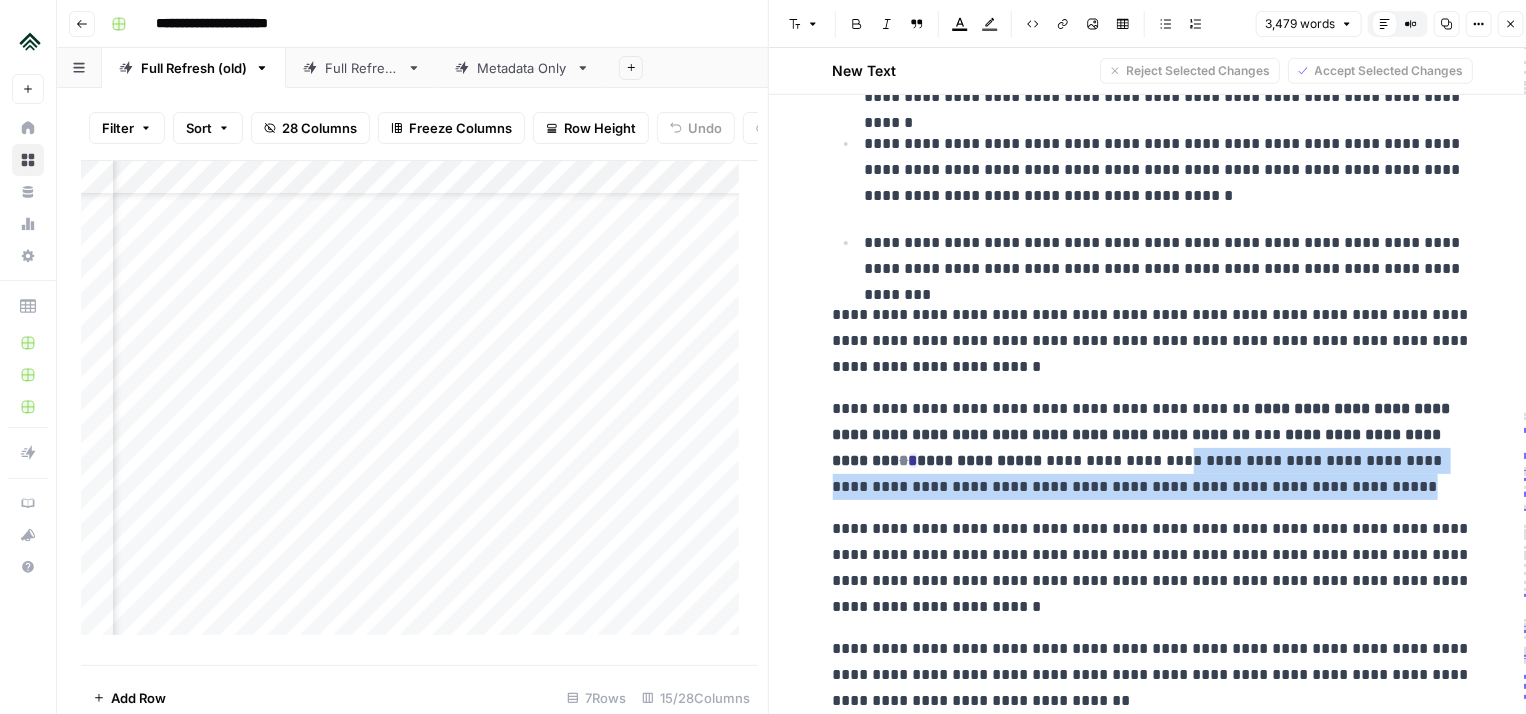 drag, startPoint x: 1199, startPoint y: 486, endPoint x: 1004, endPoint y: 457, distance: 197.14462 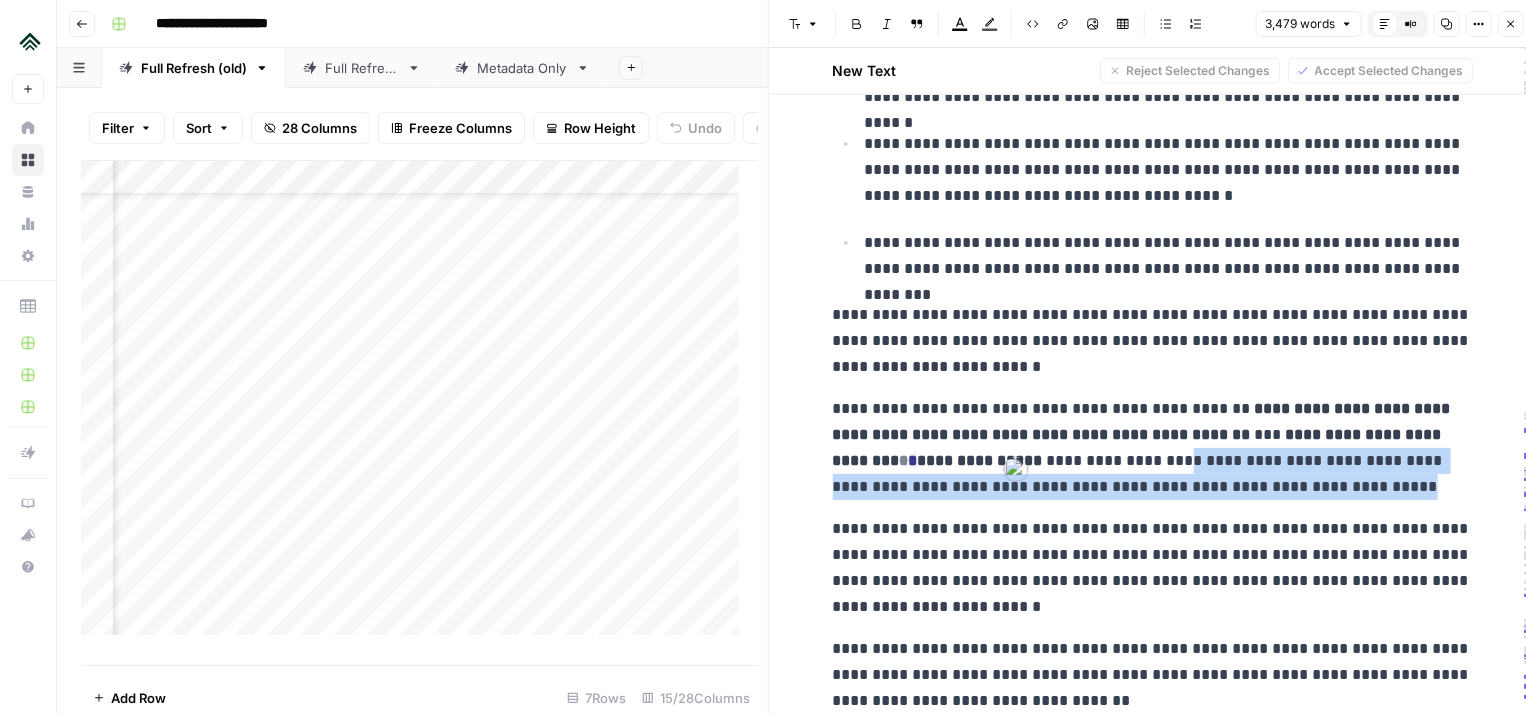 click on "**********" at bounding box center (1153, 448) 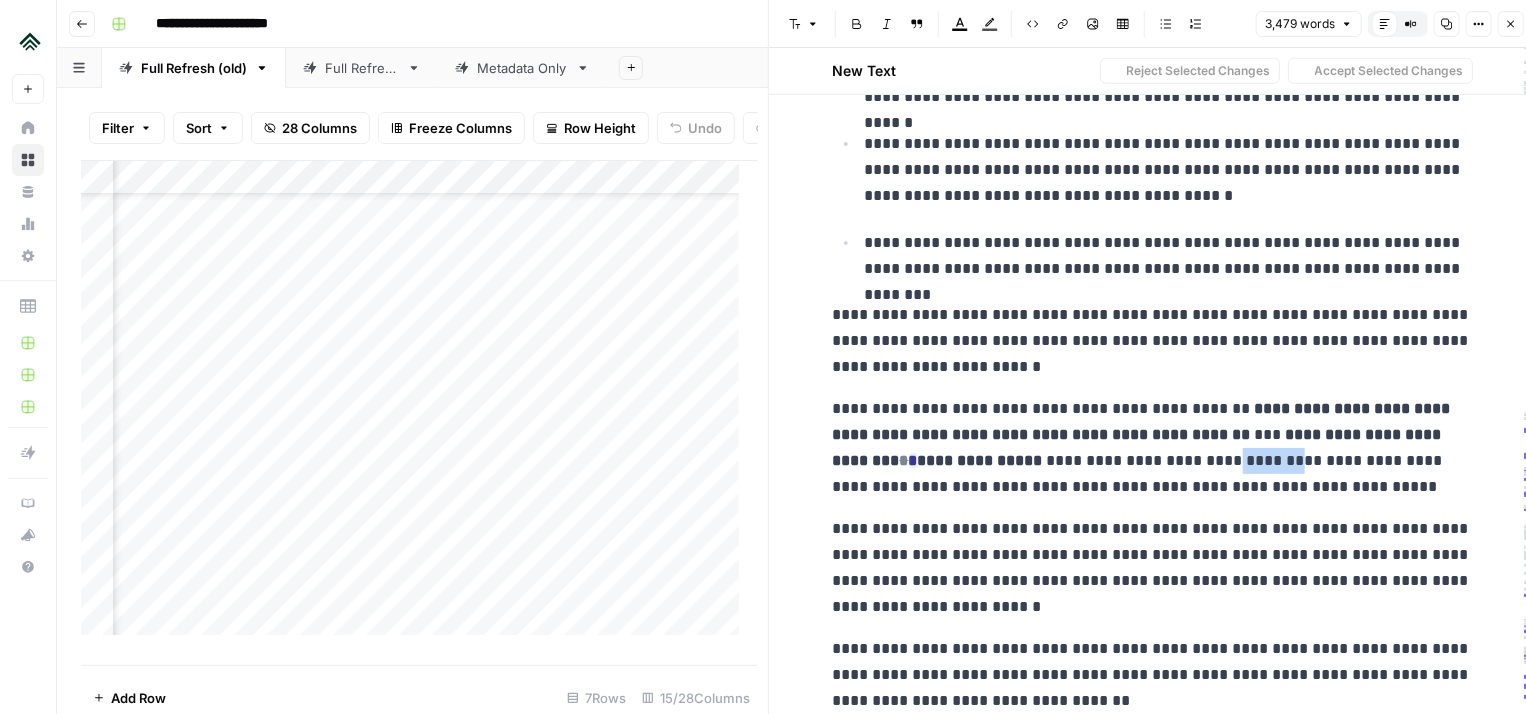 click on "**********" at bounding box center [1153, 448] 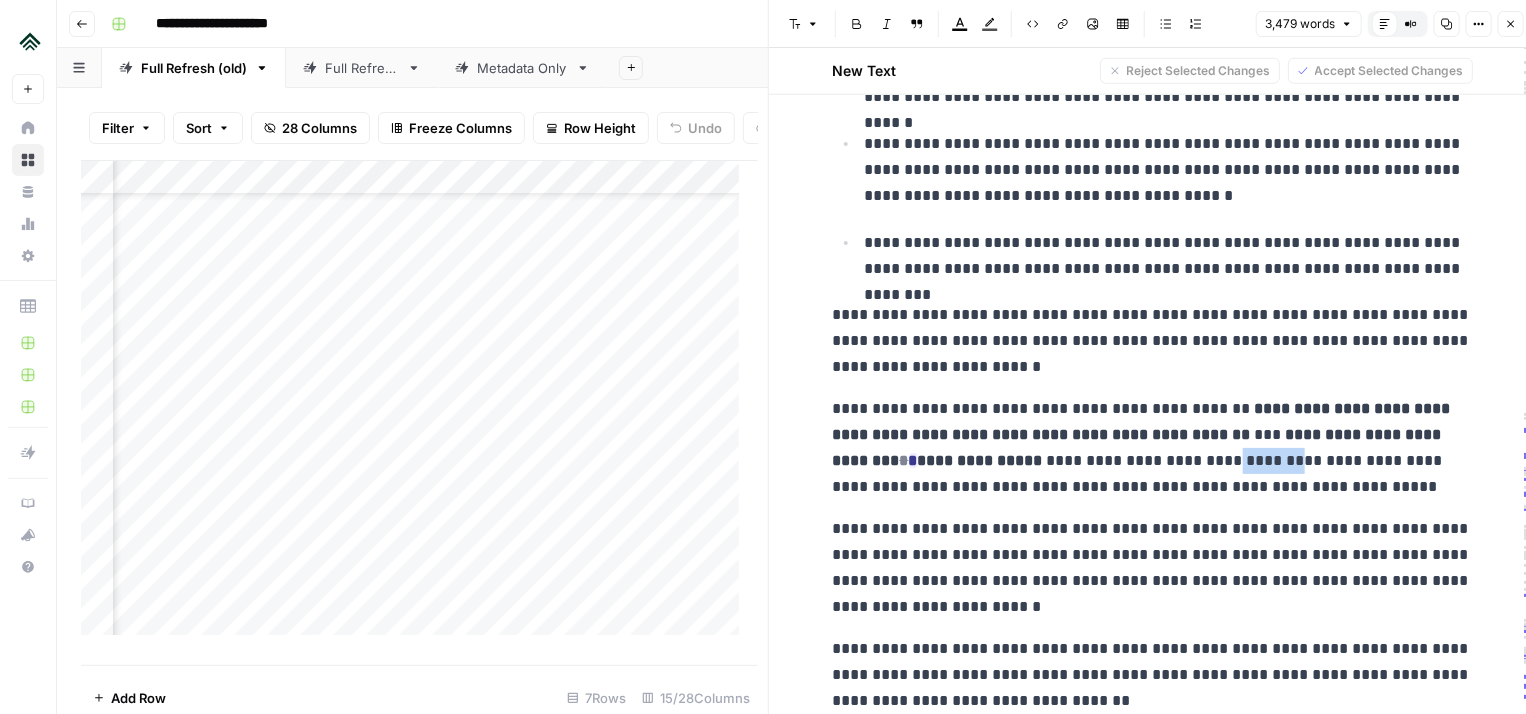 click on "**********" at bounding box center [1153, 448] 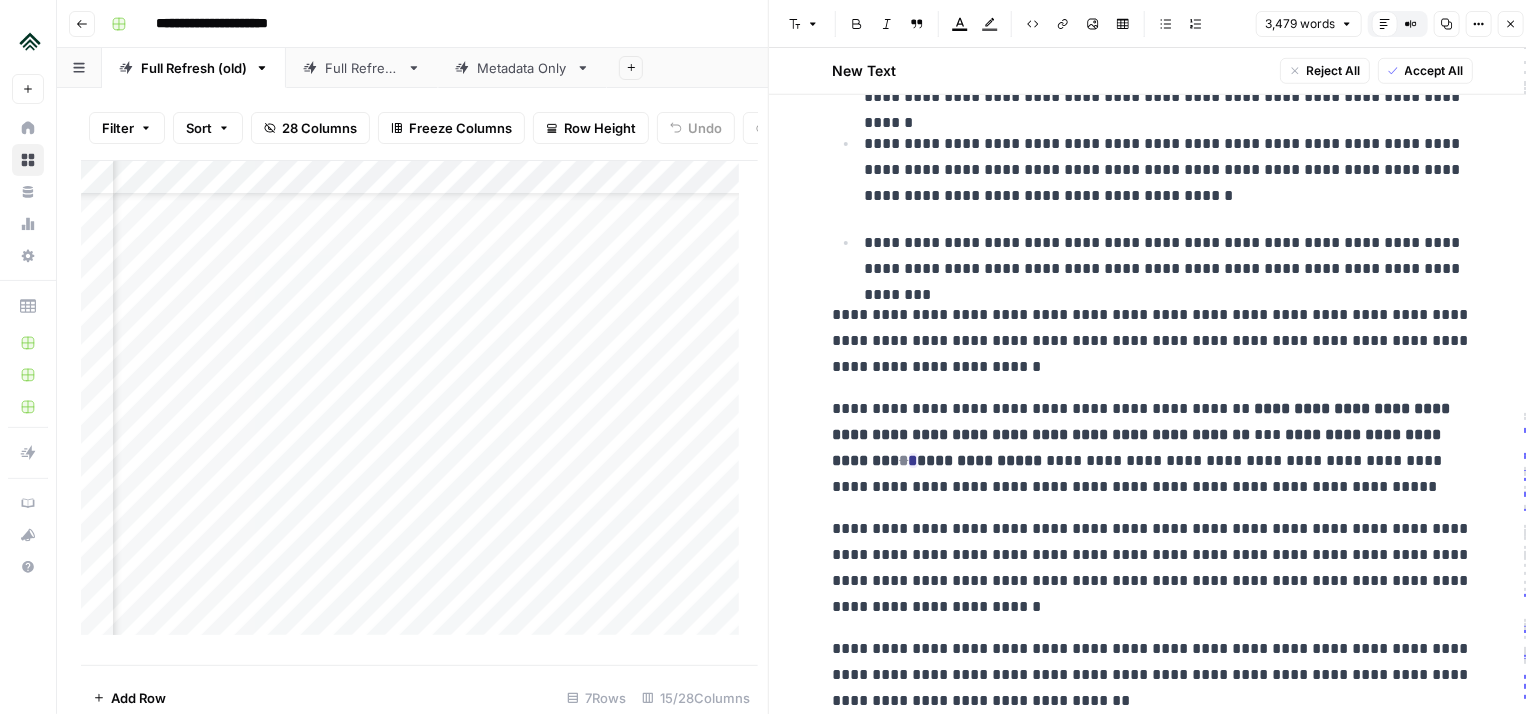 click on "**********" at bounding box center (1153, 448) 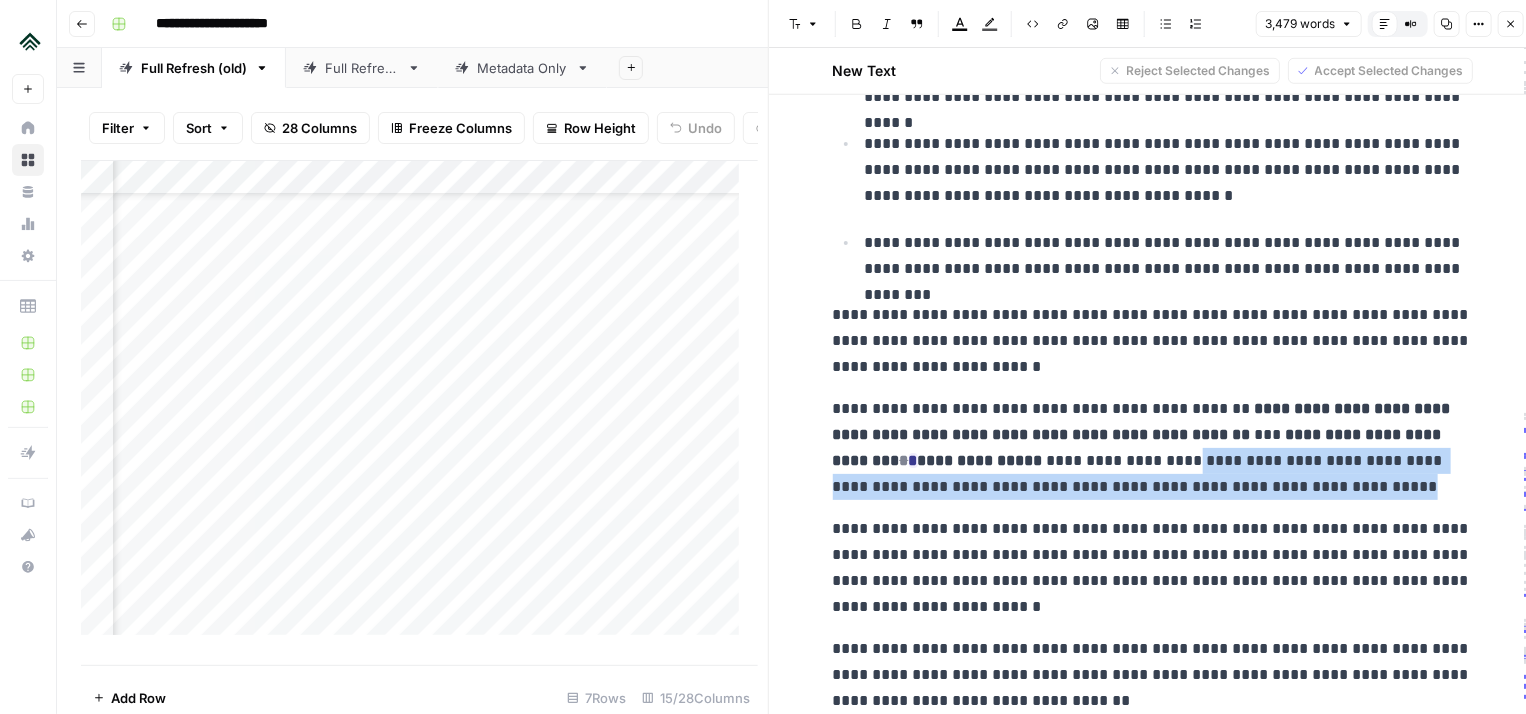 drag, startPoint x: 1197, startPoint y: 488, endPoint x: 1008, endPoint y: 452, distance: 192.39803 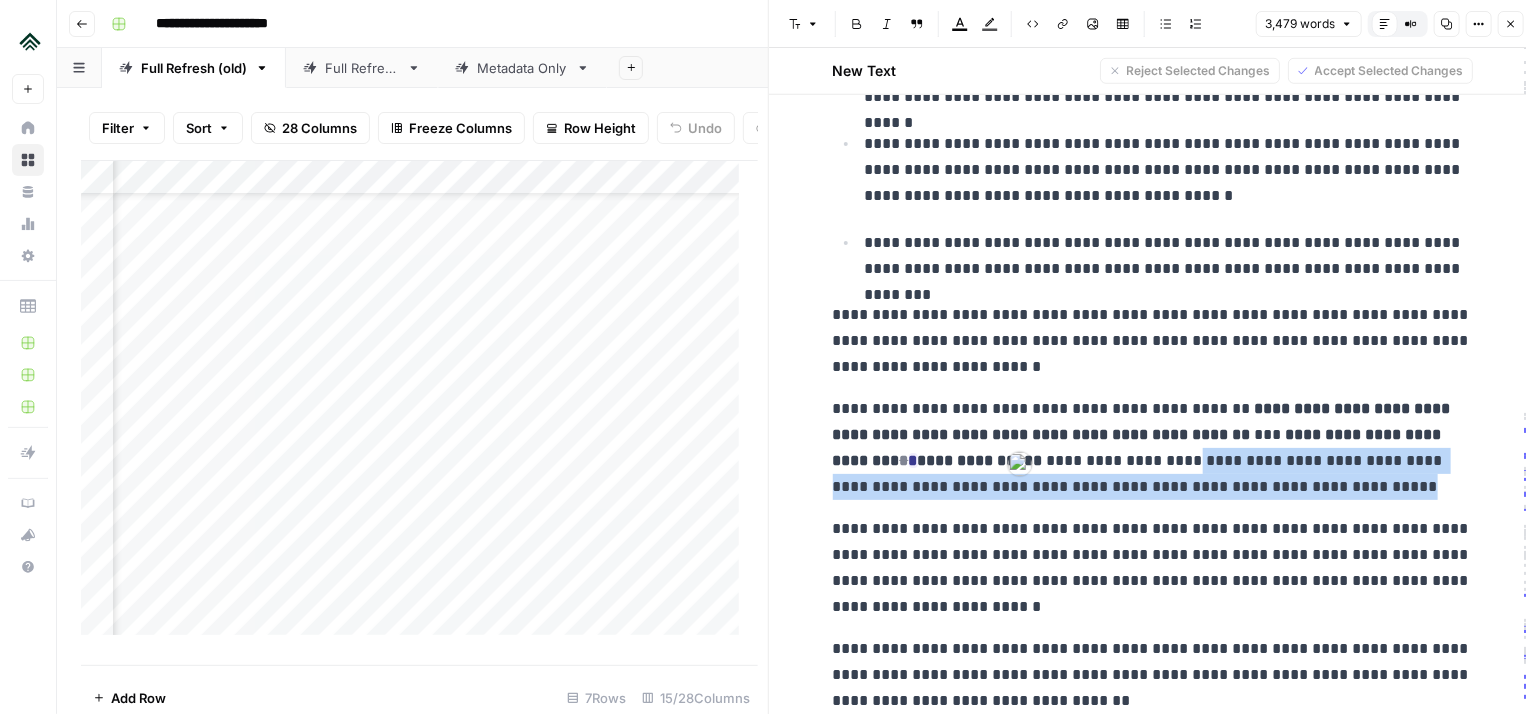 click on "Options" at bounding box center (1479, 24) 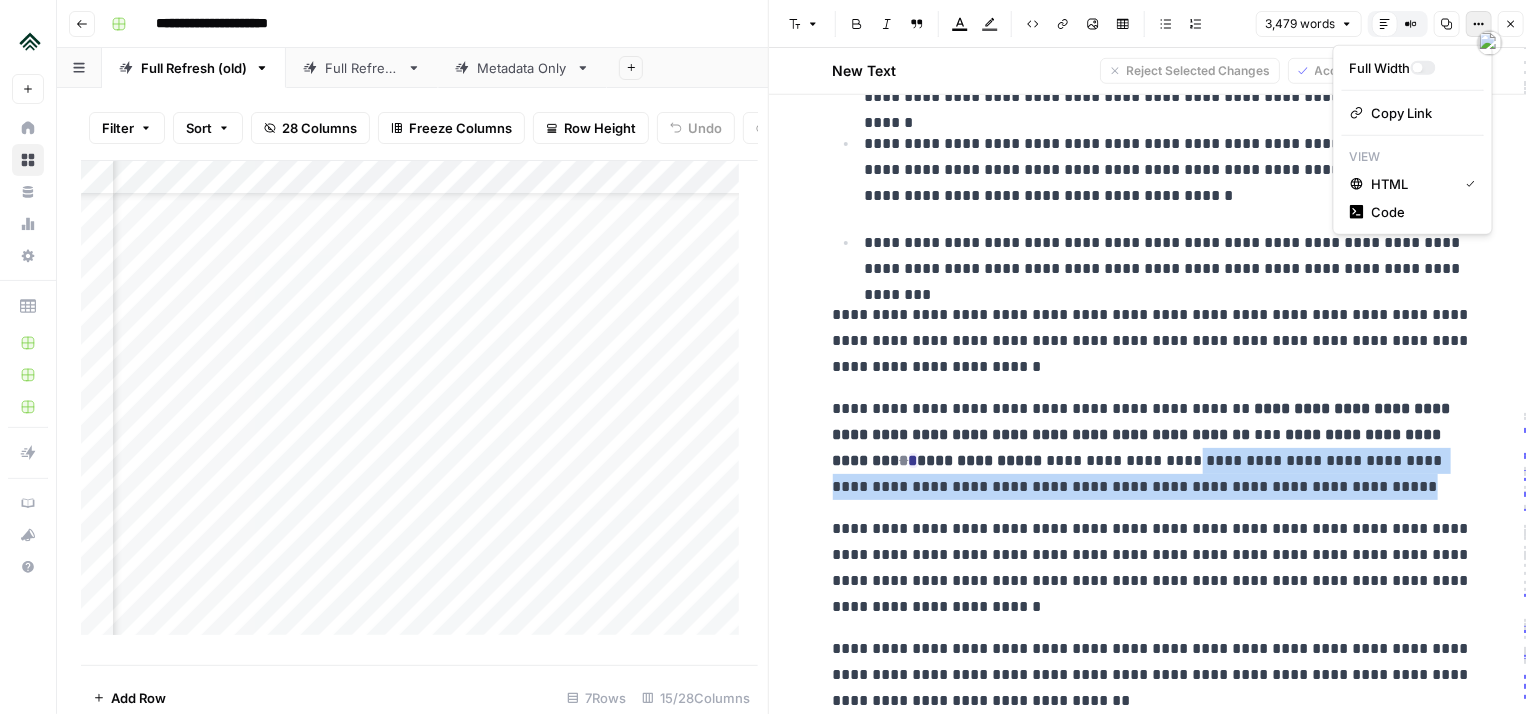 click on "Options" at bounding box center (1479, 24) 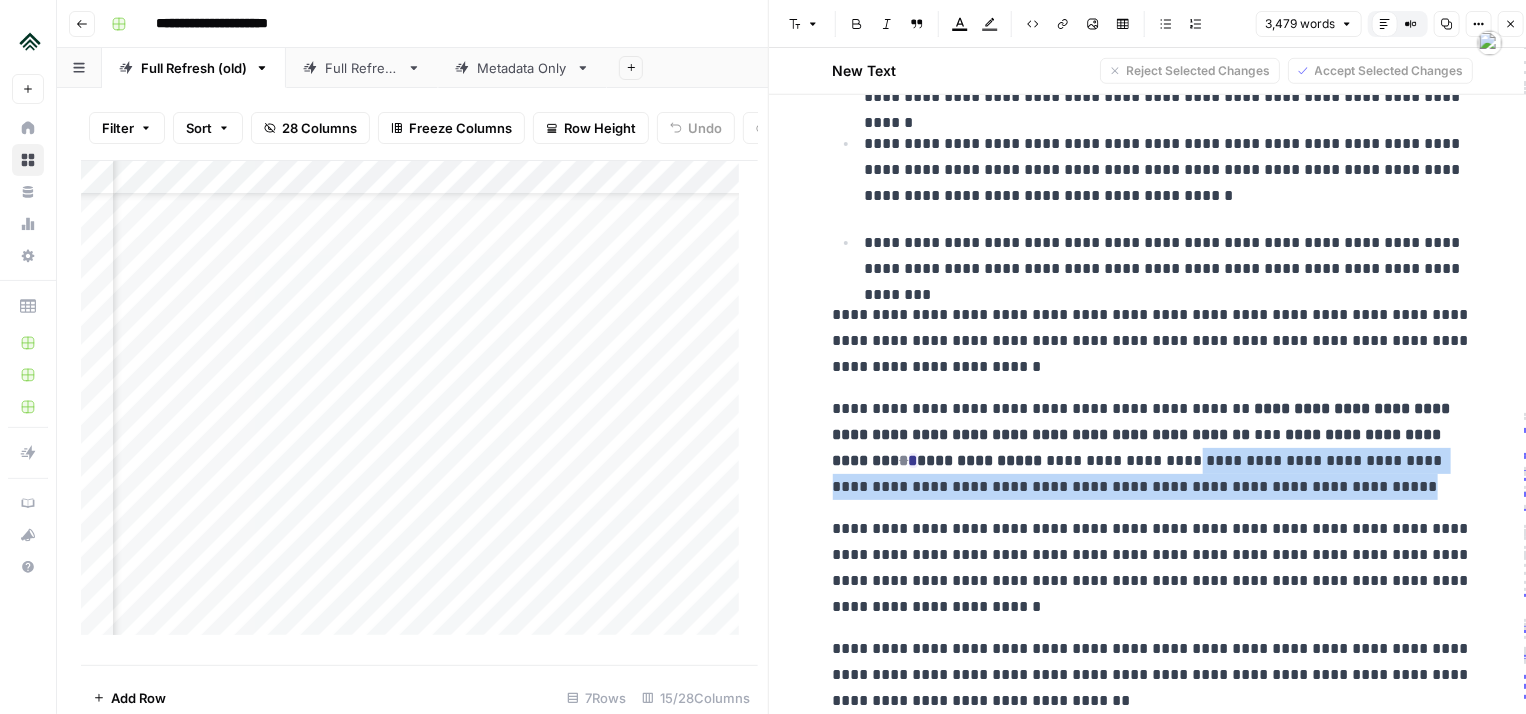 click on "**********" at bounding box center (1153, 9209) 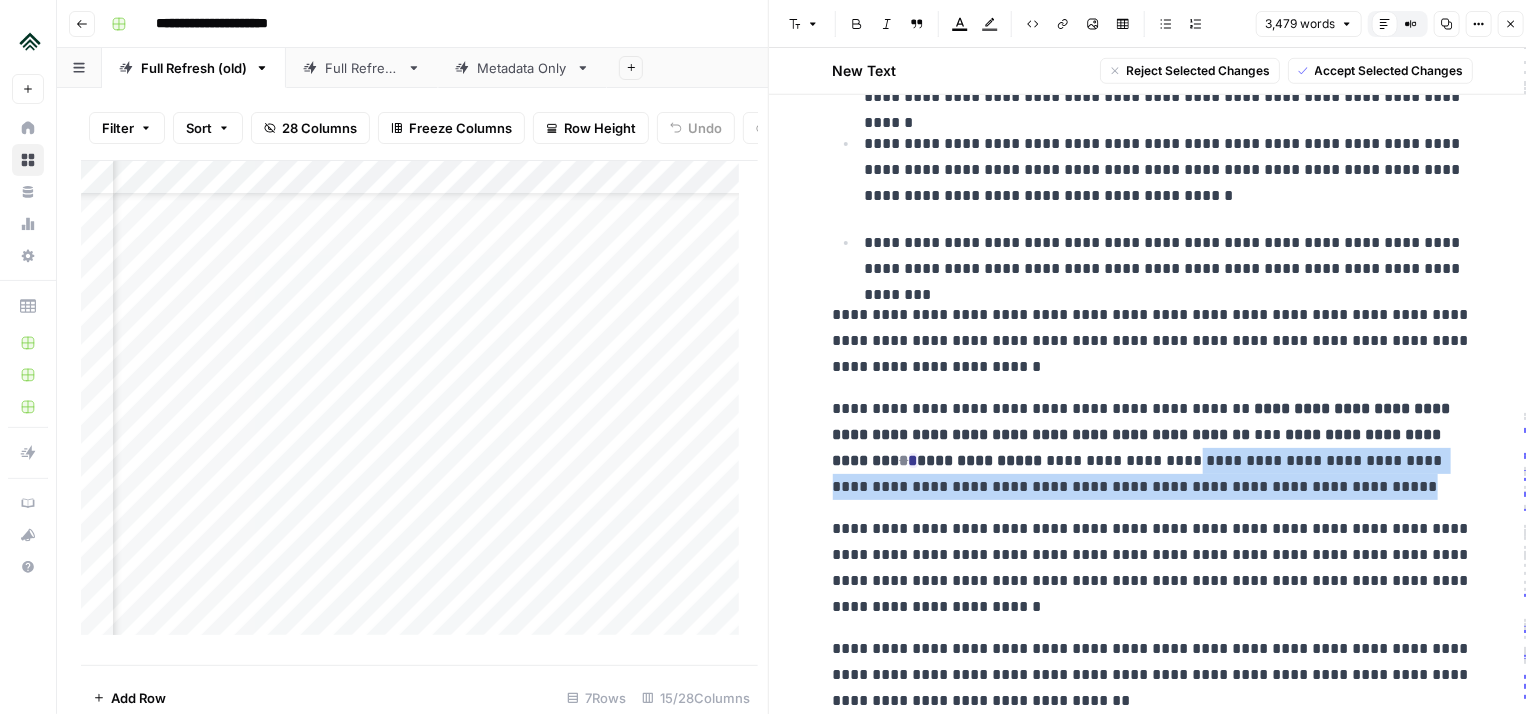 drag, startPoint x: 1225, startPoint y: 488, endPoint x: 828, endPoint y: 412, distance: 404.2091 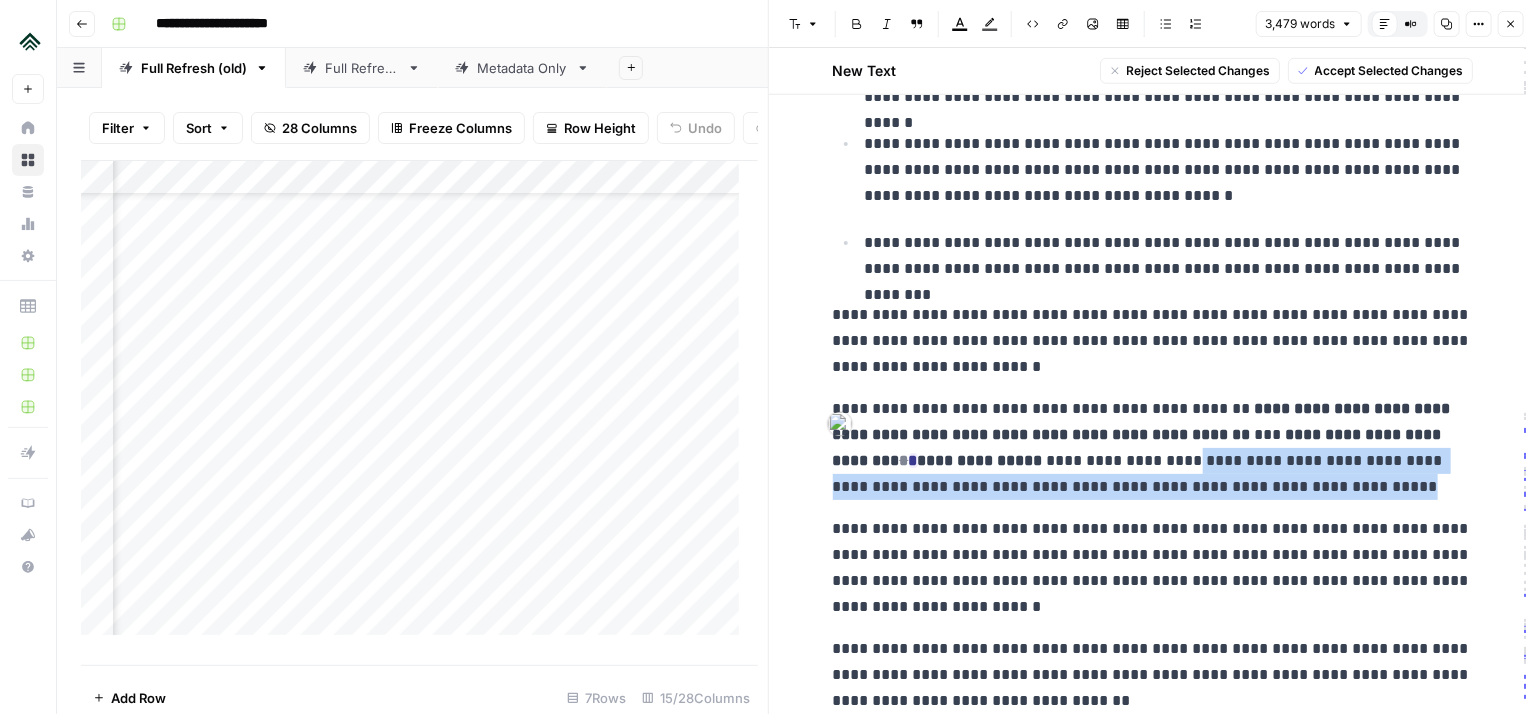 click on "**********" at bounding box center (1144, 421) 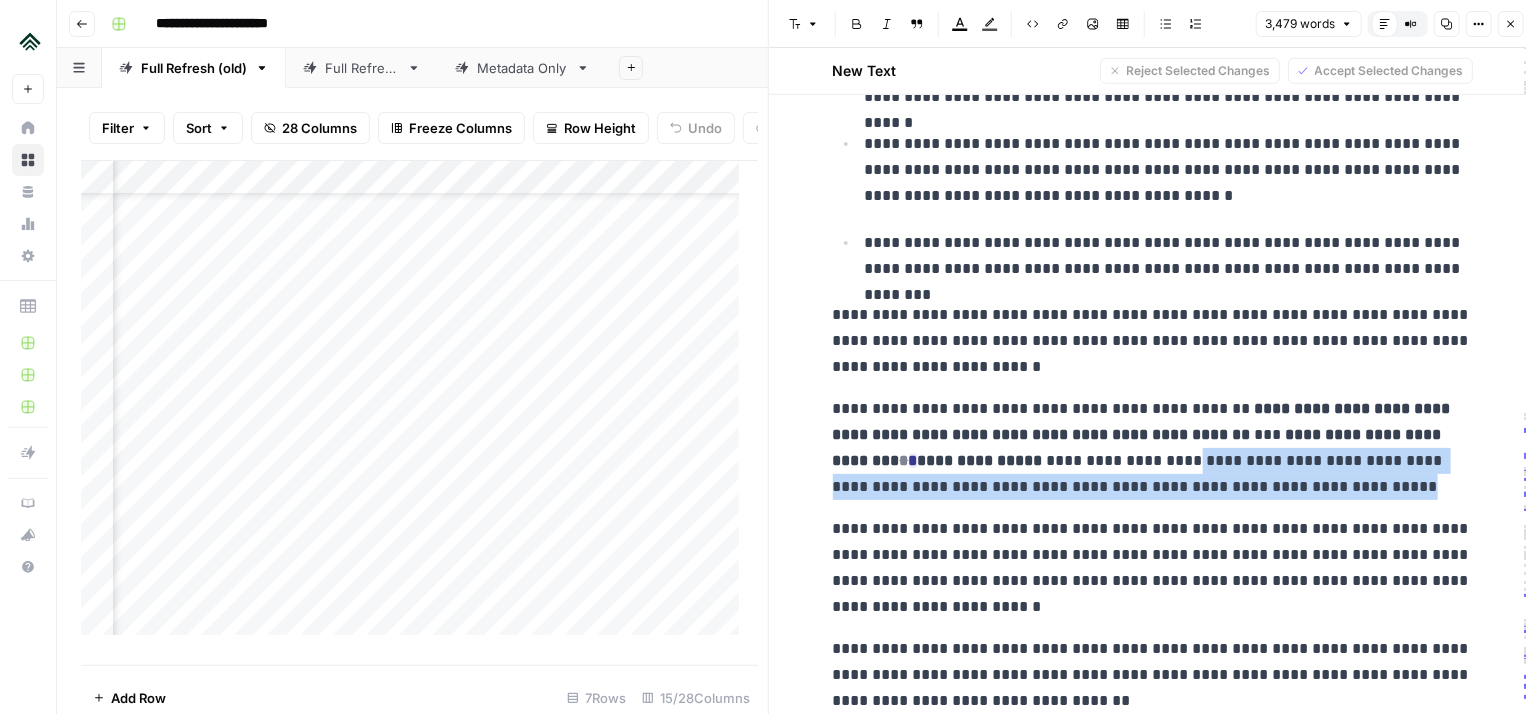 drag, startPoint x: 1220, startPoint y: 488, endPoint x: 1004, endPoint y: 453, distance: 218.81728 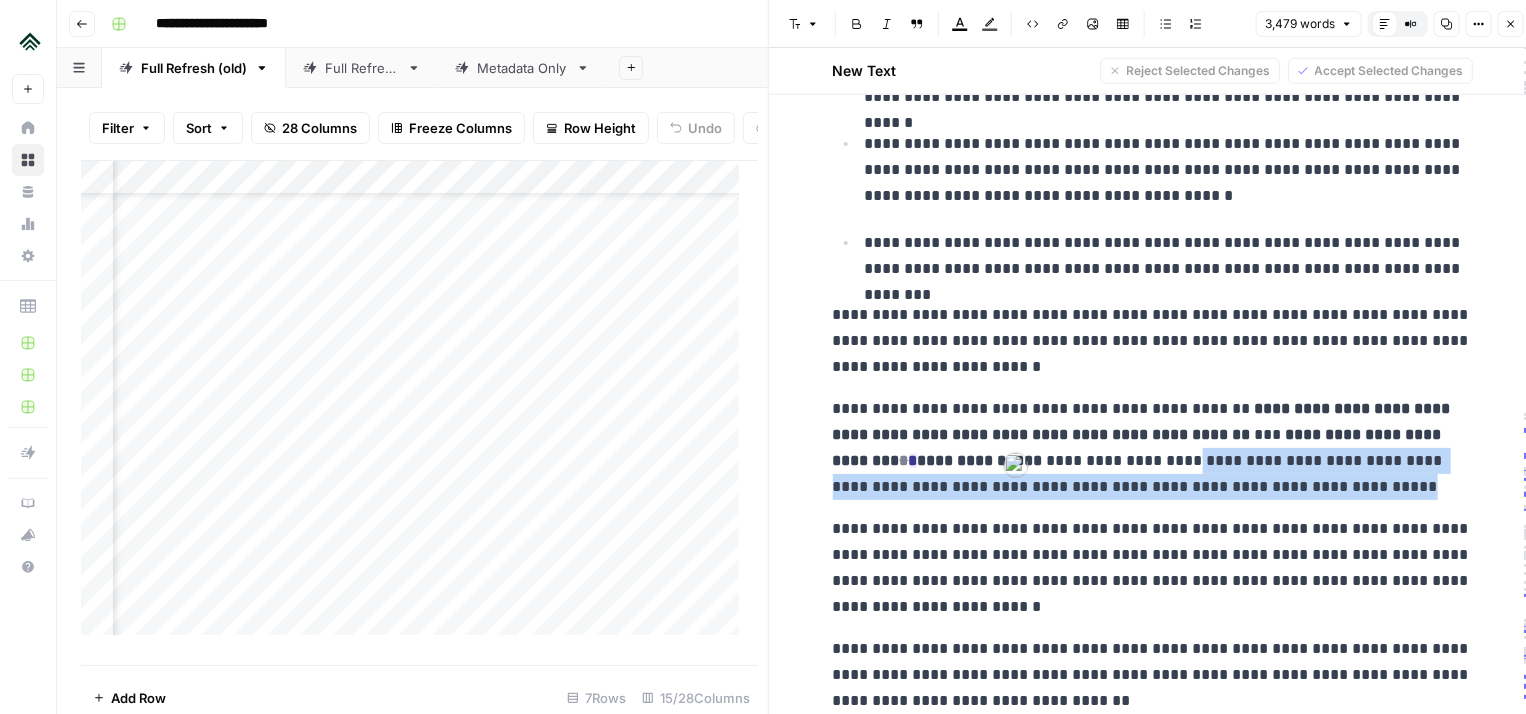click on "**********" at bounding box center (1153, 448) 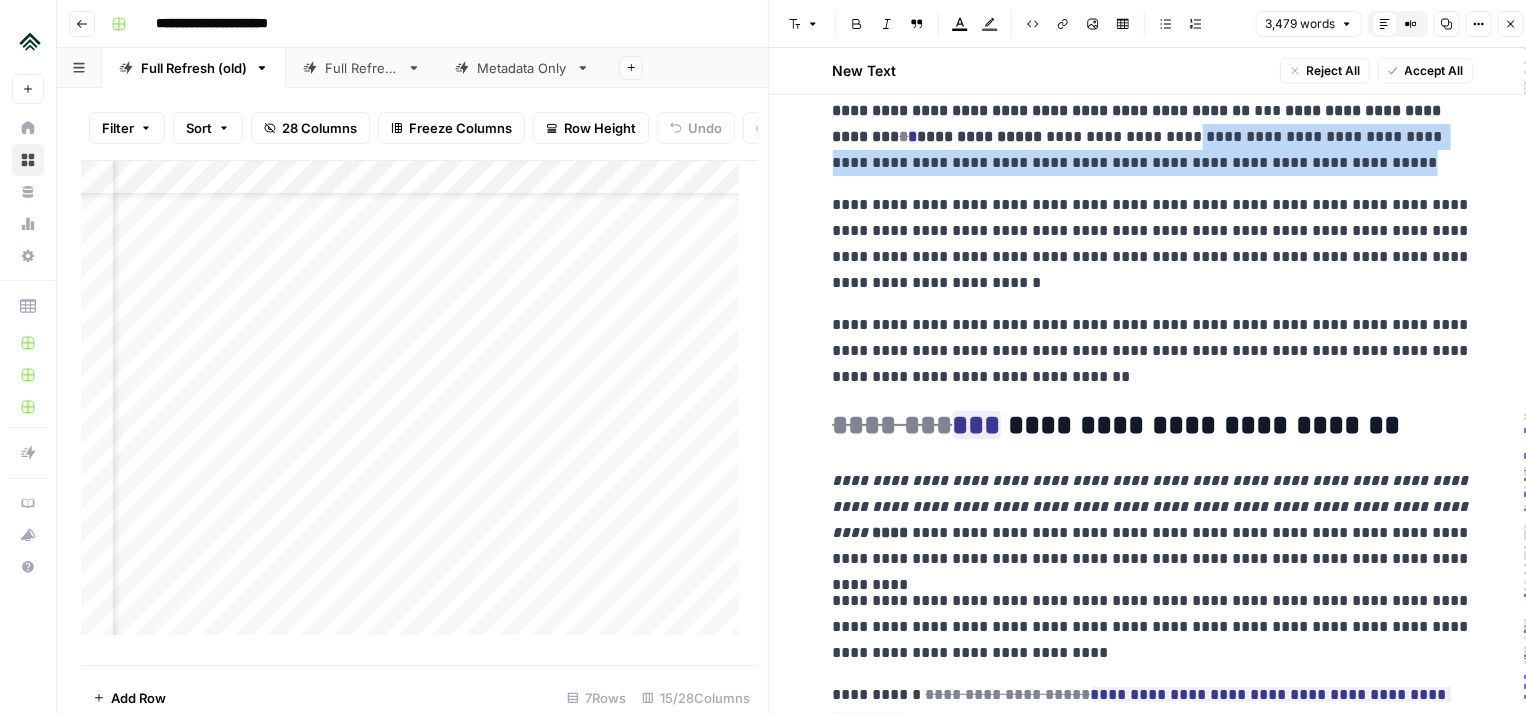 scroll, scrollTop: 1080, scrollLeft: 0, axis: vertical 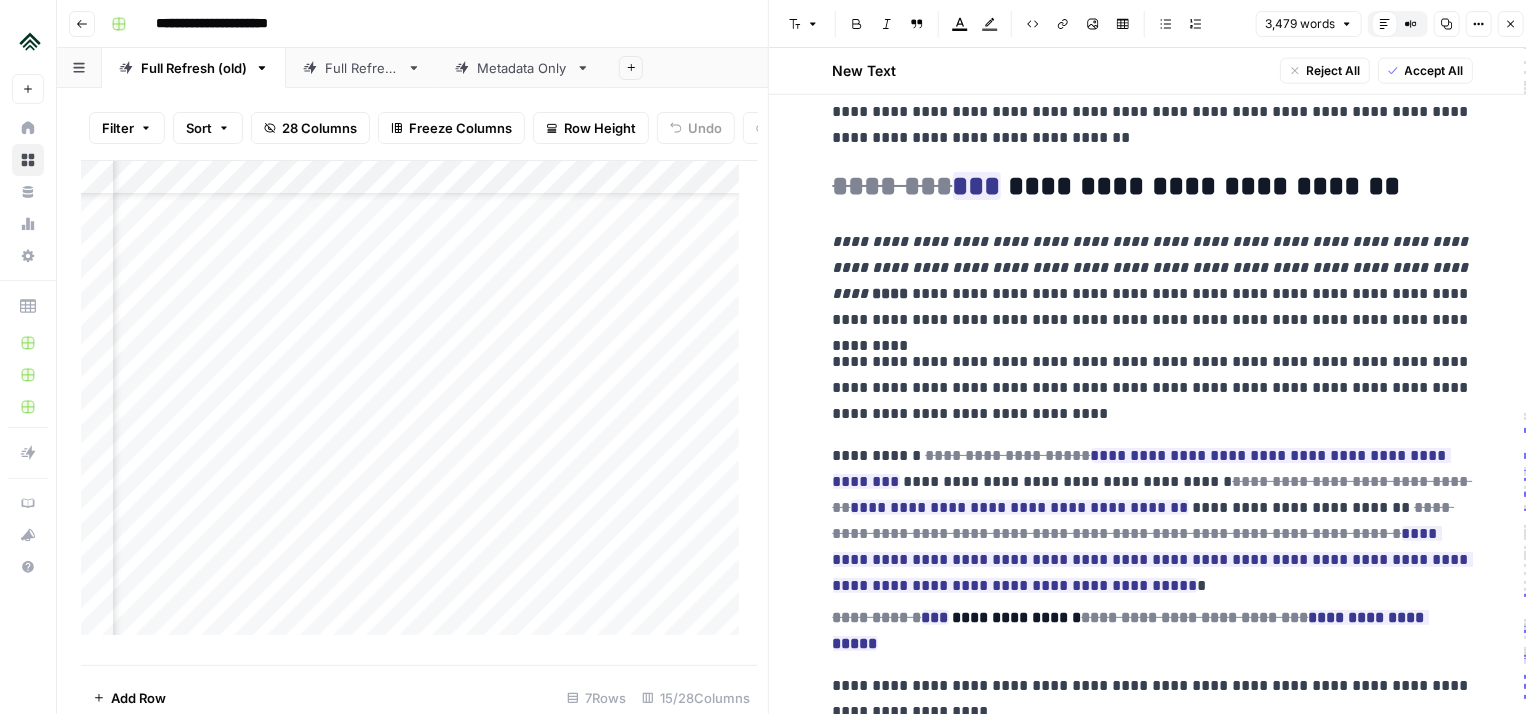 click on "**********" at bounding box center [1153, 388] 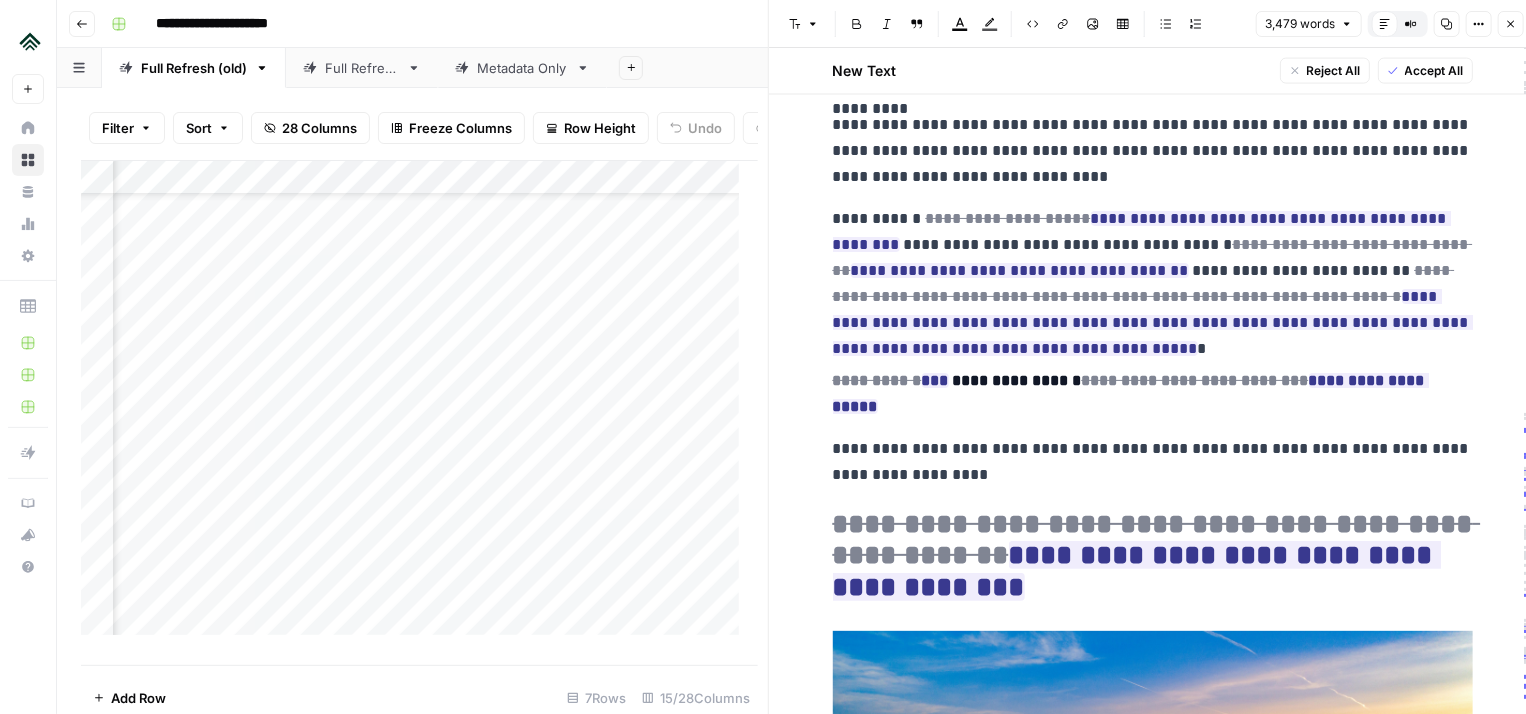 scroll, scrollTop: 1560, scrollLeft: 0, axis: vertical 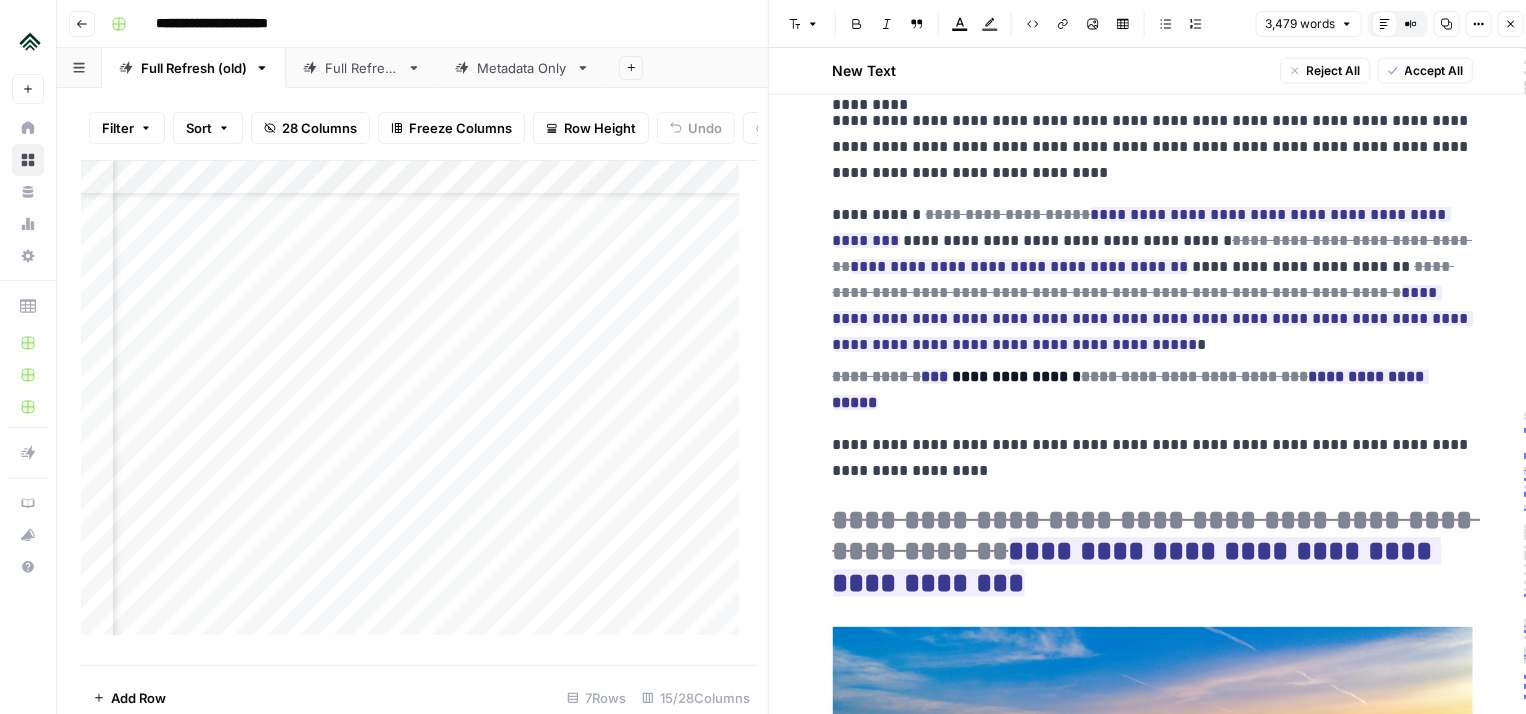 click on "**********" at bounding box center [1153, 390] 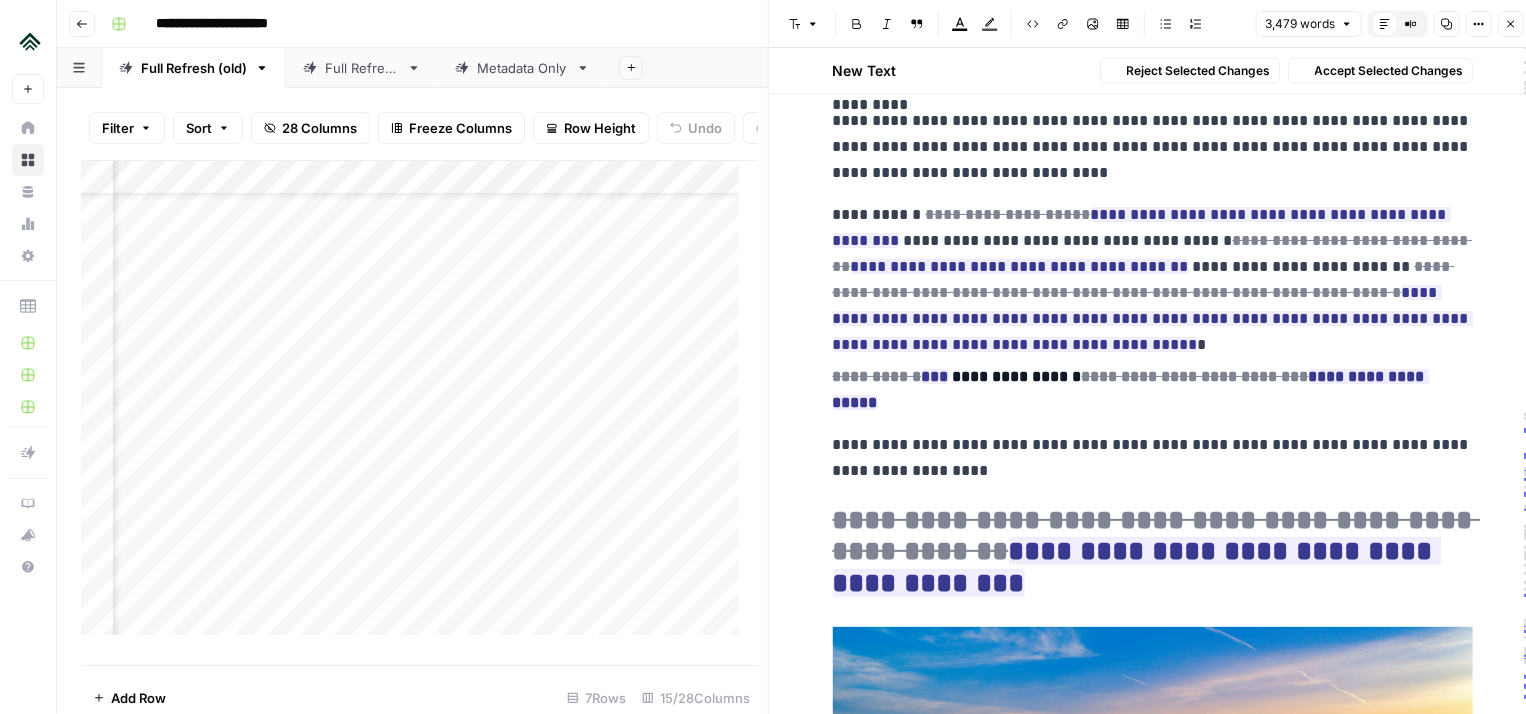 drag, startPoint x: 974, startPoint y: 360, endPoint x: 985, endPoint y: 416, distance: 57.070133 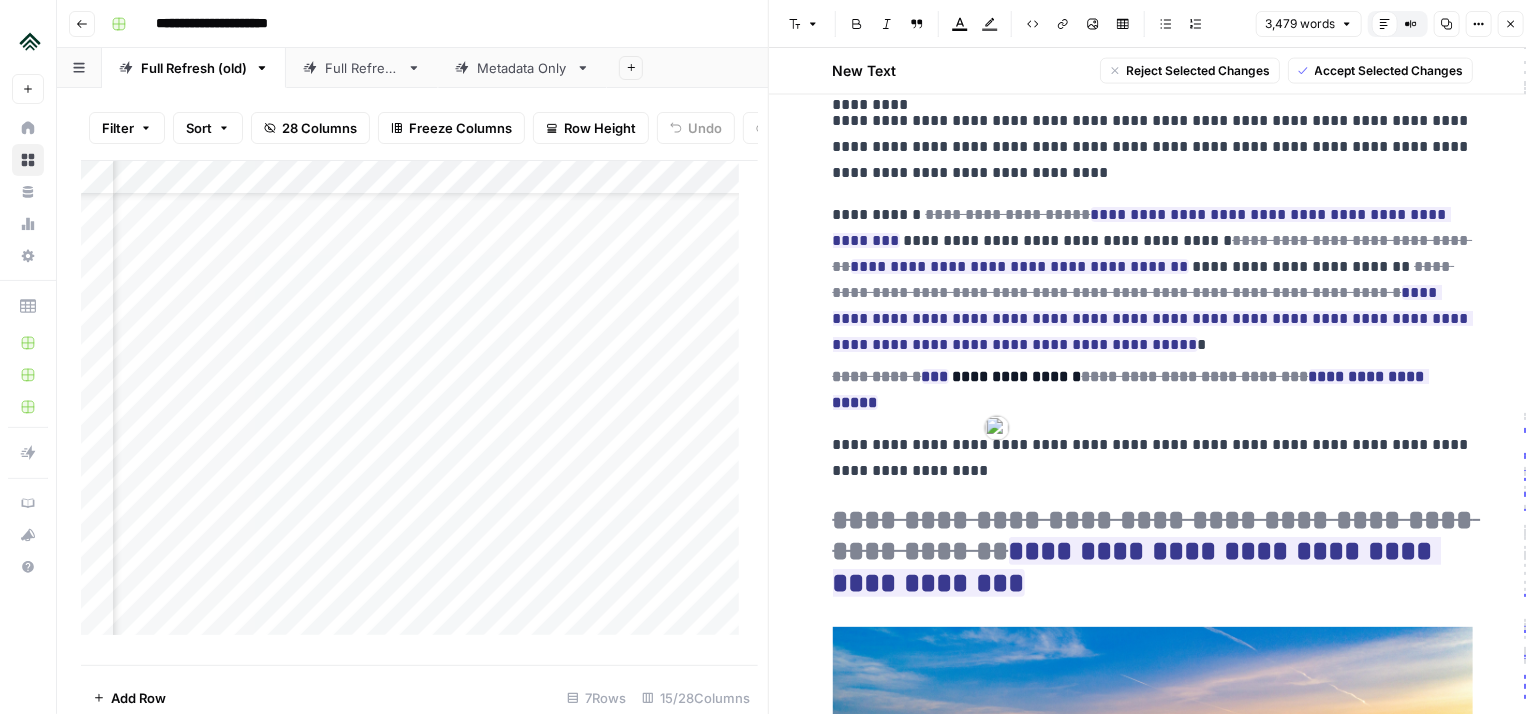 click on "**********" at bounding box center [1153, 390] 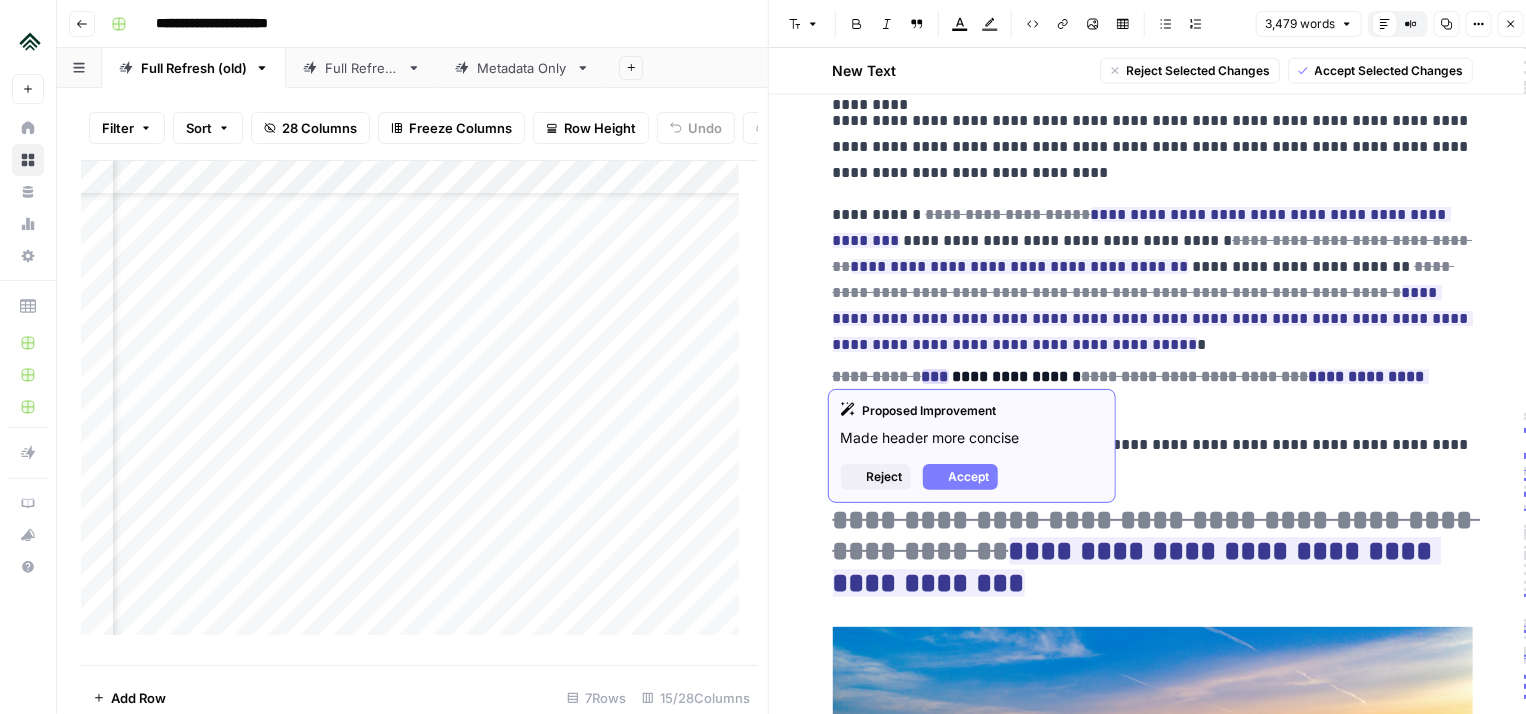 drag, startPoint x: 970, startPoint y: 398, endPoint x: 916, endPoint y: 375, distance: 58.694122 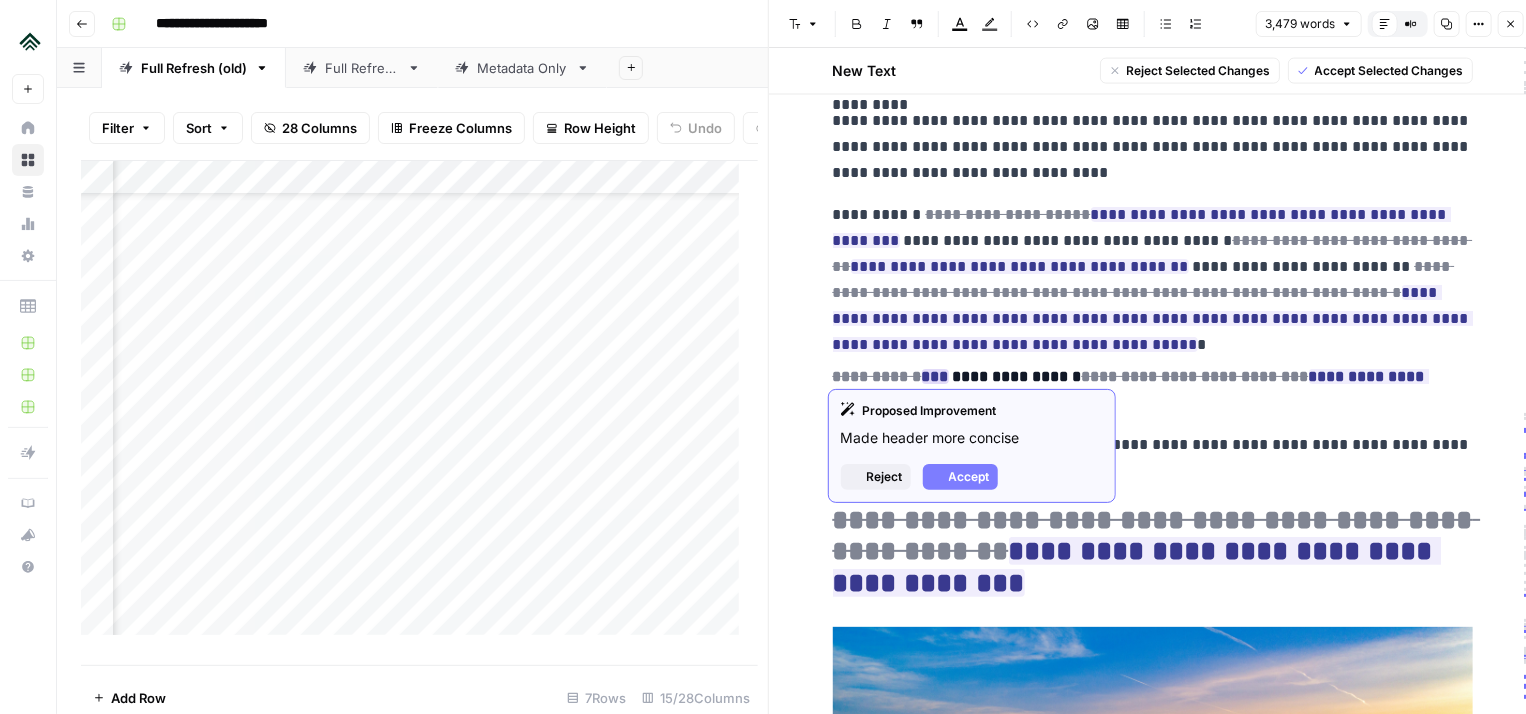 click on "**********" at bounding box center [1153, 390] 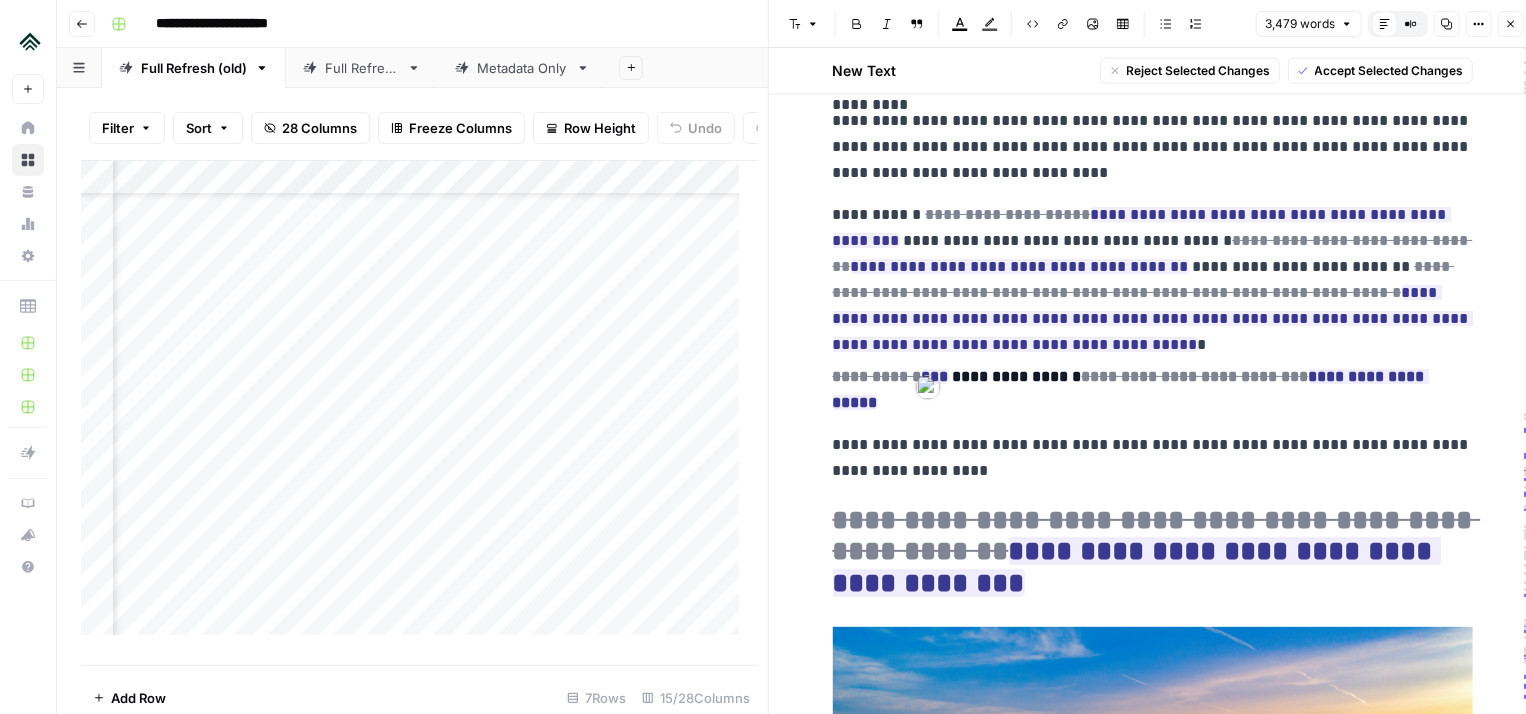click on "**********" at bounding box center [1153, 8405] 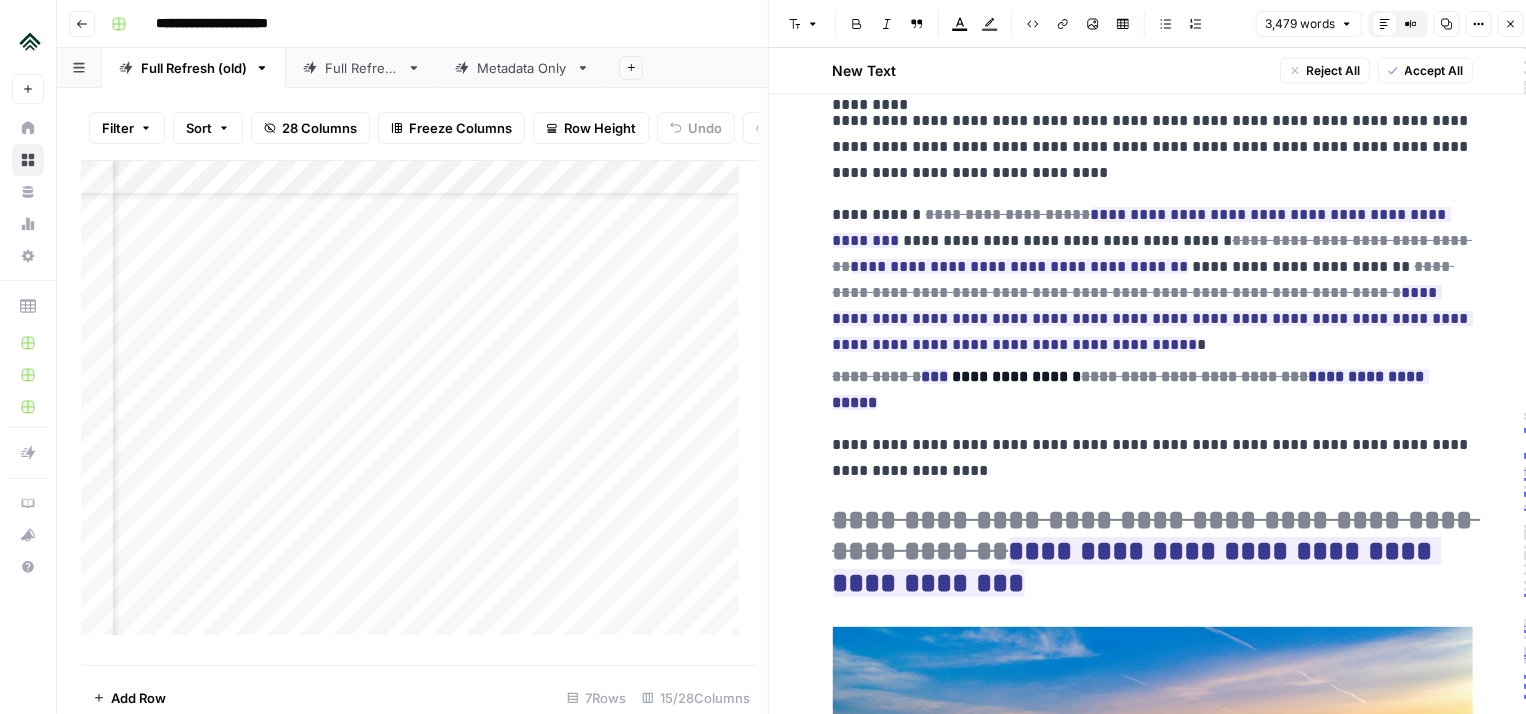 scroll, scrollTop: 1280, scrollLeft: 0, axis: vertical 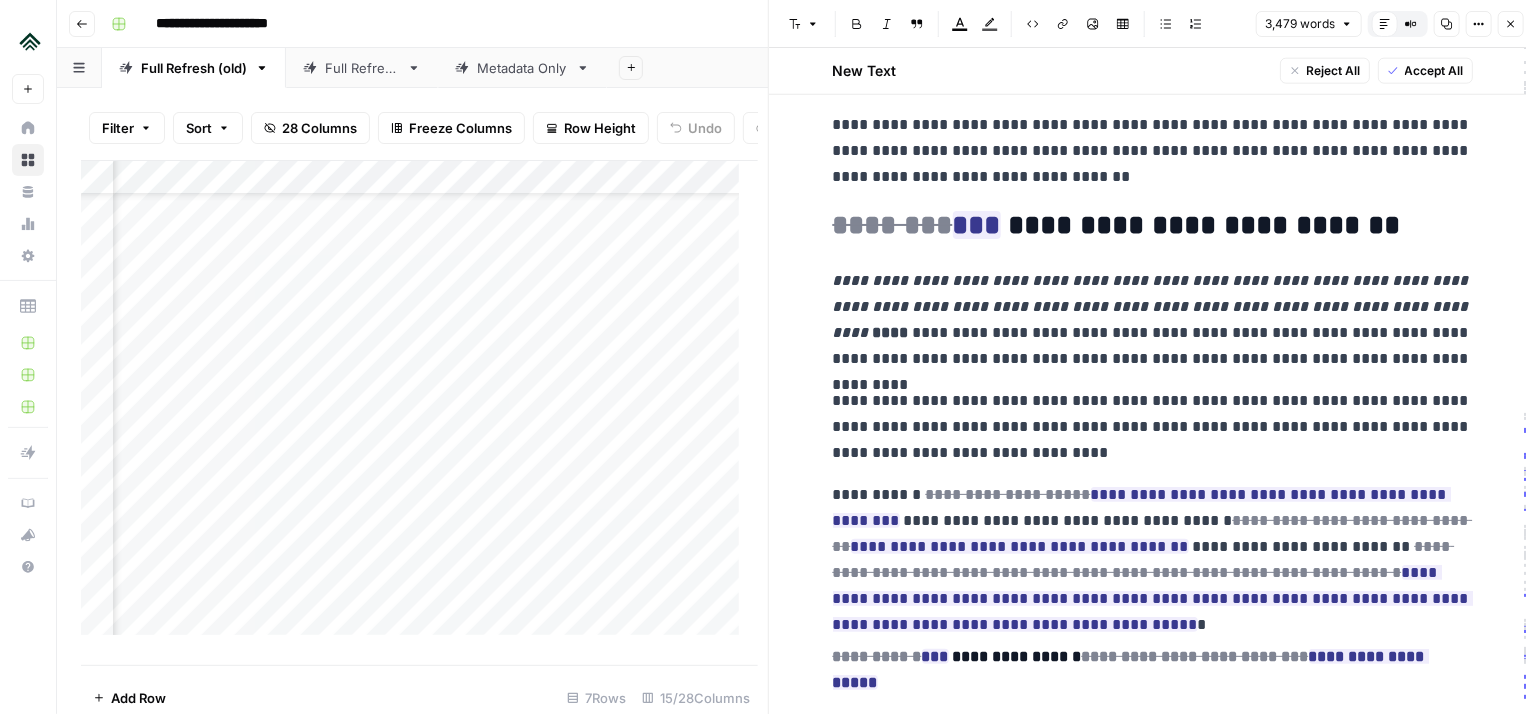 click on "**********" at bounding box center [1153, 320] 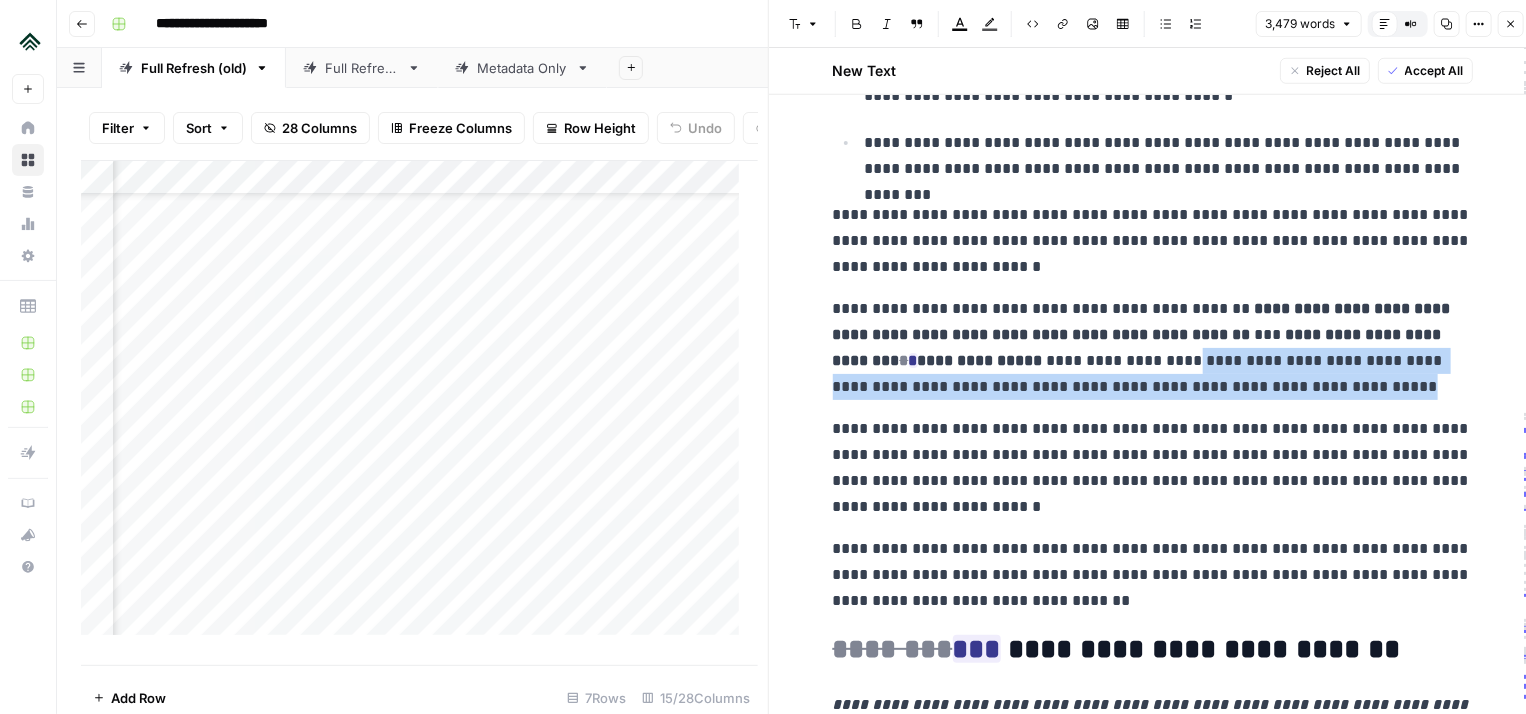 click on "**********" at bounding box center (1153, 348) 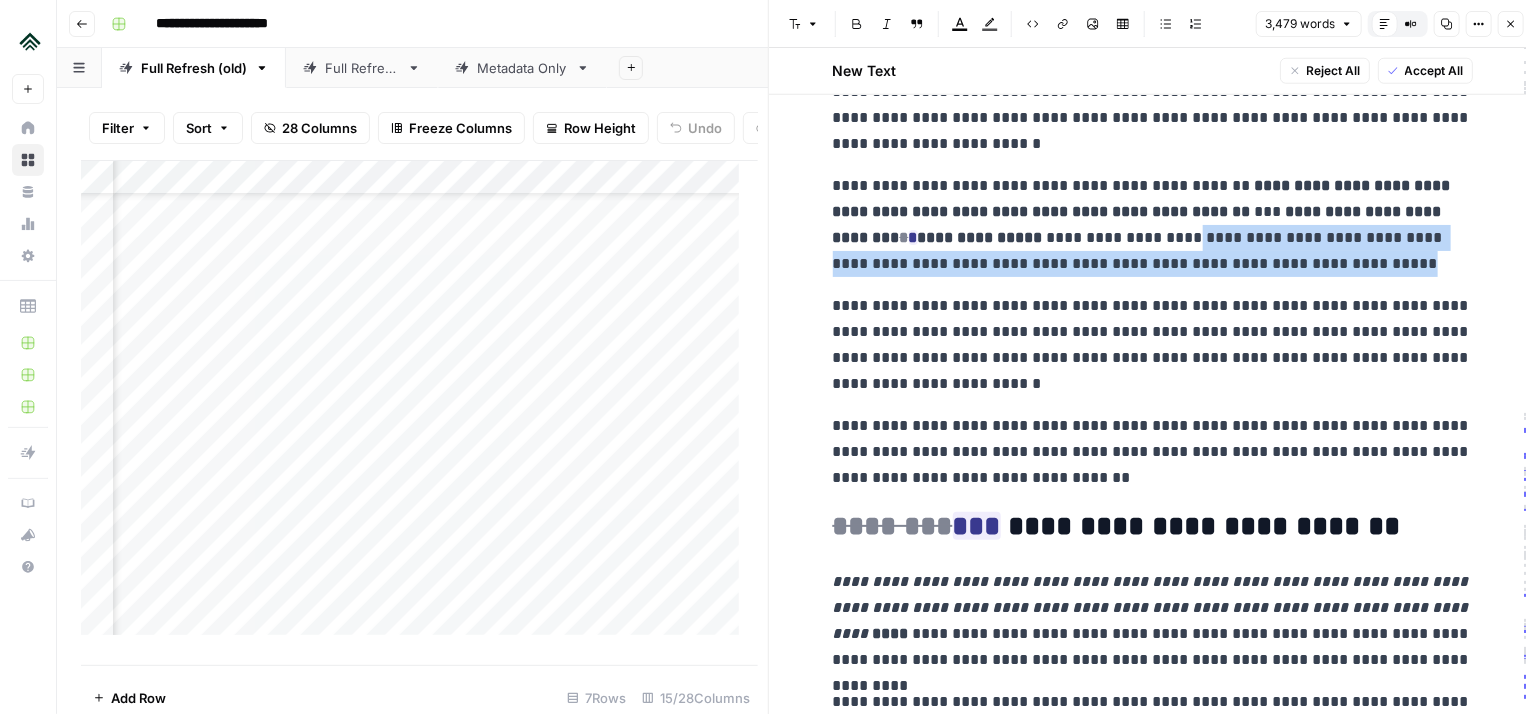 scroll, scrollTop: 984, scrollLeft: 0, axis: vertical 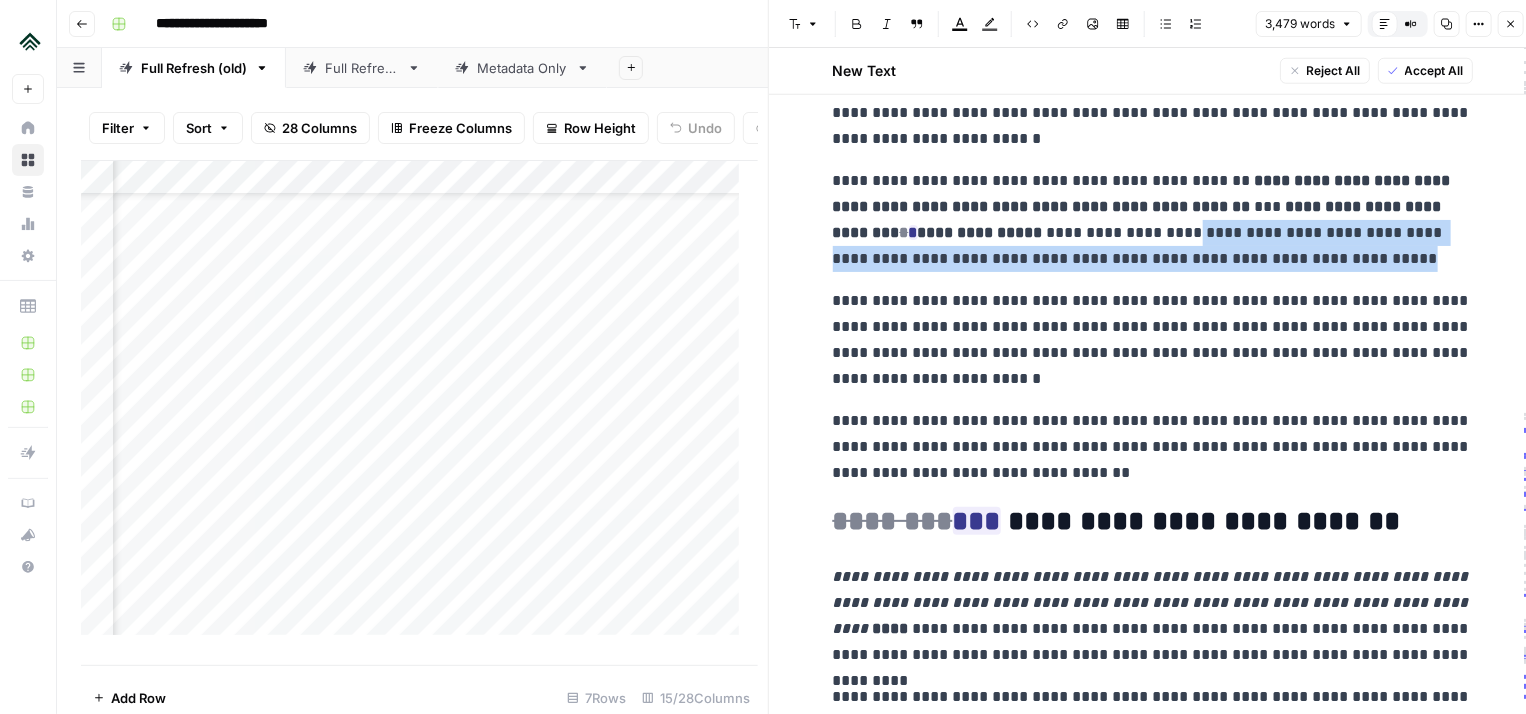 click on "**********" at bounding box center (1153, 340) 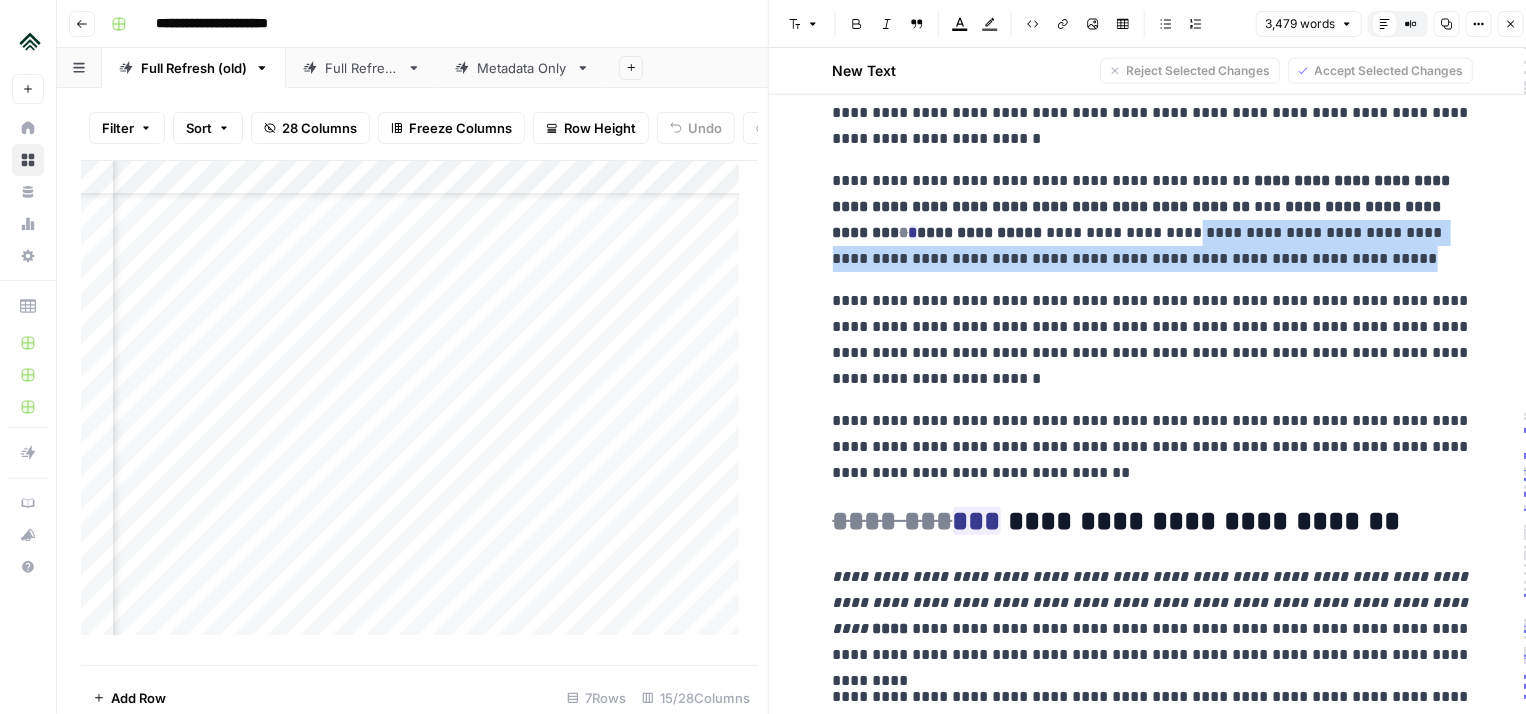 drag, startPoint x: 1227, startPoint y: 260, endPoint x: 1003, endPoint y: 232, distance: 225.74321 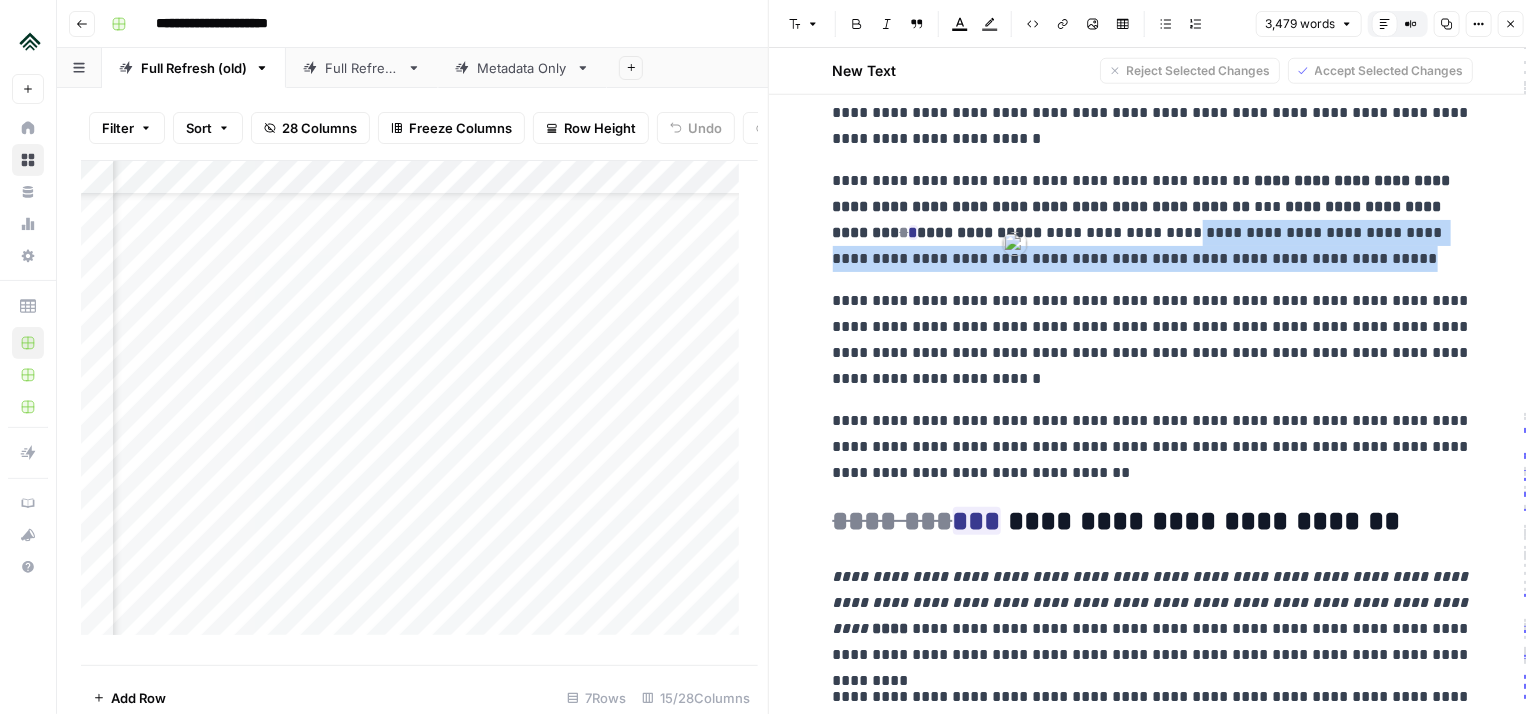 click on "**********" at bounding box center (1153, 220) 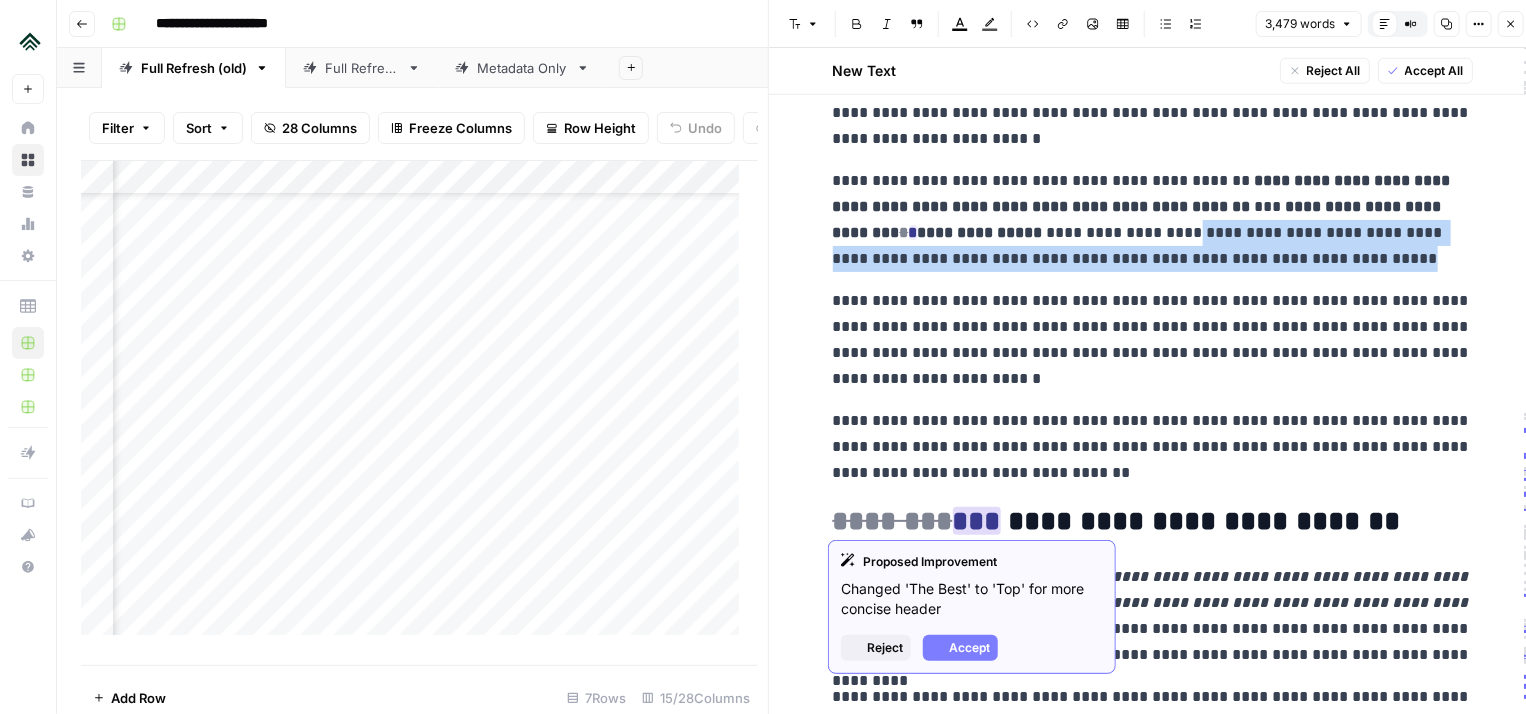click on "***" at bounding box center [977, 521] 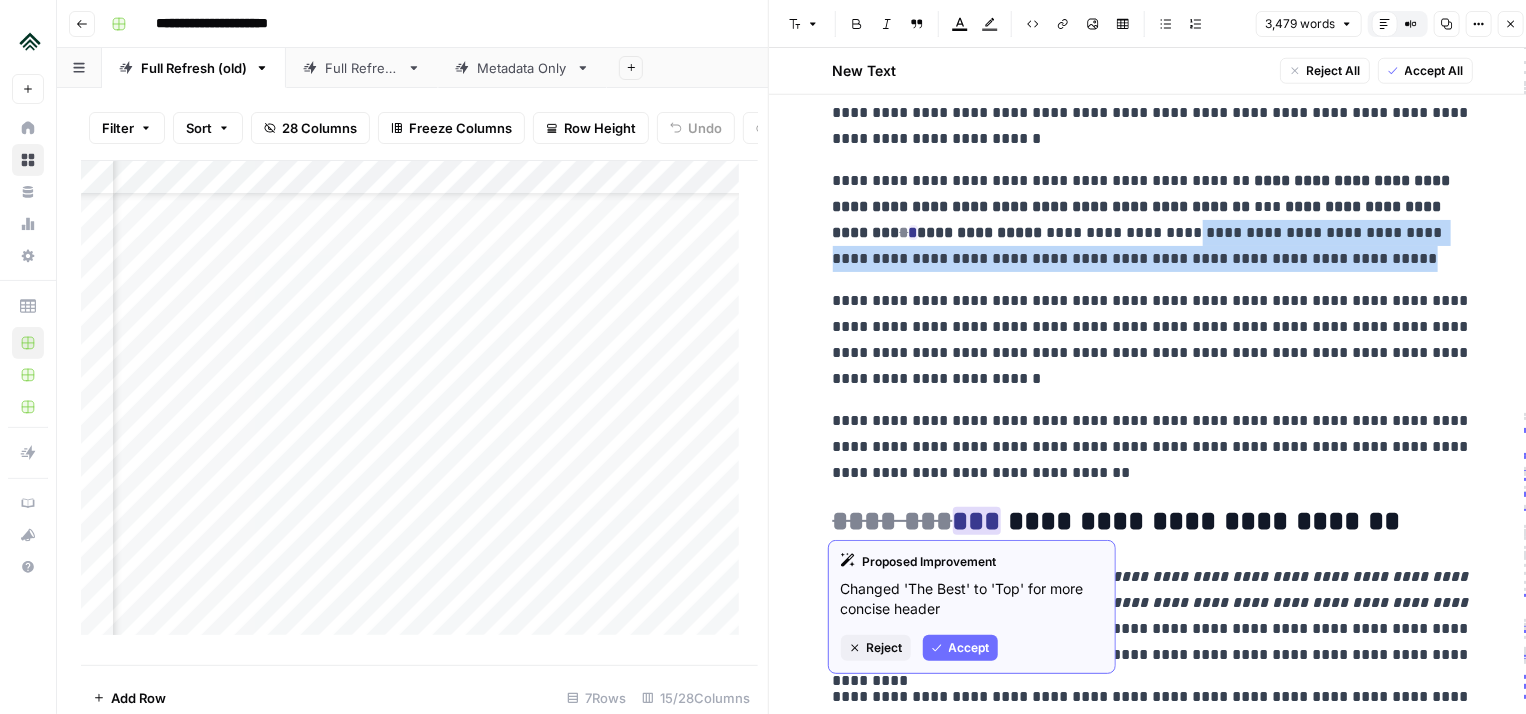click on "Accept" at bounding box center [969, 648] 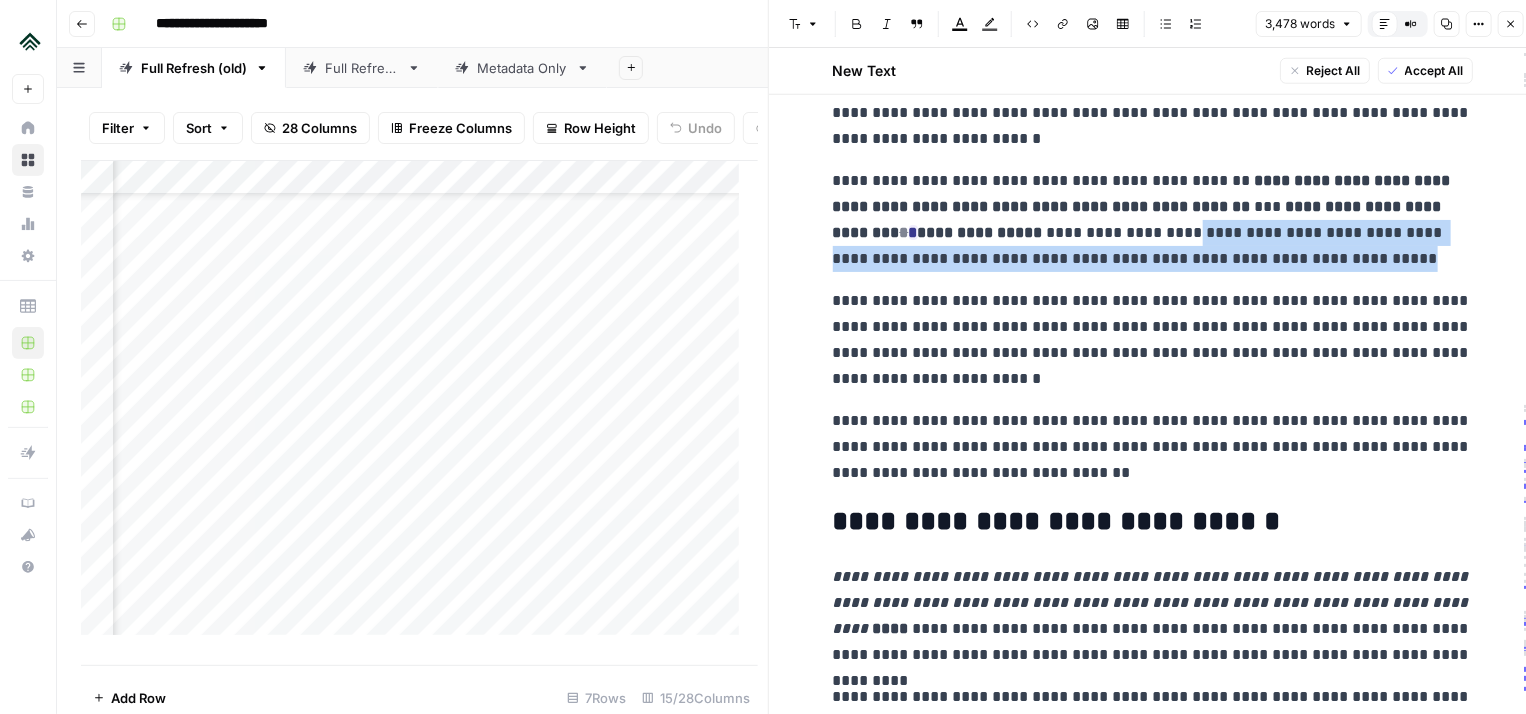 click on "**********" at bounding box center (1153, 447) 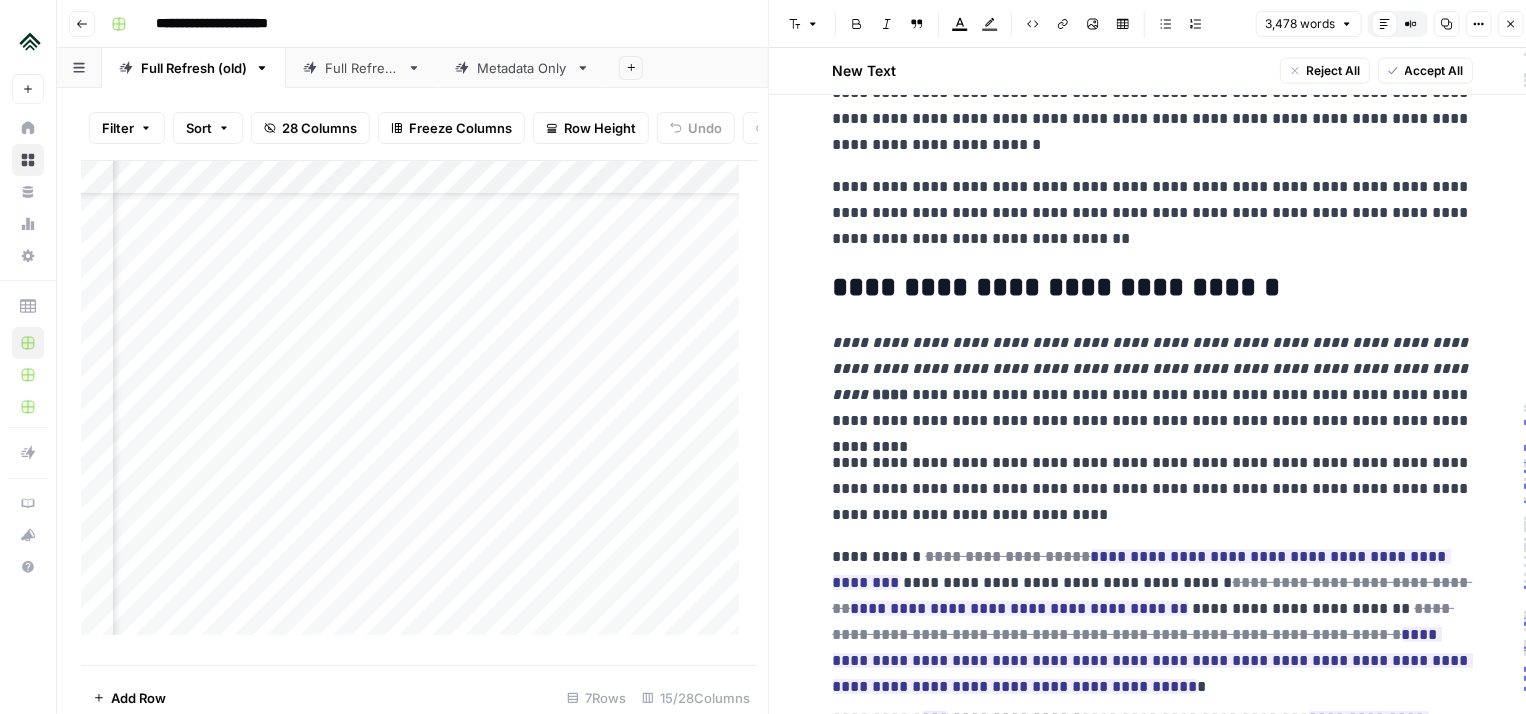 scroll, scrollTop: 1228, scrollLeft: 0, axis: vertical 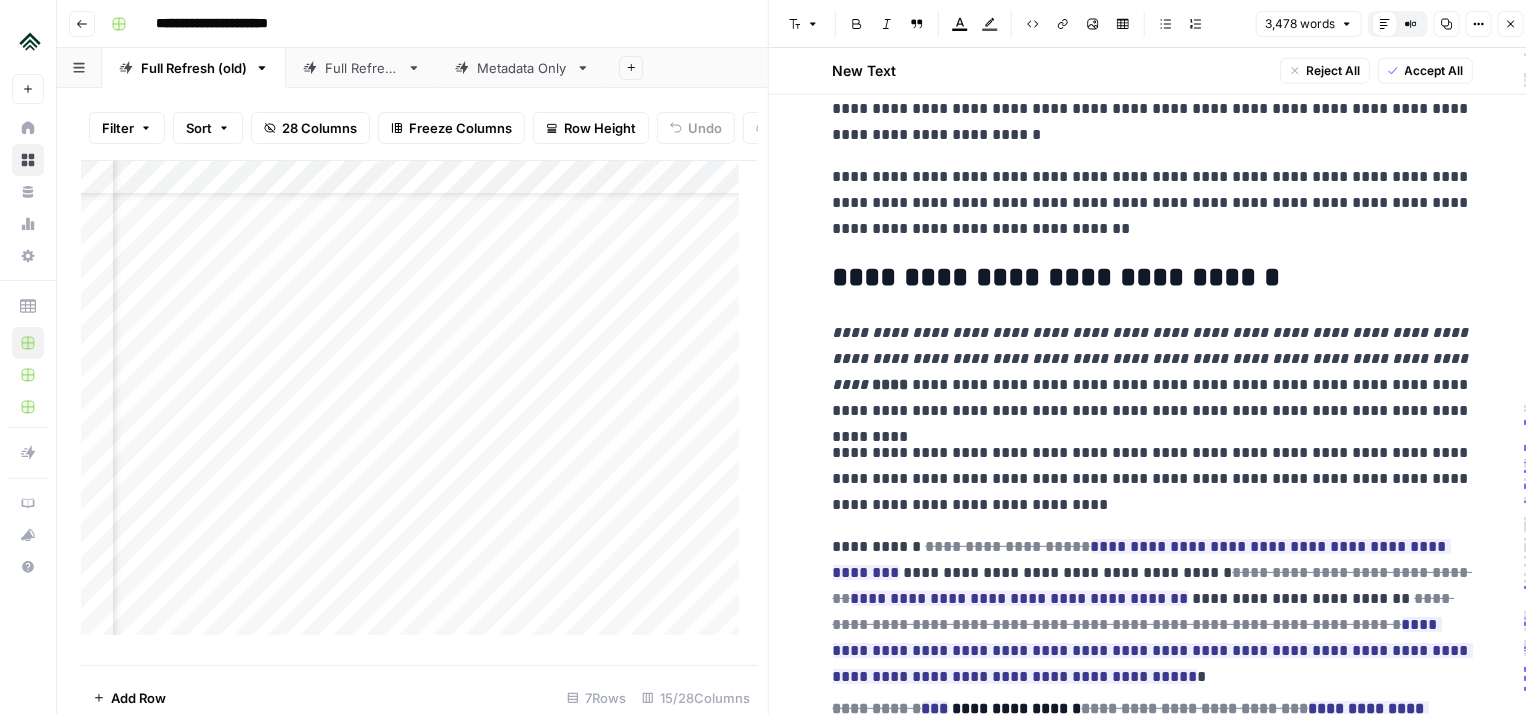 click on "**********" at bounding box center (1153, 278) 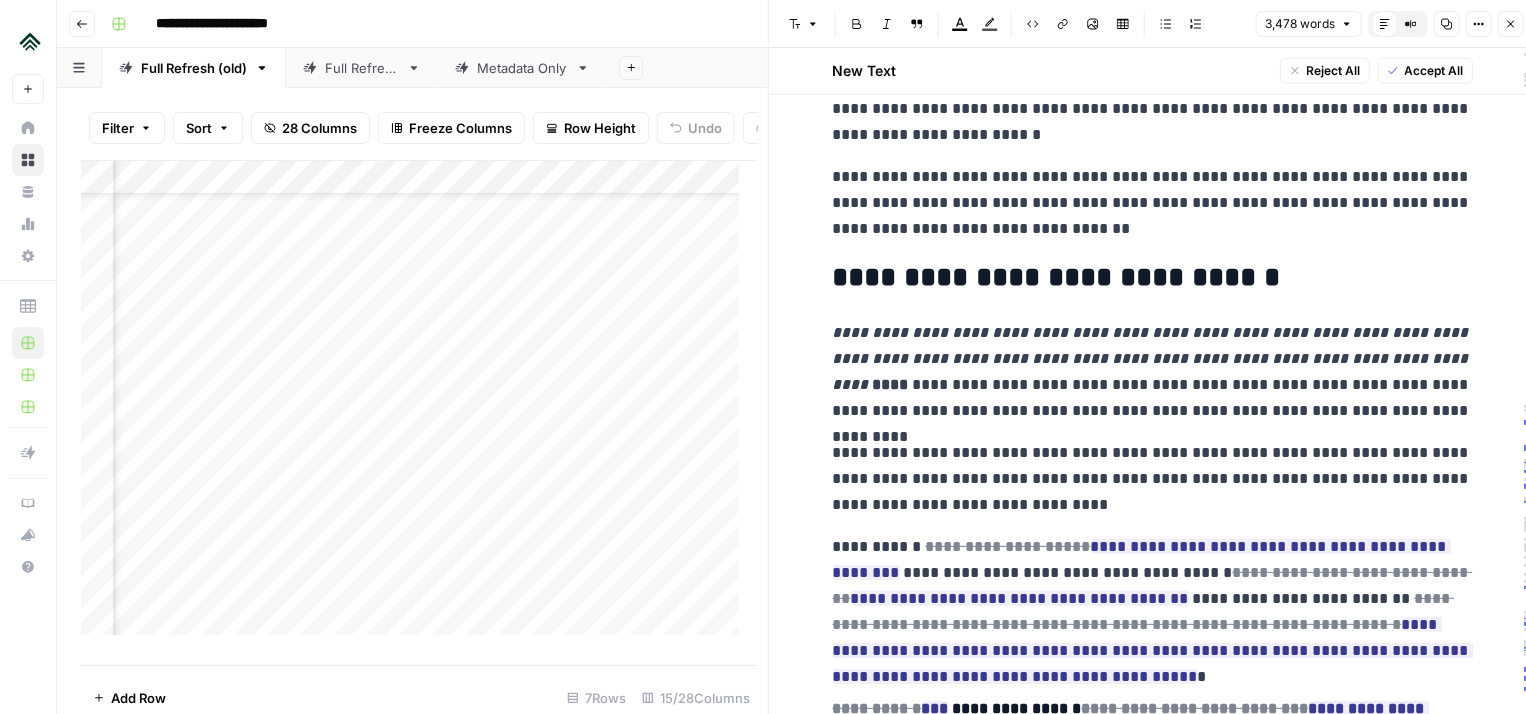 click on "**********" at bounding box center (1153, 8737) 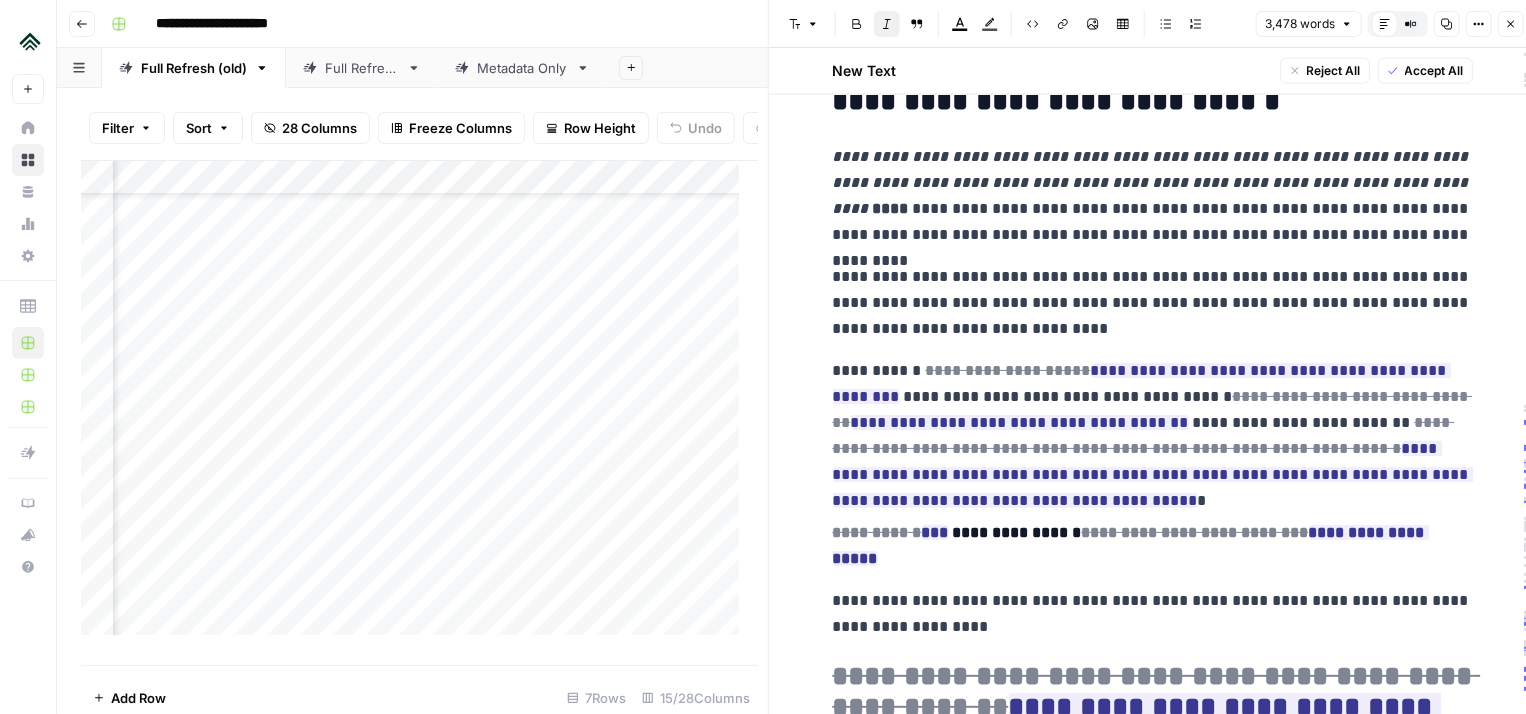 scroll, scrollTop: 1404, scrollLeft: 0, axis: vertical 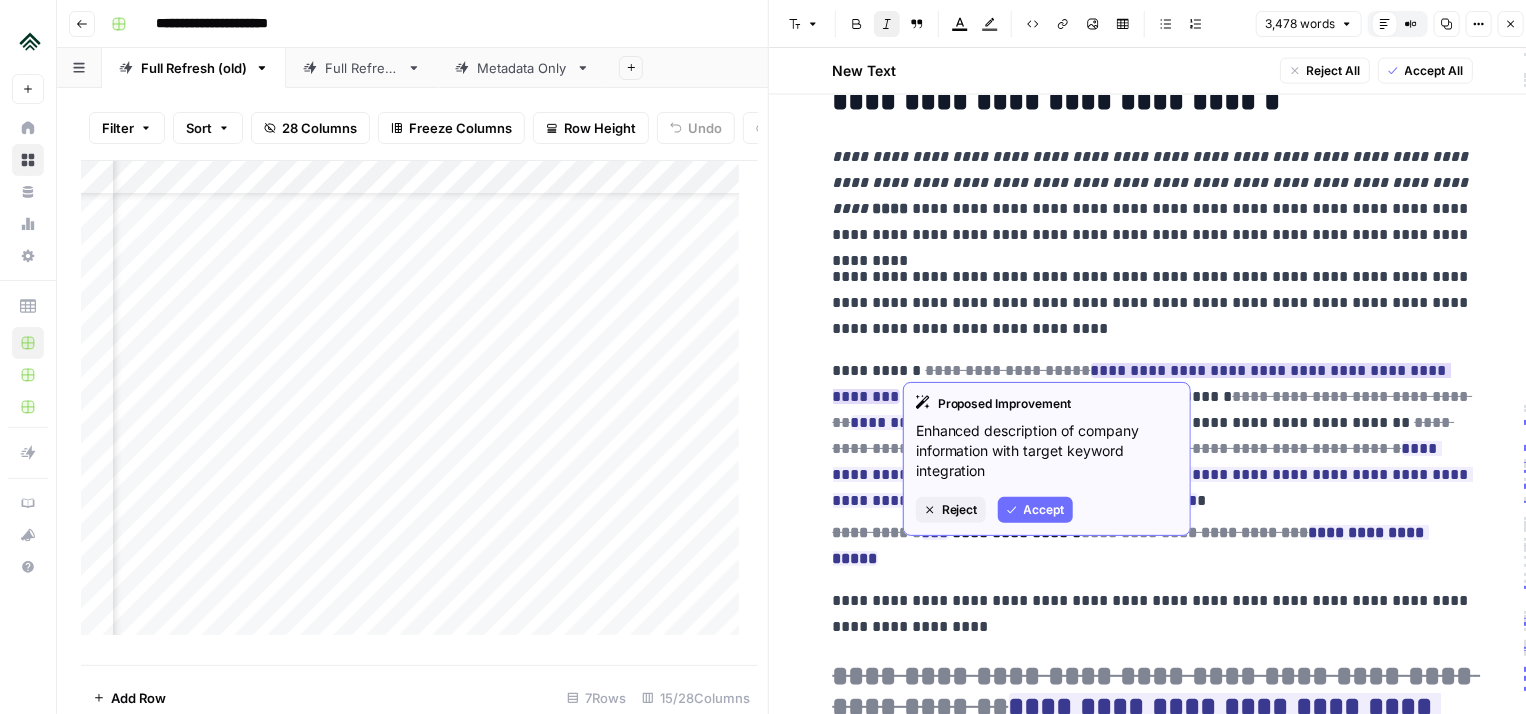 click on "Accept" at bounding box center (1044, 510) 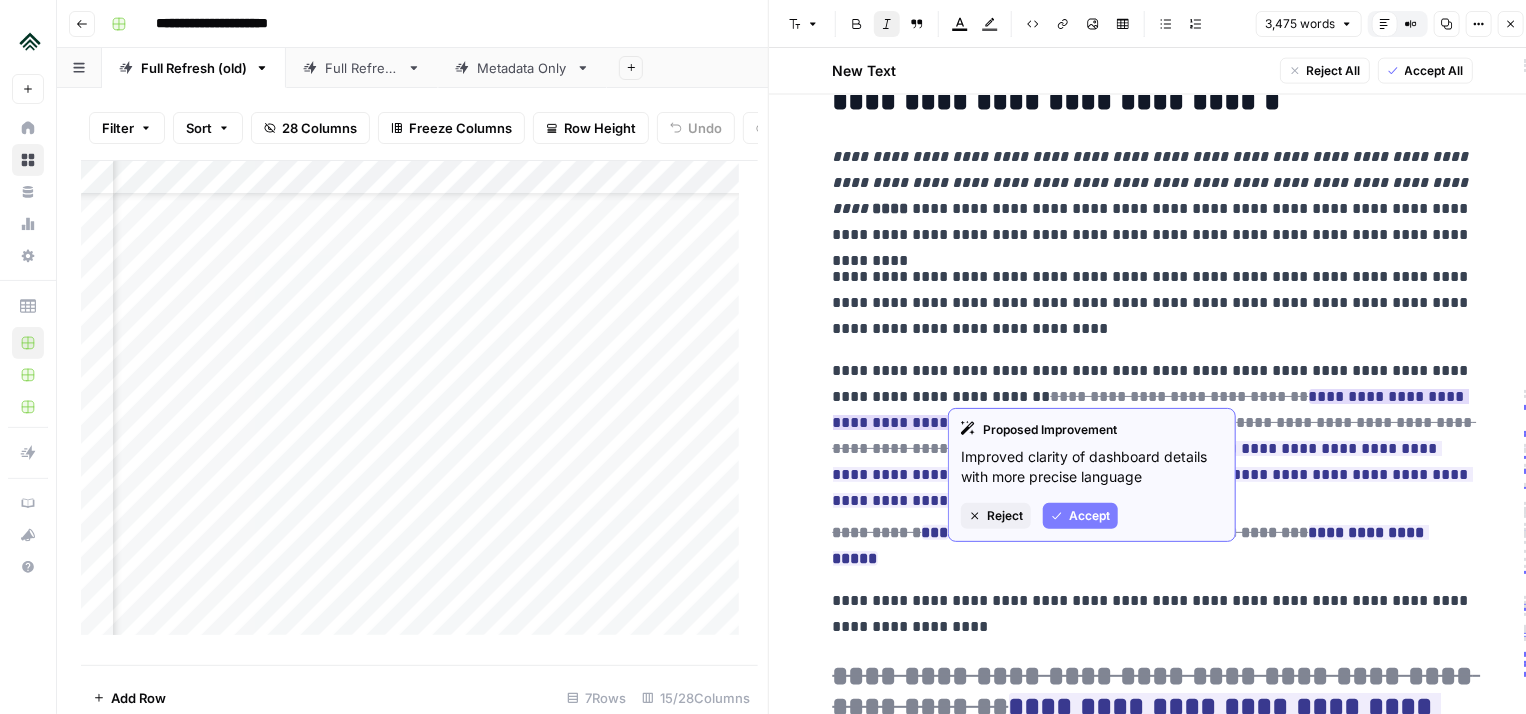 click on "**********" at bounding box center (1151, 409) 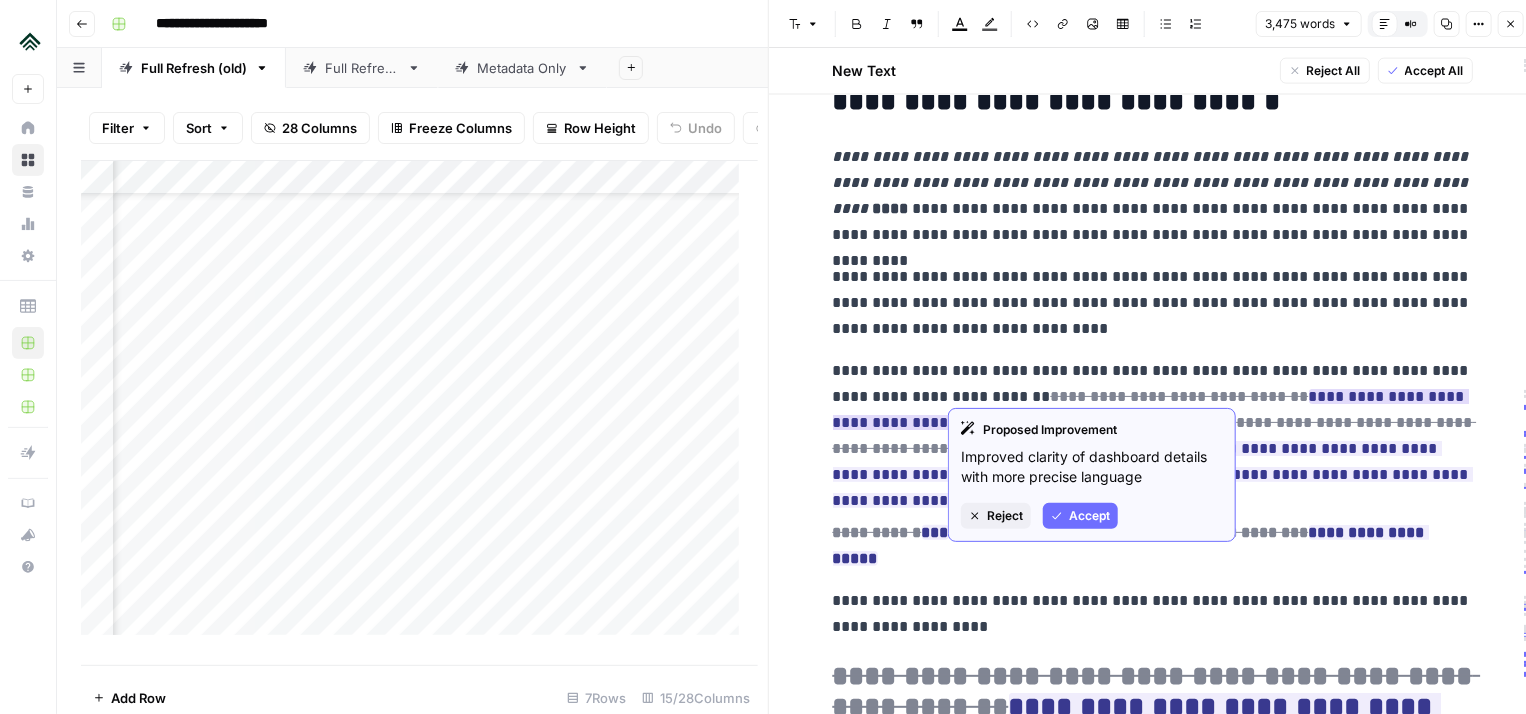 click on "Accept" at bounding box center [1080, 516] 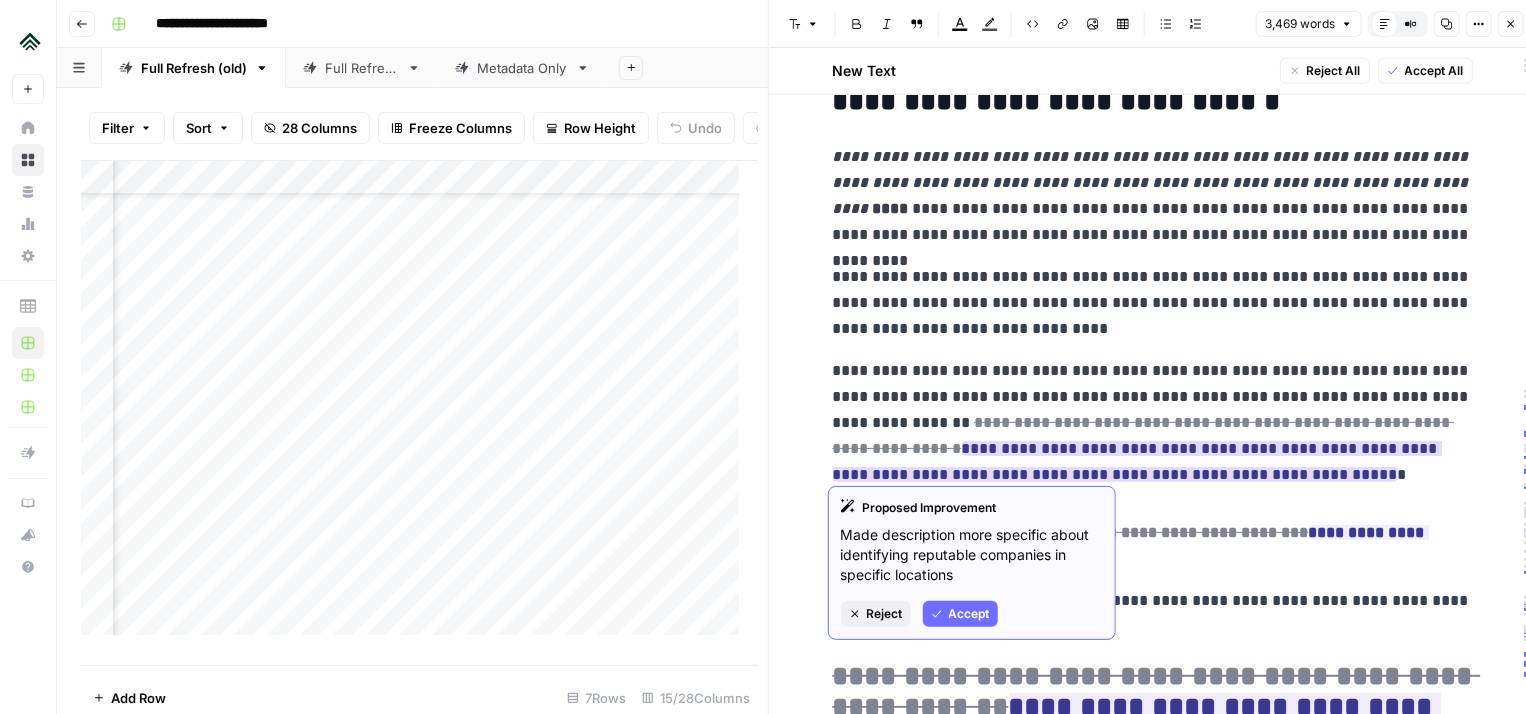 click on "Accept" at bounding box center [969, 614] 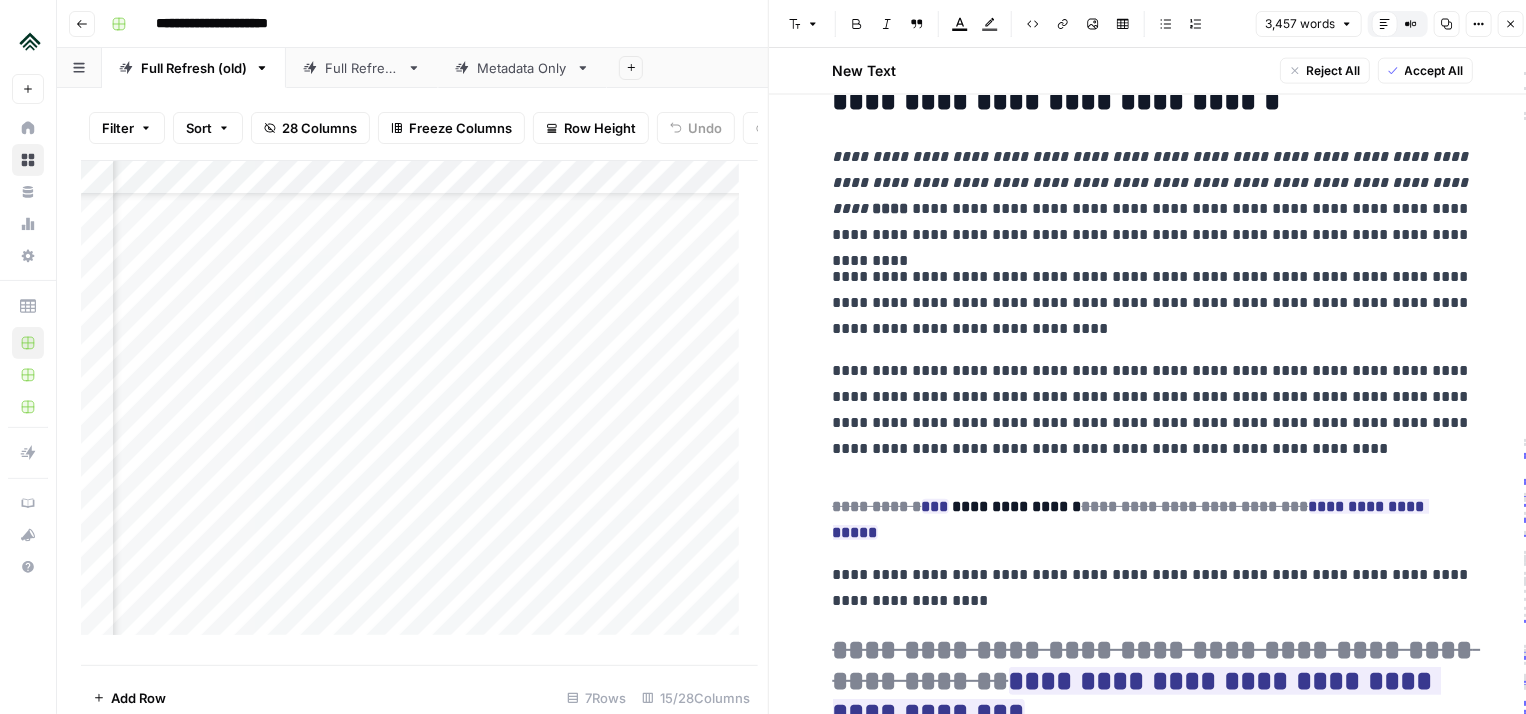 click on "**********" at bounding box center [1153, 410] 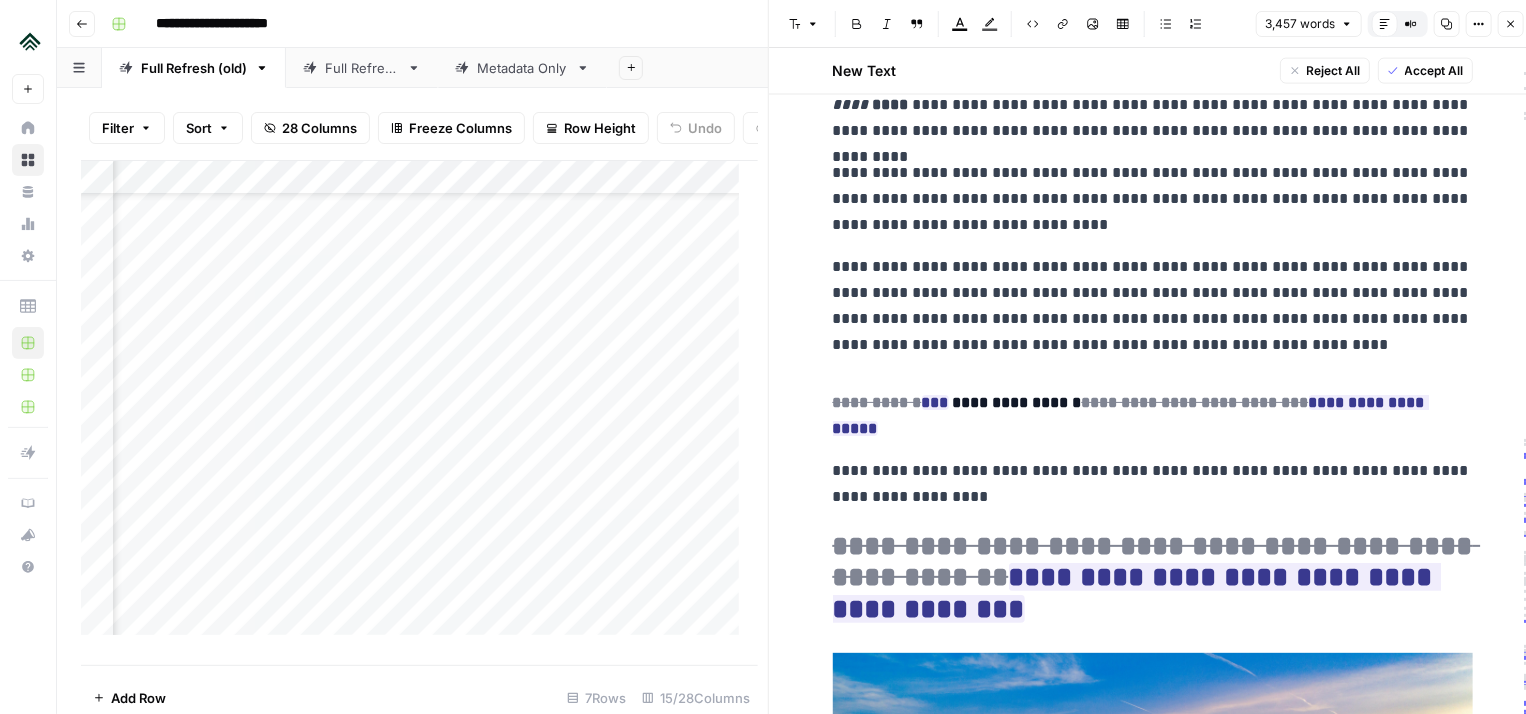 scroll, scrollTop: 1515, scrollLeft: 0, axis: vertical 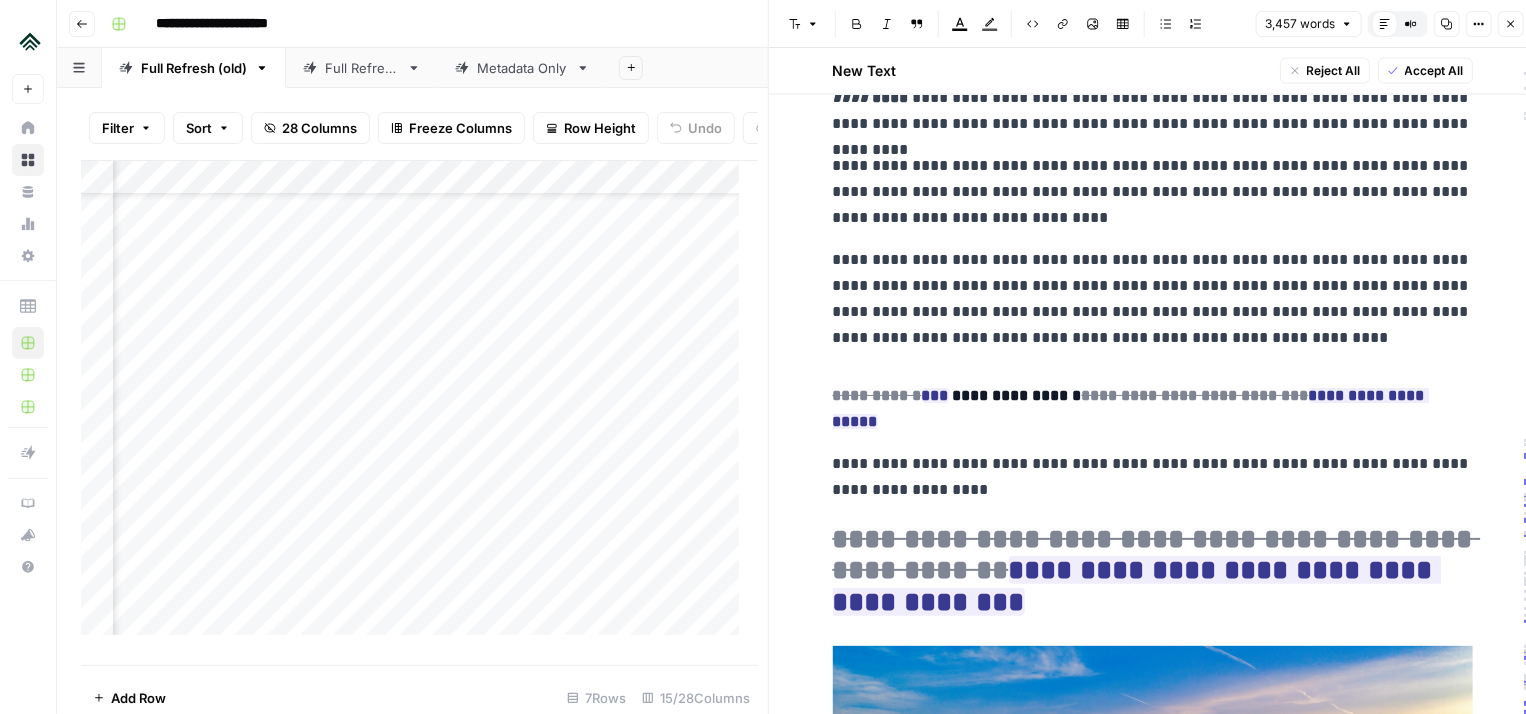 click on "**********" at bounding box center [1153, 409] 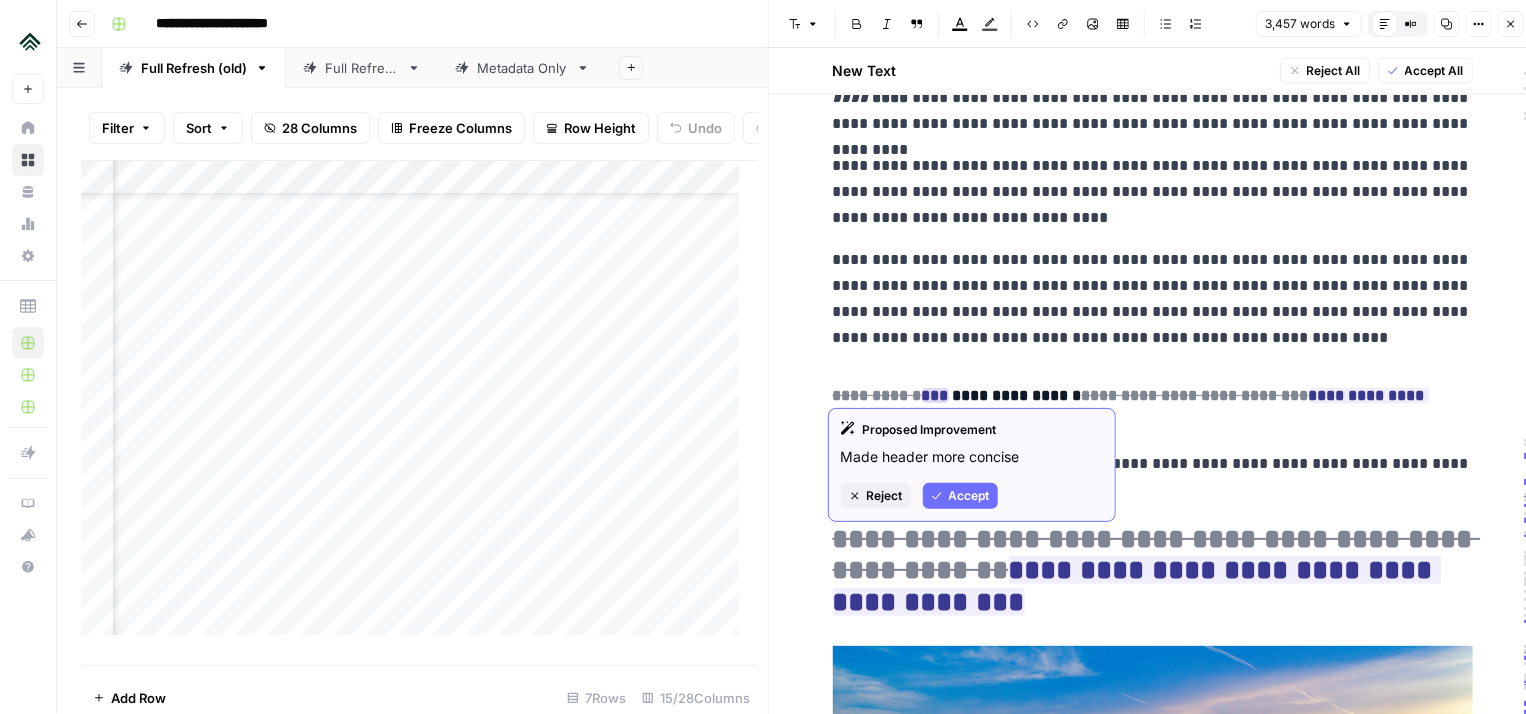 click on "Accept" at bounding box center [969, 496] 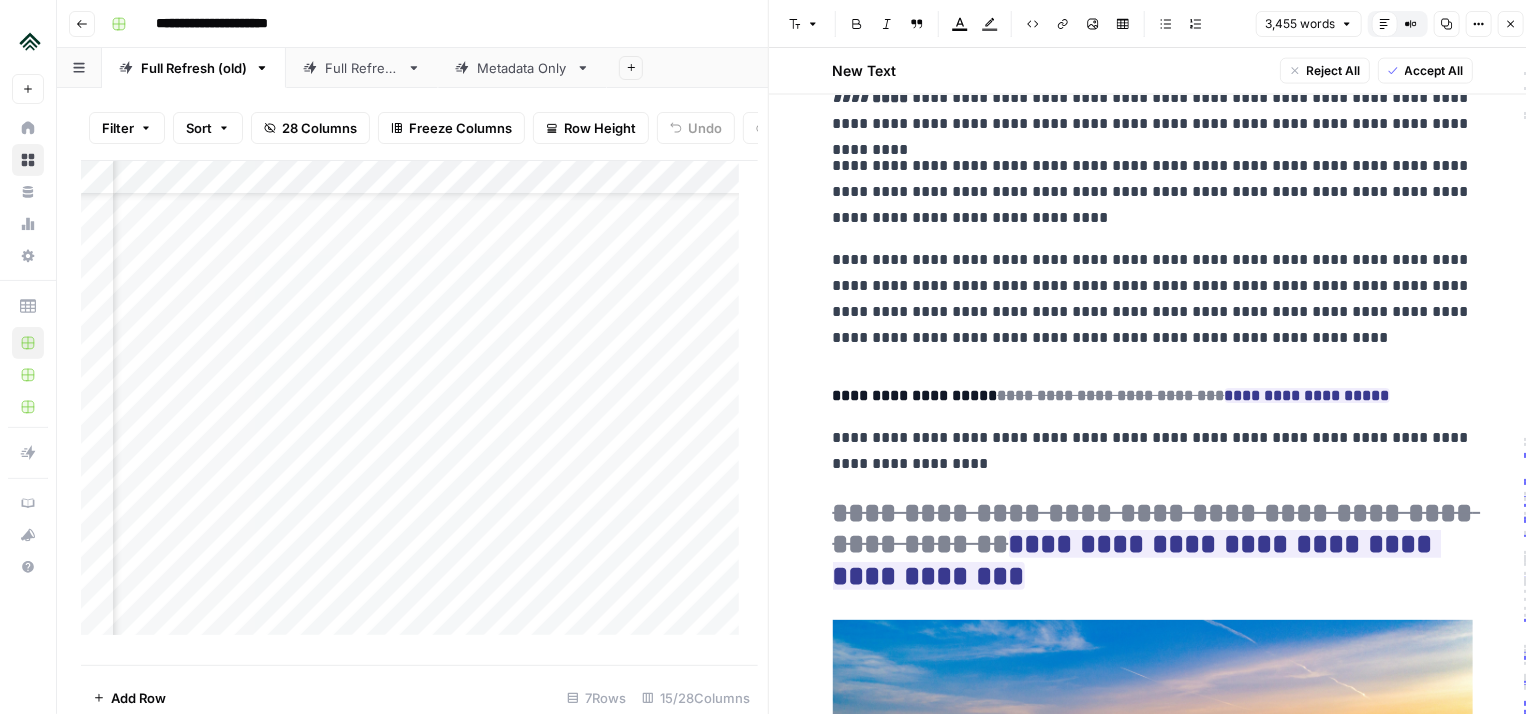click on "**********" at bounding box center (1153, 8424) 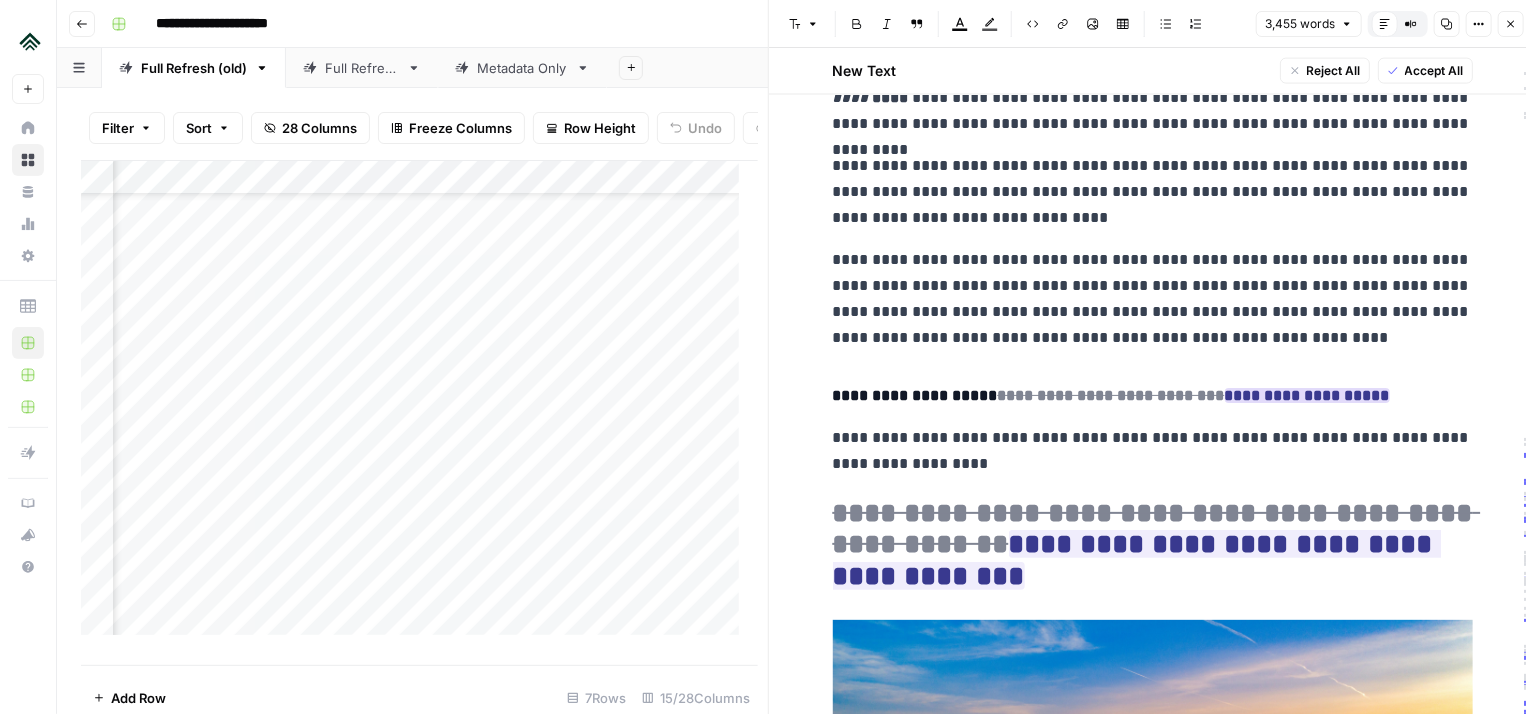 click on "**********" at bounding box center [1194, 395] 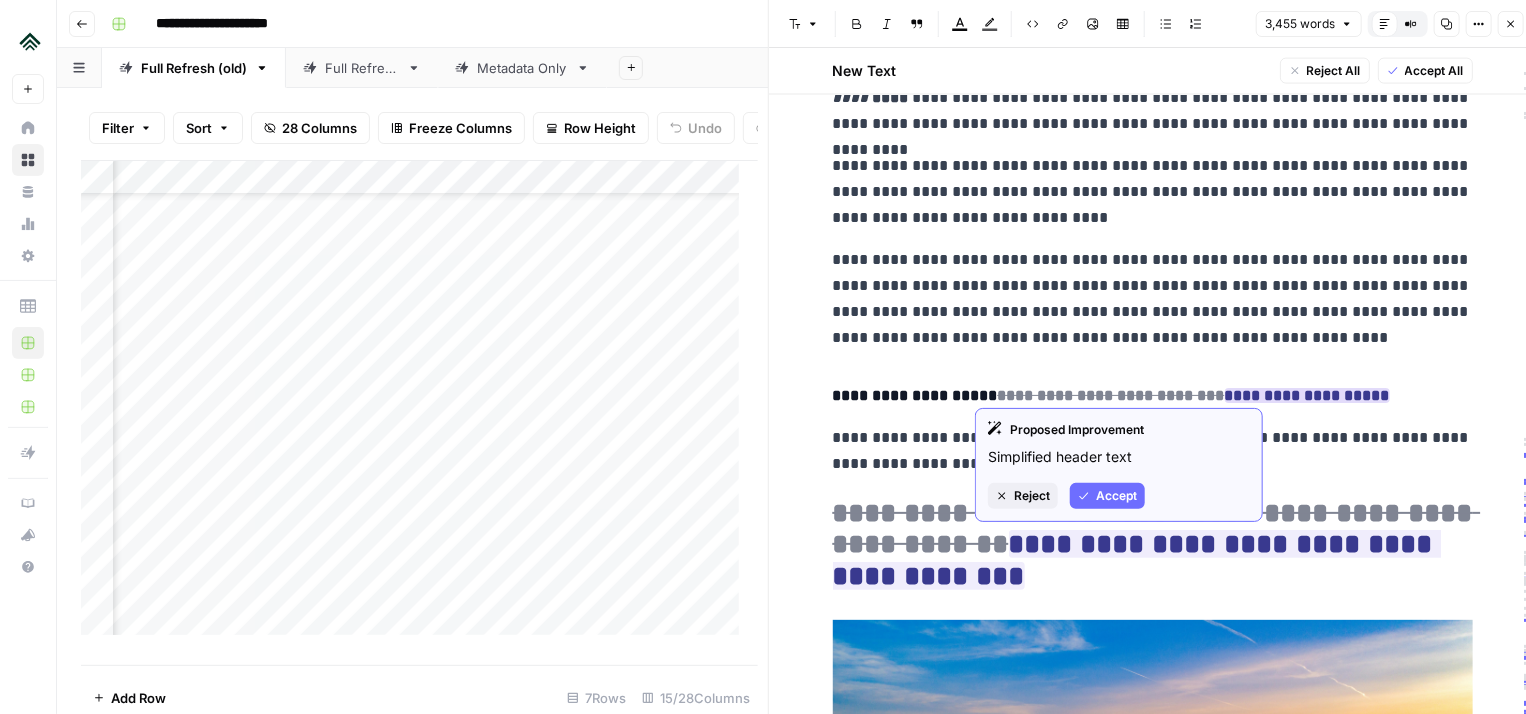 click on "Accept" at bounding box center [1116, 496] 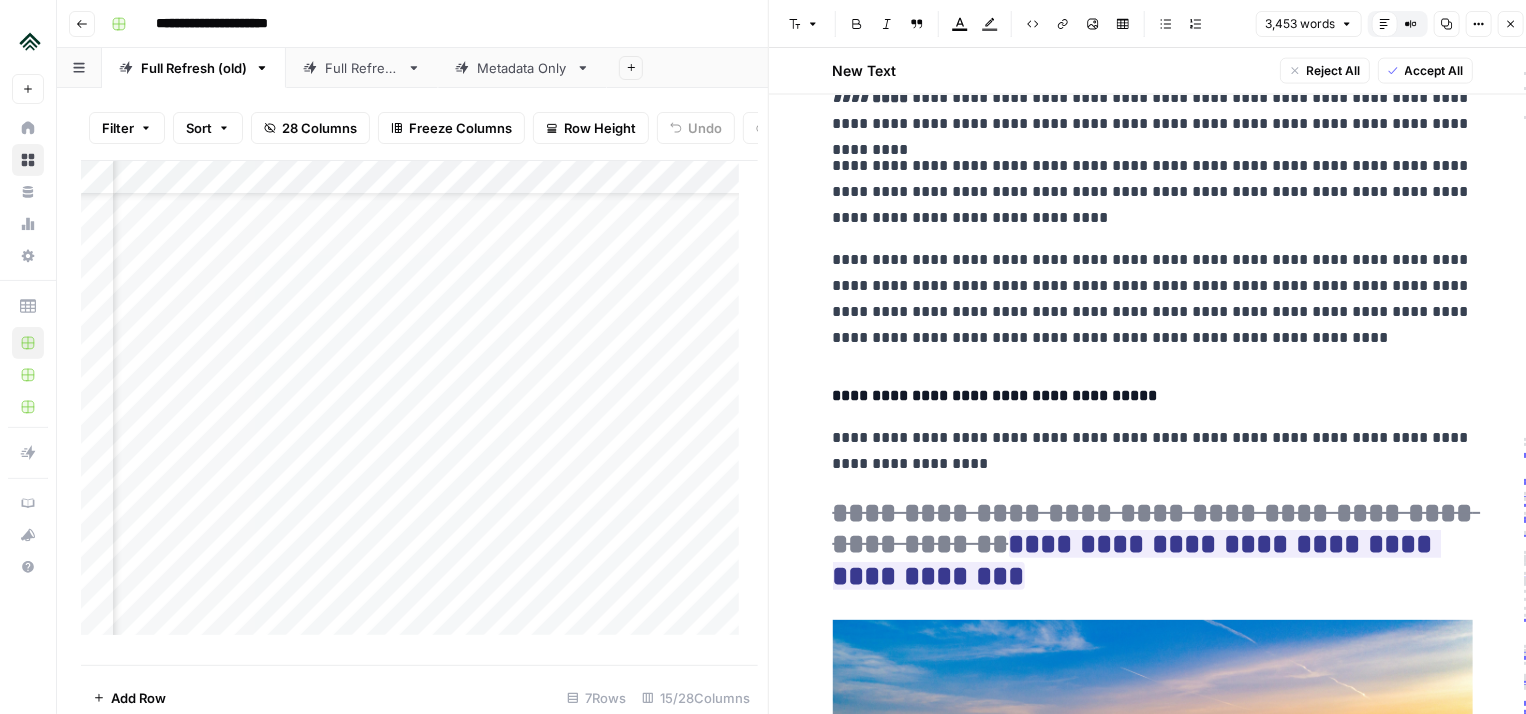 click on "**********" at bounding box center (1153, 396) 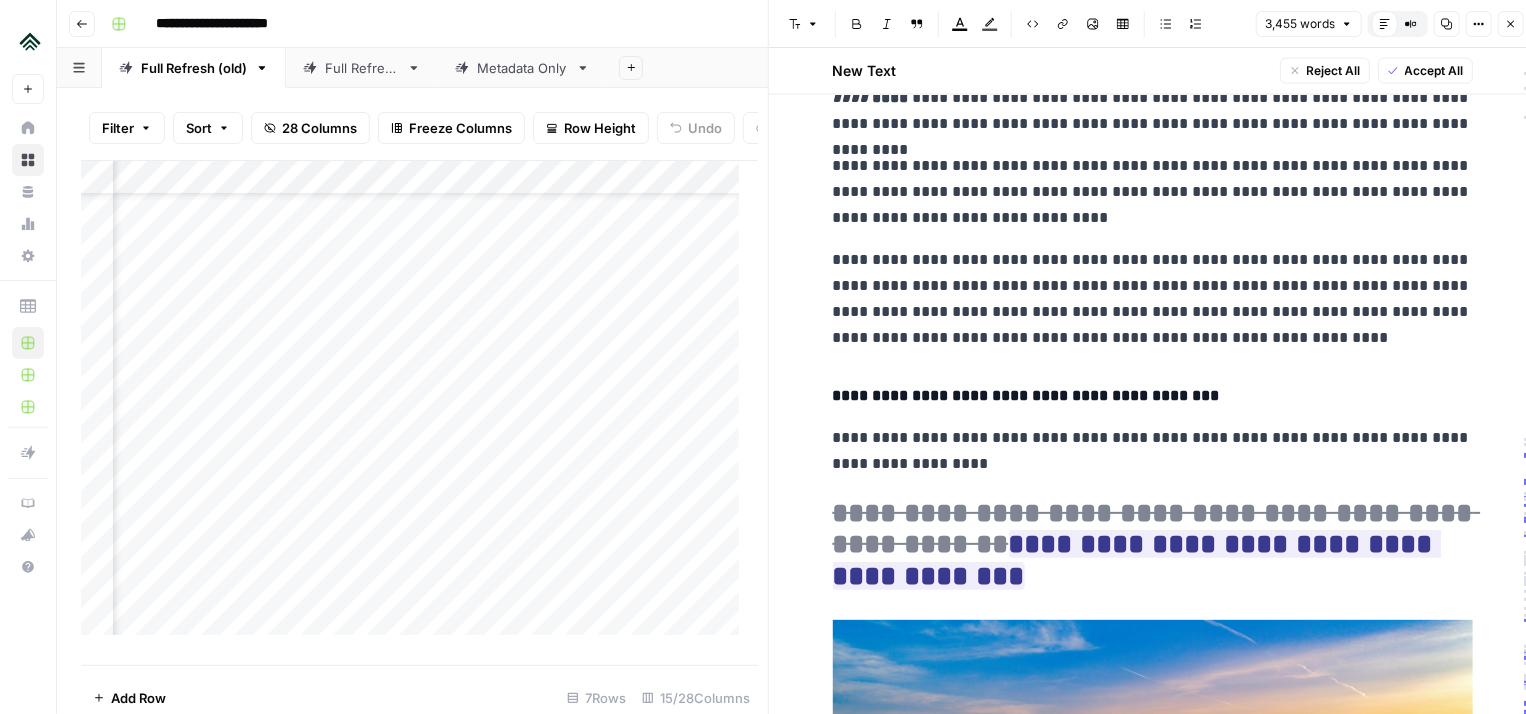 click on "**********" at bounding box center [1153, 299] 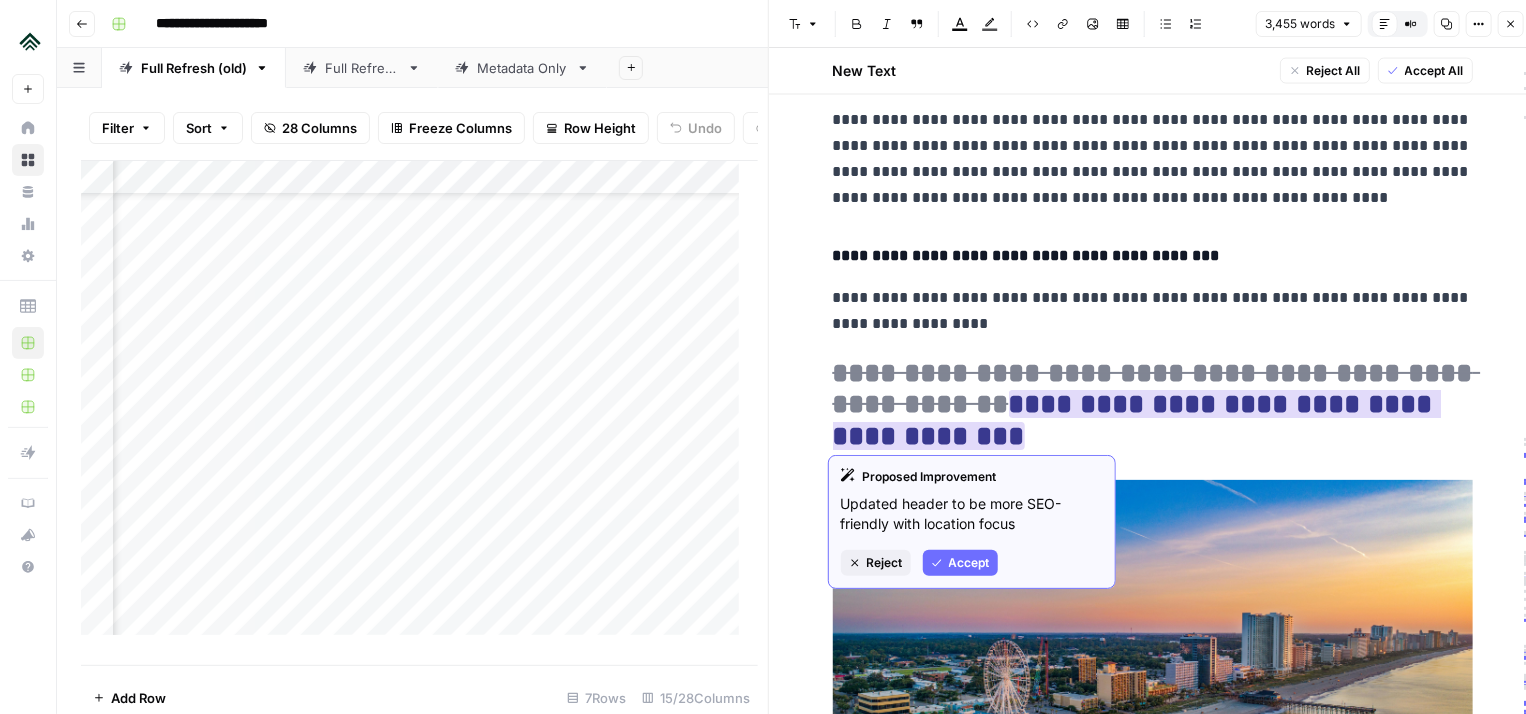 click on "Accept" at bounding box center (969, 563) 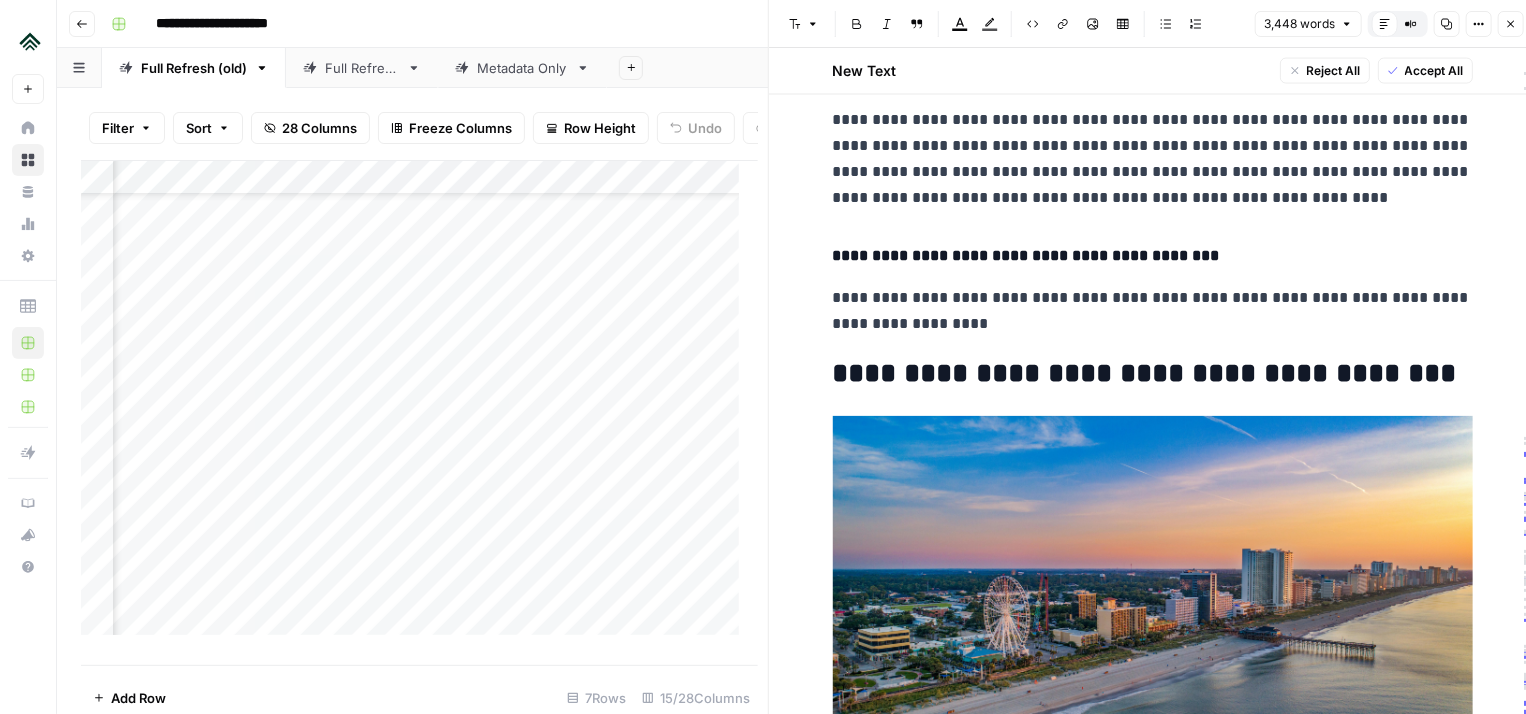 click on "**********" at bounding box center [1153, 256] 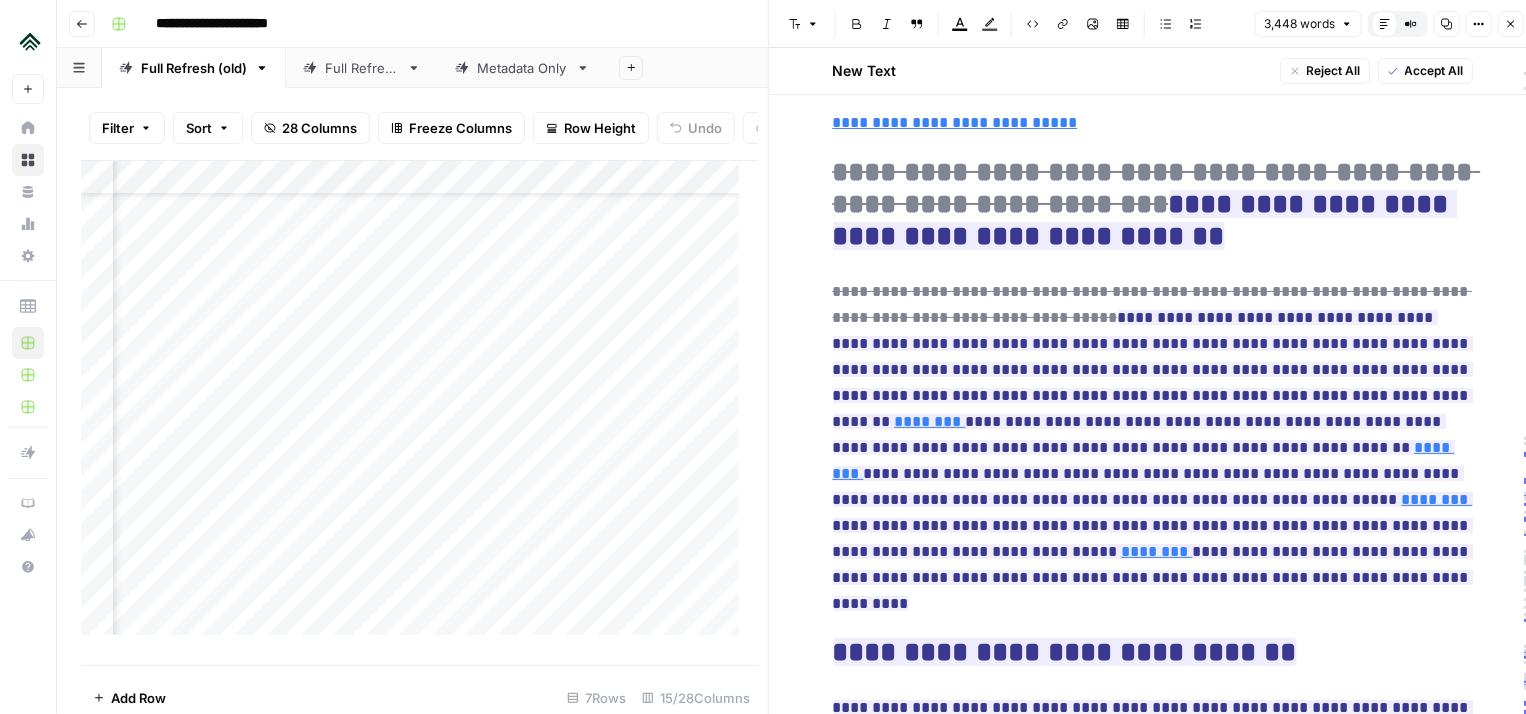 scroll, scrollTop: 11038, scrollLeft: 0, axis: vertical 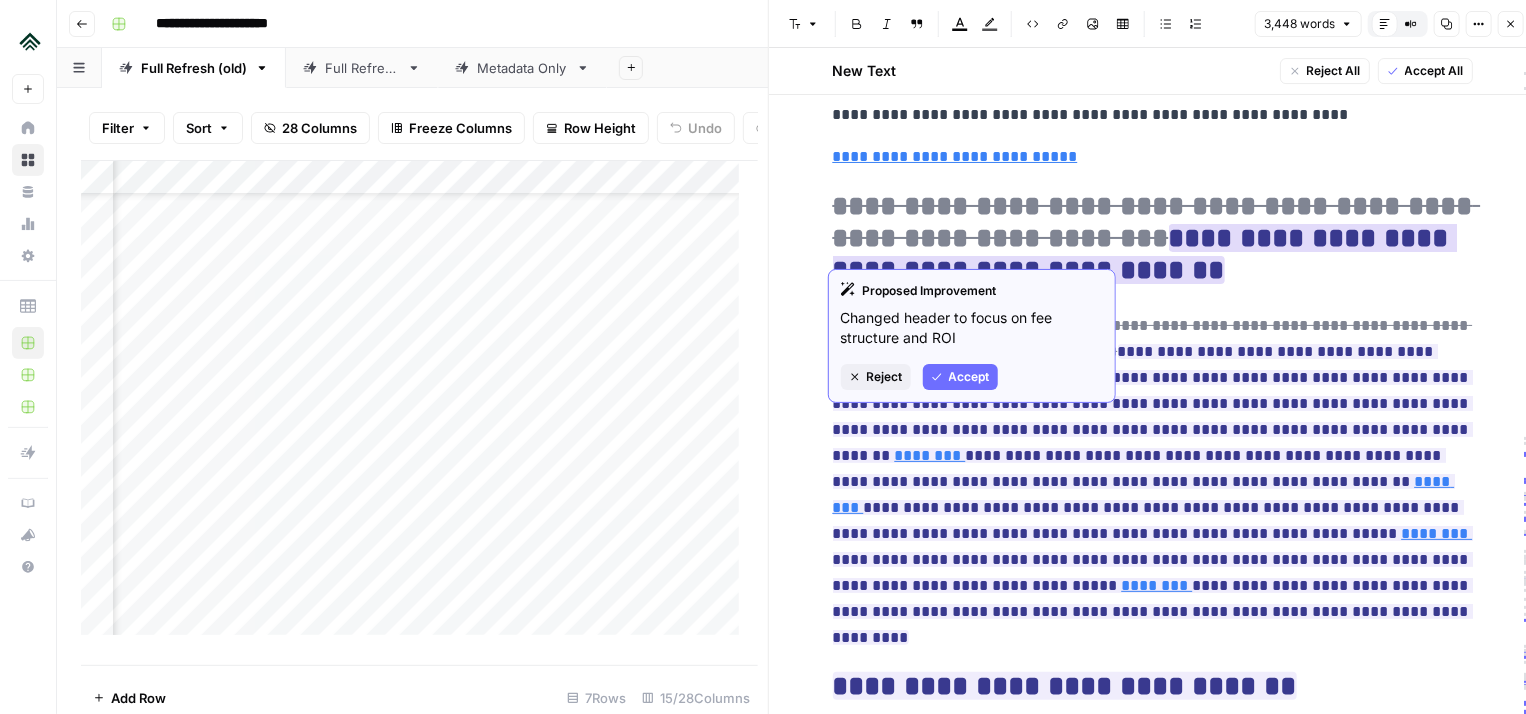 click on "Accept" at bounding box center [969, 377] 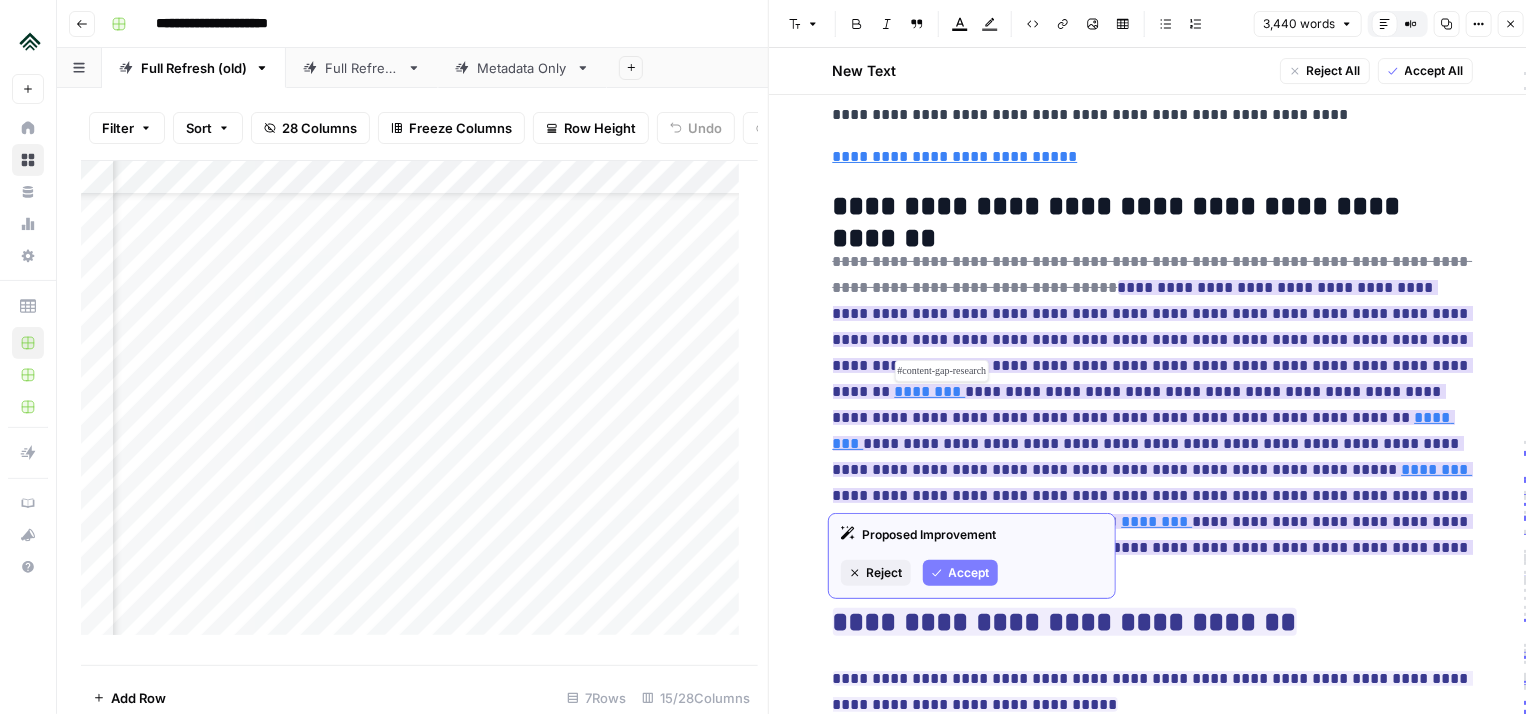 click on "********" at bounding box center (930, 391) 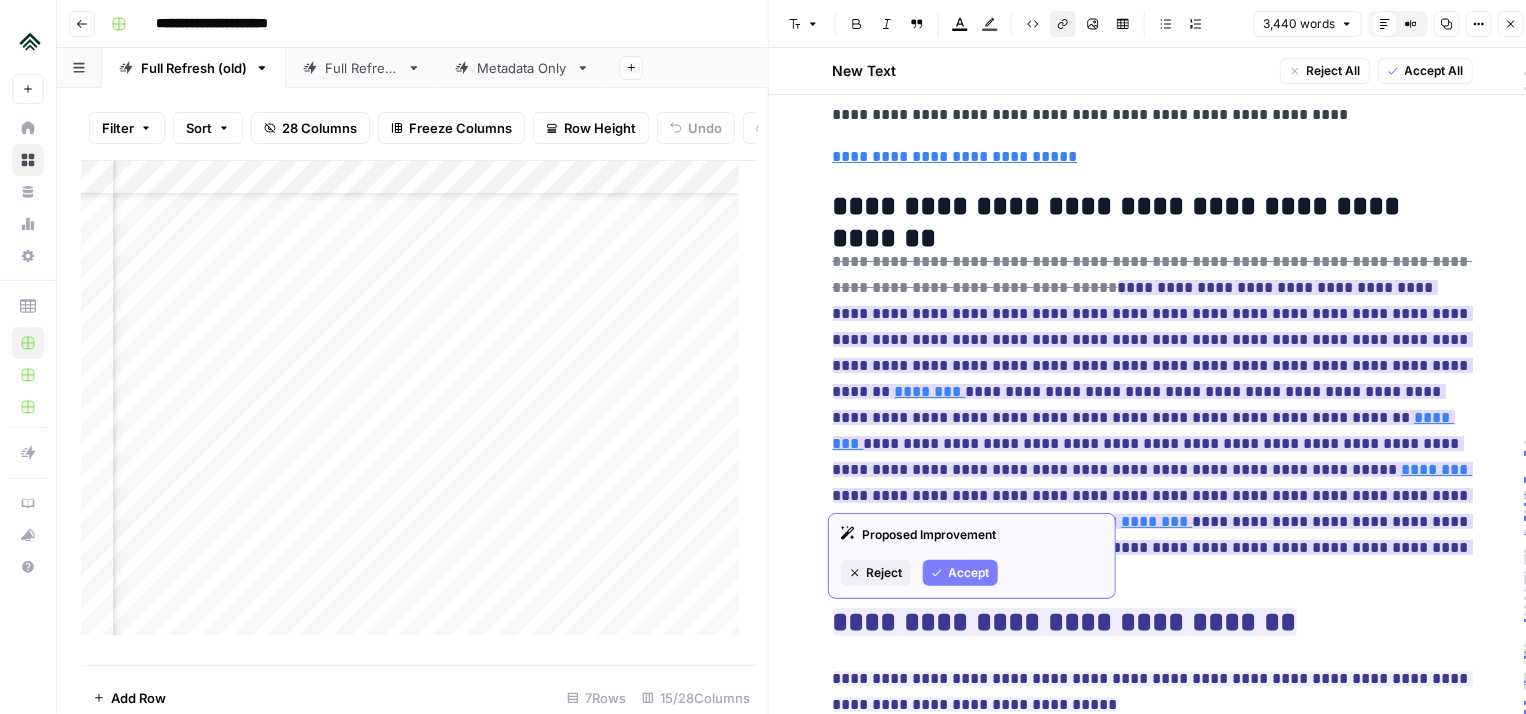 click on "**********" at bounding box center (1153, 430) 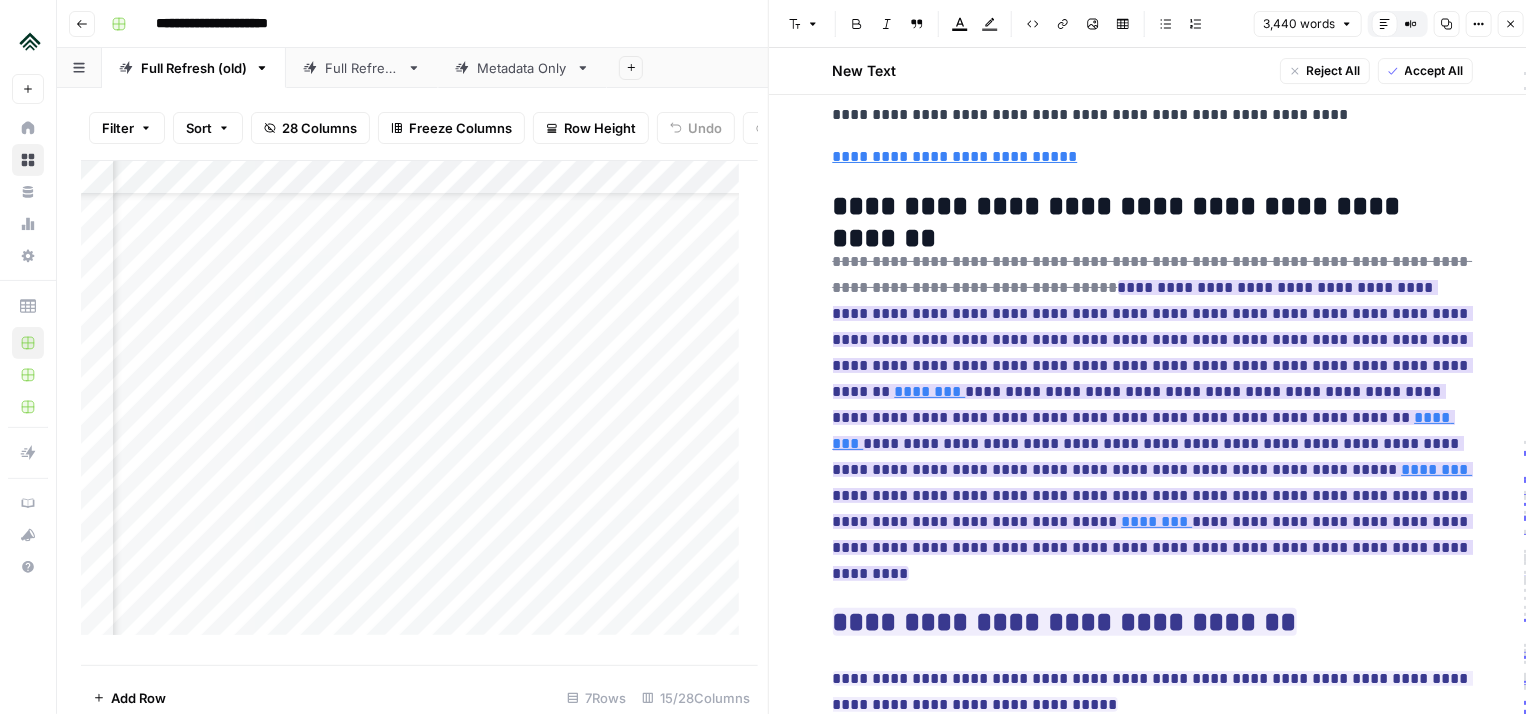 scroll, scrollTop: 11056, scrollLeft: 0, axis: vertical 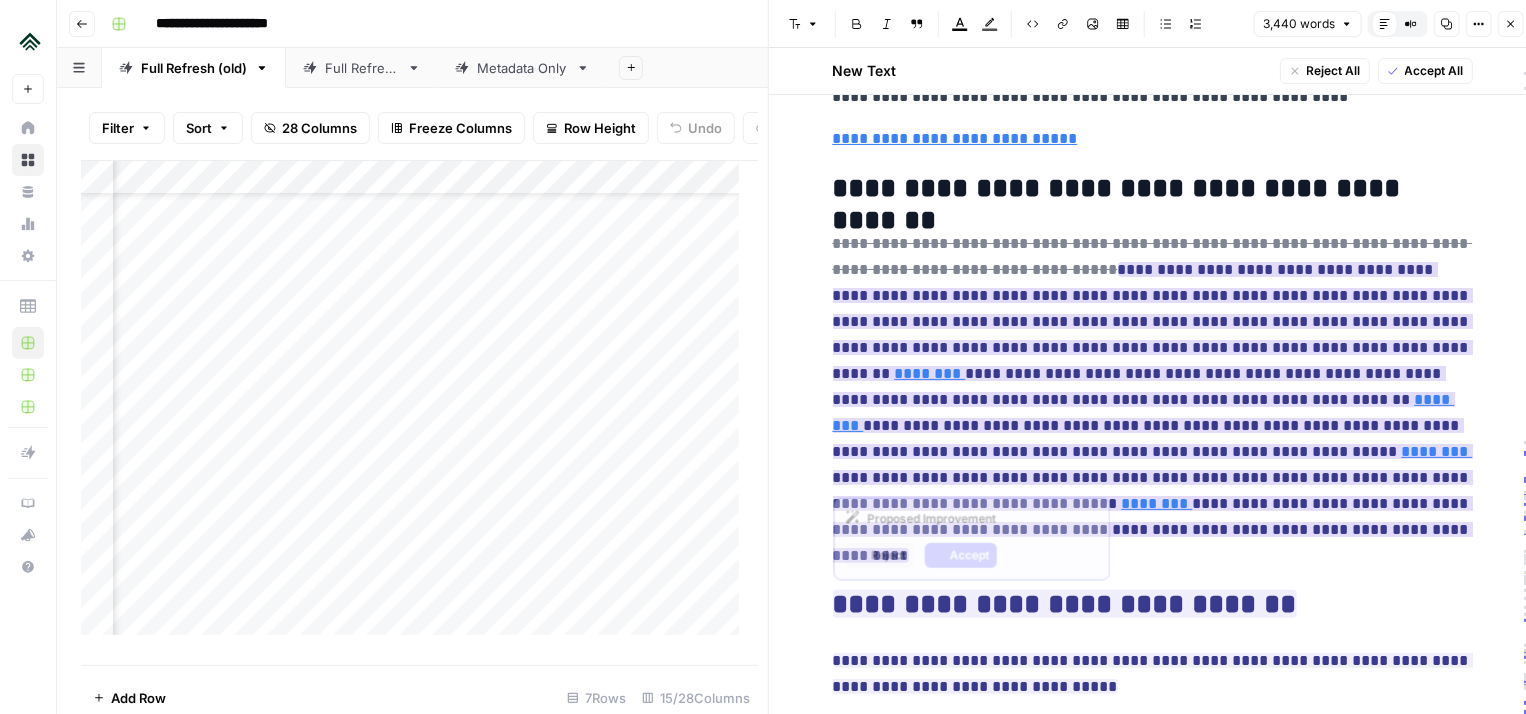 click on "**********" at bounding box center [1153, 412] 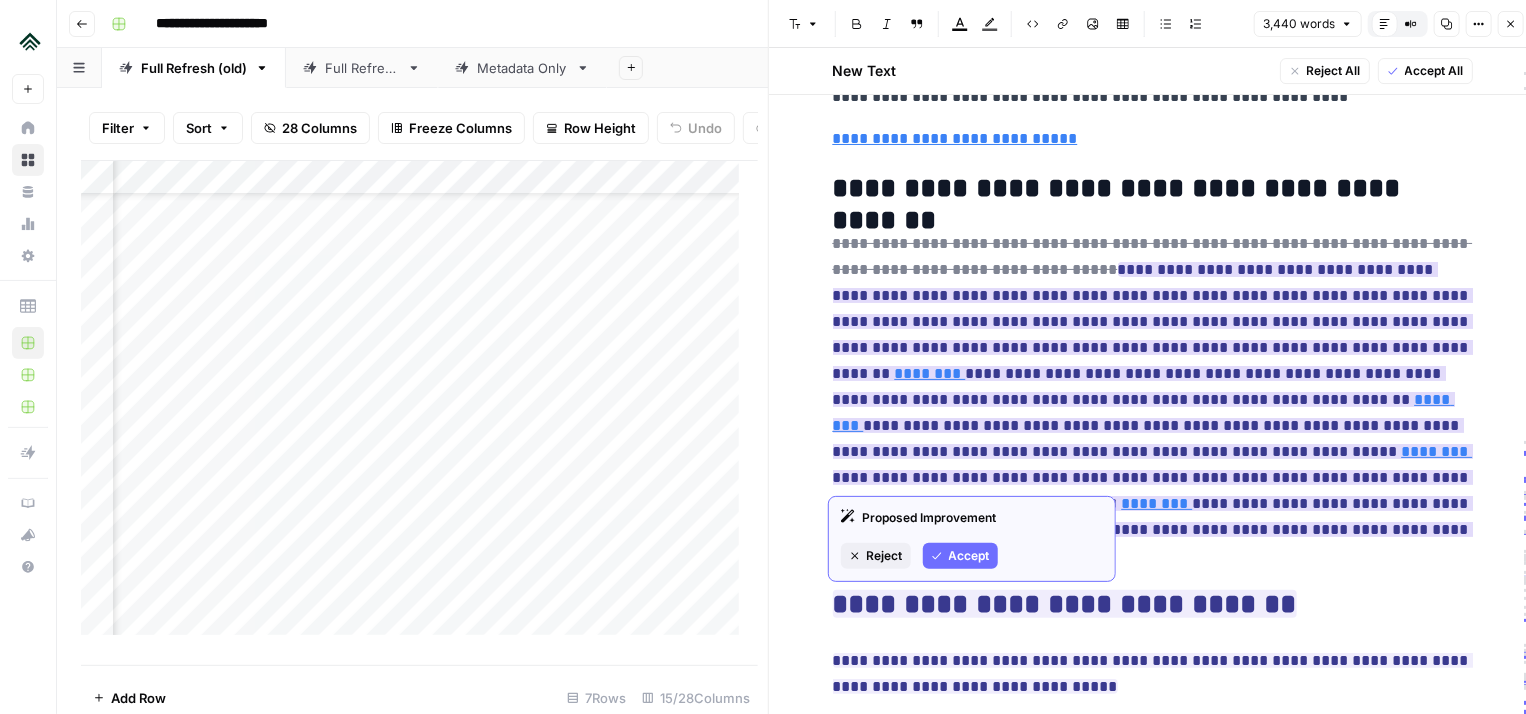 click on "Accept" at bounding box center [969, 556] 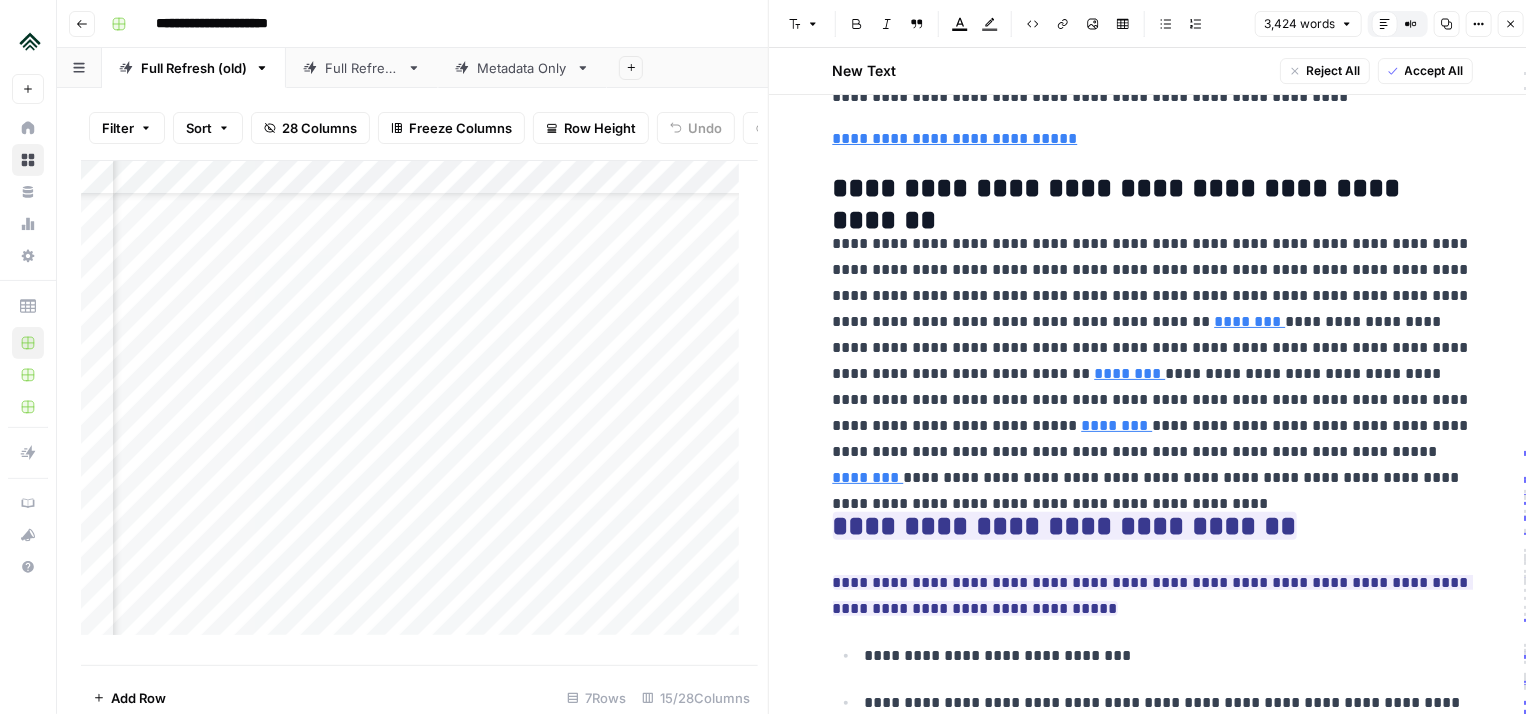 click on "**********" at bounding box center (1153, 361) 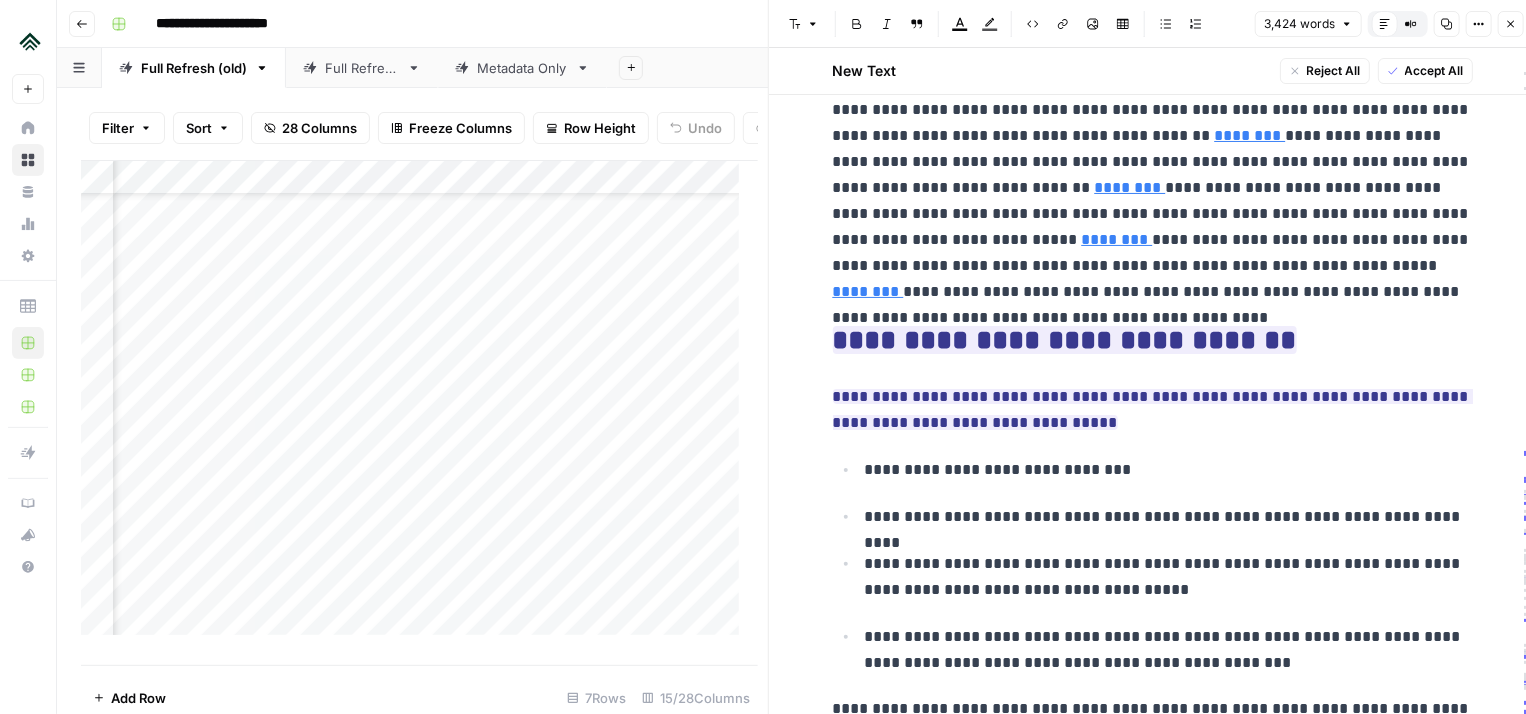 scroll, scrollTop: 11243, scrollLeft: 0, axis: vertical 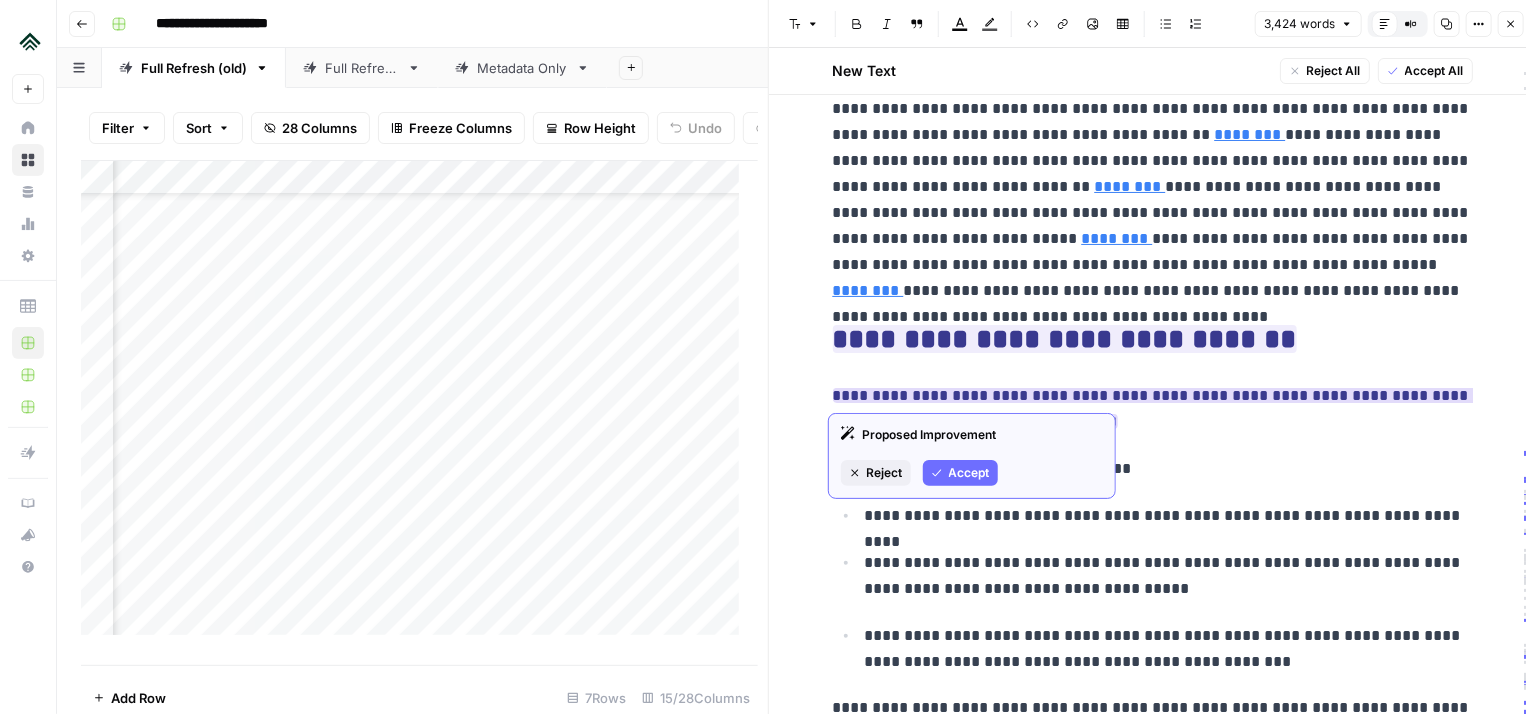 click on "Accept" at bounding box center (969, 473) 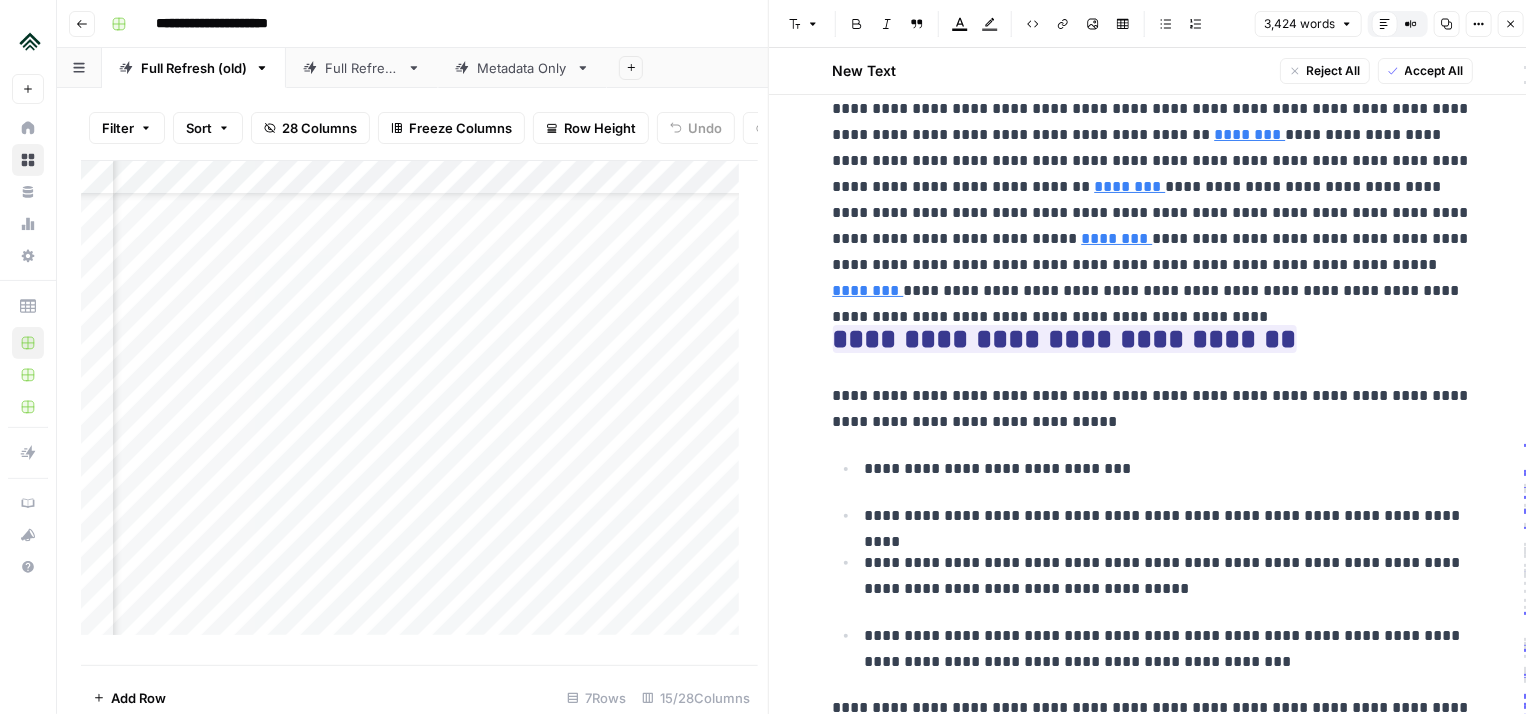 scroll, scrollTop: 11343, scrollLeft: 0, axis: vertical 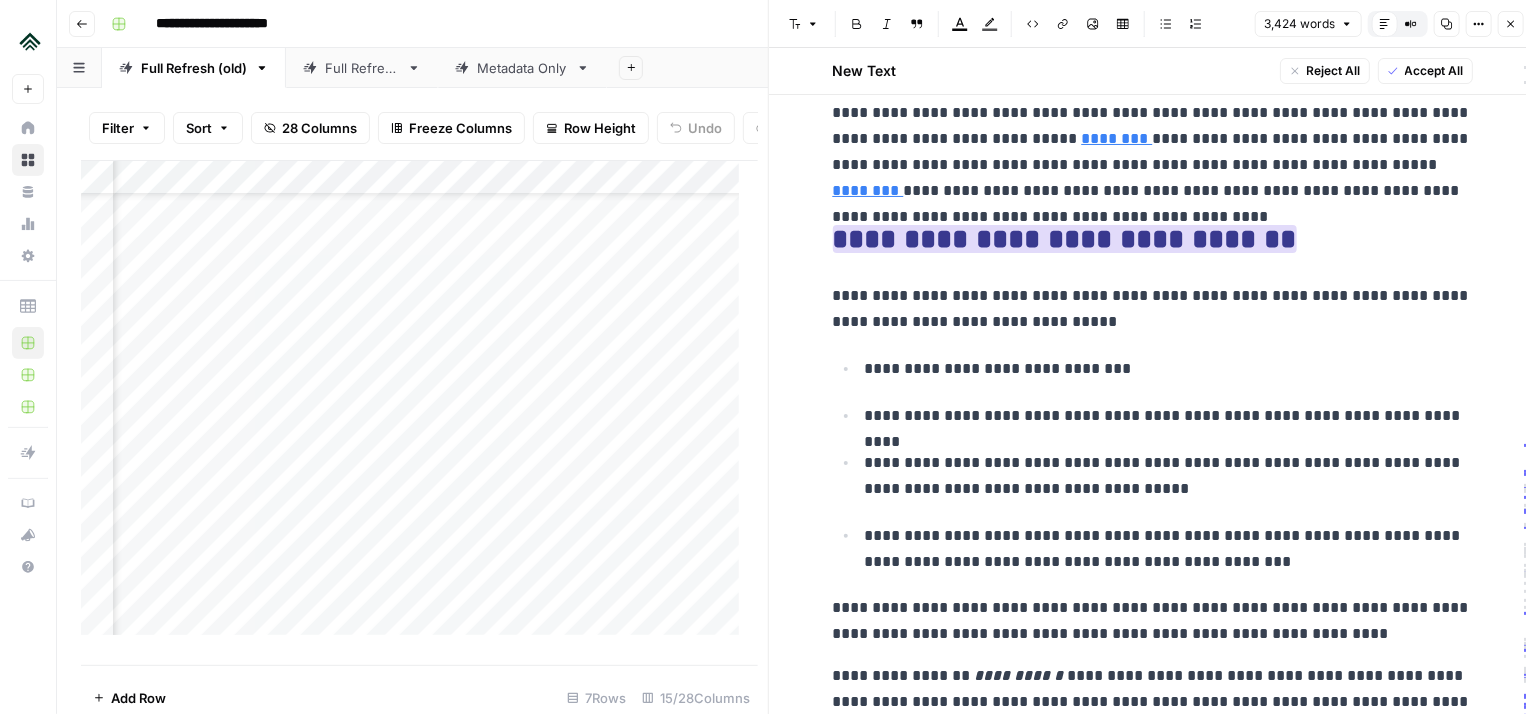 click on "**********" at bounding box center (1065, 239) 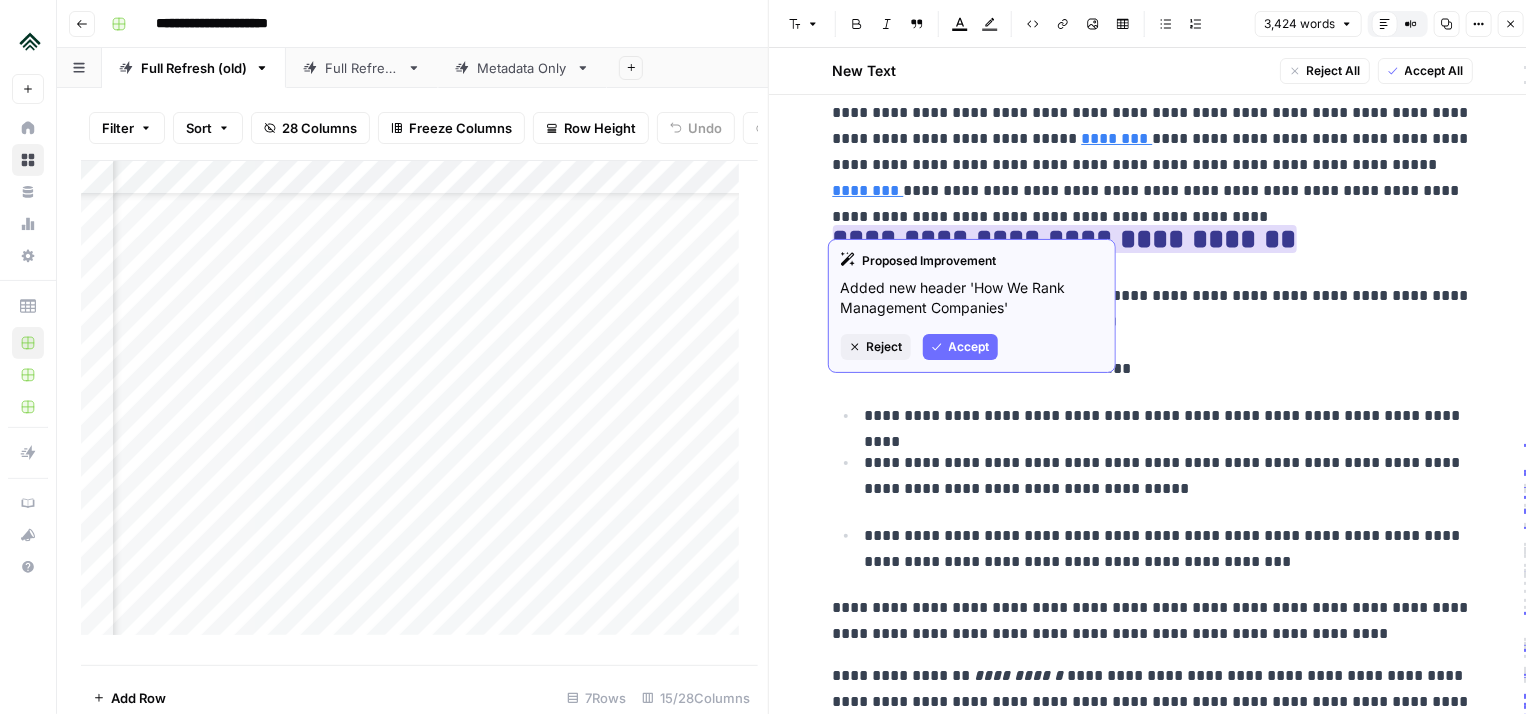 click on "Accept" at bounding box center [969, 347] 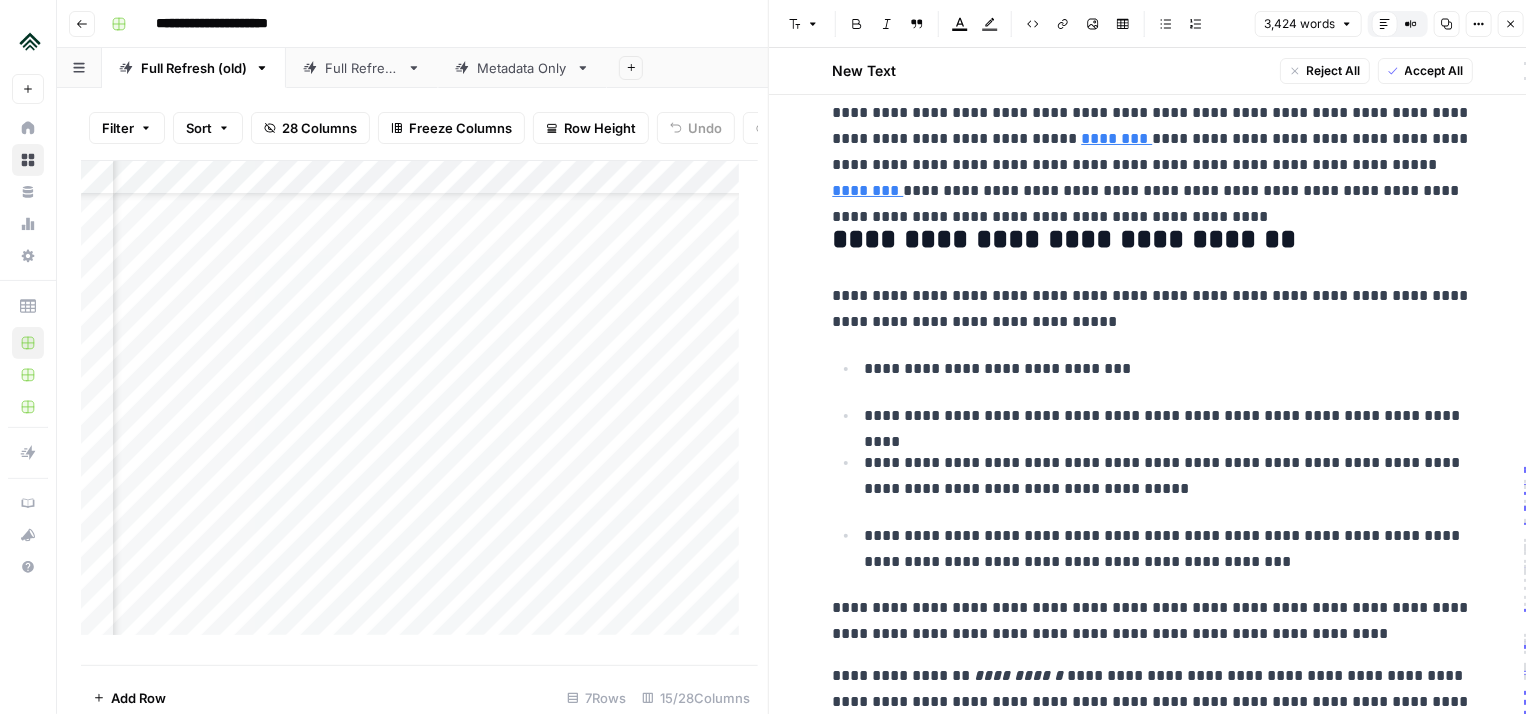 click on "**********" at bounding box center (1169, 416) 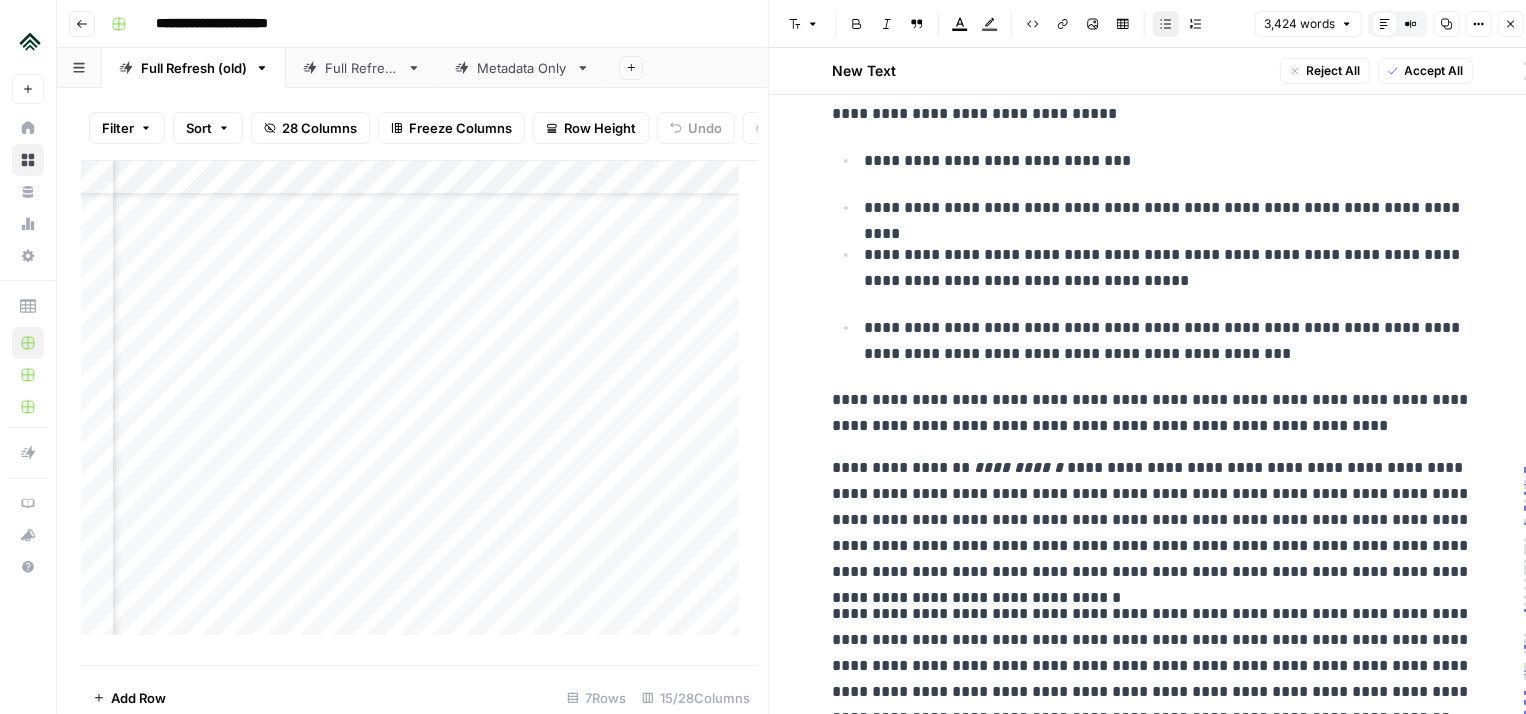 click on "**********" at bounding box center (1153, -1715) 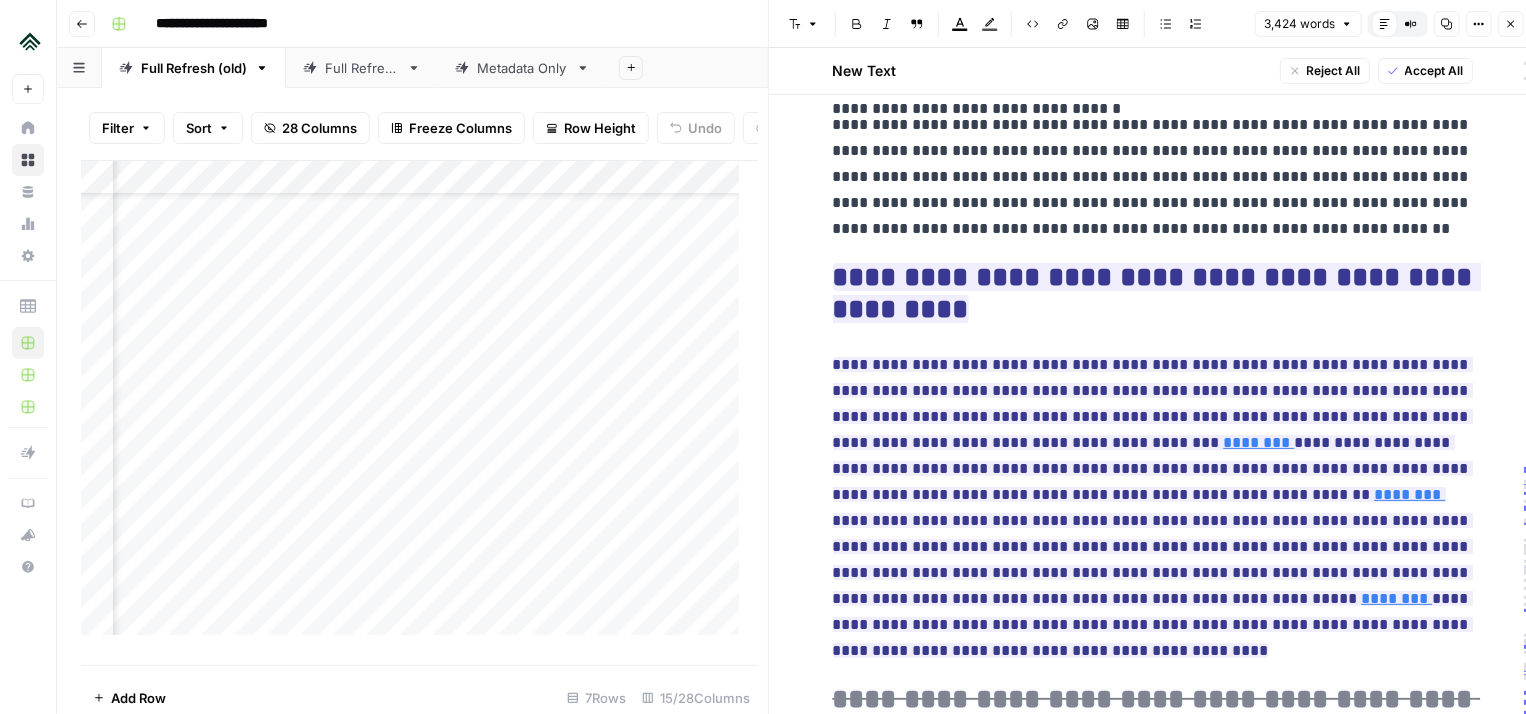 scroll, scrollTop: 12056, scrollLeft: 0, axis: vertical 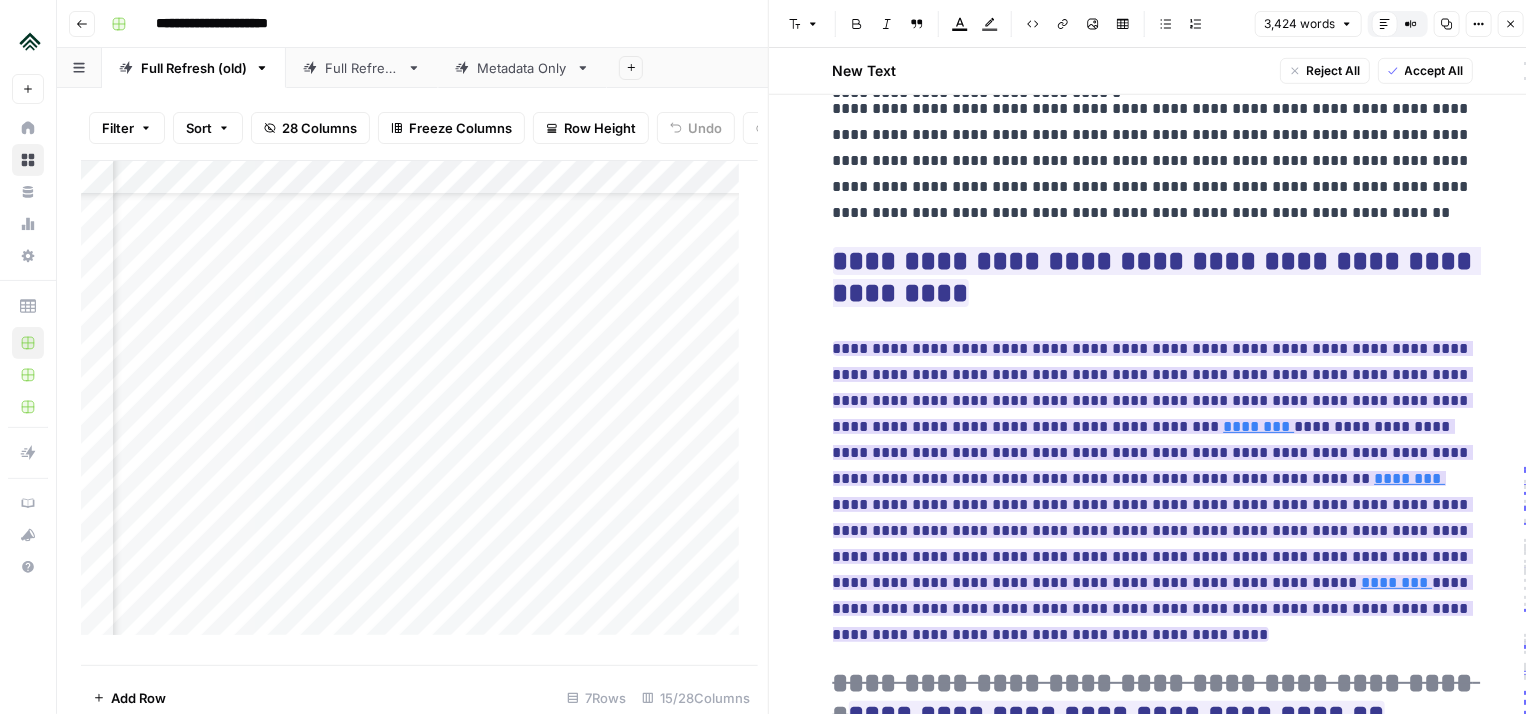 click on "**********" at bounding box center [1153, 491] 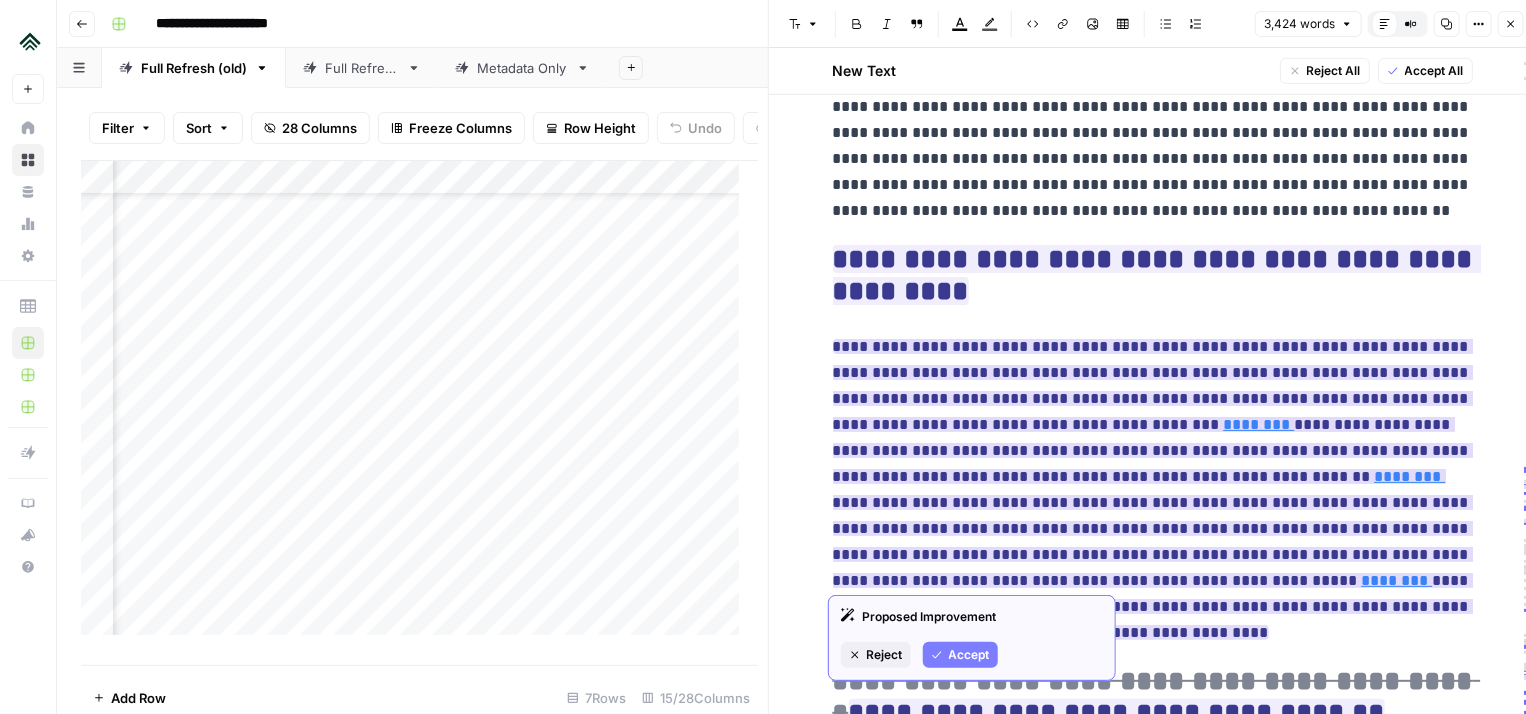 scroll, scrollTop: 12060, scrollLeft: 0, axis: vertical 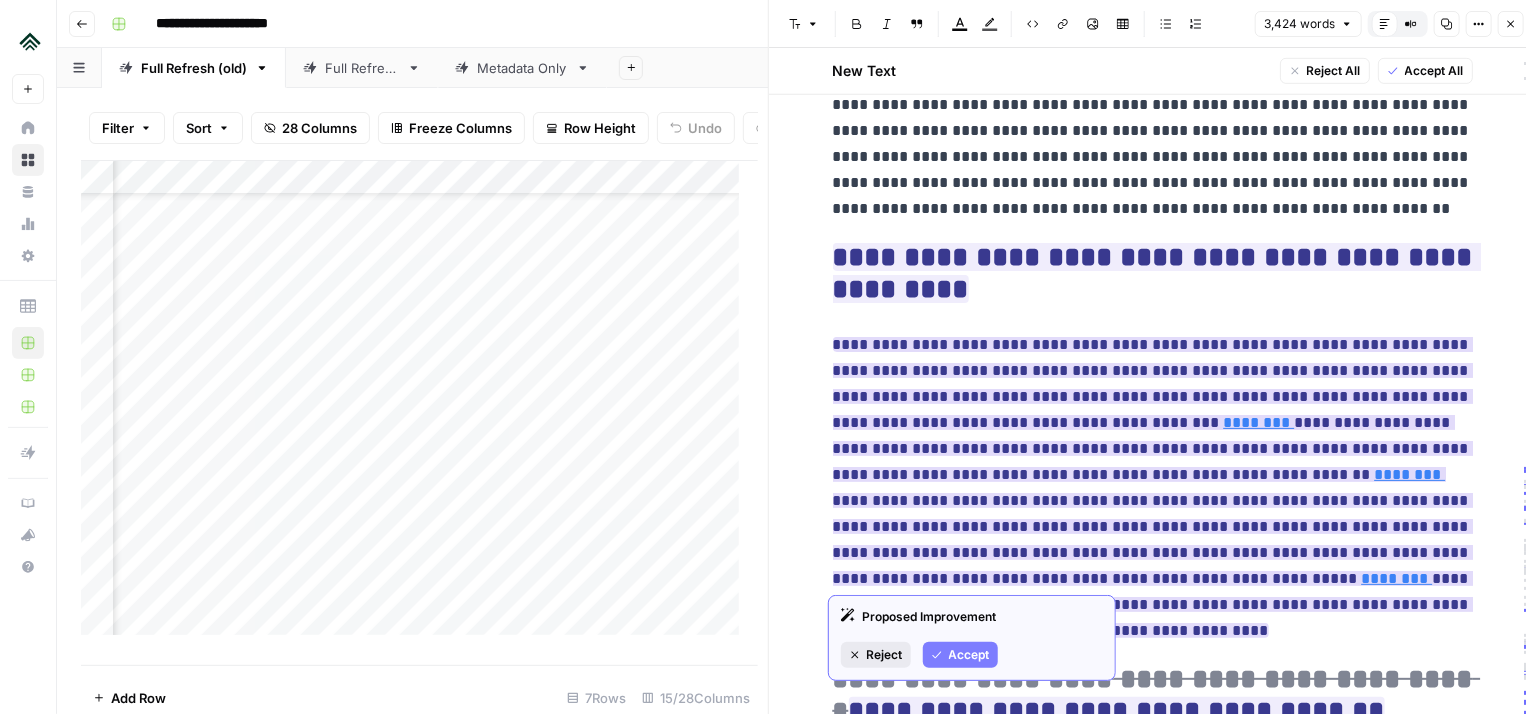 click on "Reject" at bounding box center (885, 655) 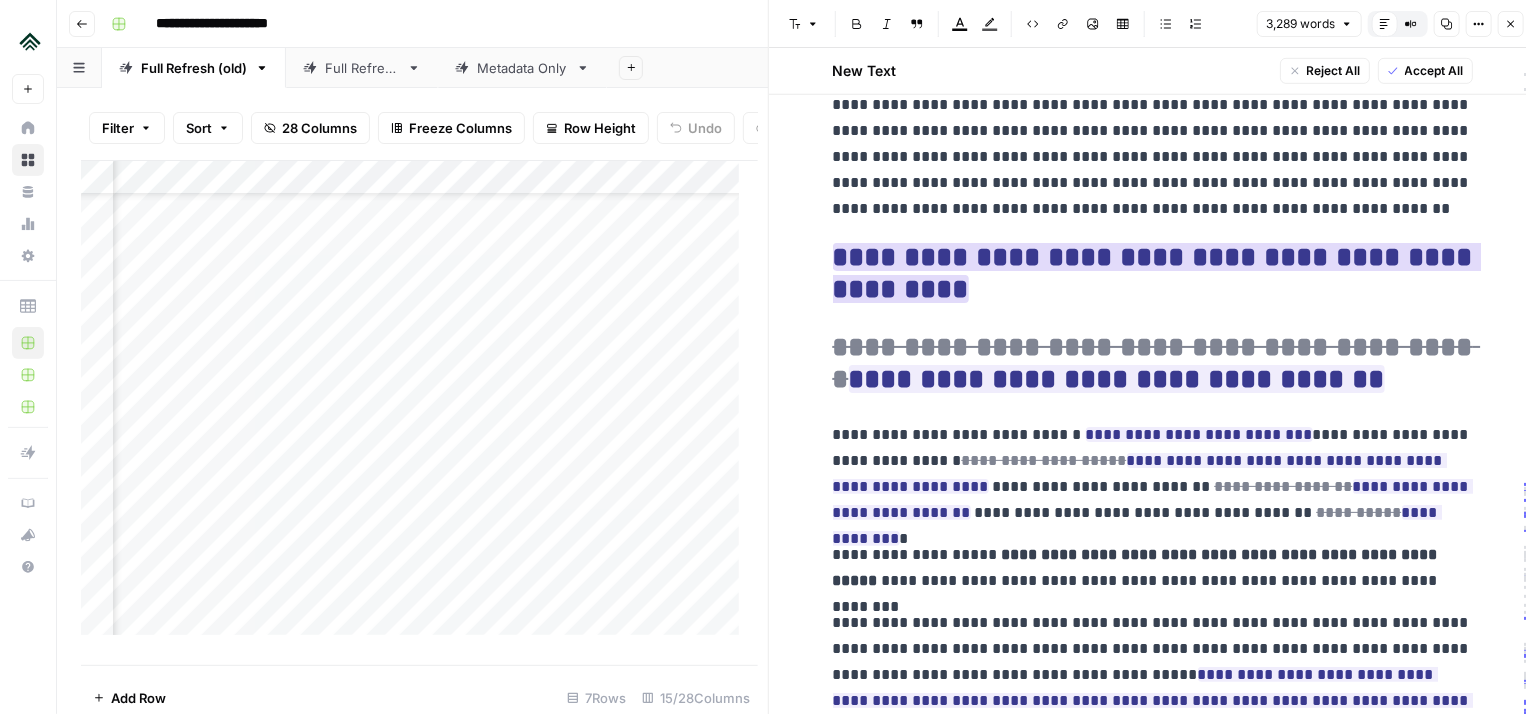 click on "**********" at bounding box center (1157, 273) 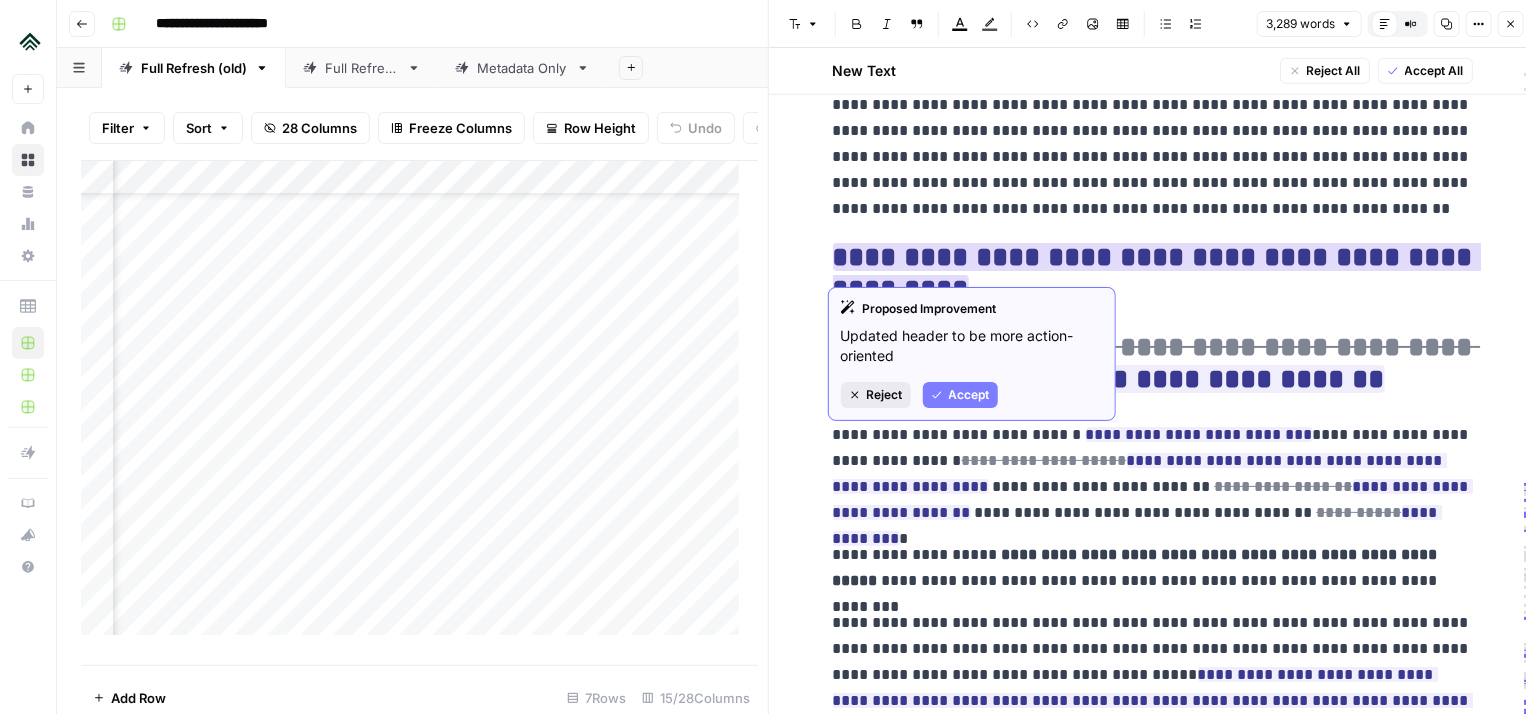 click on "Reject" at bounding box center (885, 395) 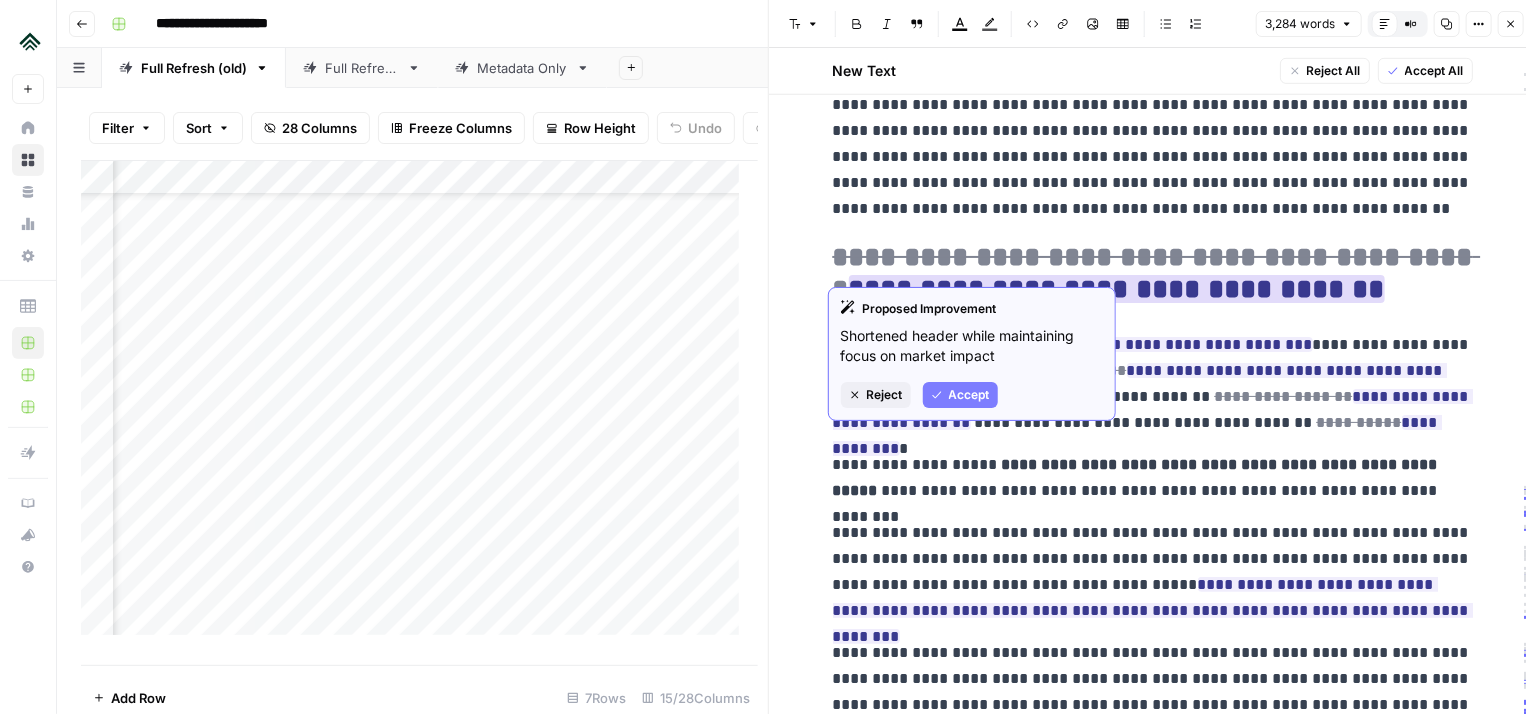 click on "**********" at bounding box center (1117, 289) 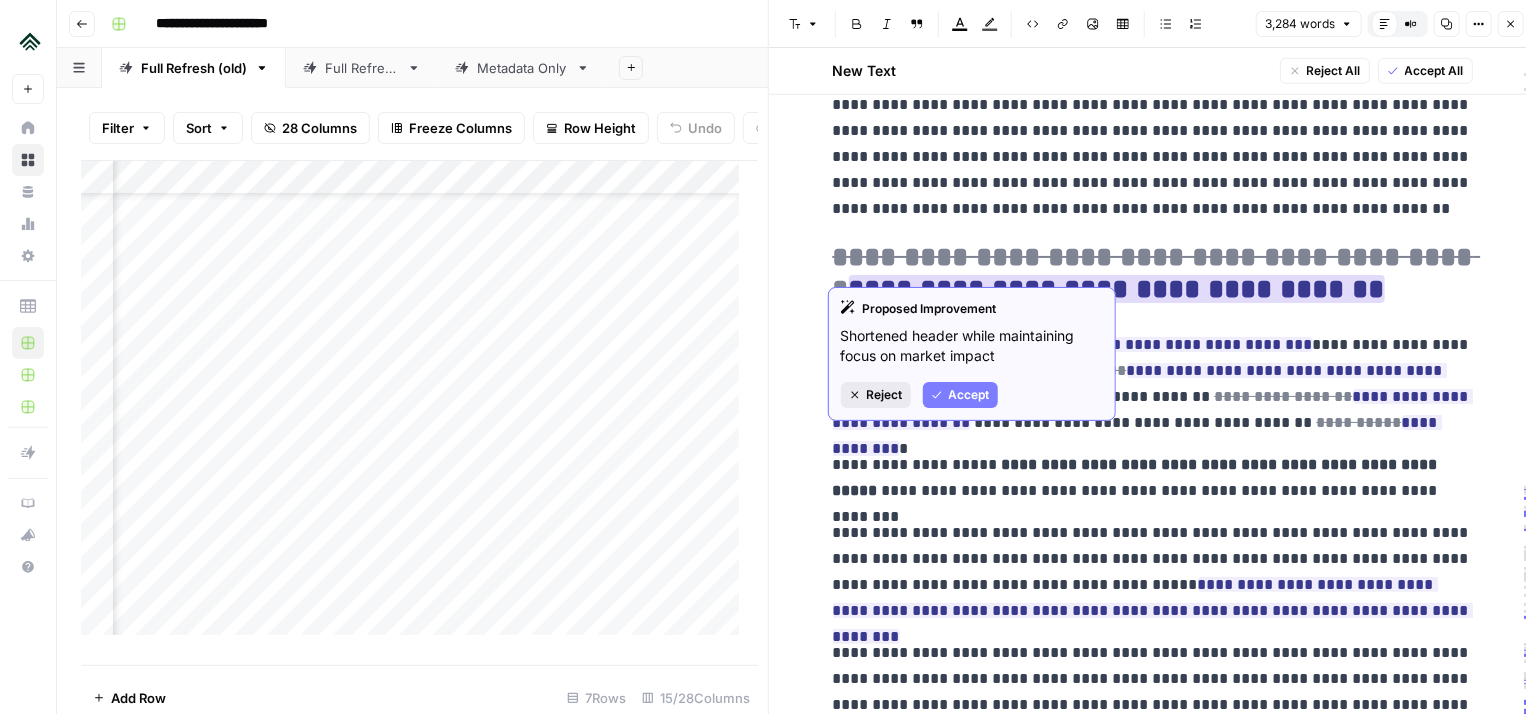 click on "Reject" at bounding box center (885, 395) 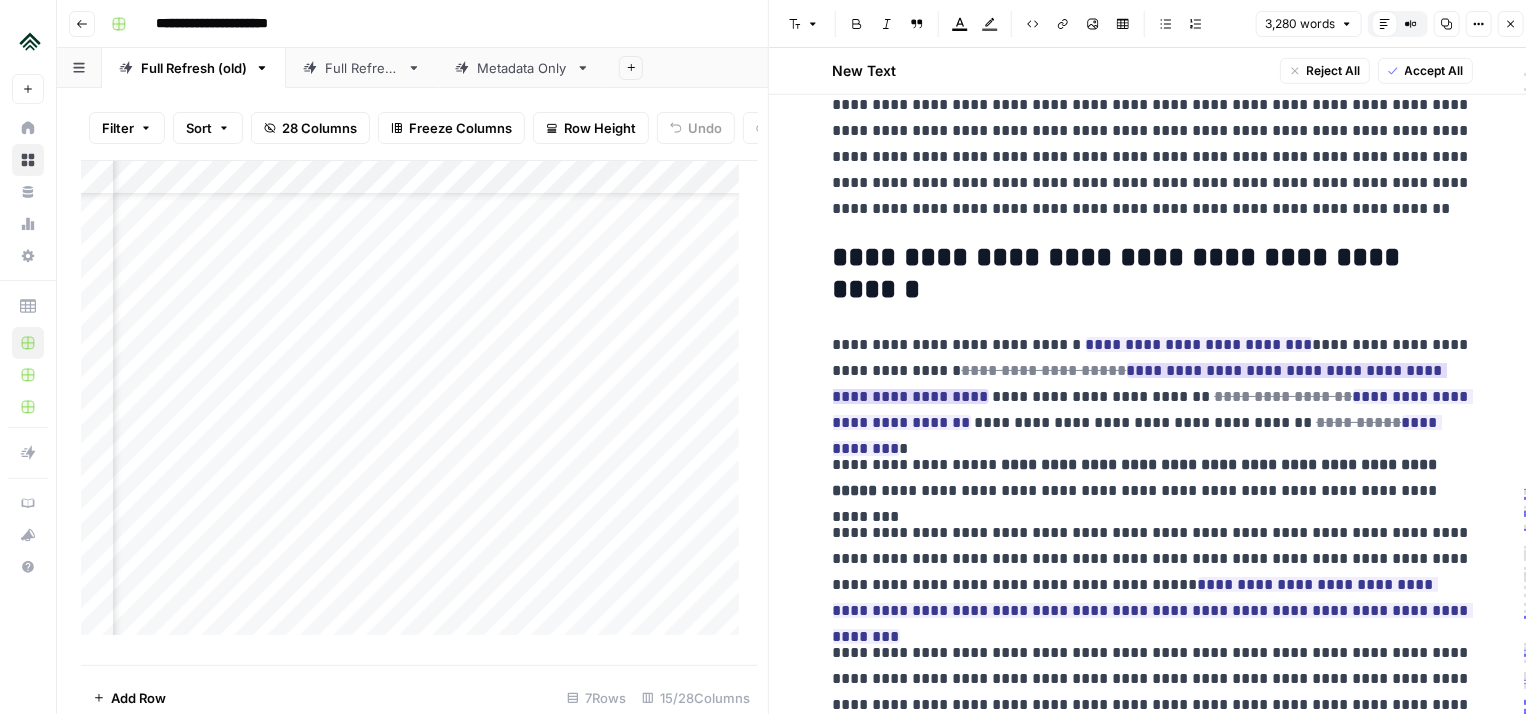 click on "**********" at bounding box center (1140, 383) 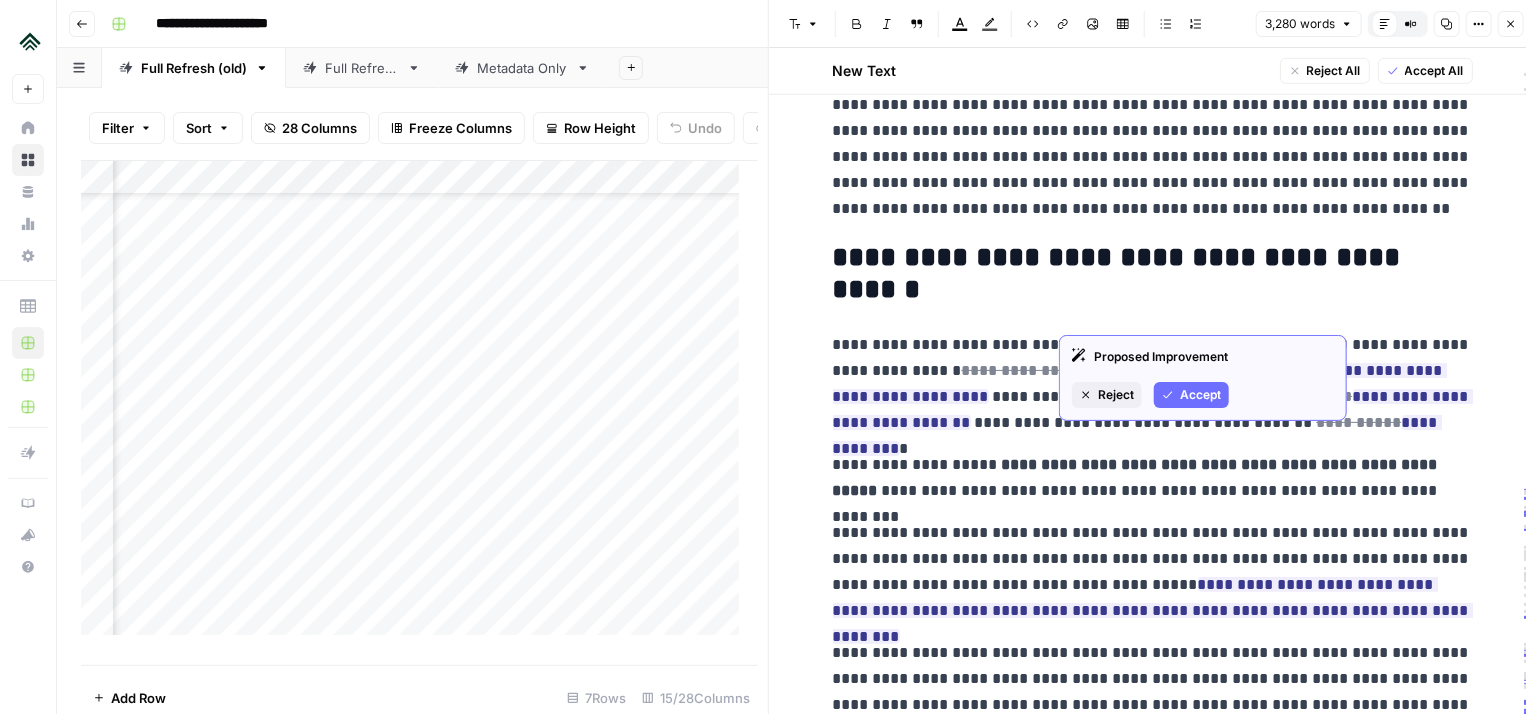 click on "Accept" at bounding box center (1200, 395) 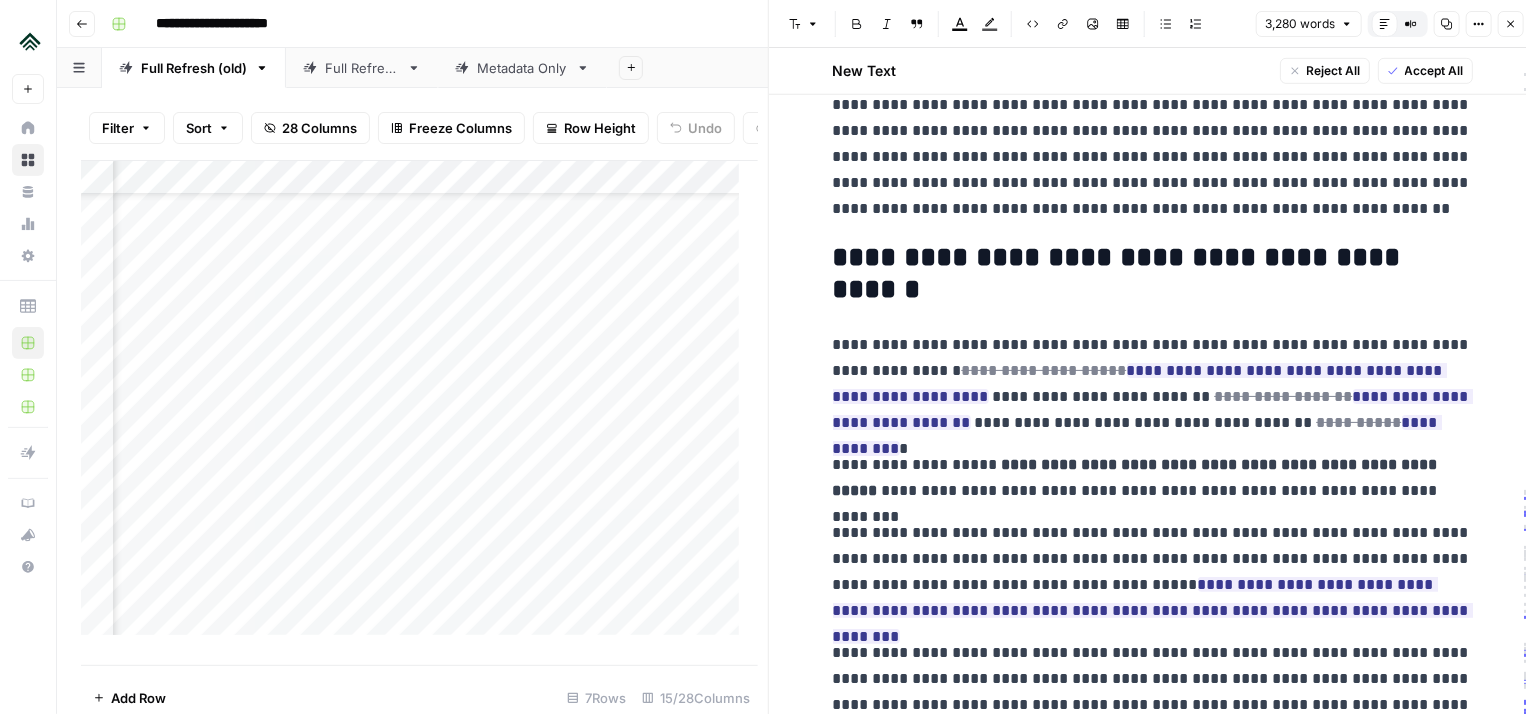 click on "**********" at bounding box center [1153, 384] 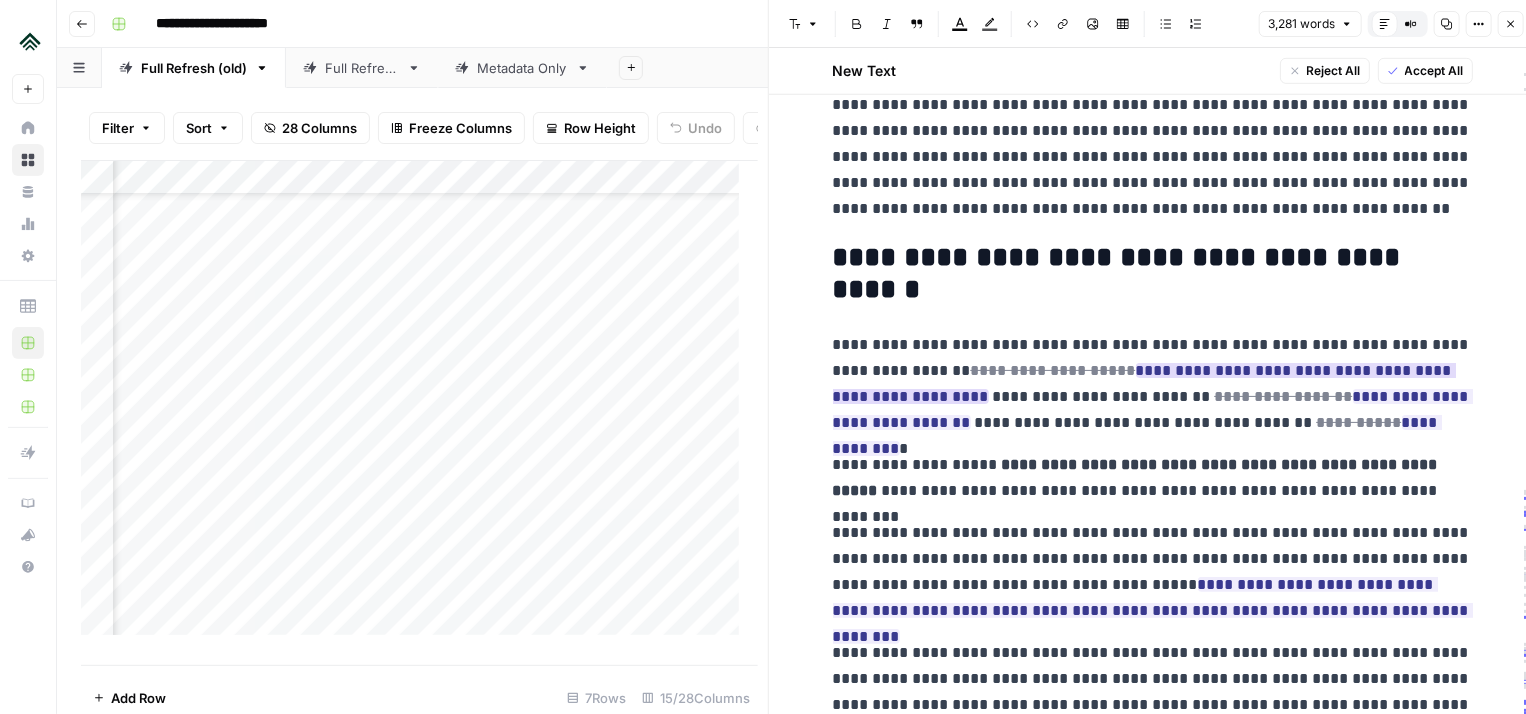 click on "**********" at bounding box center [1144, 383] 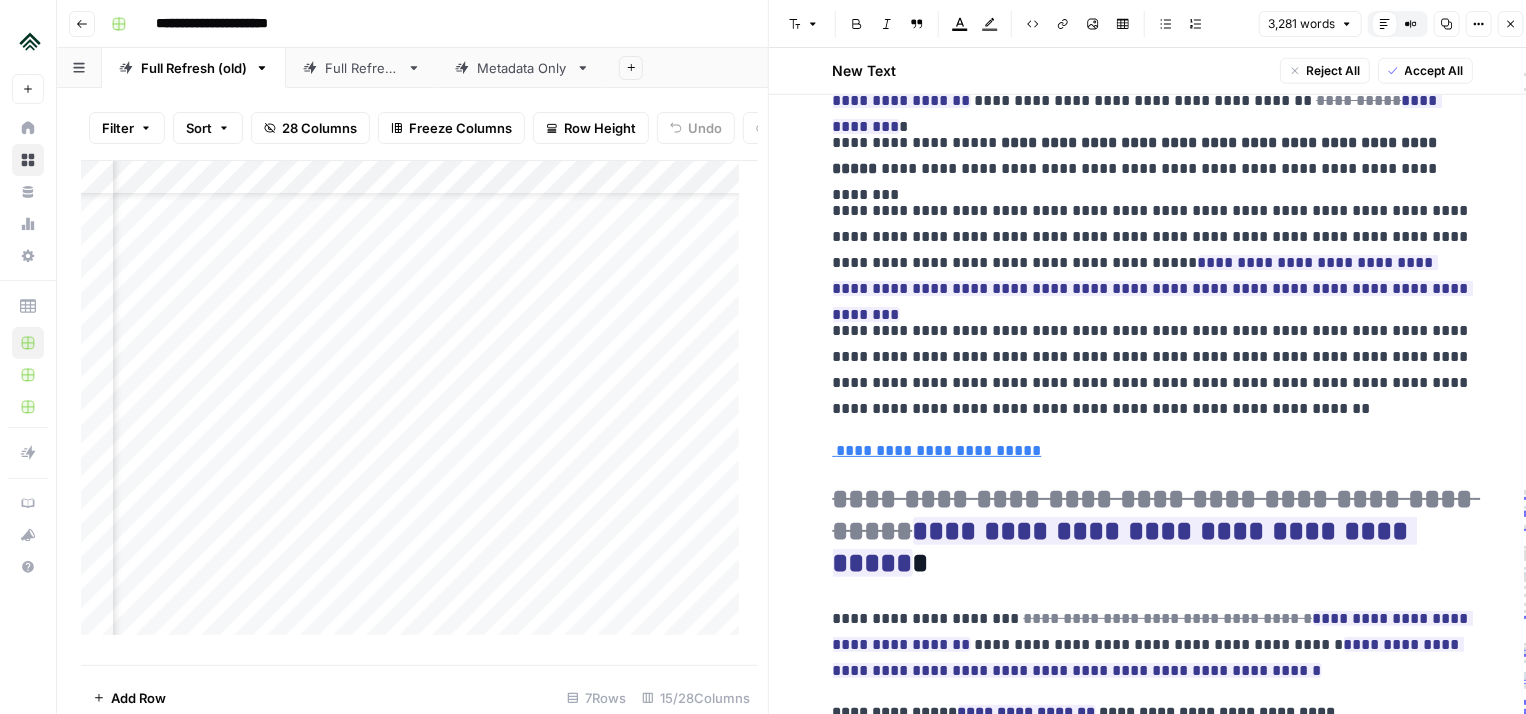 scroll, scrollTop: 12374, scrollLeft: 0, axis: vertical 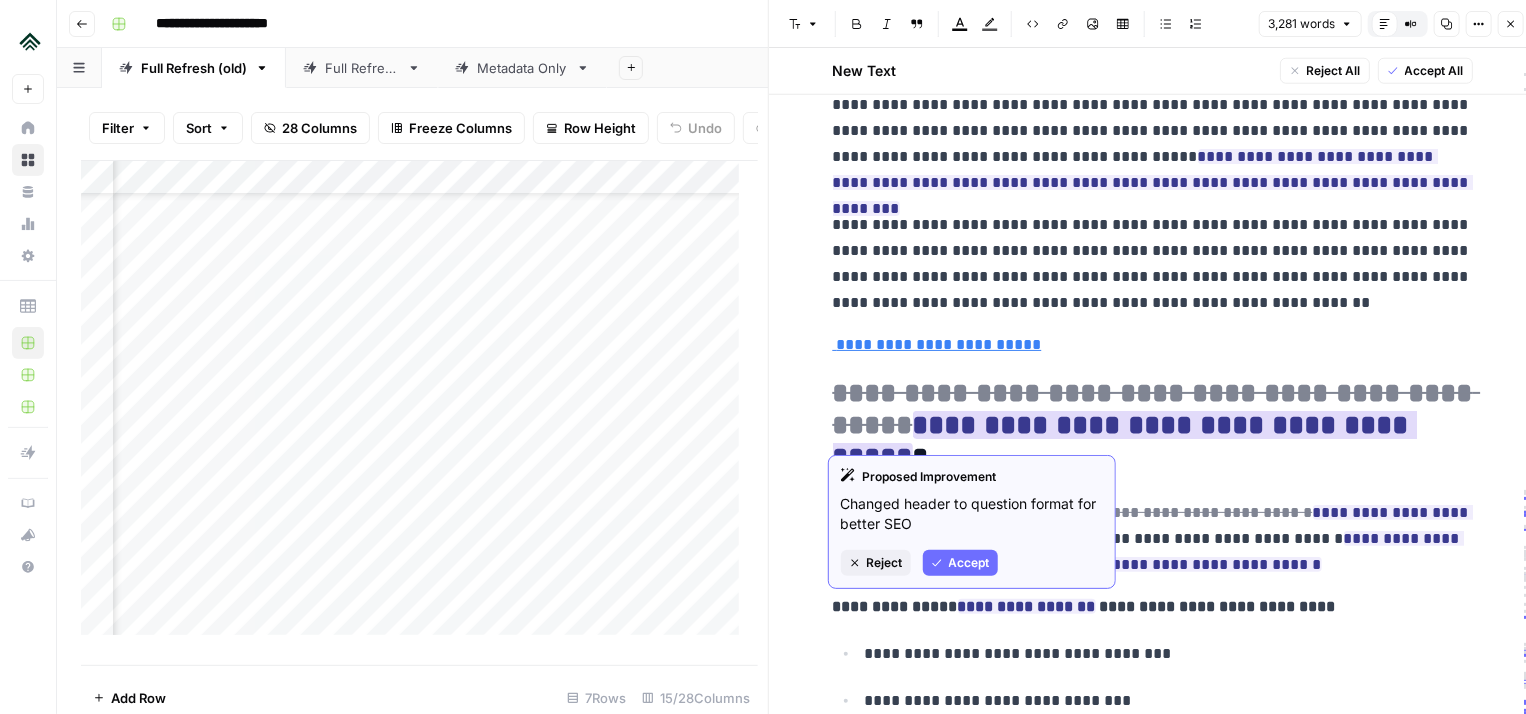 click on "Accept" at bounding box center (969, 563) 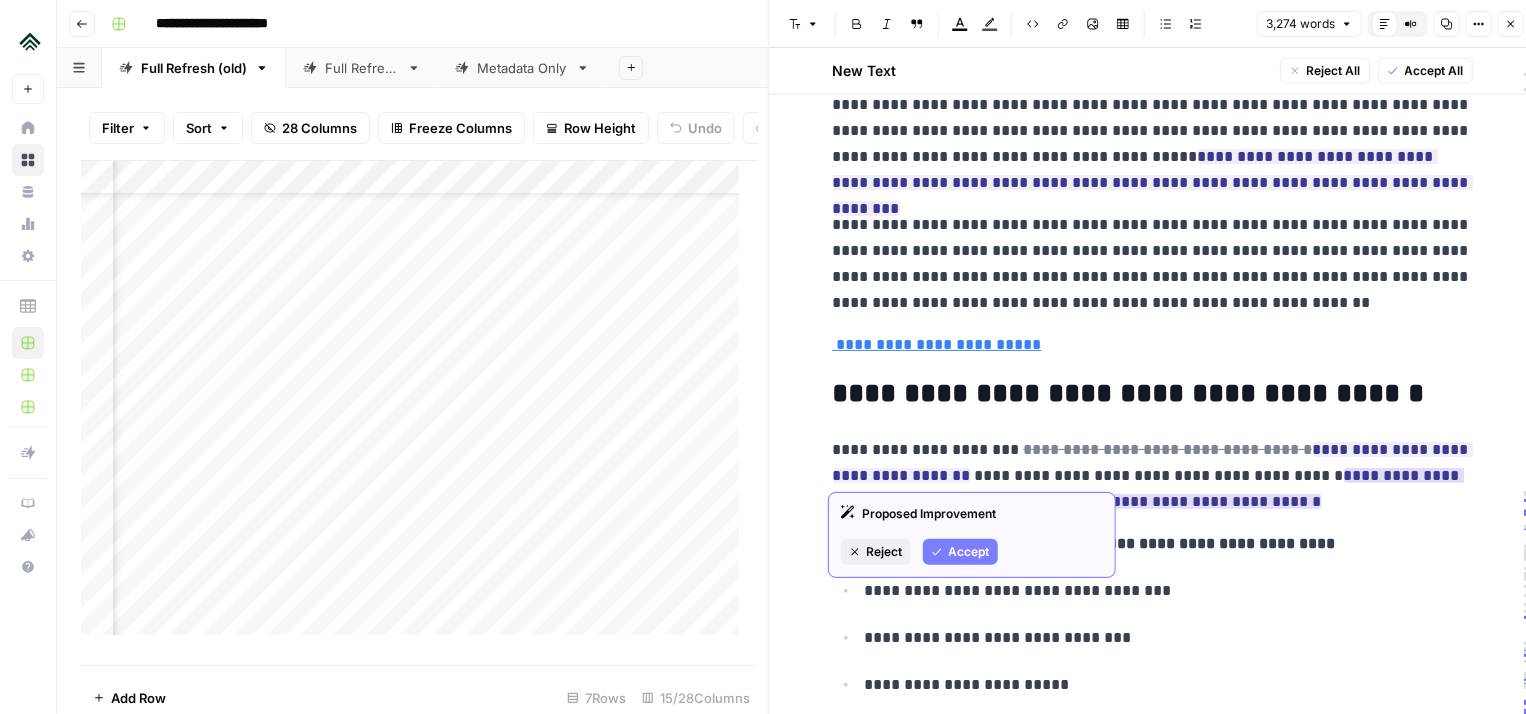 click on "**********" at bounding box center [1148, 488] 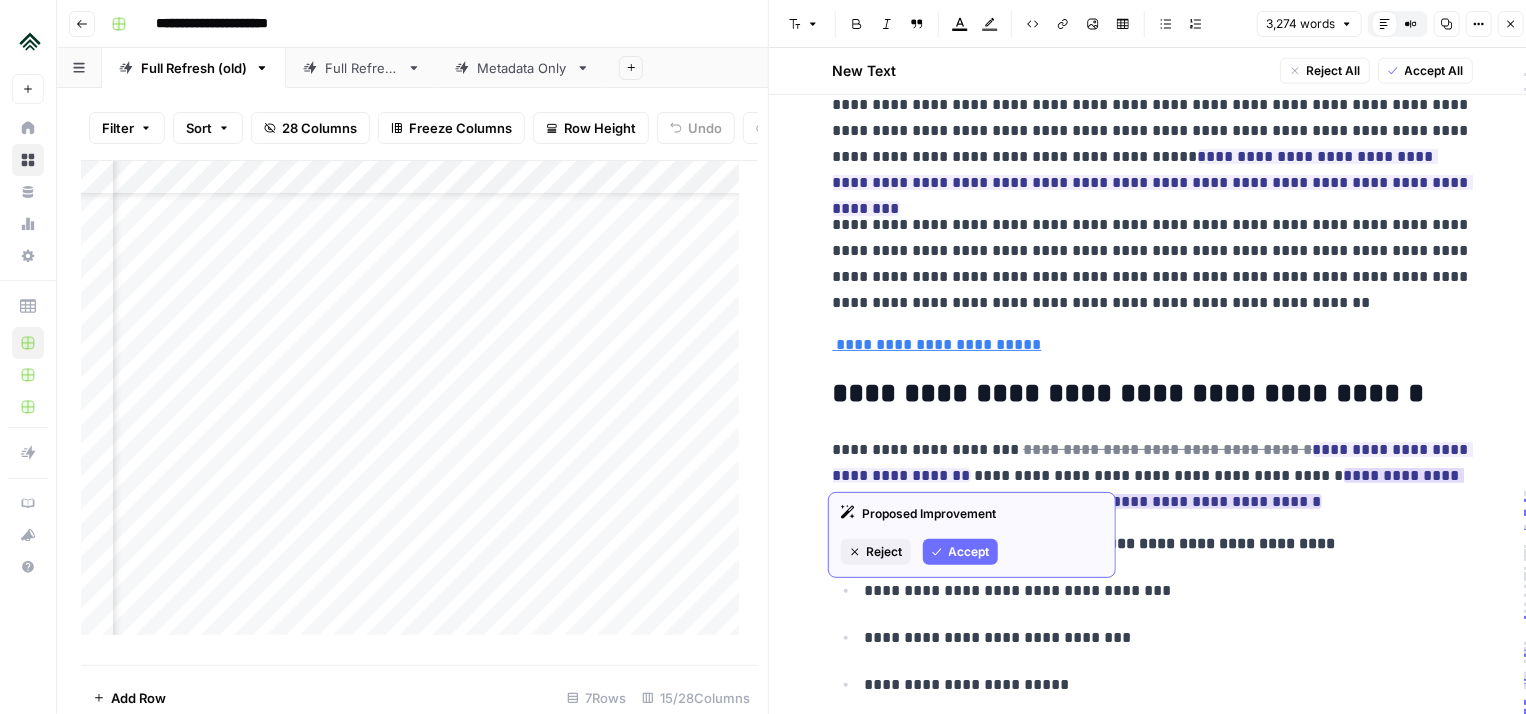 click on "Accept" at bounding box center (960, 552) 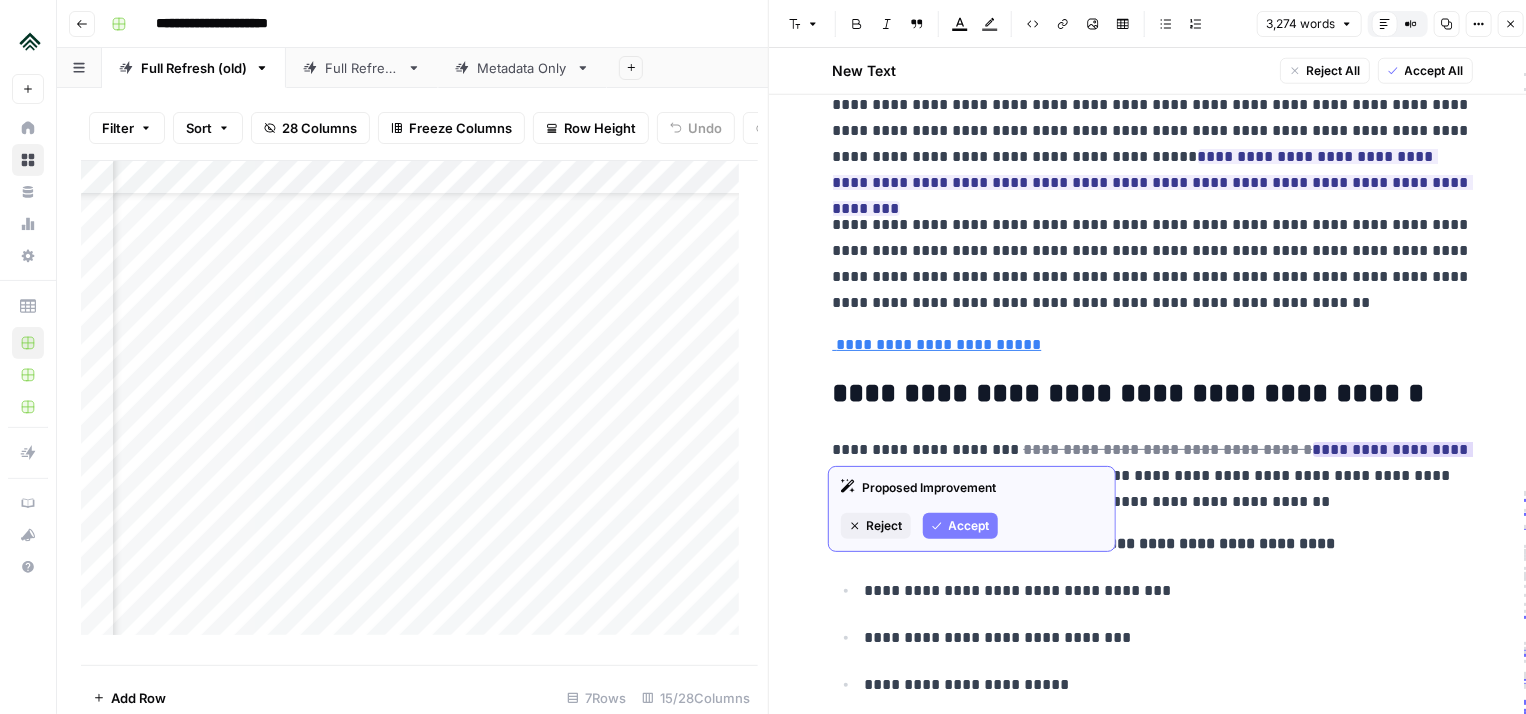 click on "**********" at bounding box center (1153, 462) 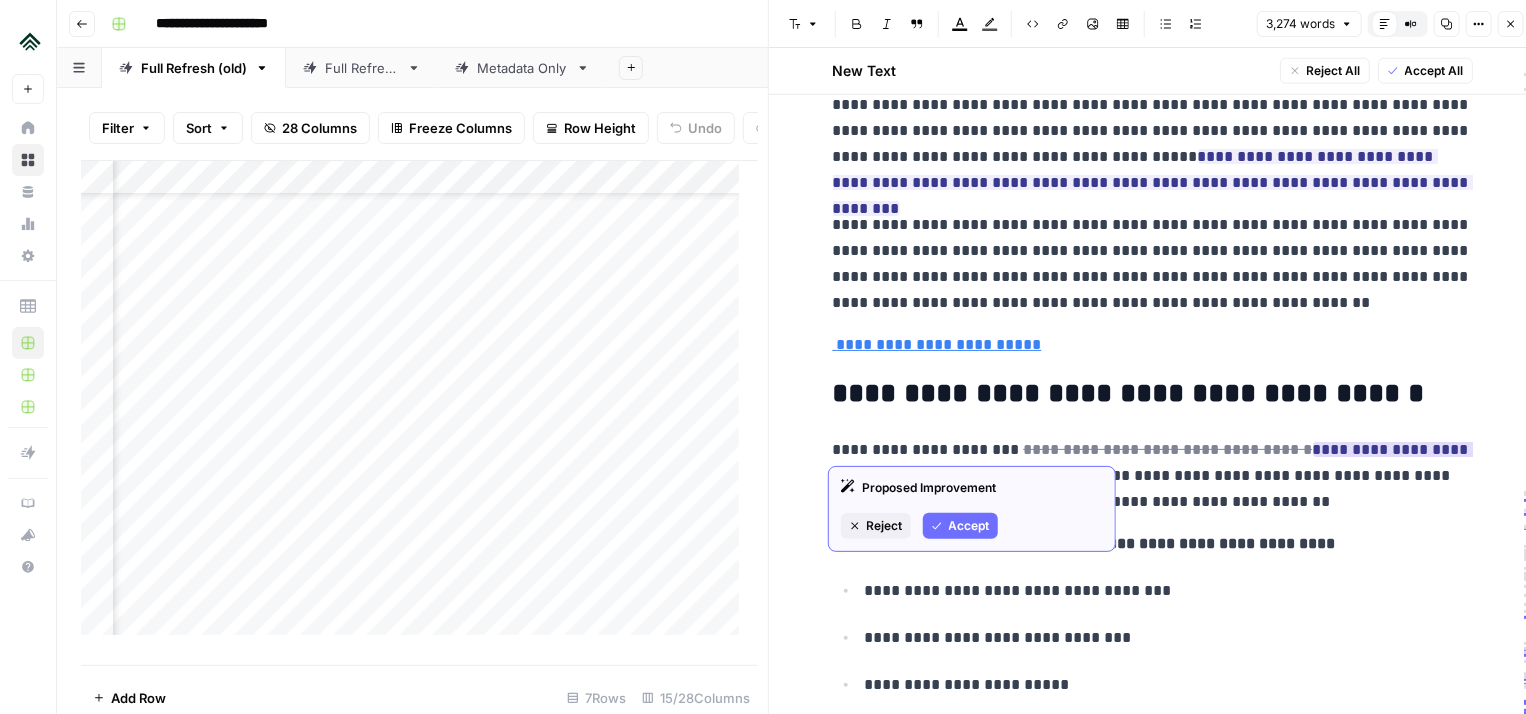 click on "Accept" at bounding box center (969, 526) 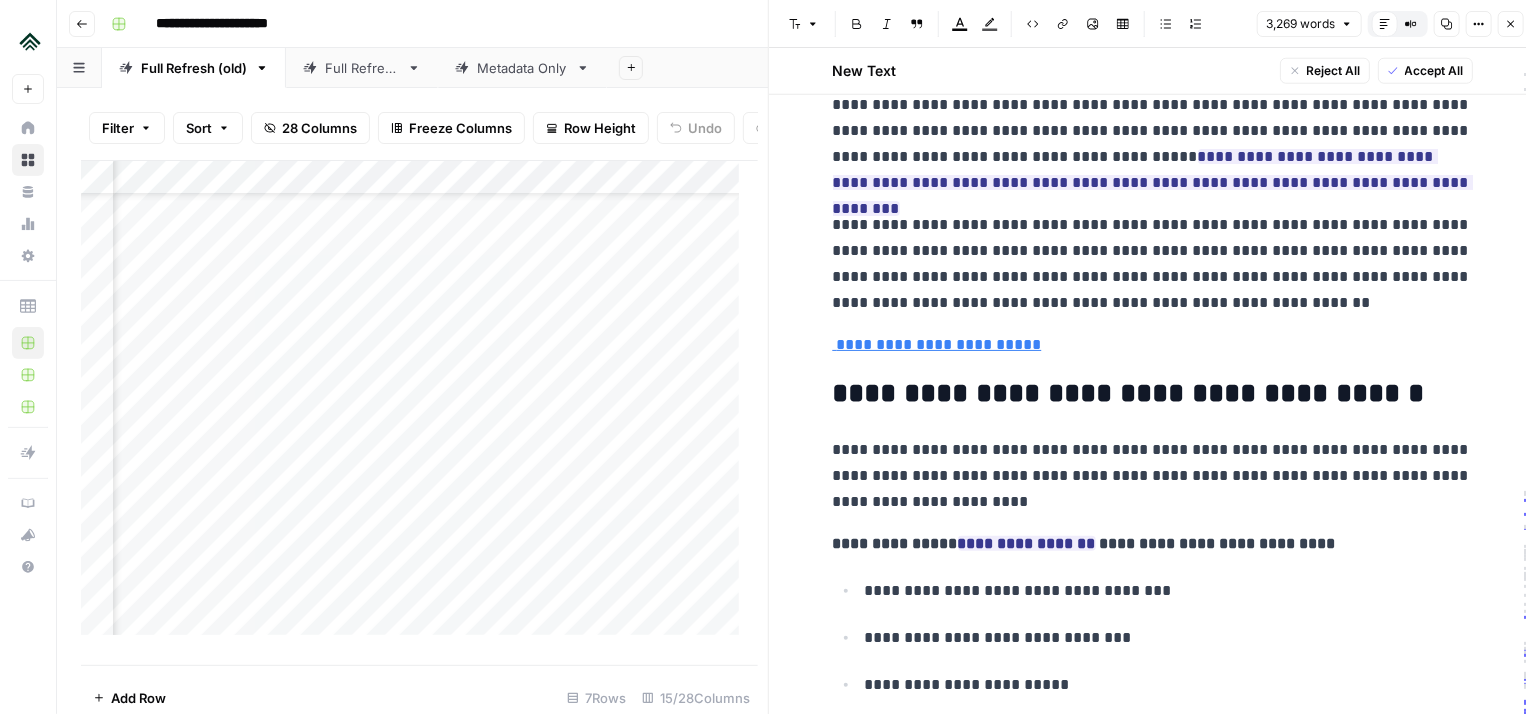 click on "**********" at bounding box center [1153, 476] 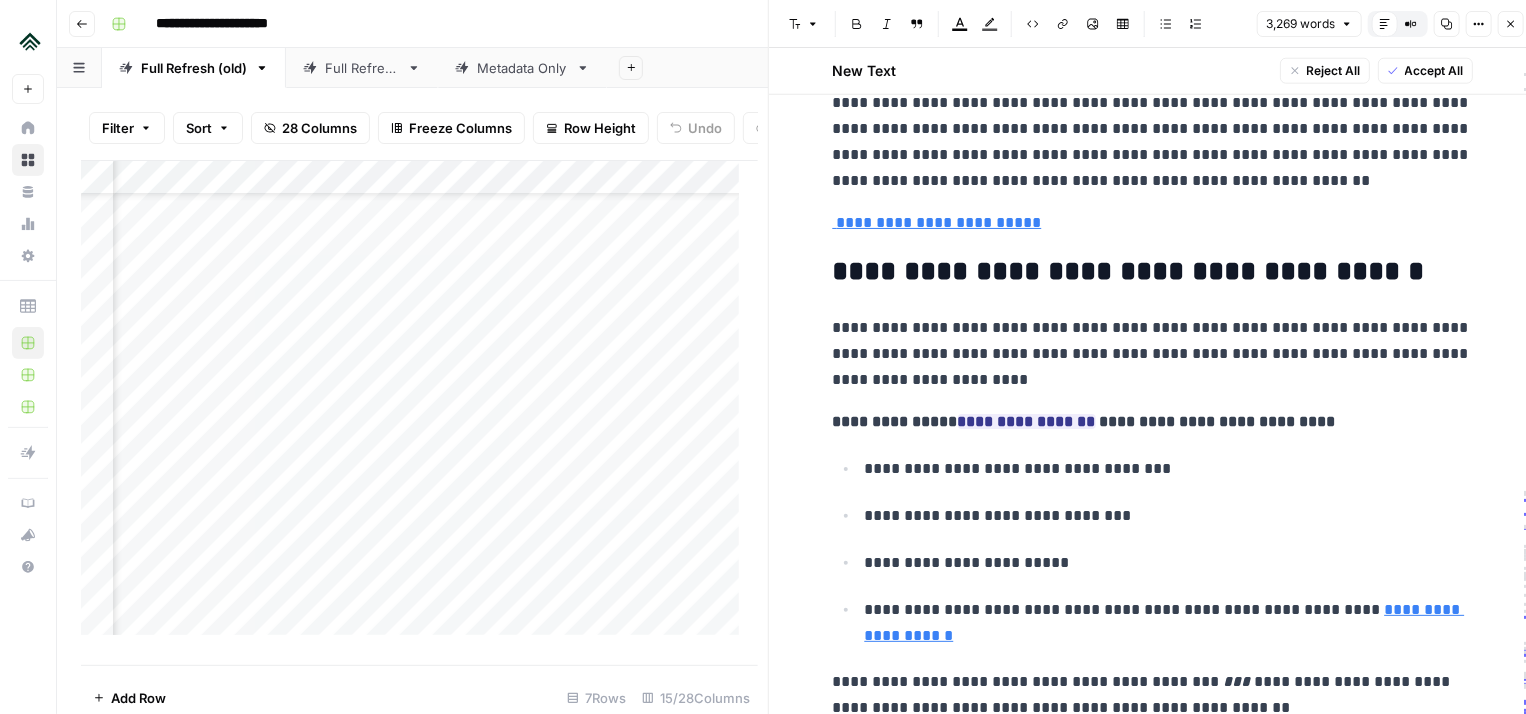 scroll, scrollTop: 12608, scrollLeft: 0, axis: vertical 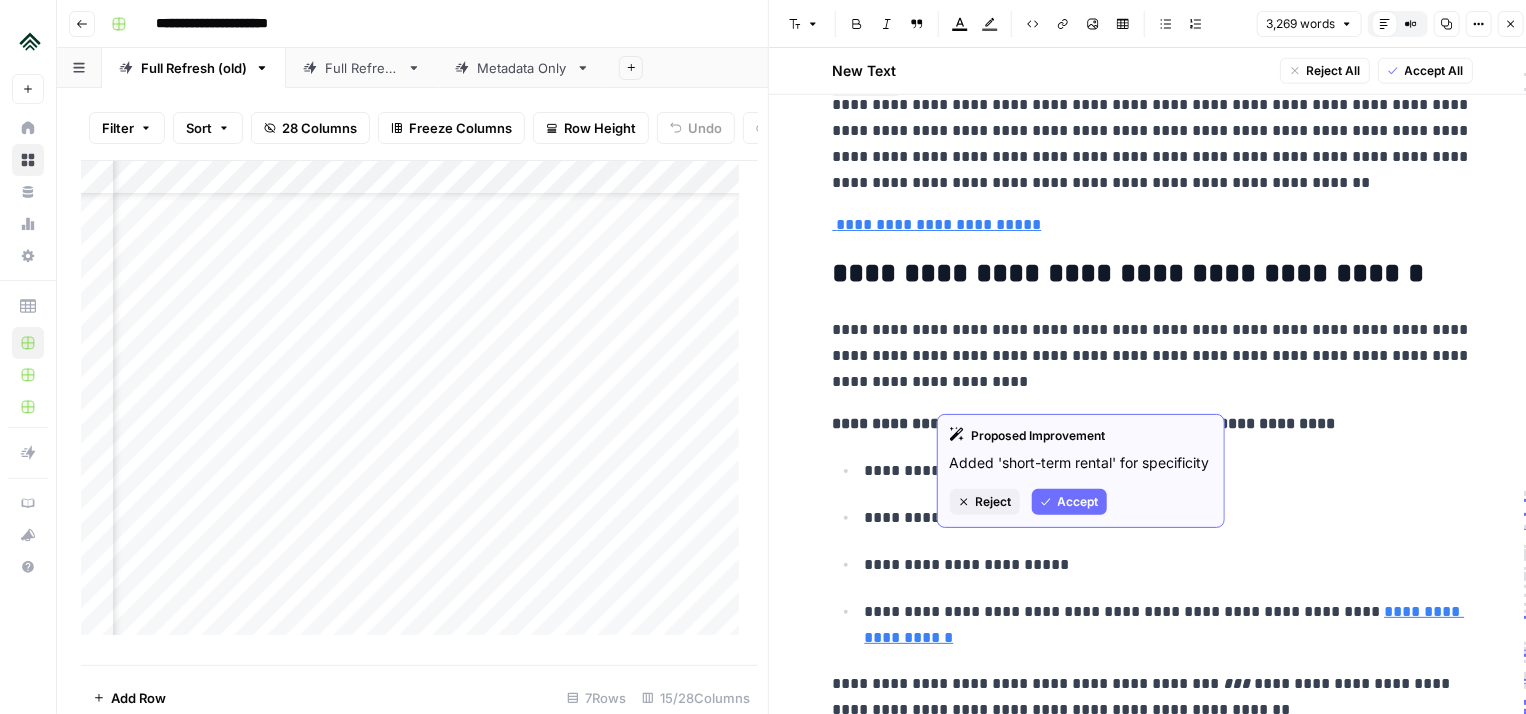 click on "Accept" at bounding box center [1078, 502] 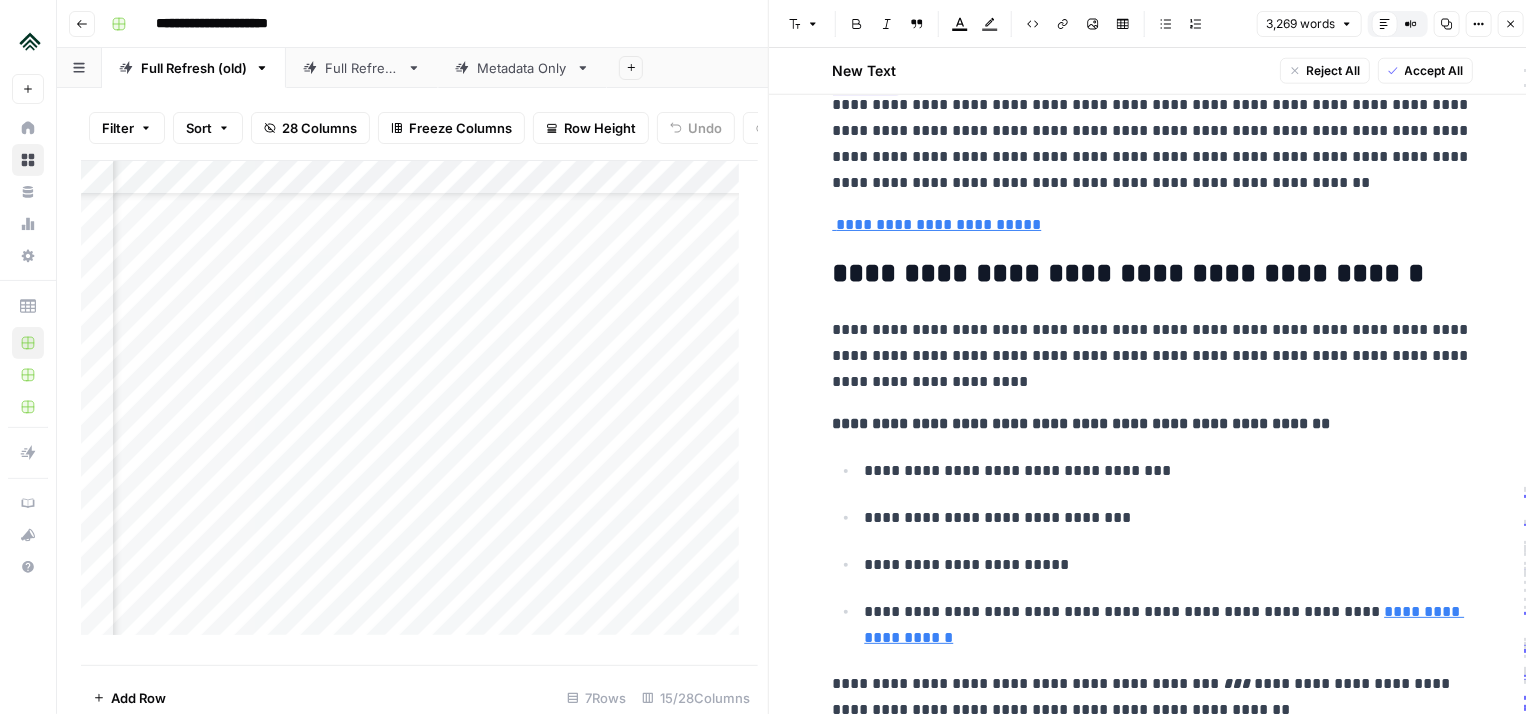 click on "**********" at bounding box center [1082, 423] 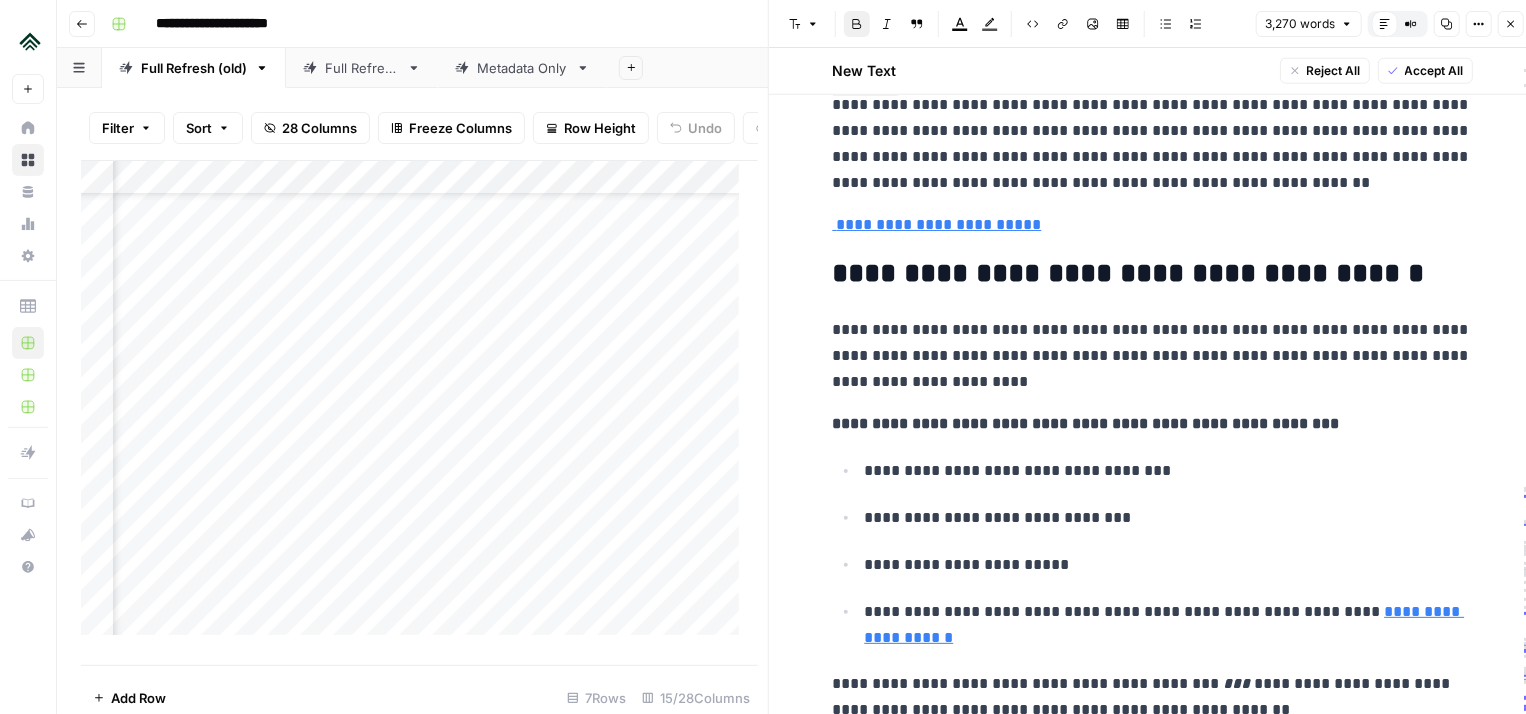 click on "**********" at bounding box center (1153, 356) 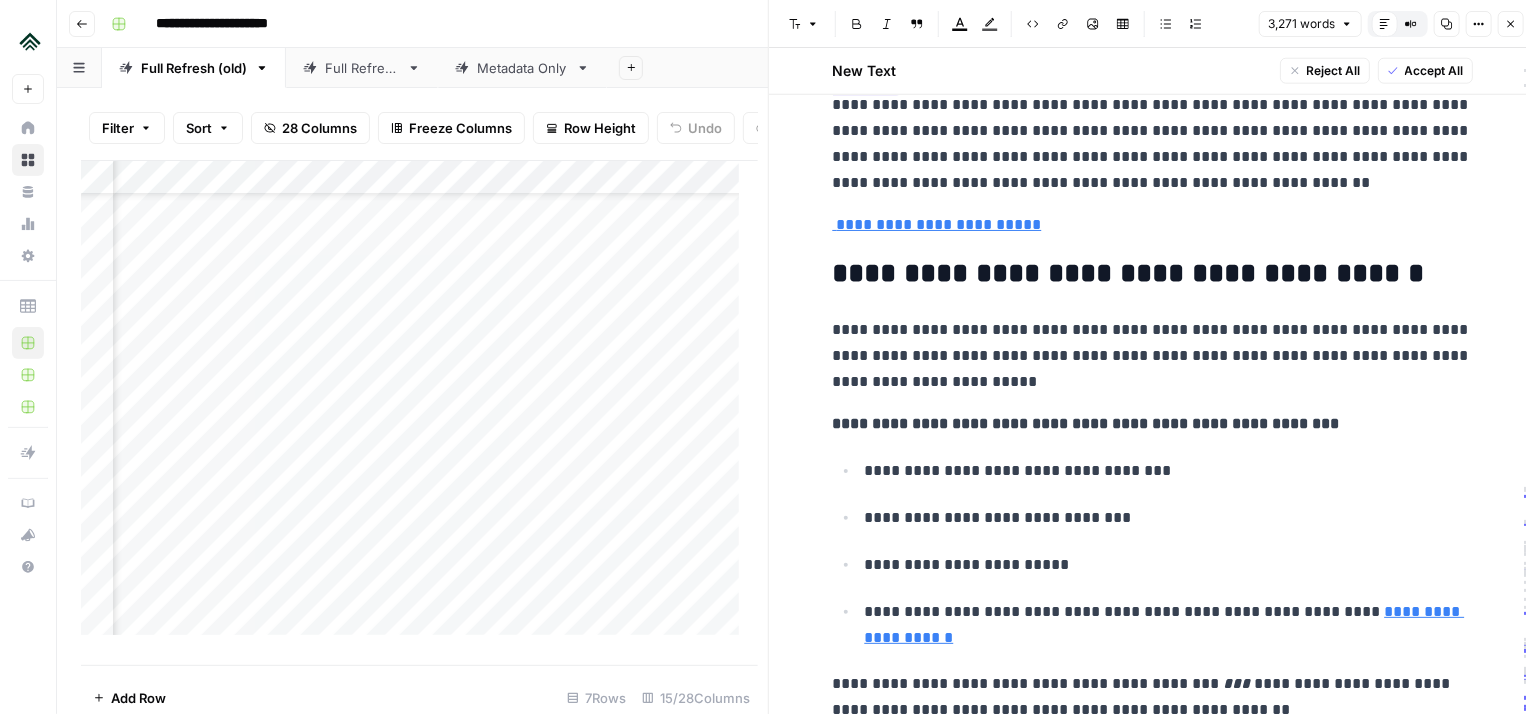 click on "**********" at bounding box center (1153, 554) 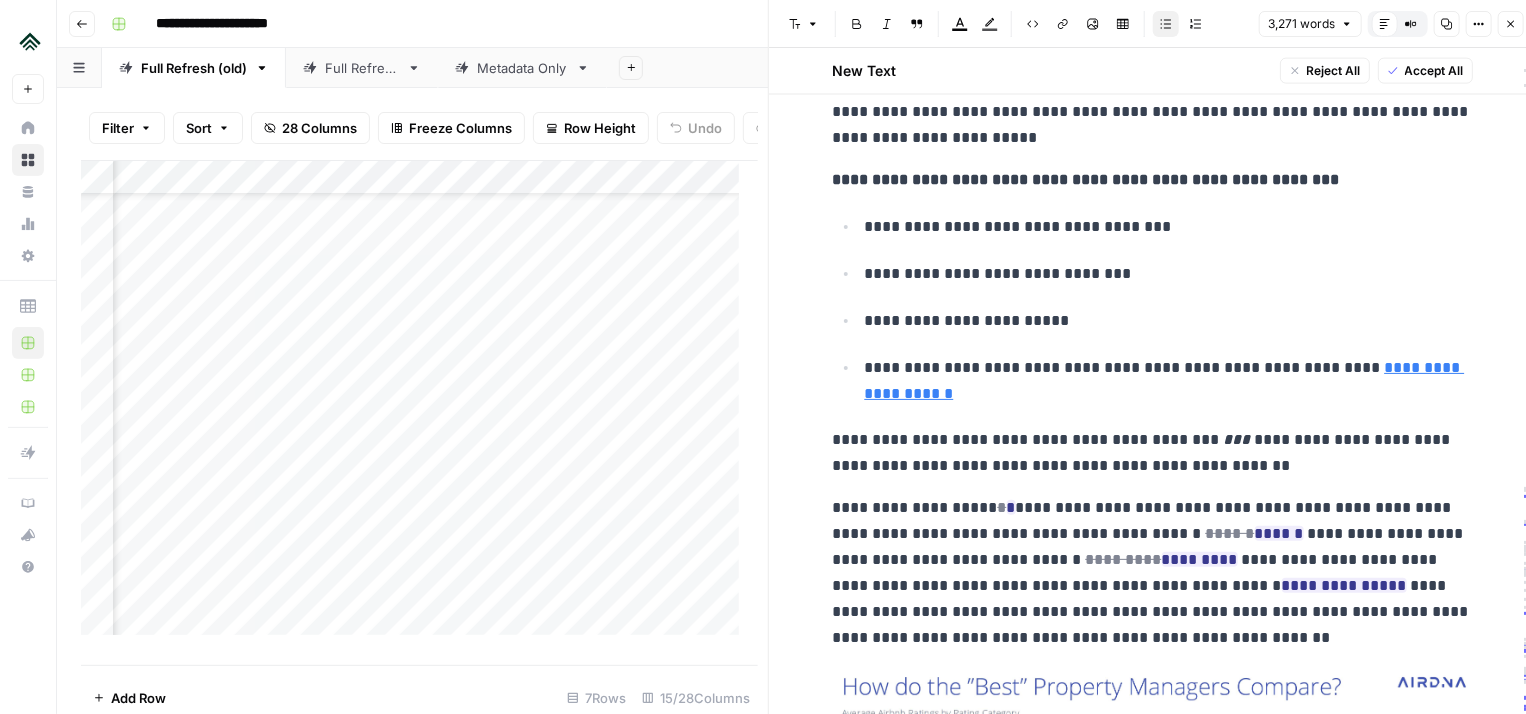 scroll, scrollTop: 12852, scrollLeft: 0, axis: vertical 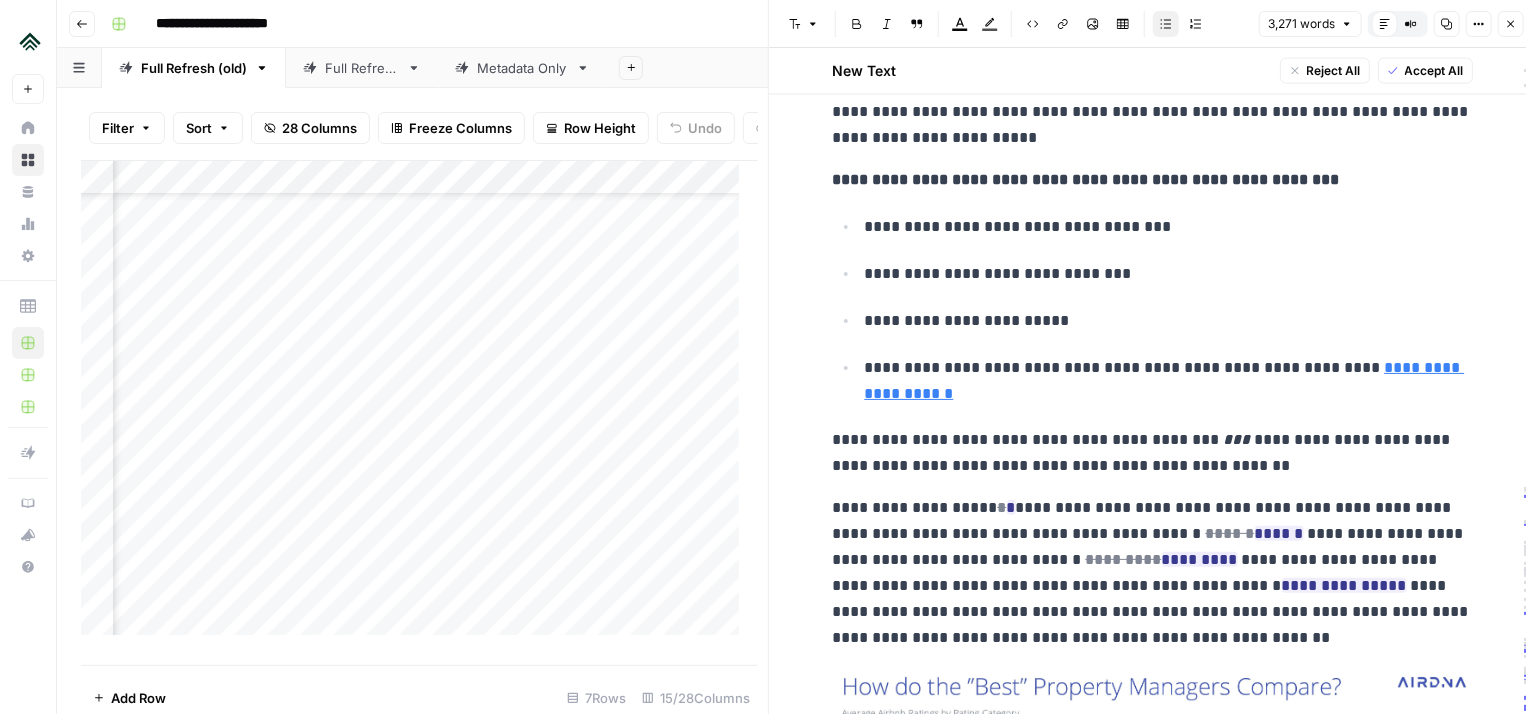 click on "**********" at bounding box center (1153, 453) 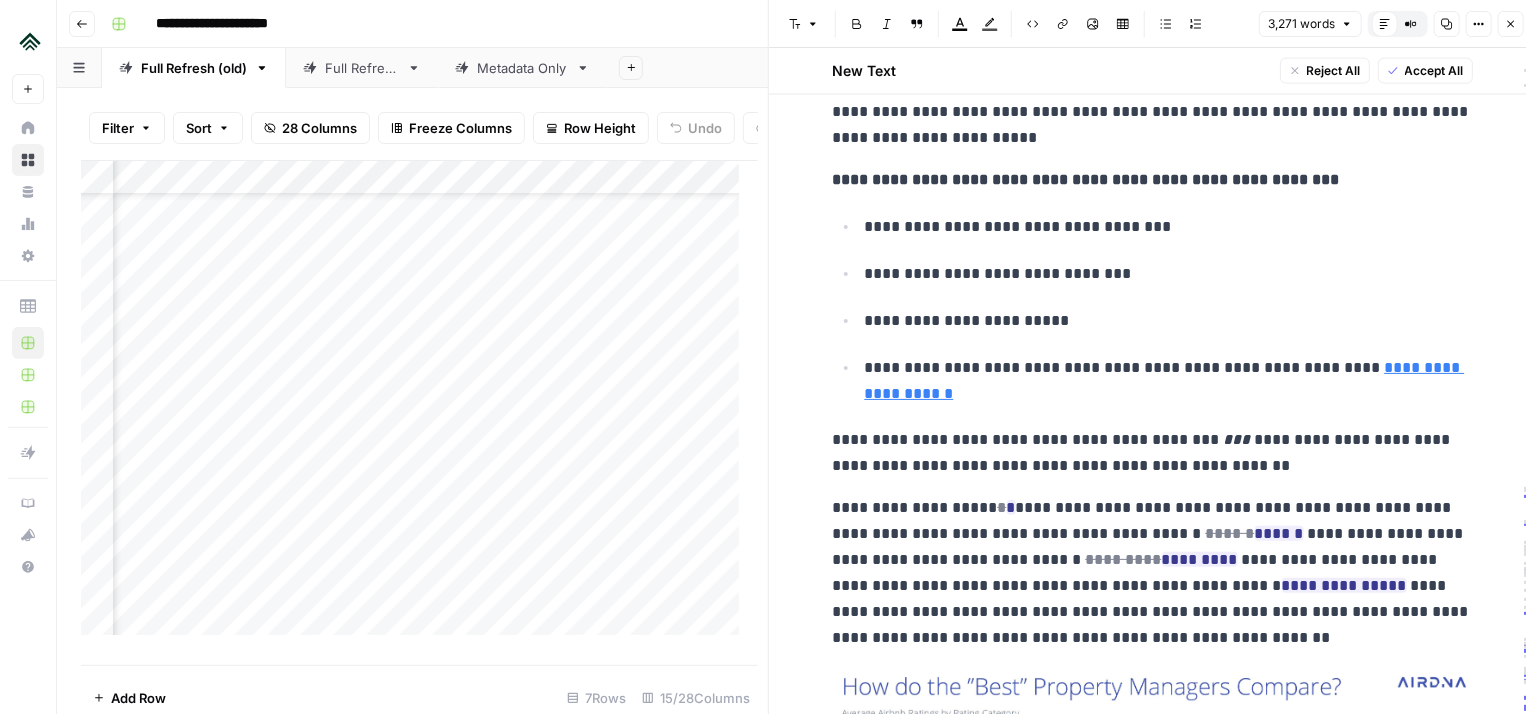 click on "**********" at bounding box center [1153, 453] 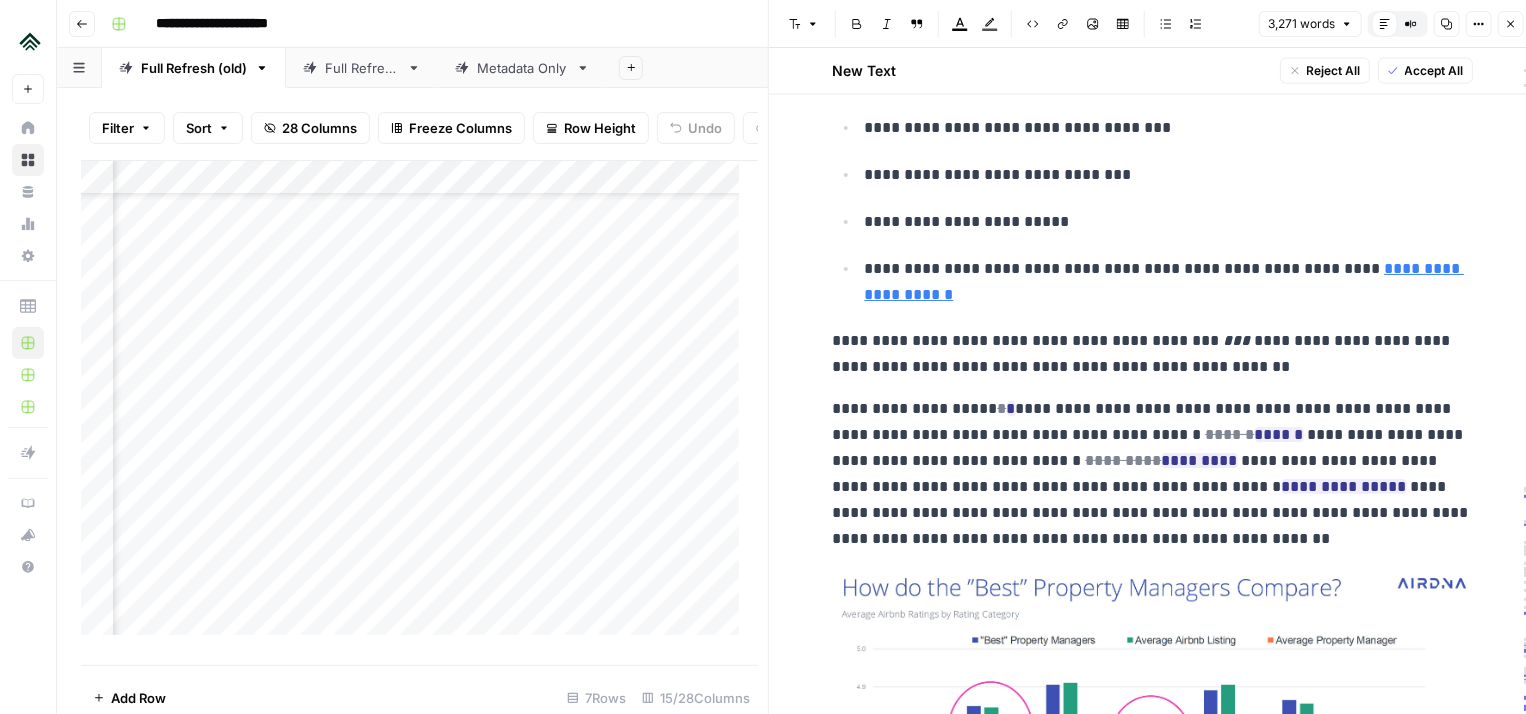 scroll, scrollTop: 12952, scrollLeft: 0, axis: vertical 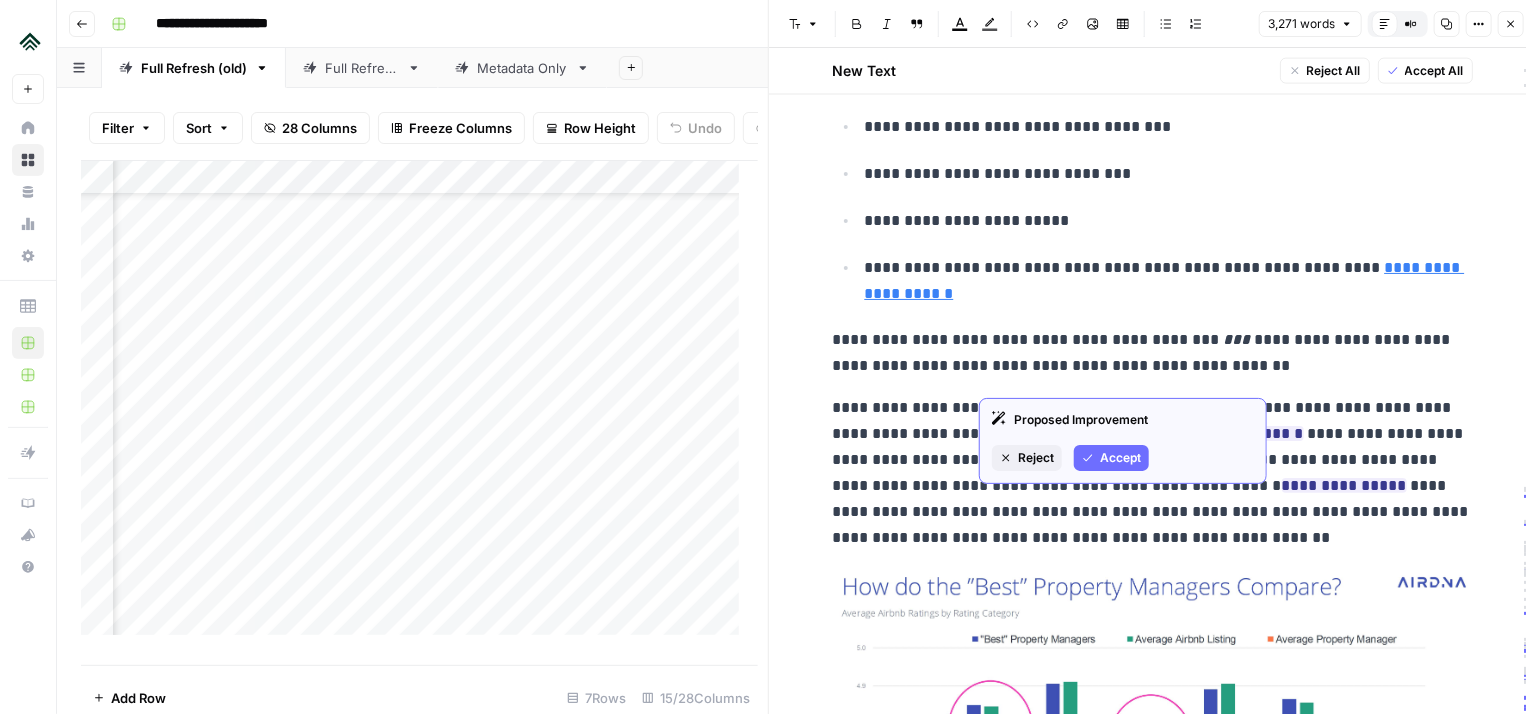 click on "Accept" at bounding box center (1120, 458) 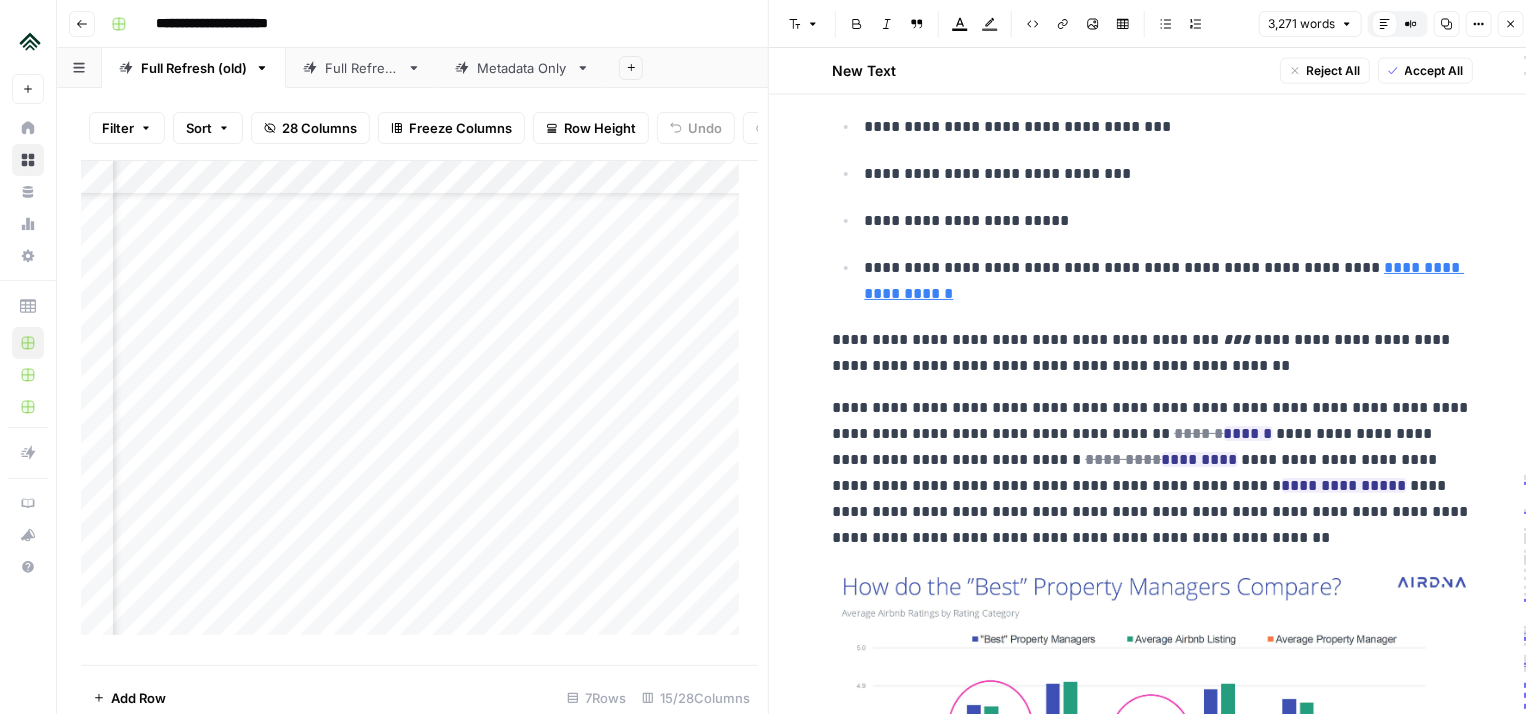 click on "**********" at bounding box center (1153, 473) 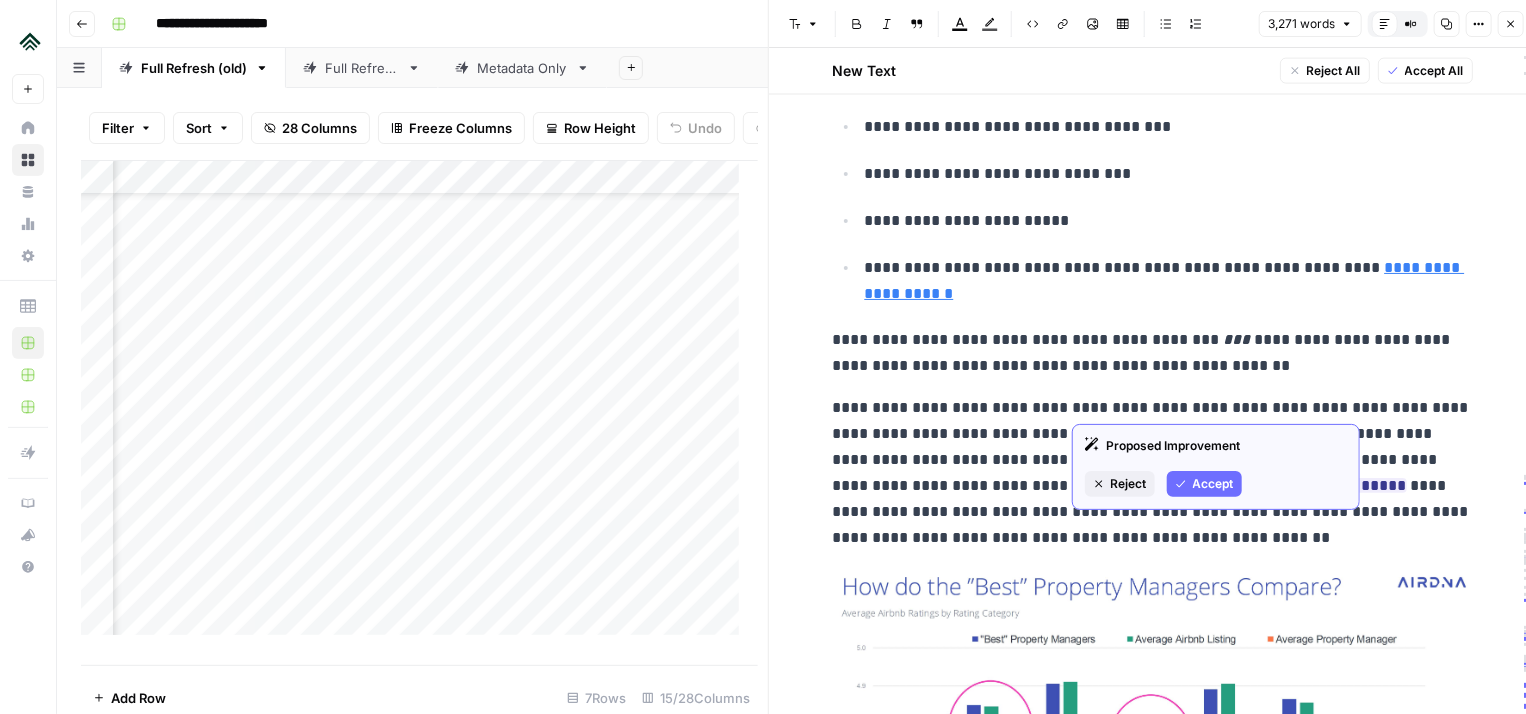 click on "Accept" at bounding box center [1213, 484] 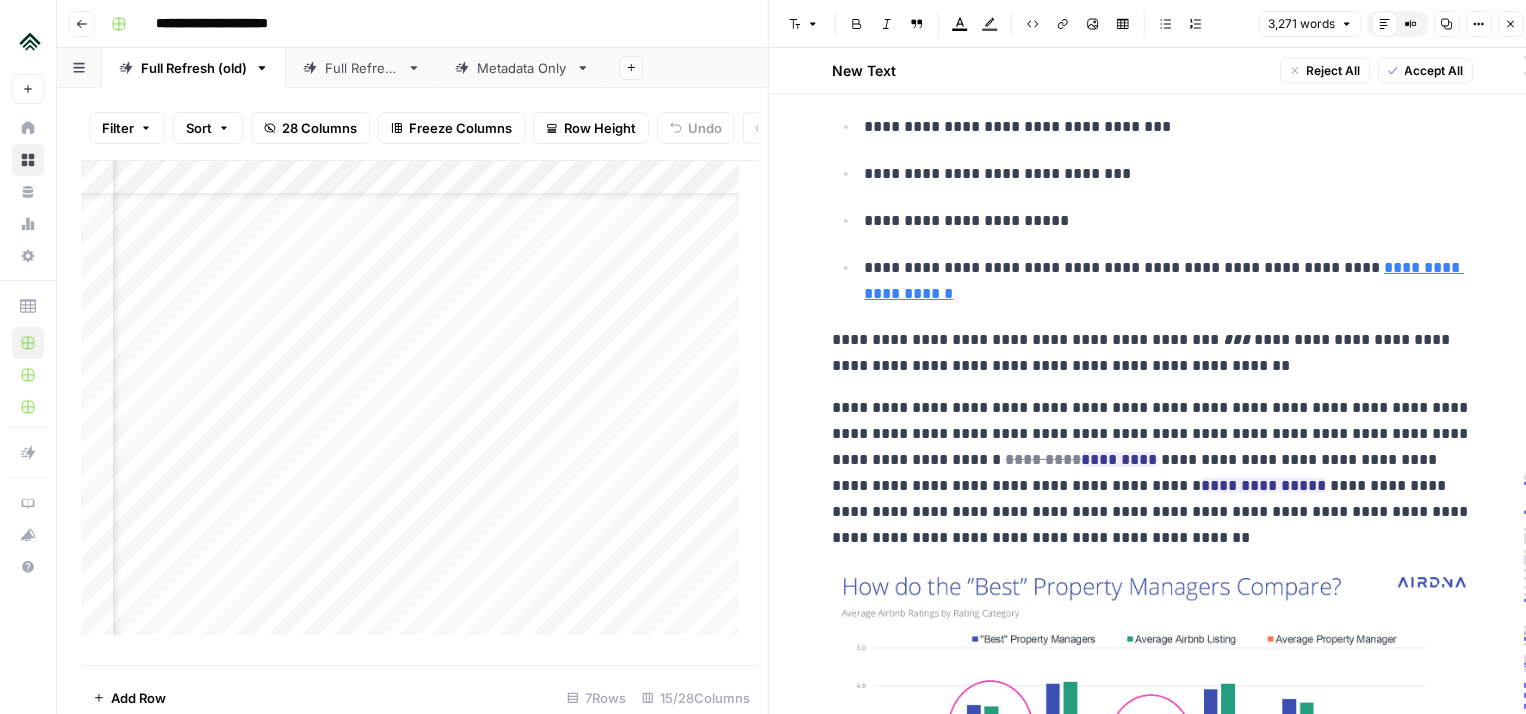 click on "**********" at bounding box center [1153, 473] 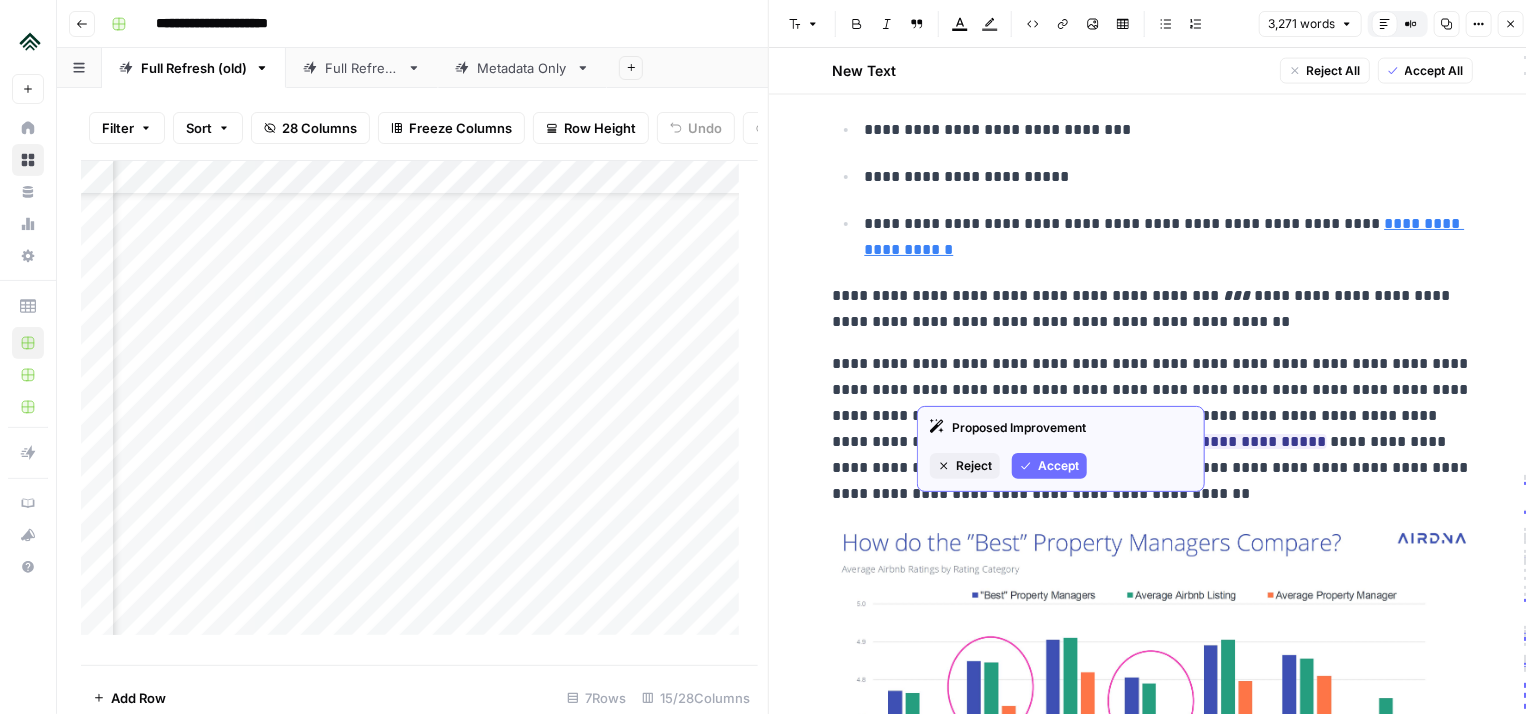 click on "Accept" at bounding box center (1058, 466) 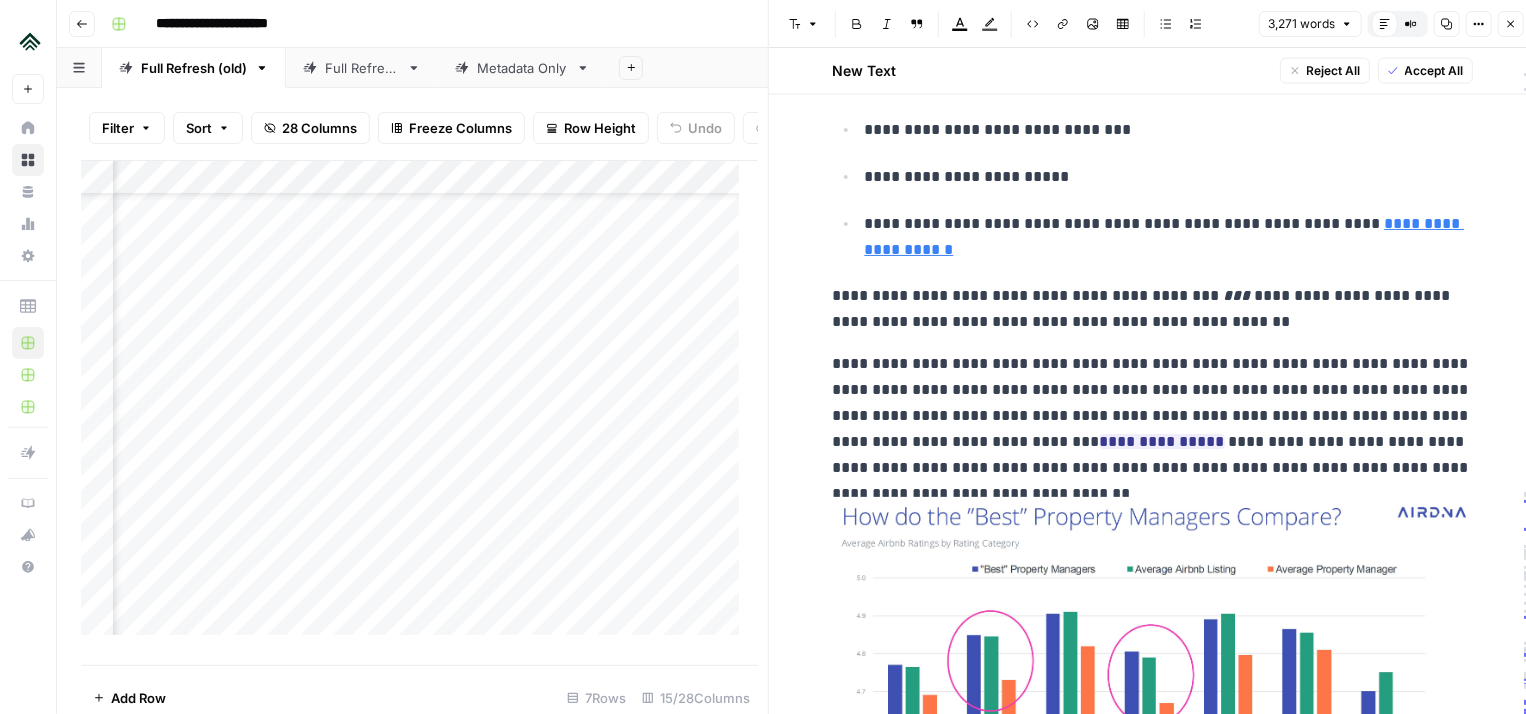 click on "**********" at bounding box center (1153, 416) 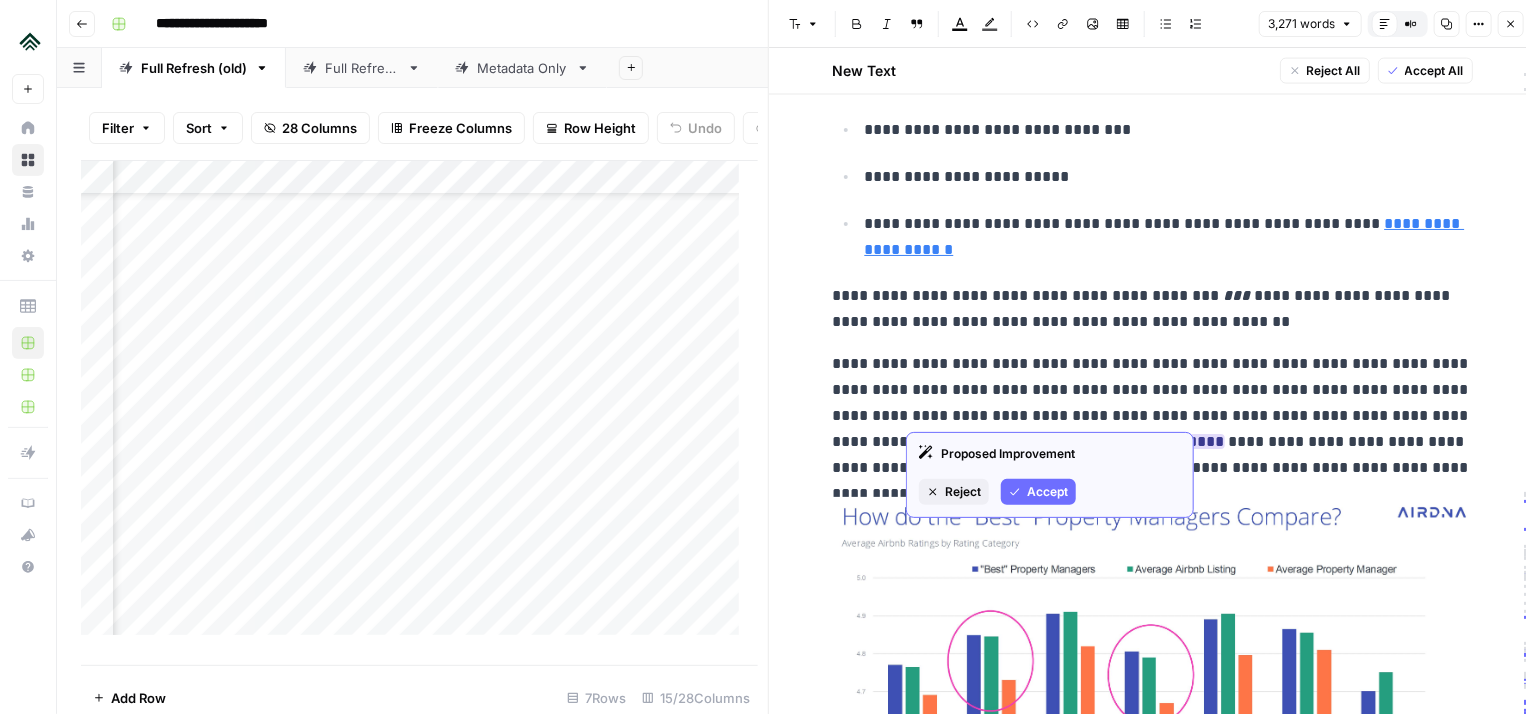 click on "Accept" at bounding box center (1047, 492) 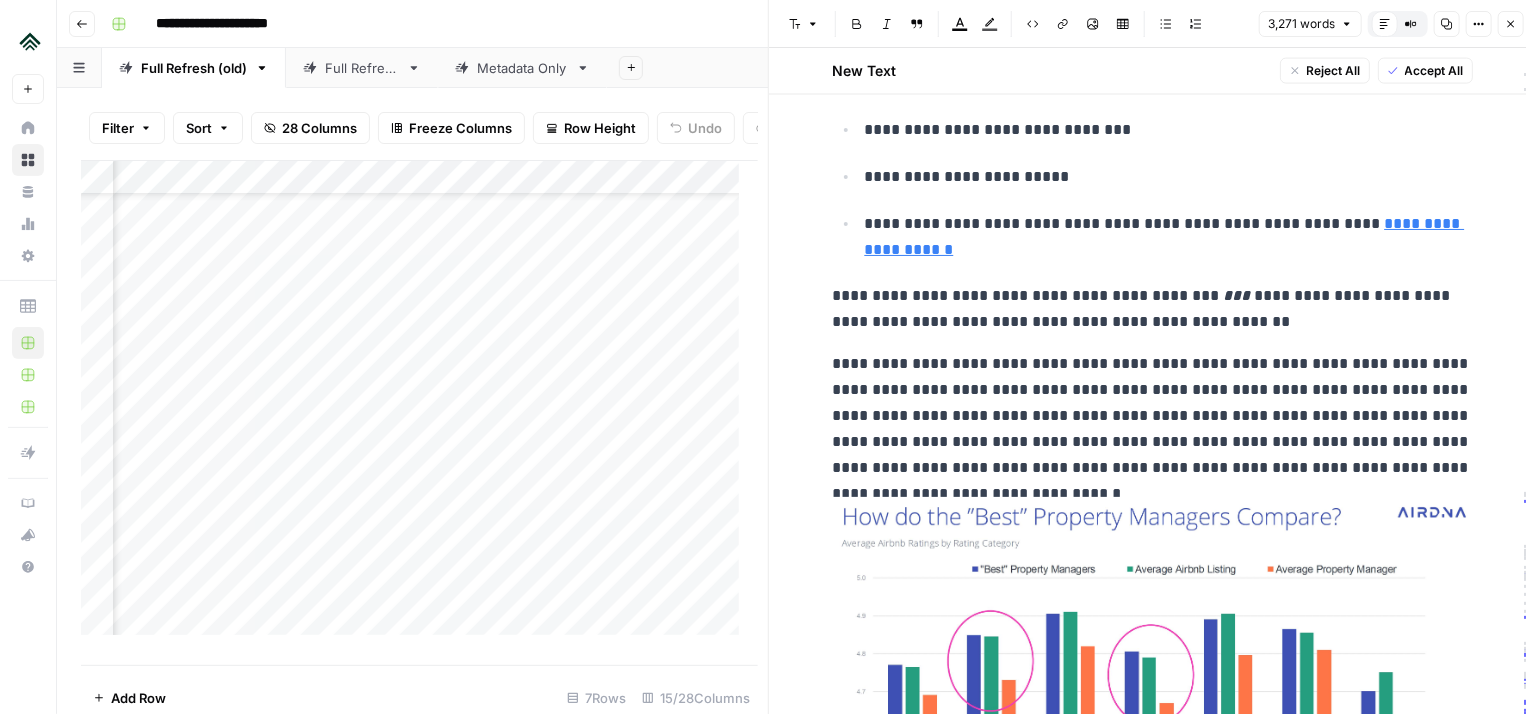 click on "**********" at bounding box center (1153, 416) 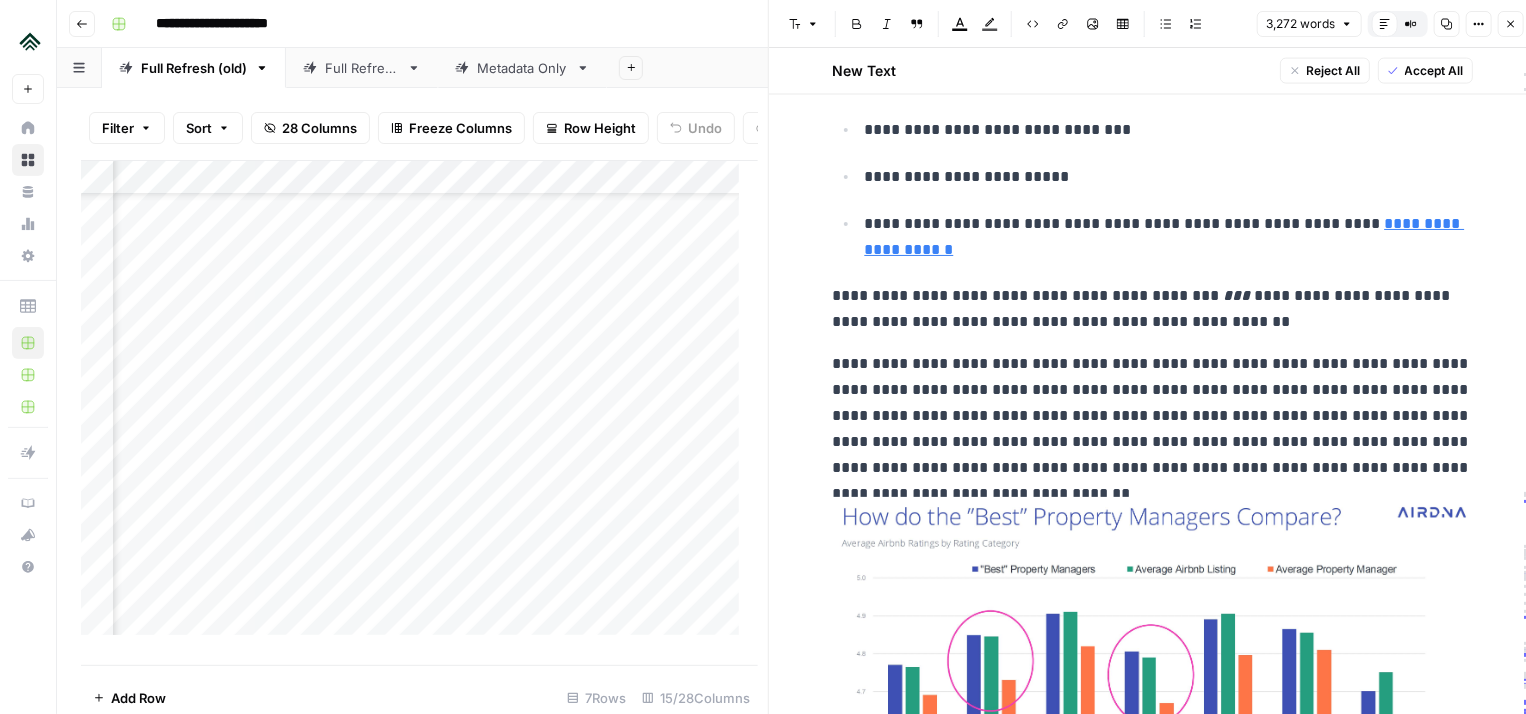 click on "**********" at bounding box center (1153, 416) 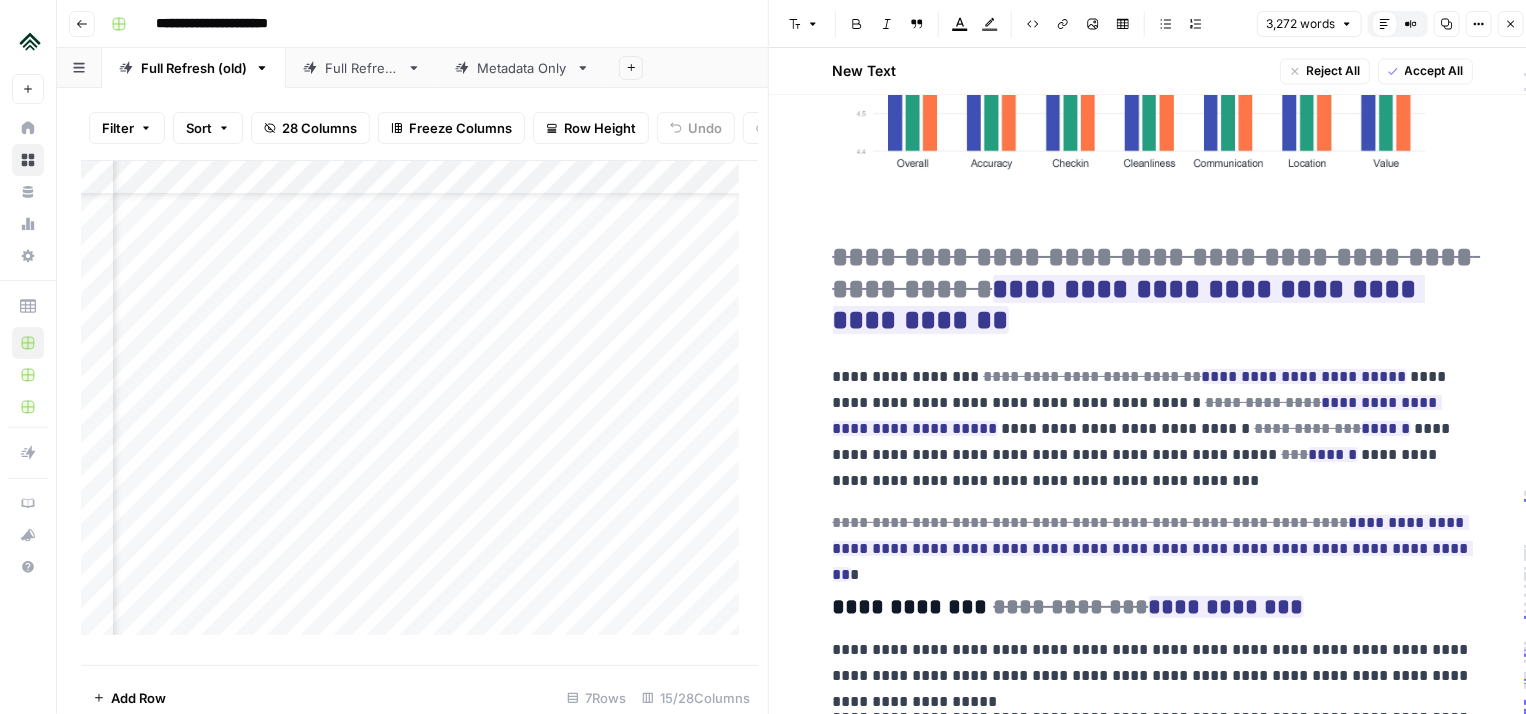 scroll, scrollTop: 13671, scrollLeft: 0, axis: vertical 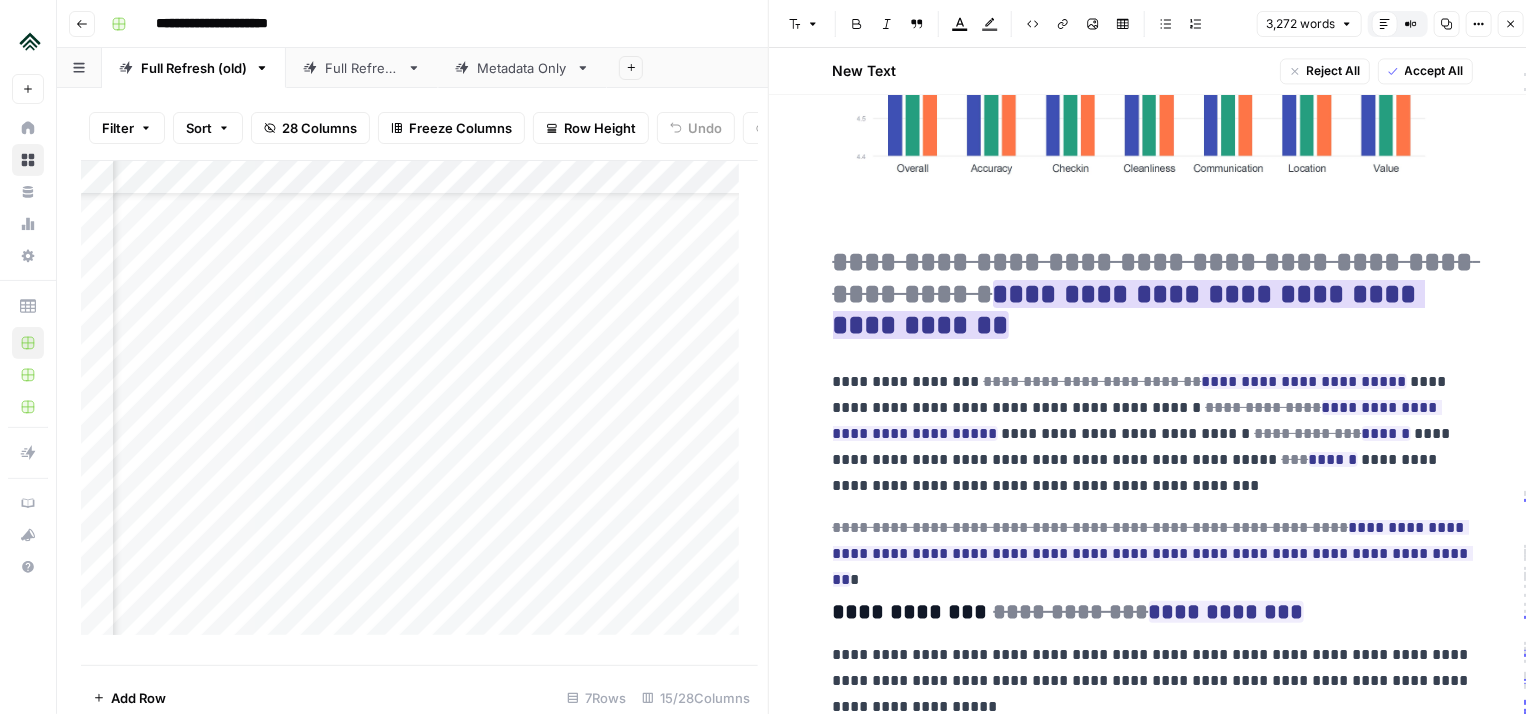 drag, startPoint x: 1023, startPoint y: 420, endPoint x: 864, endPoint y: 297, distance: 201.02238 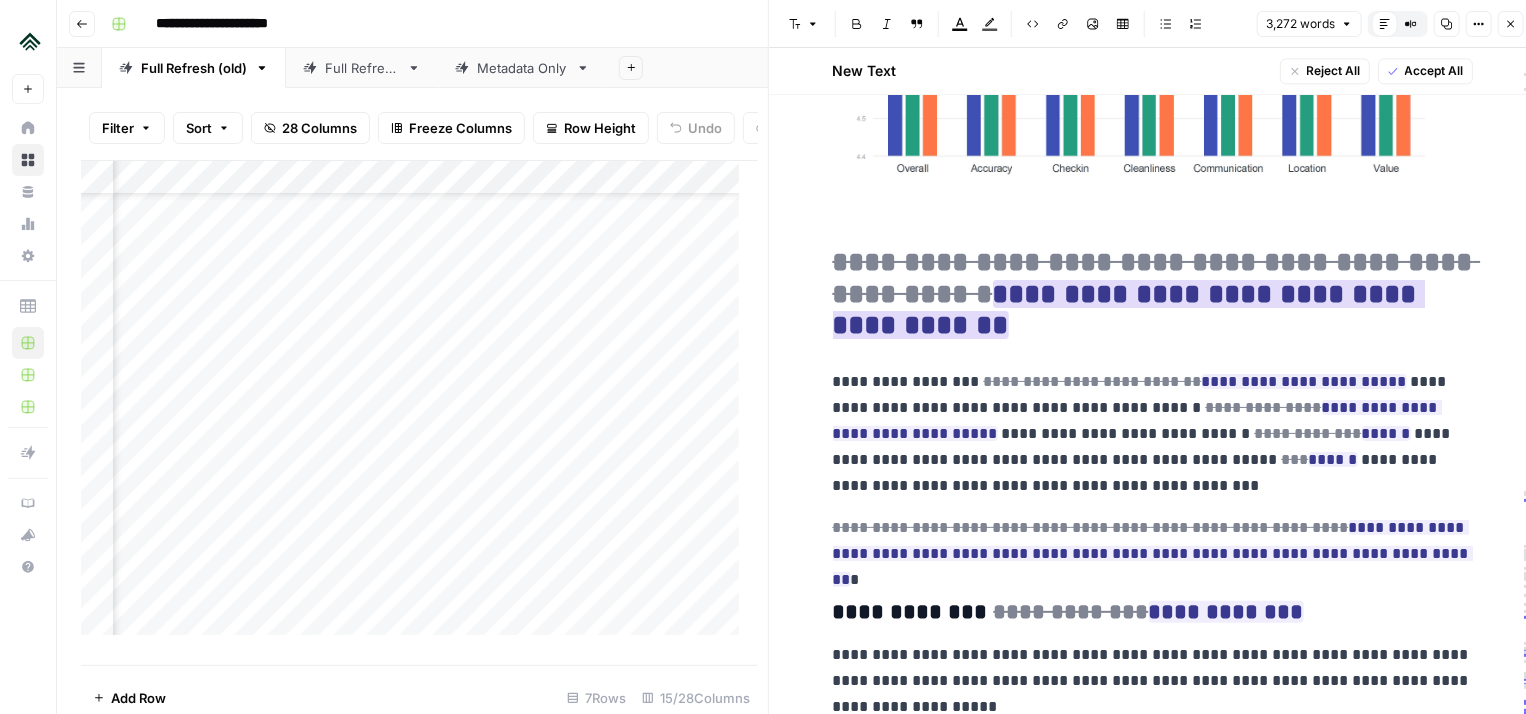 click on "**********" at bounding box center [1129, 310] 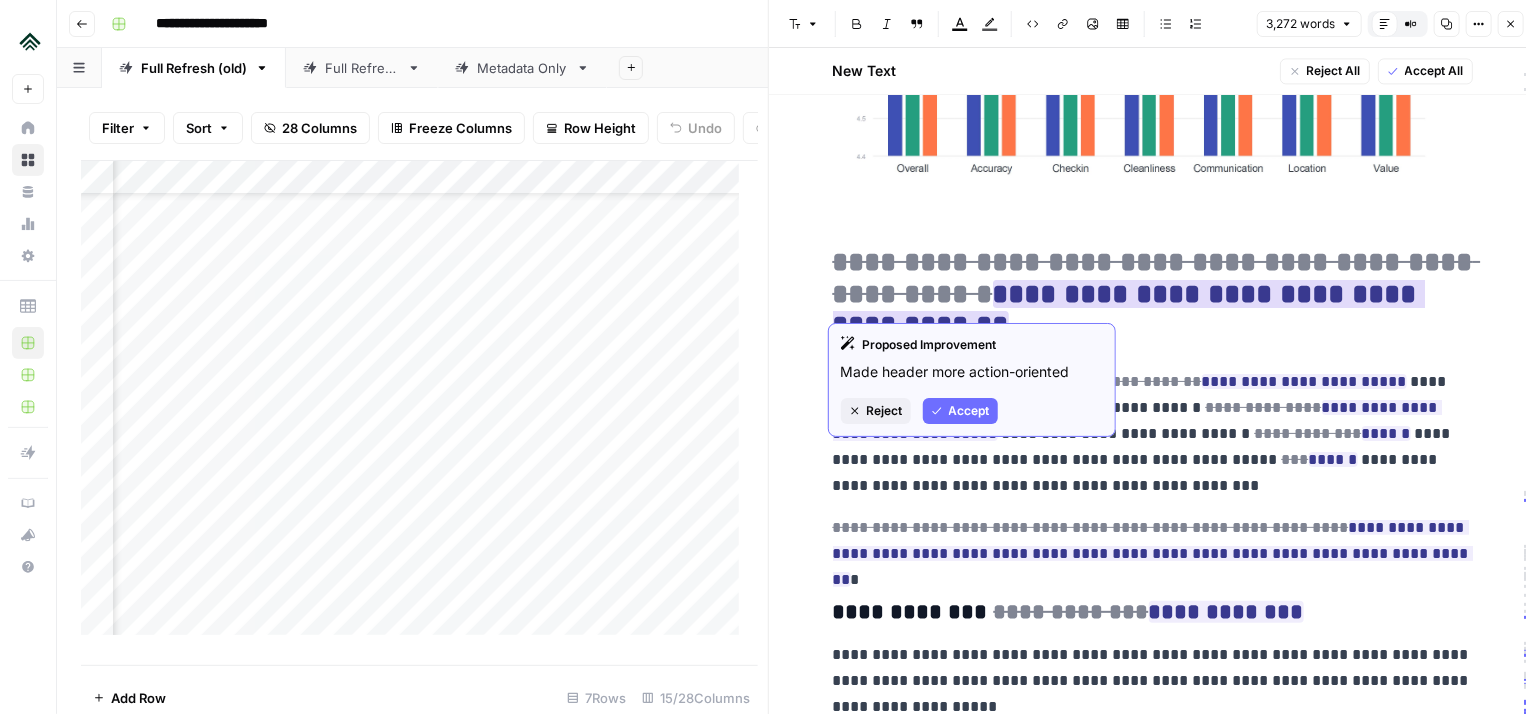 click on "Accept" at bounding box center (969, 411) 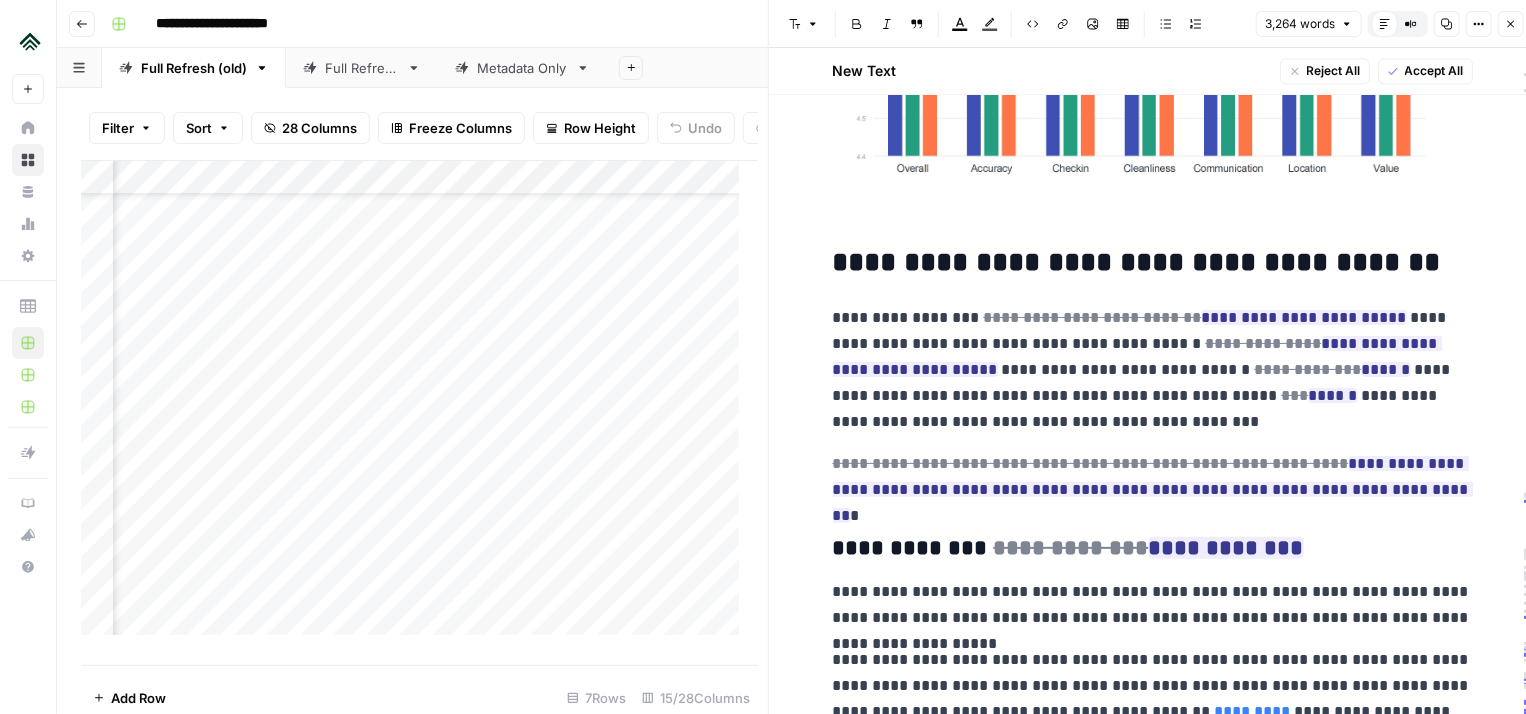click on "**********" at bounding box center [1153, 370] 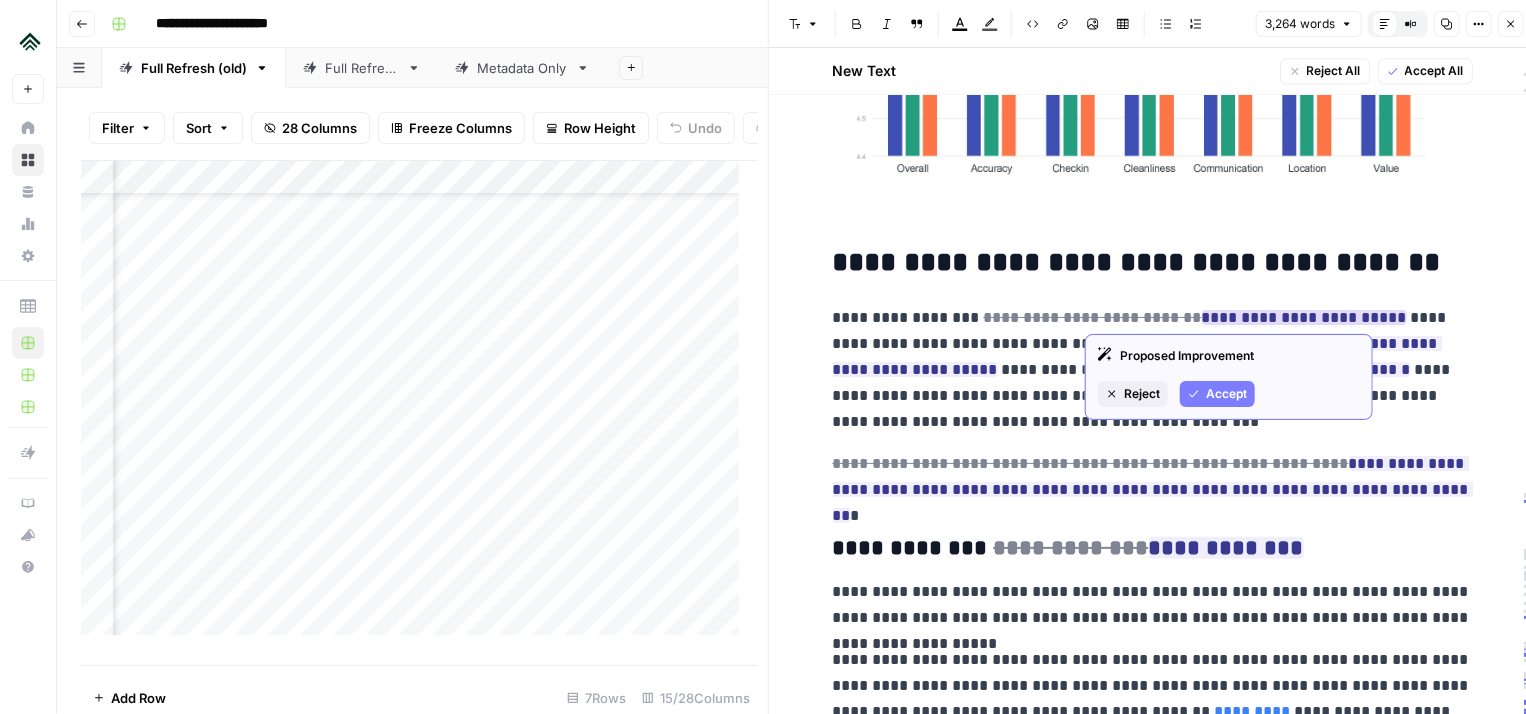 click on "**********" at bounding box center [1304, 317] 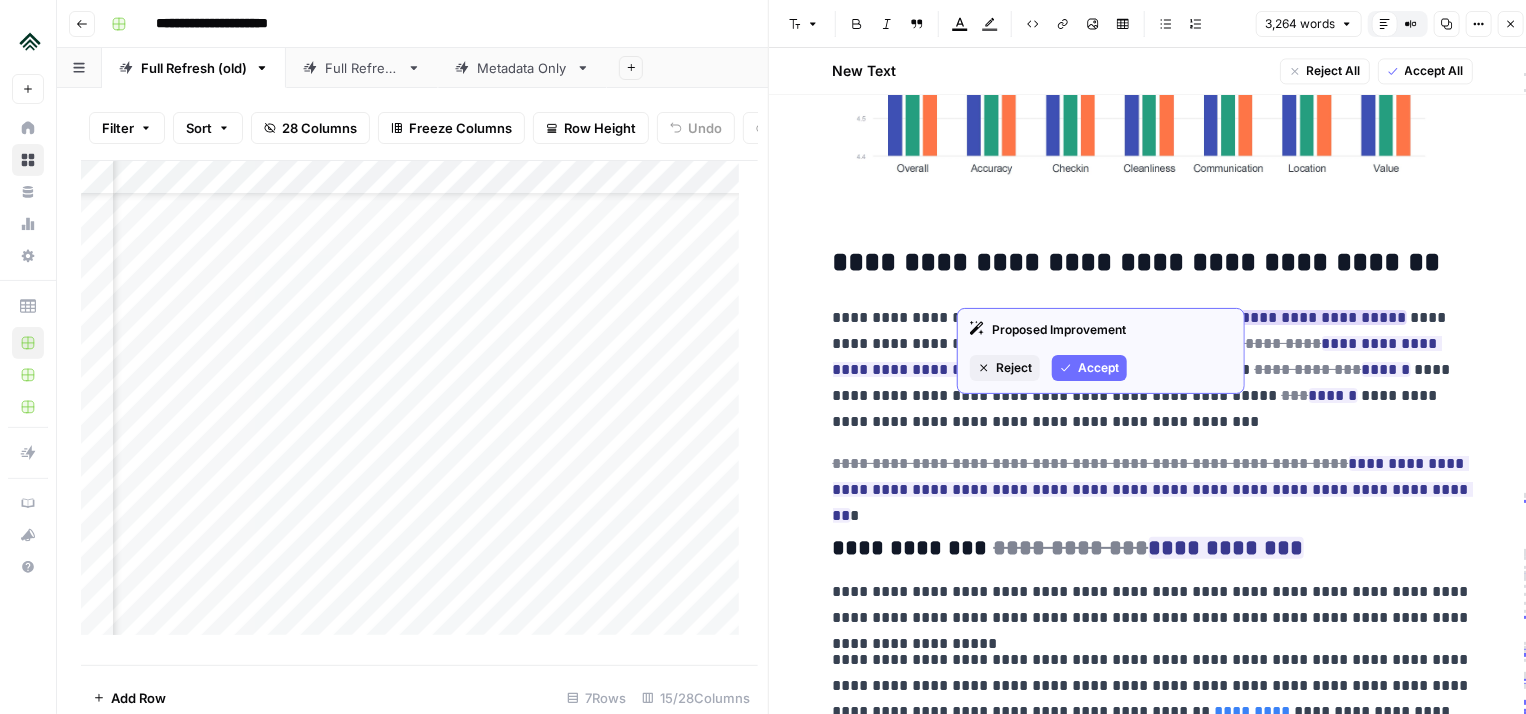 click on "Accept" at bounding box center (1089, 368) 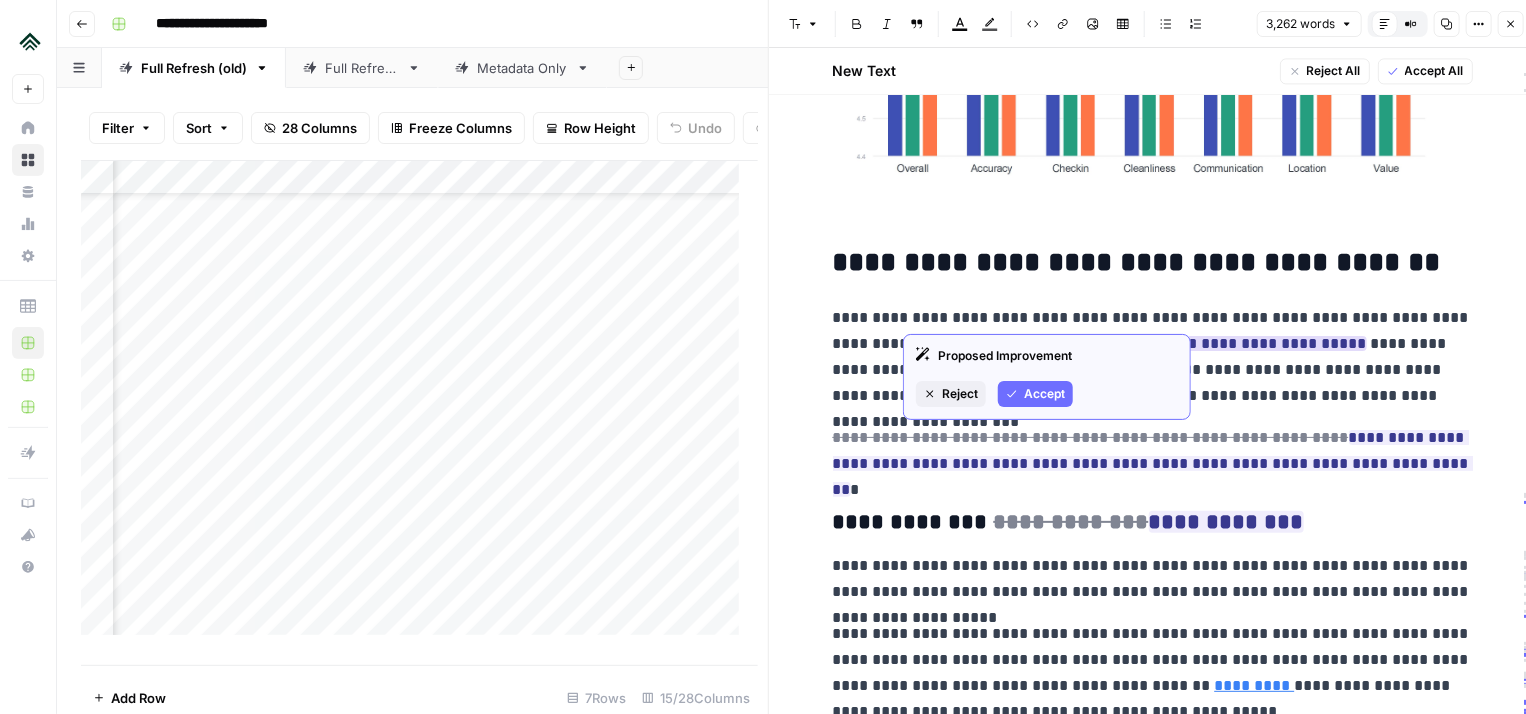 click on "Accept" at bounding box center (1044, 394) 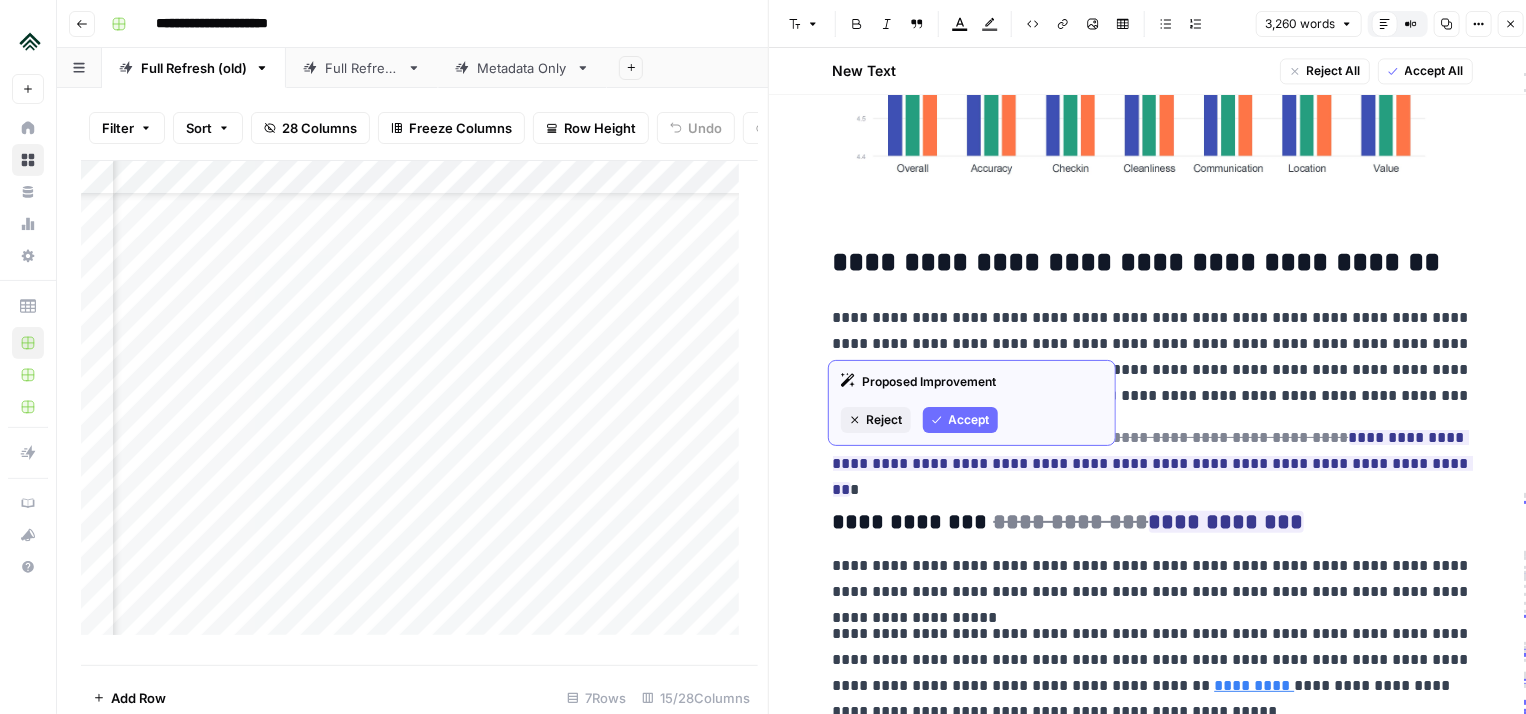 click on "Accept" at bounding box center [969, 420] 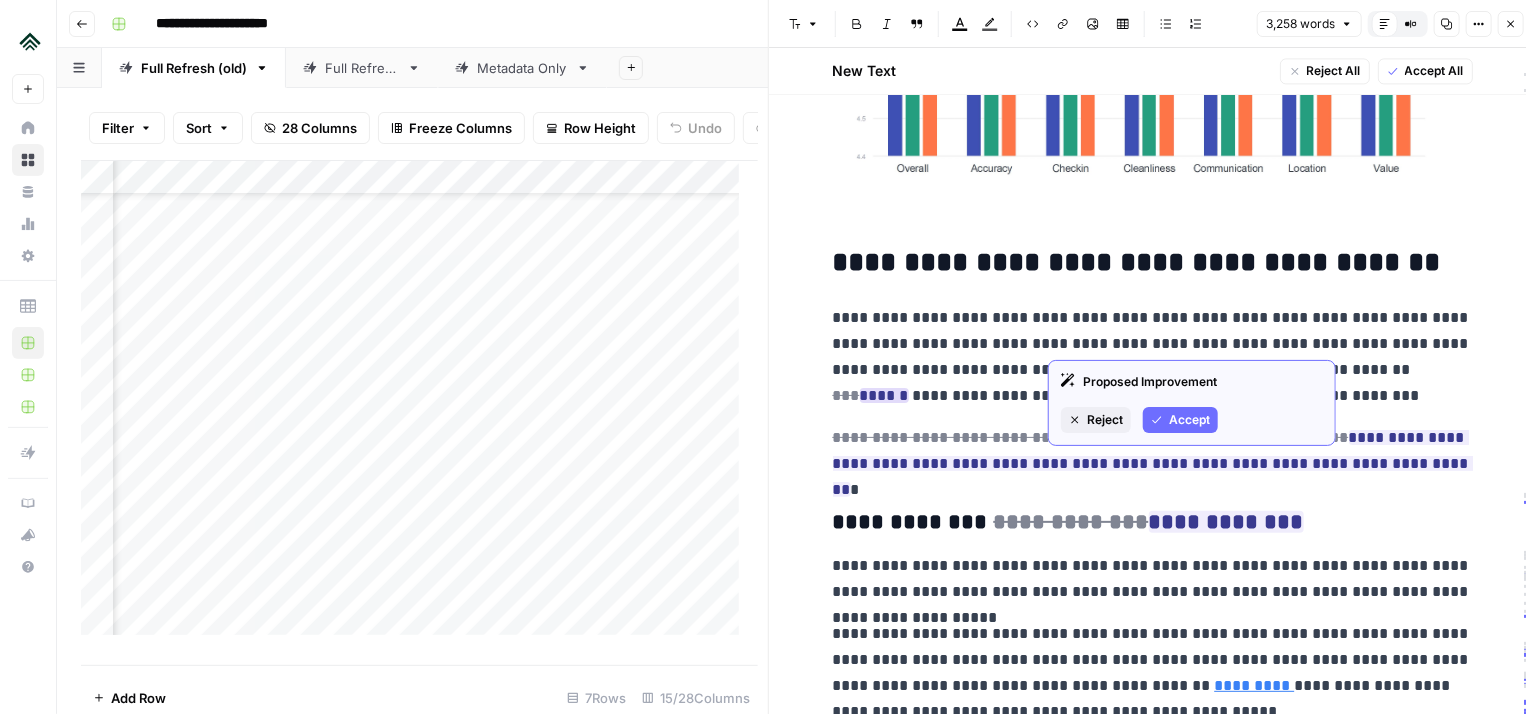 click on "Accept" at bounding box center (1189, 420) 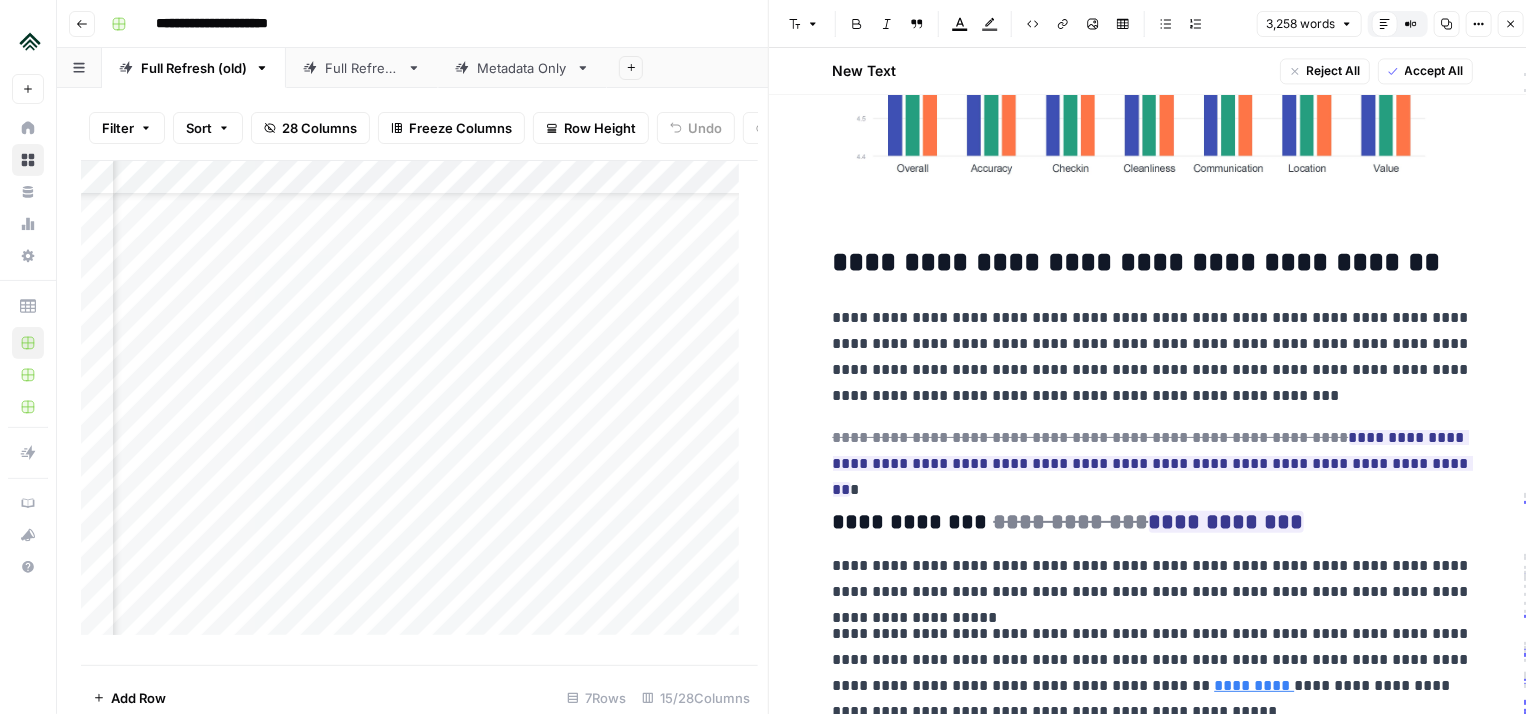 click on "**********" at bounding box center (1153, 357) 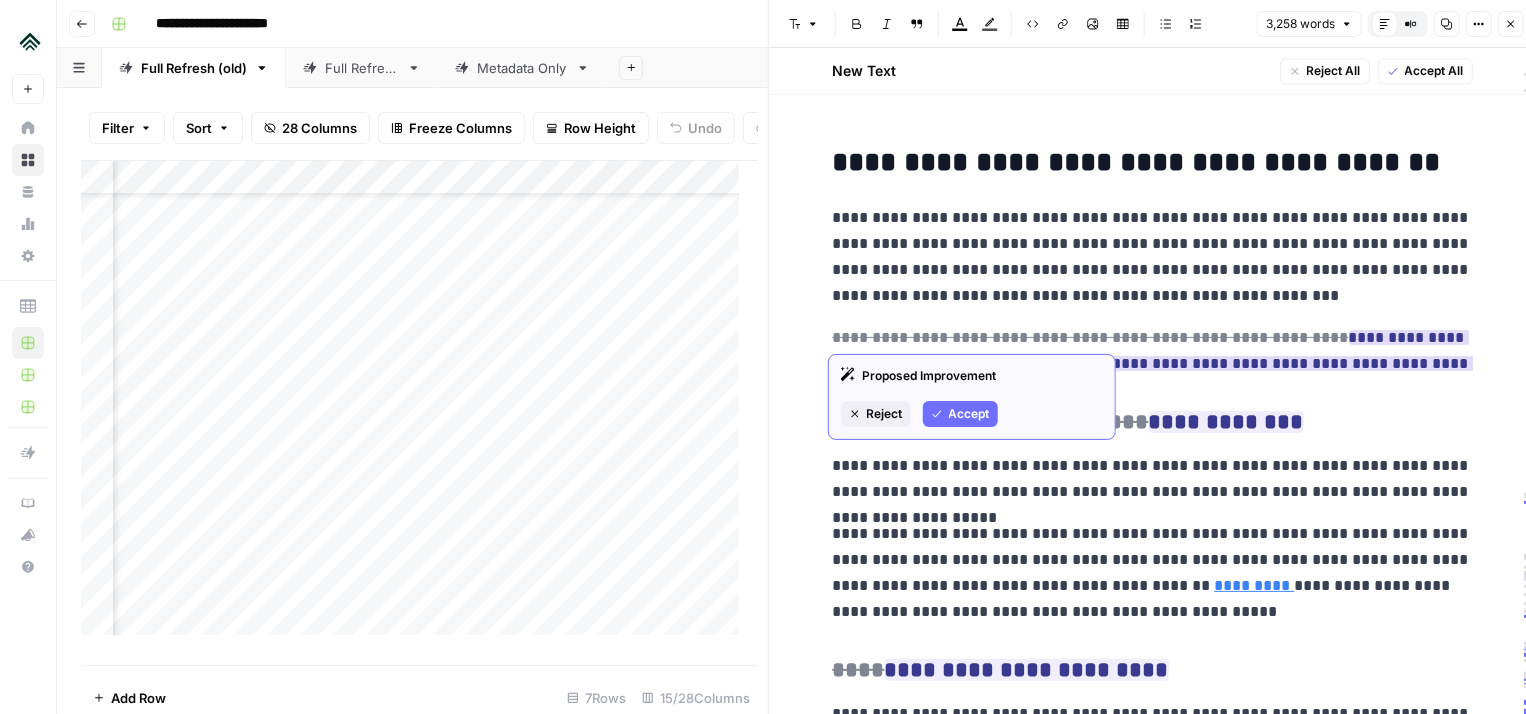 click on "Accept" at bounding box center [960, 414] 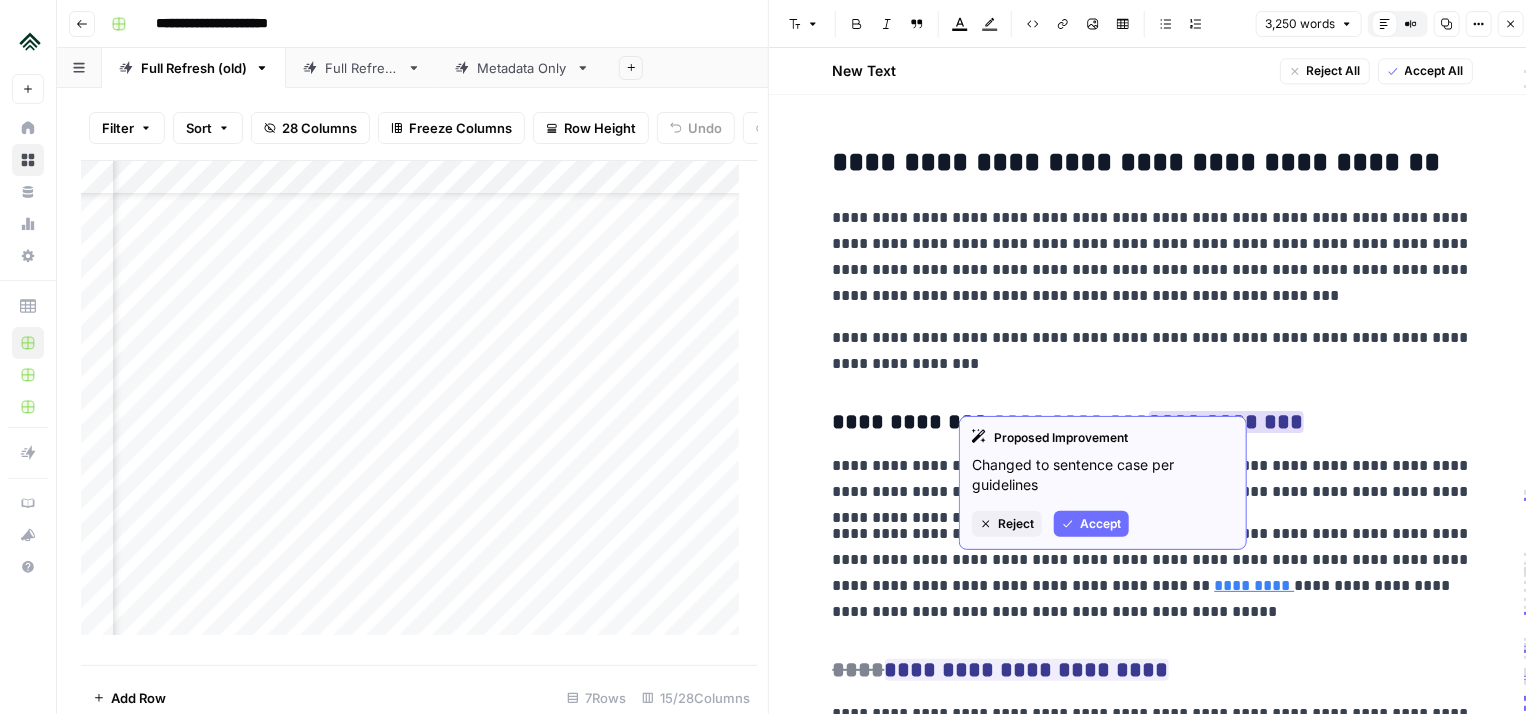 click on "Accept" at bounding box center (1100, 524) 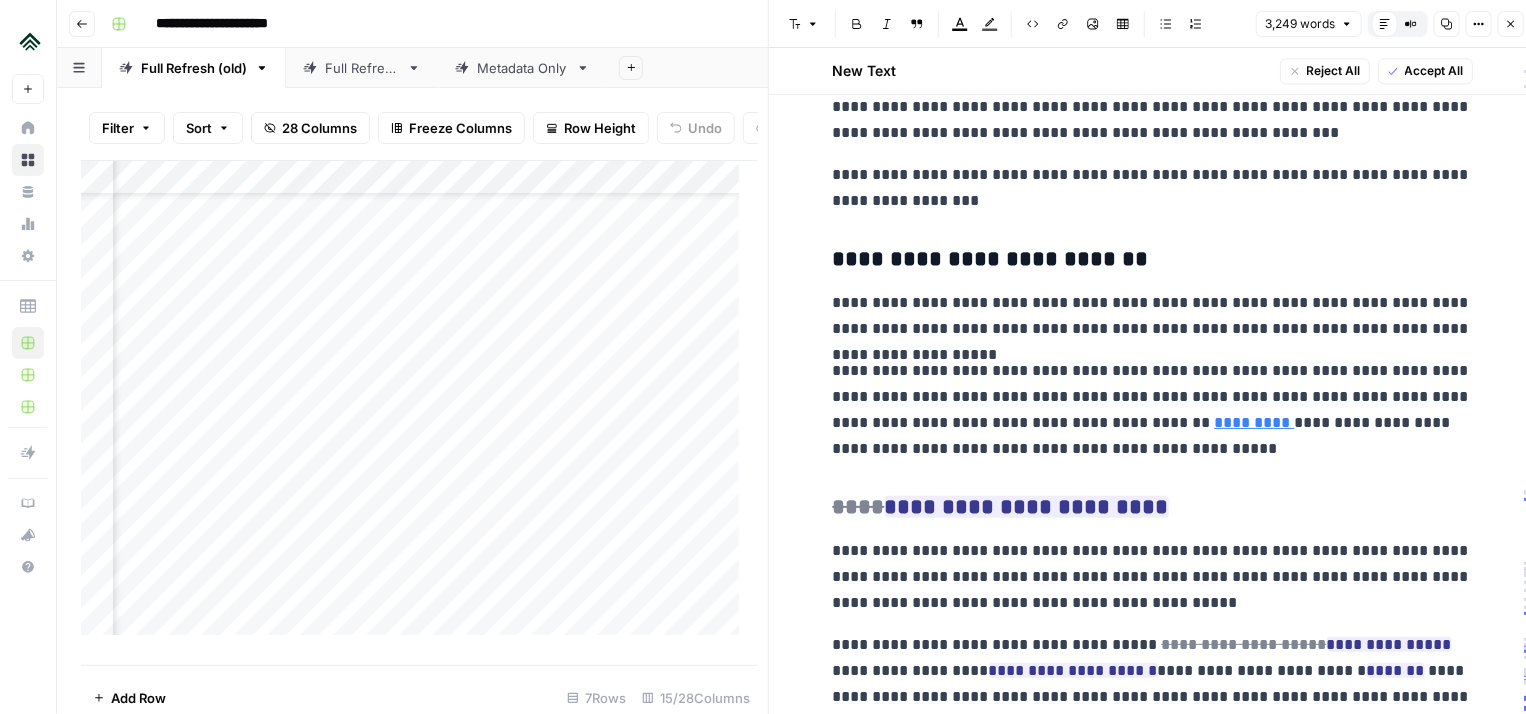 scroll, scrollTop: 13935, scrollLeft: 0, axis: vertical 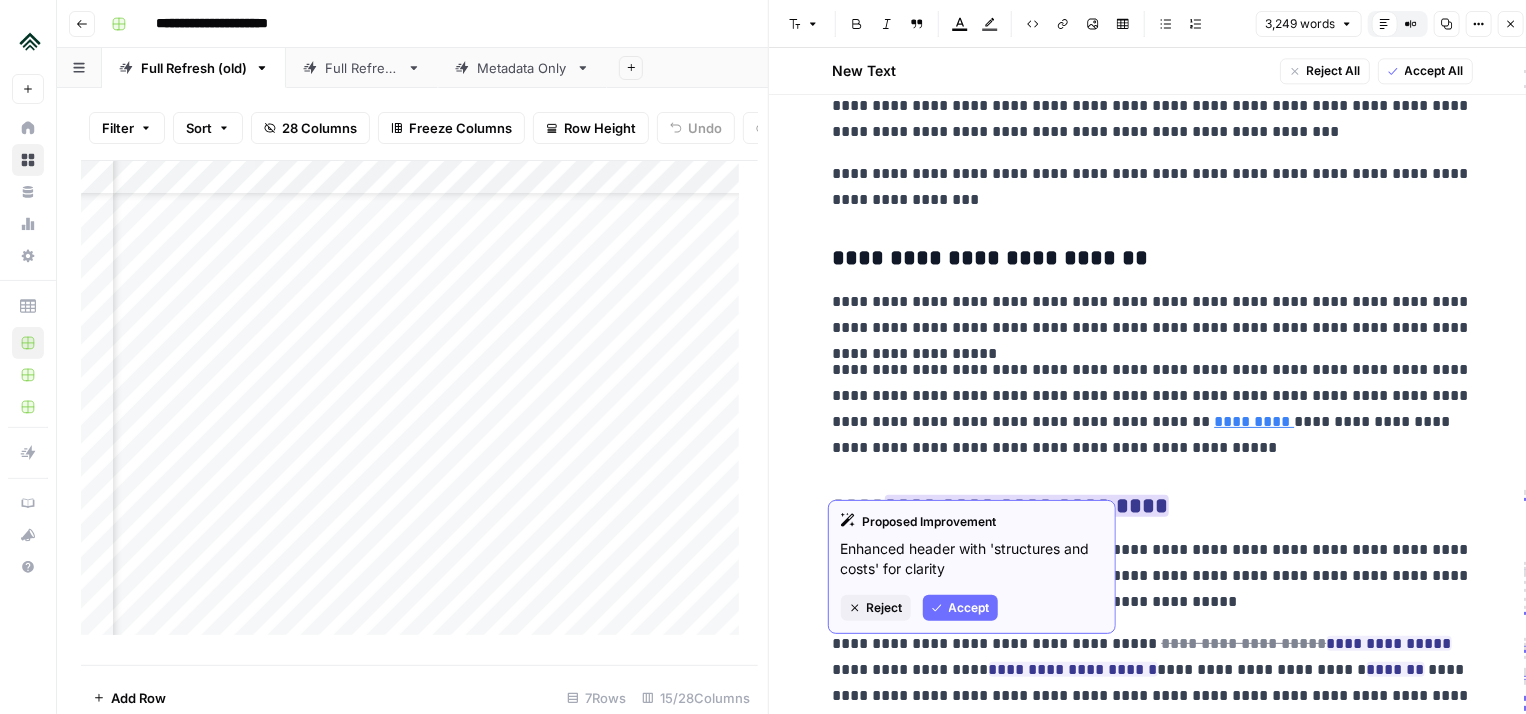 click on "Accept" at bounding box center (960, 608) 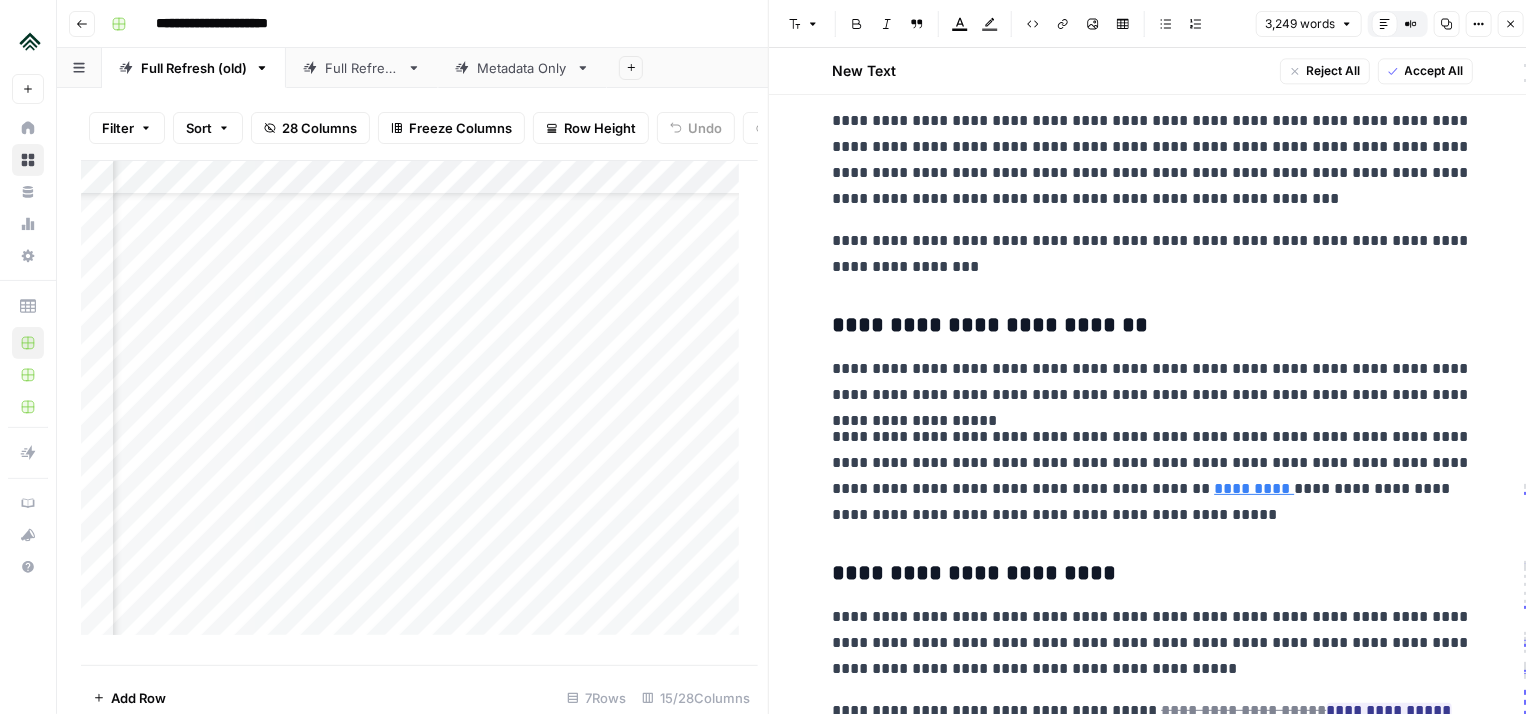 scroll, scrollTop: 13864, scrollLeft: 0, axis: vertical 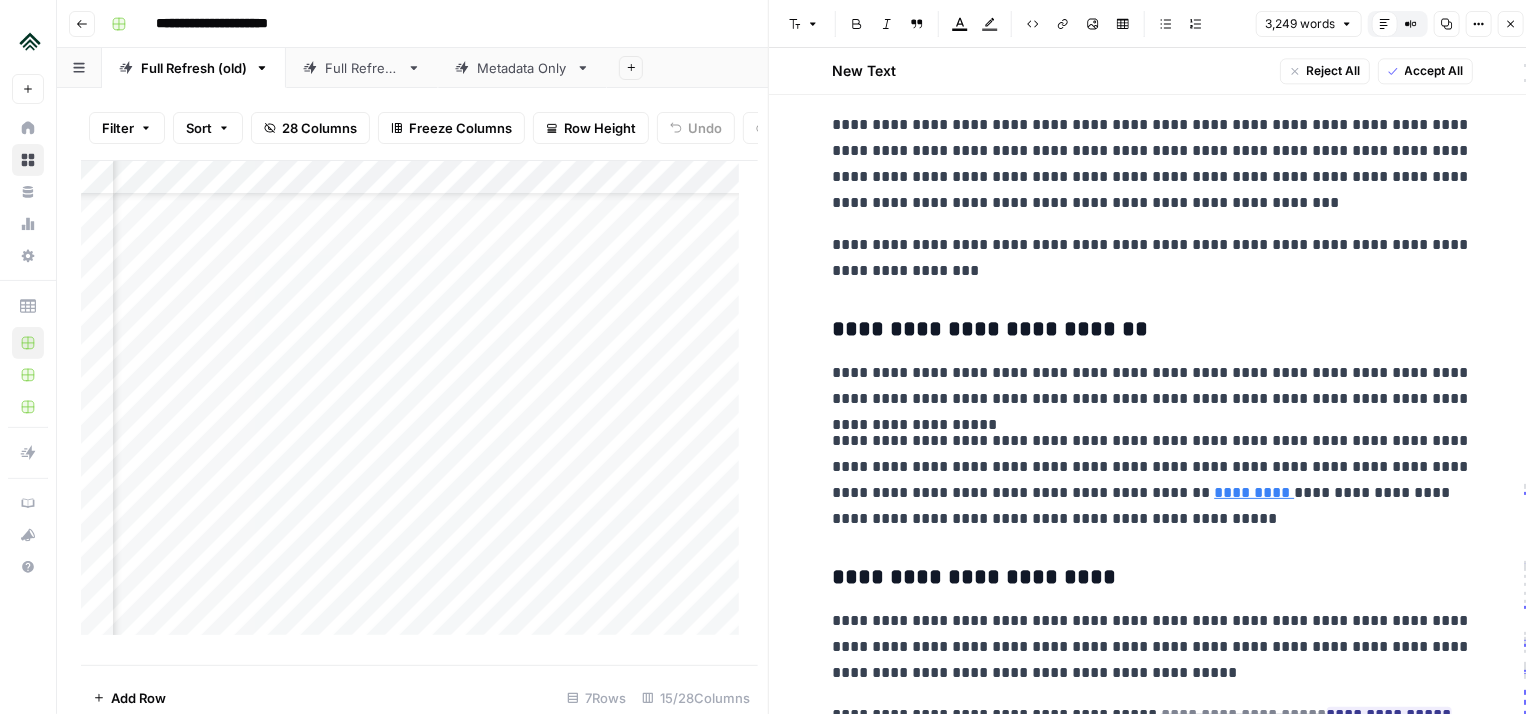 click on "**********" at bounding box center [1153, 578] 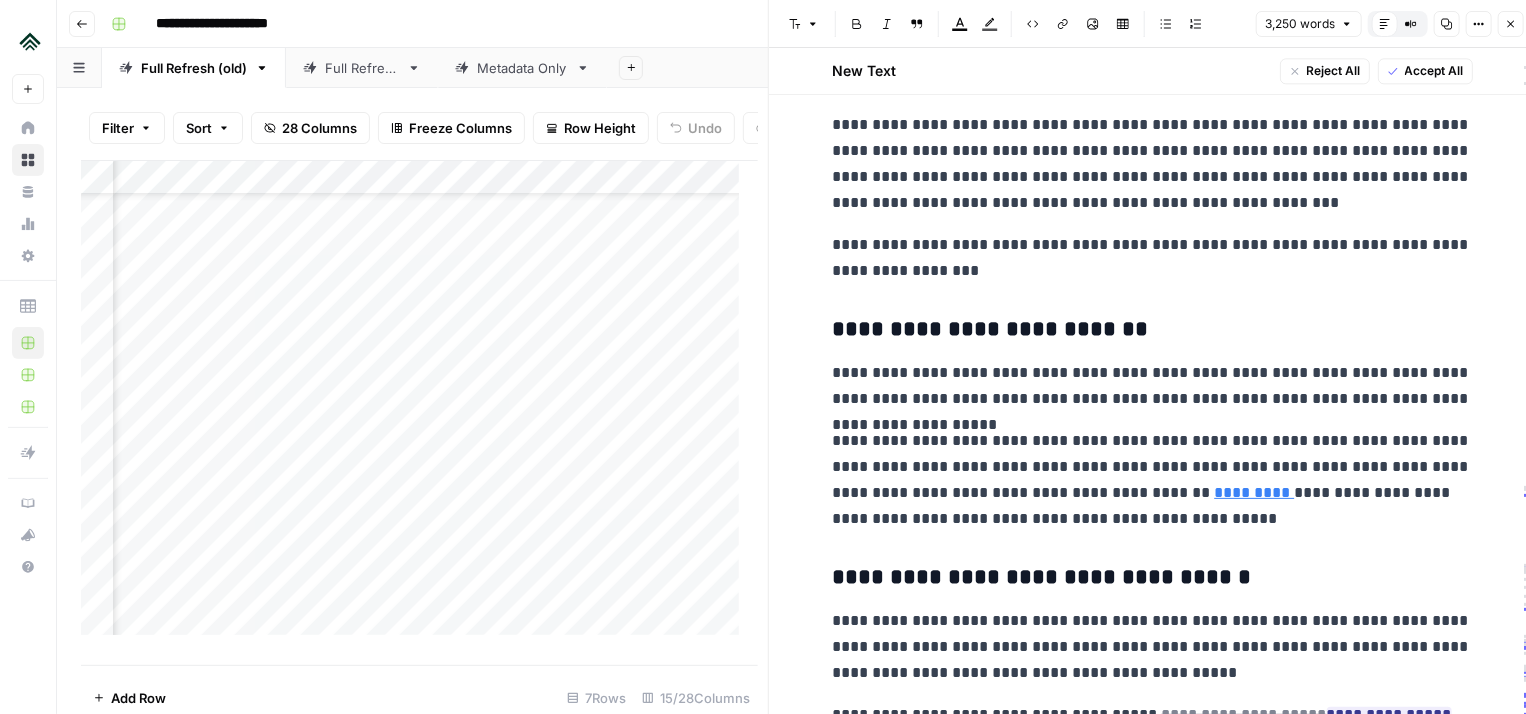 click on "**********" at bounding box center (1153, 480) 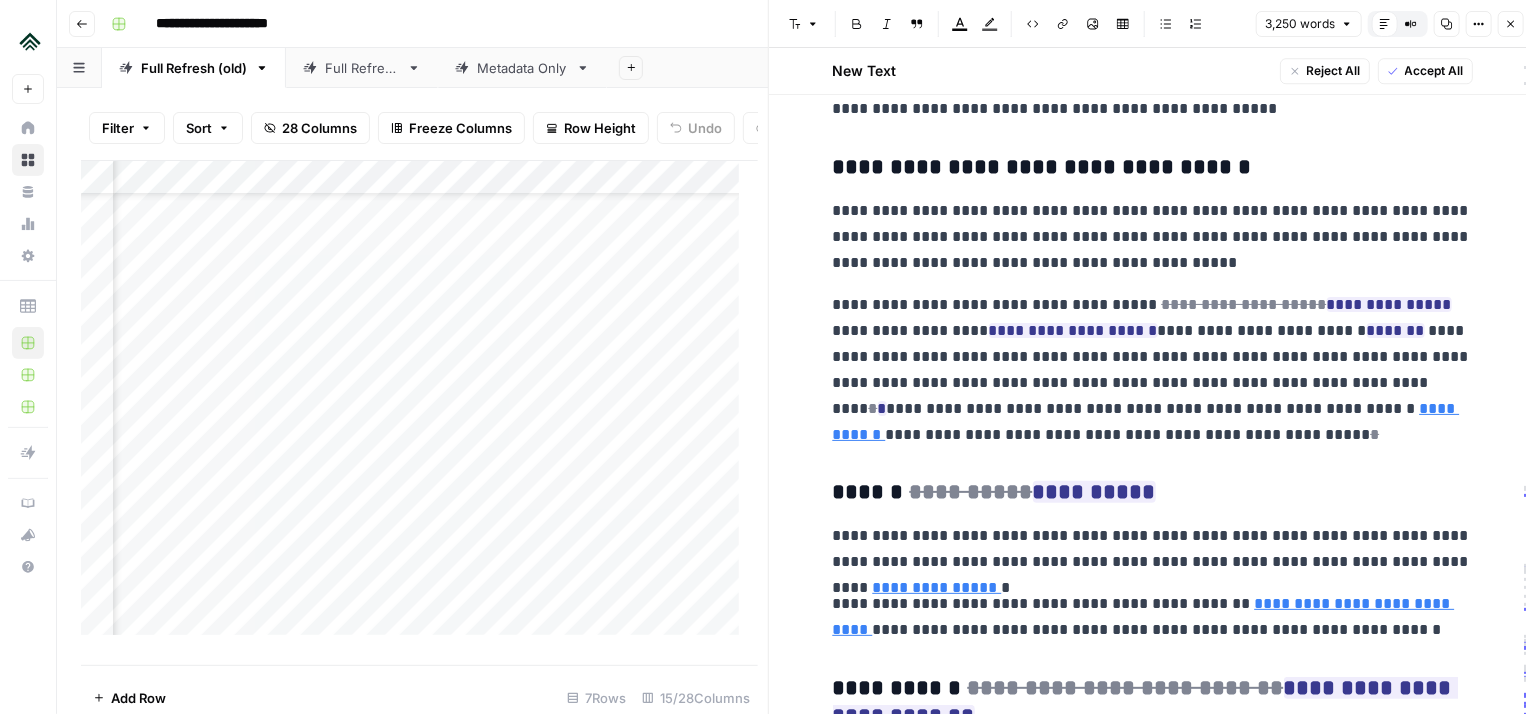 scroll, scrollTop: 14290, scrollLeft: 0, axis: vertical 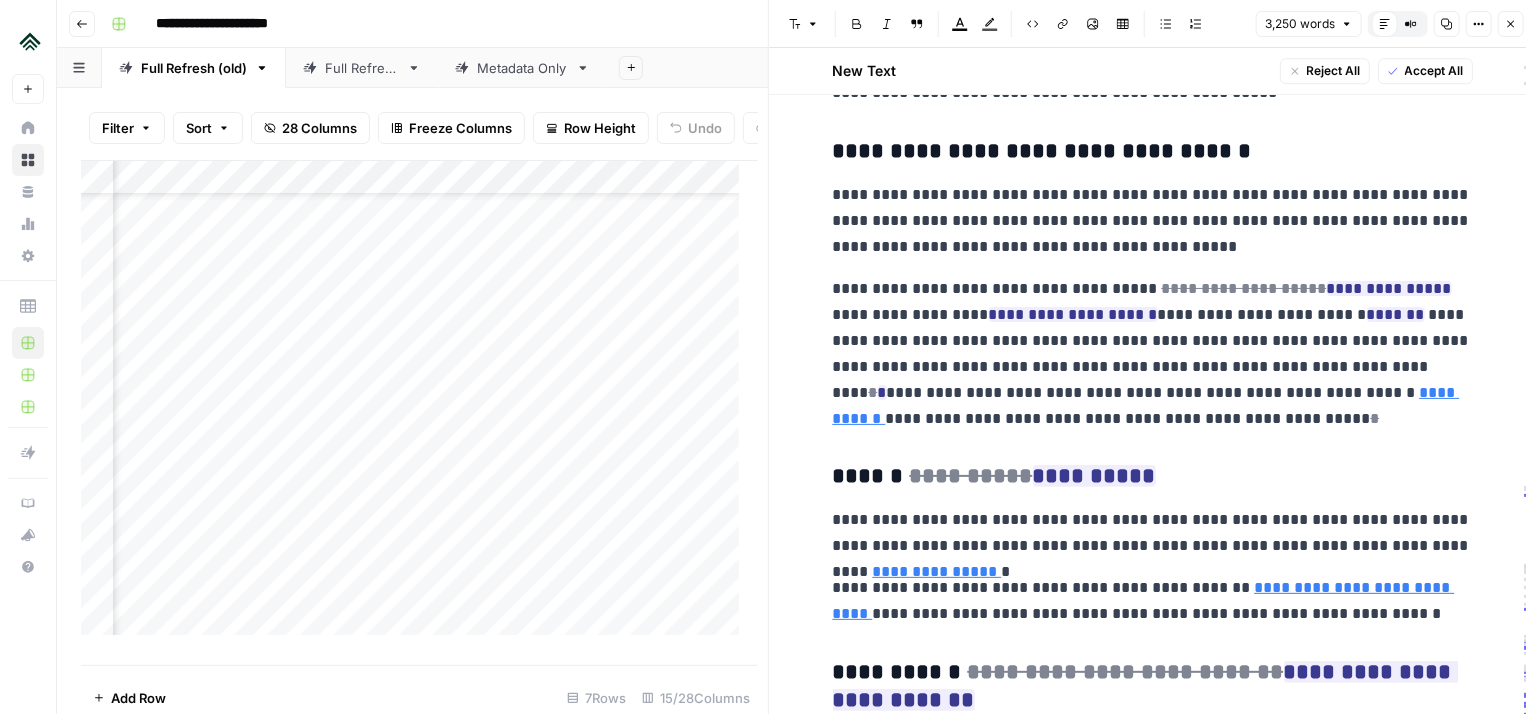click on "**********" at bounding box center [1153, 354] 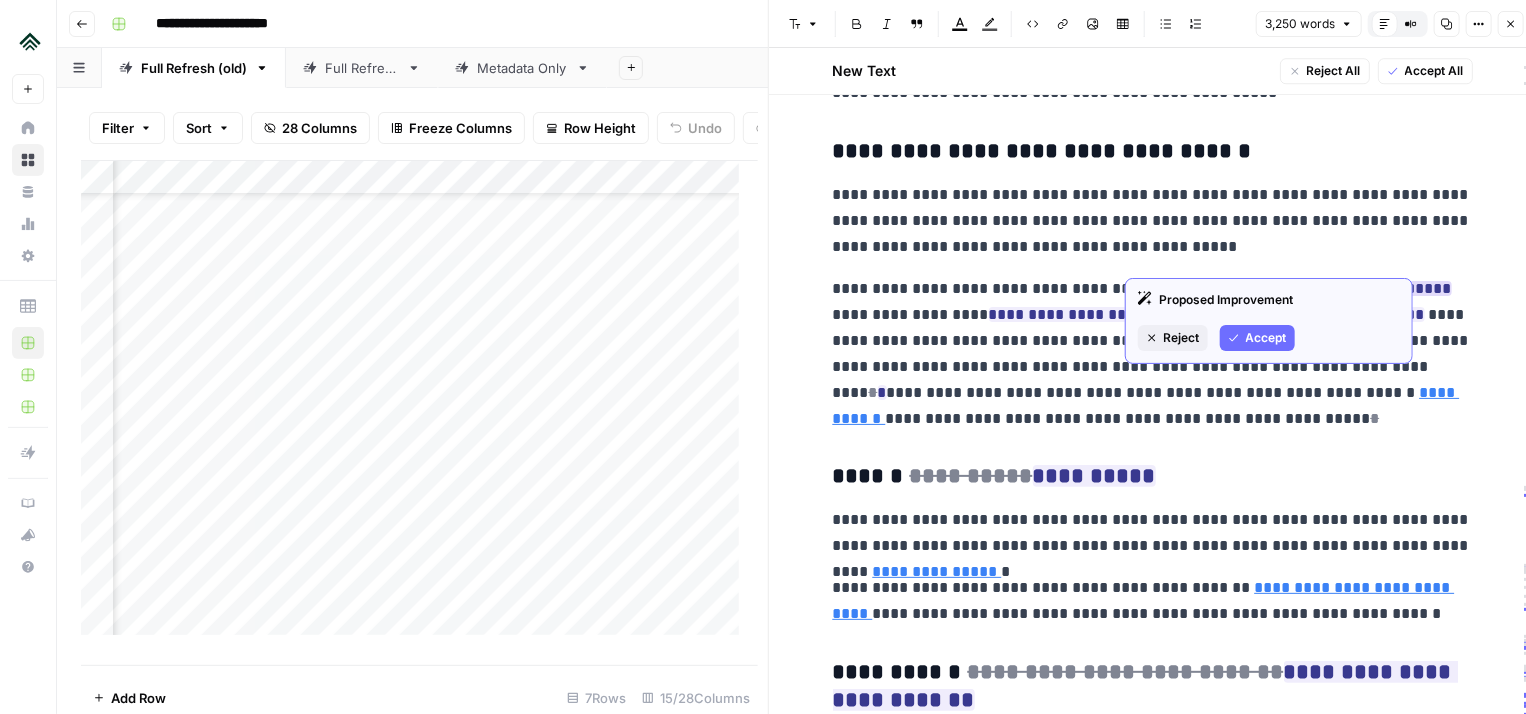 click on "Accept" at bounding box center [1266, 338] 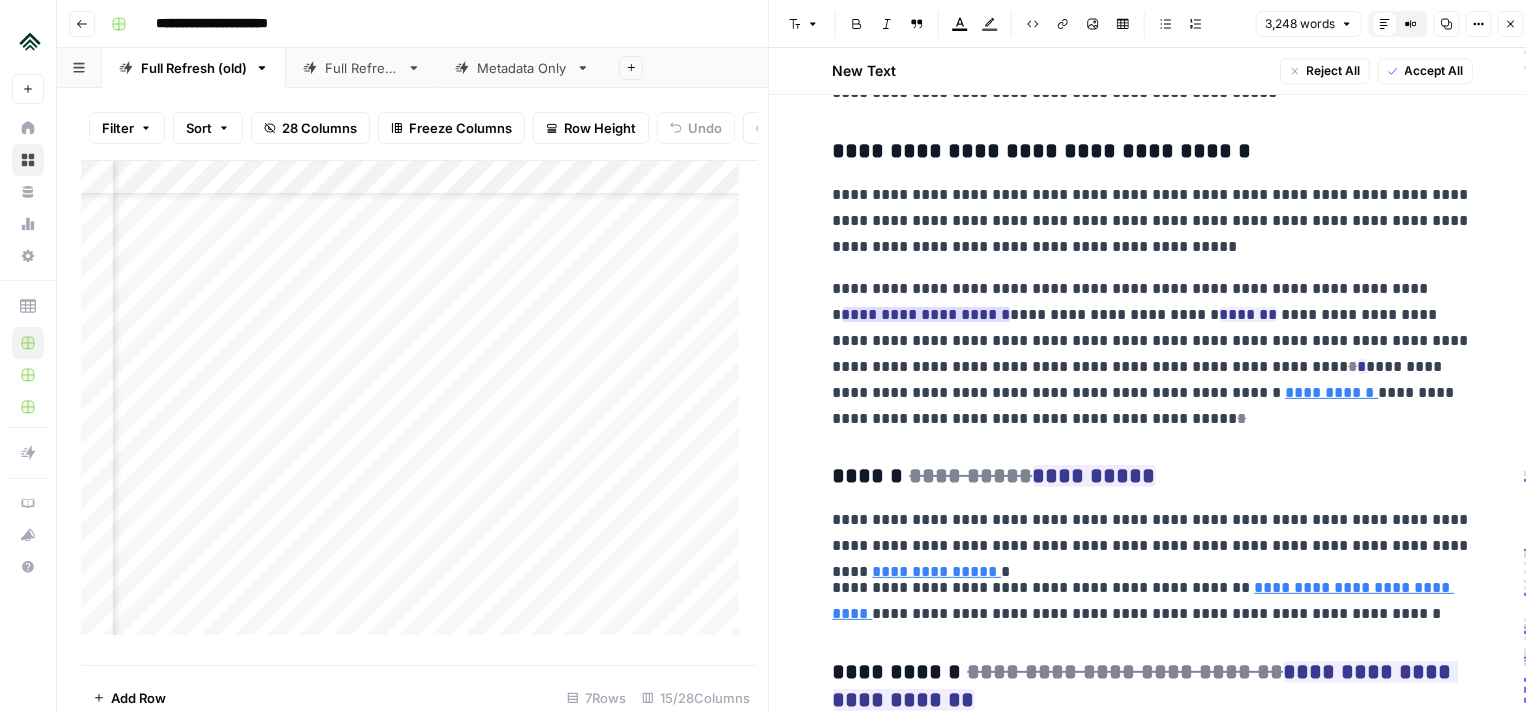 click on "**********" at bounding box center [926, 314] 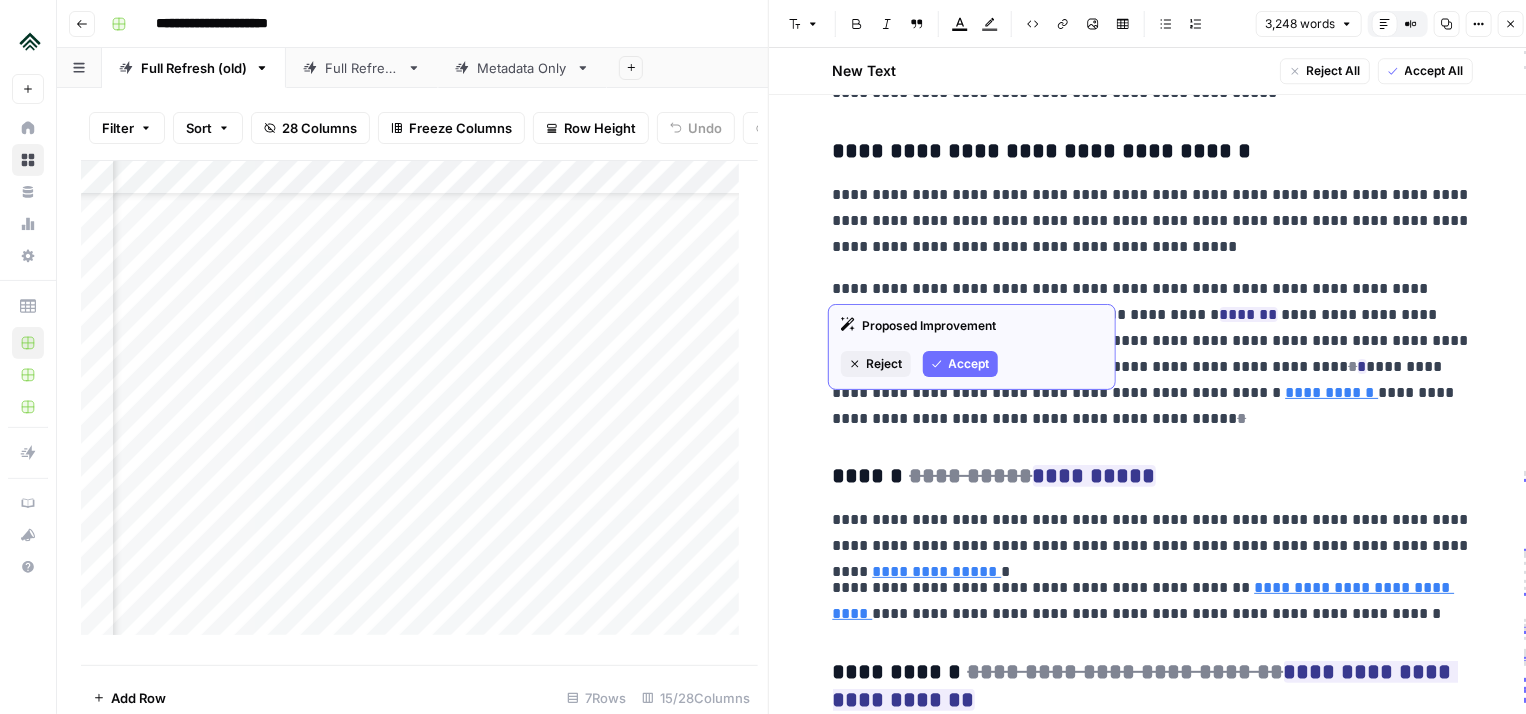 click on "Accept" at bounding box center [969, 364] 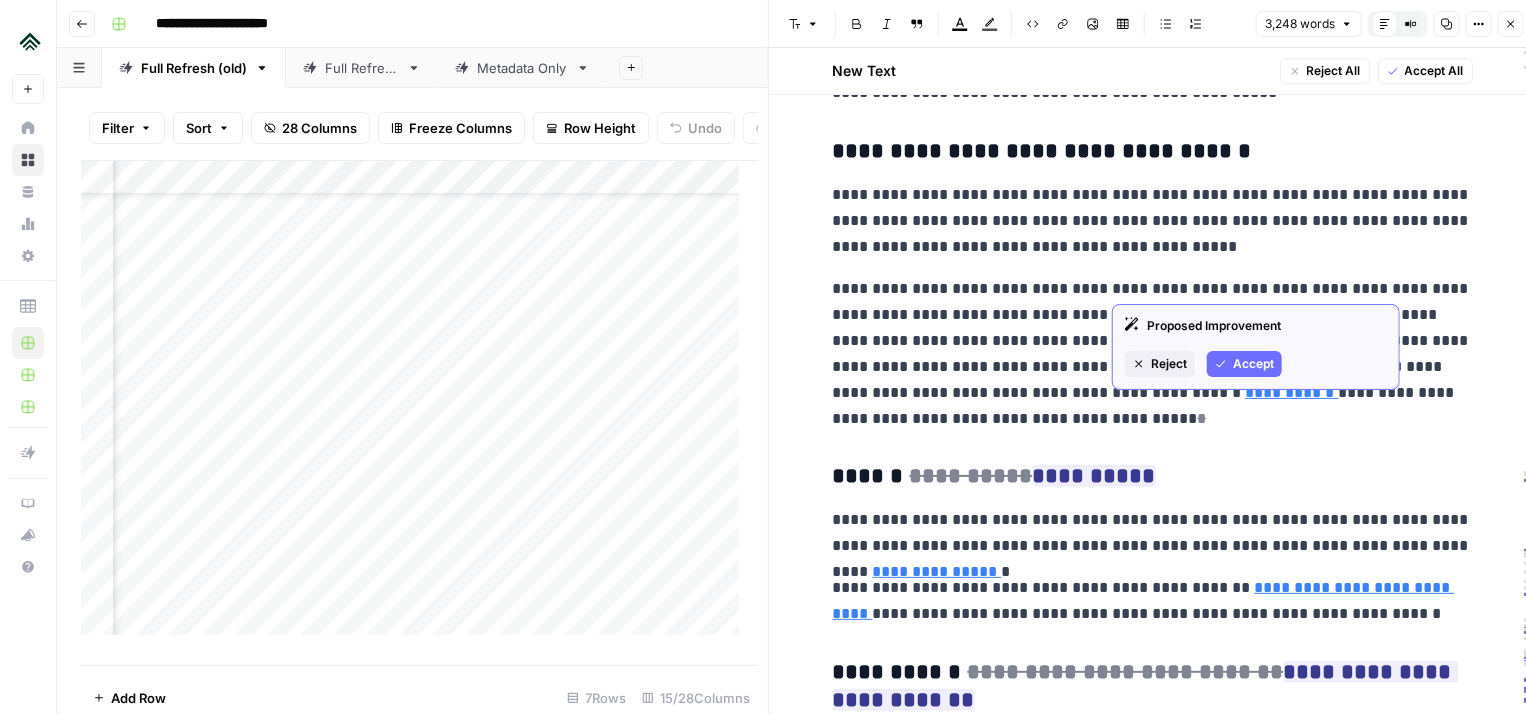 click on "Accept" at bounding box center [1253, 364] 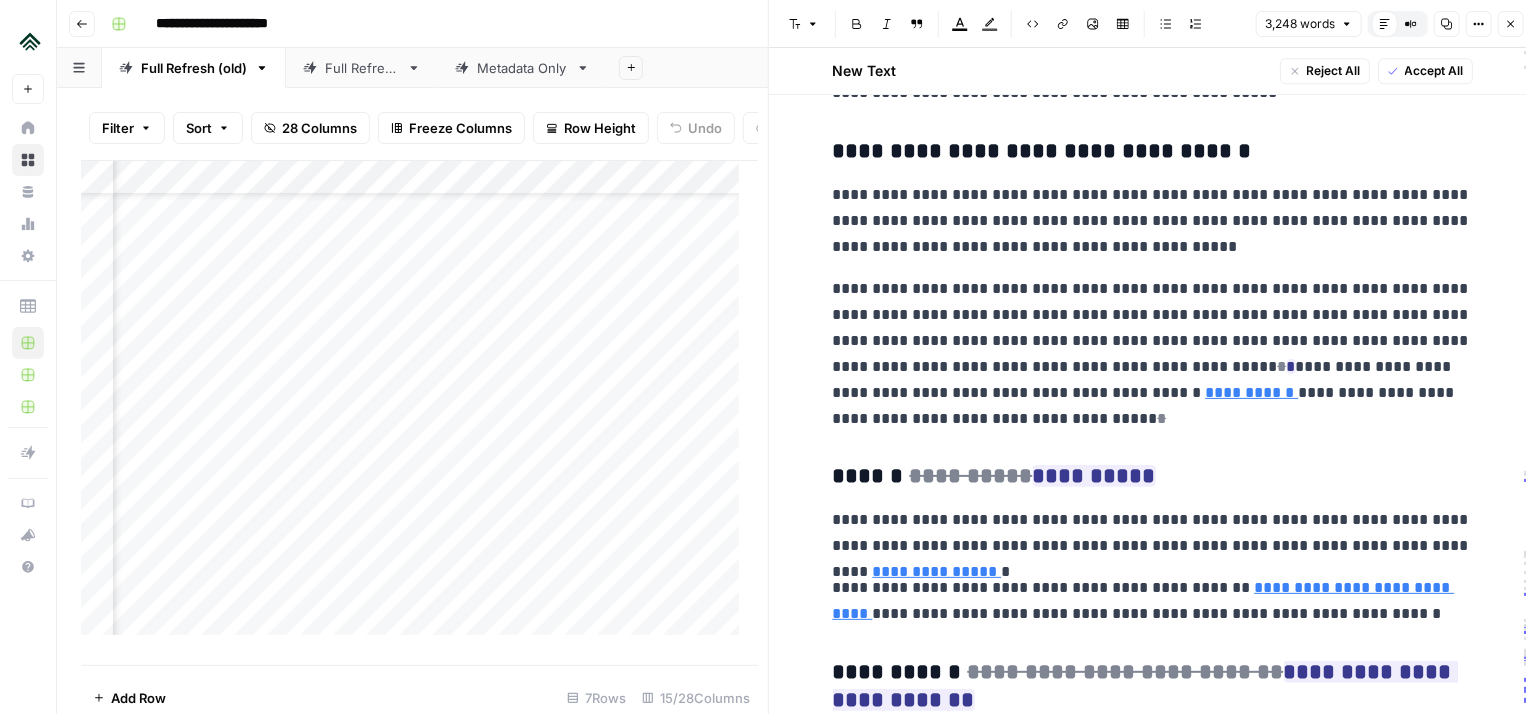 click on "**********" at bounding box center (1153, 354) 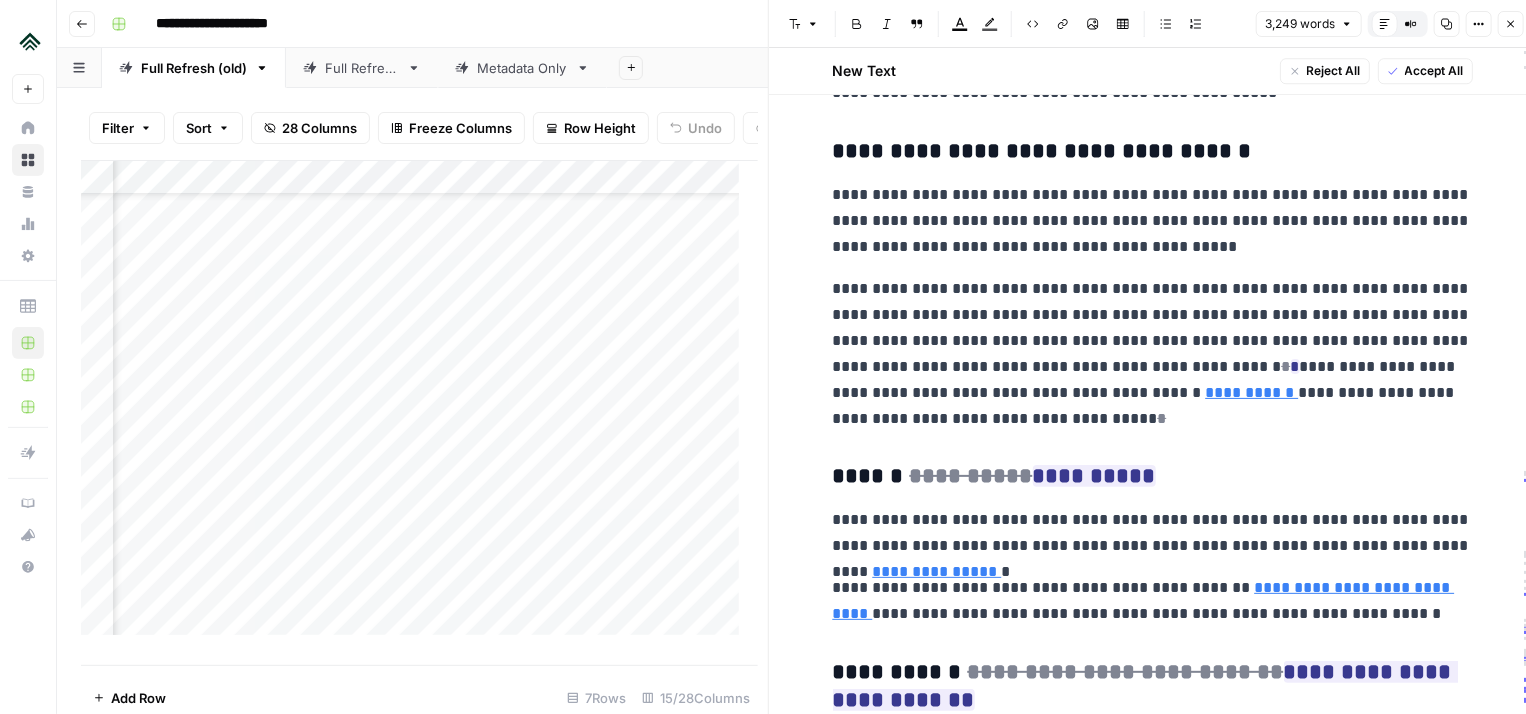 click on "**********" at bounding box center (1153, 354) 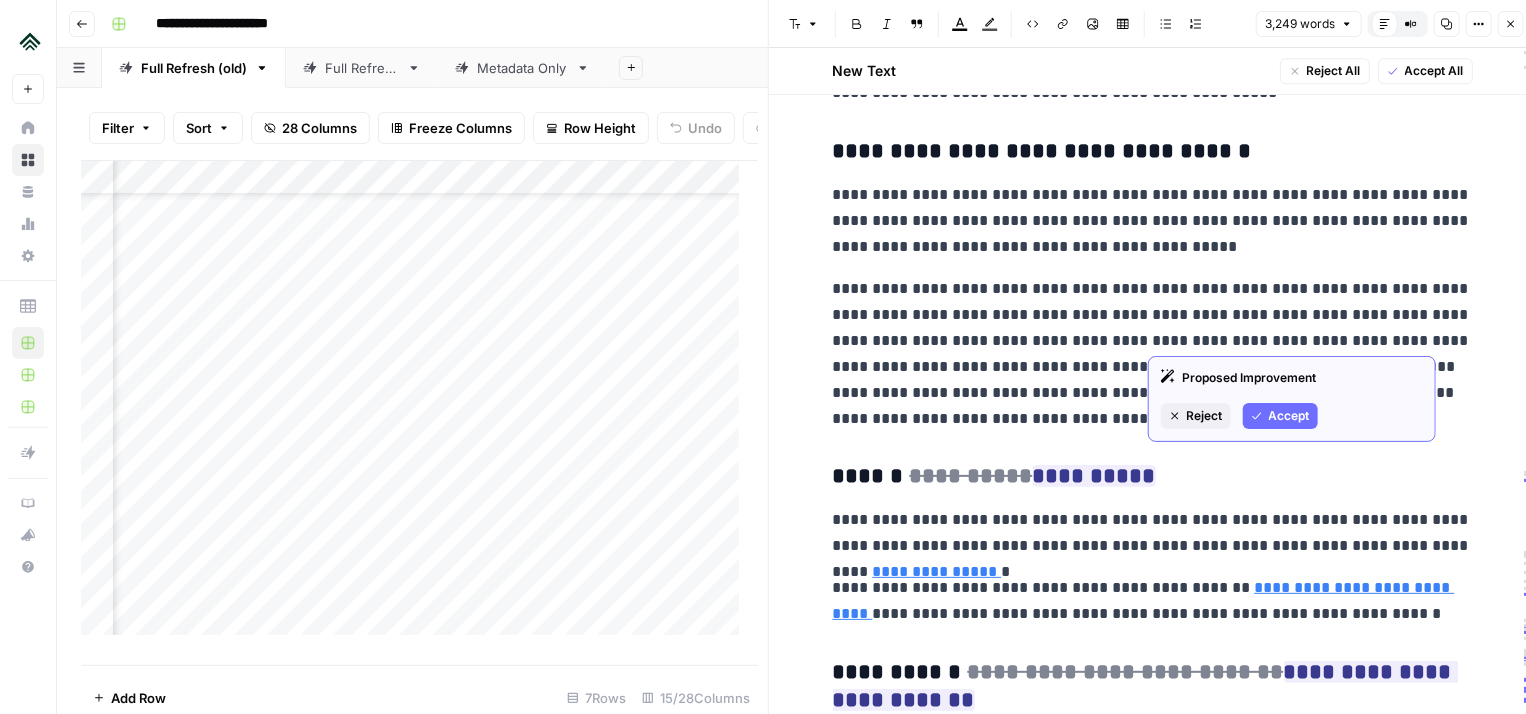 click on "Accept" at bounding box center (1289, 416) 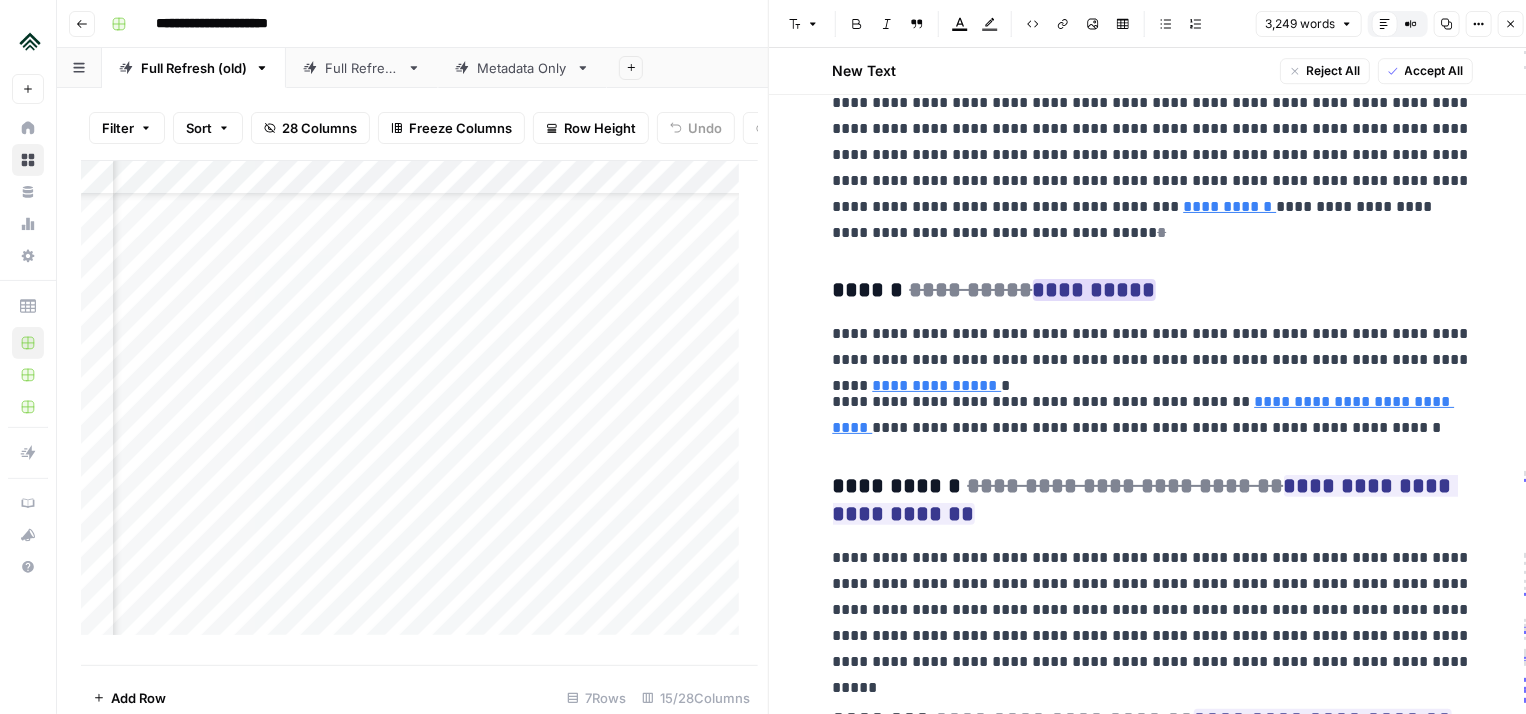 scroll, scrollTop: 14478, scrollLeft: 0, axis: vertical 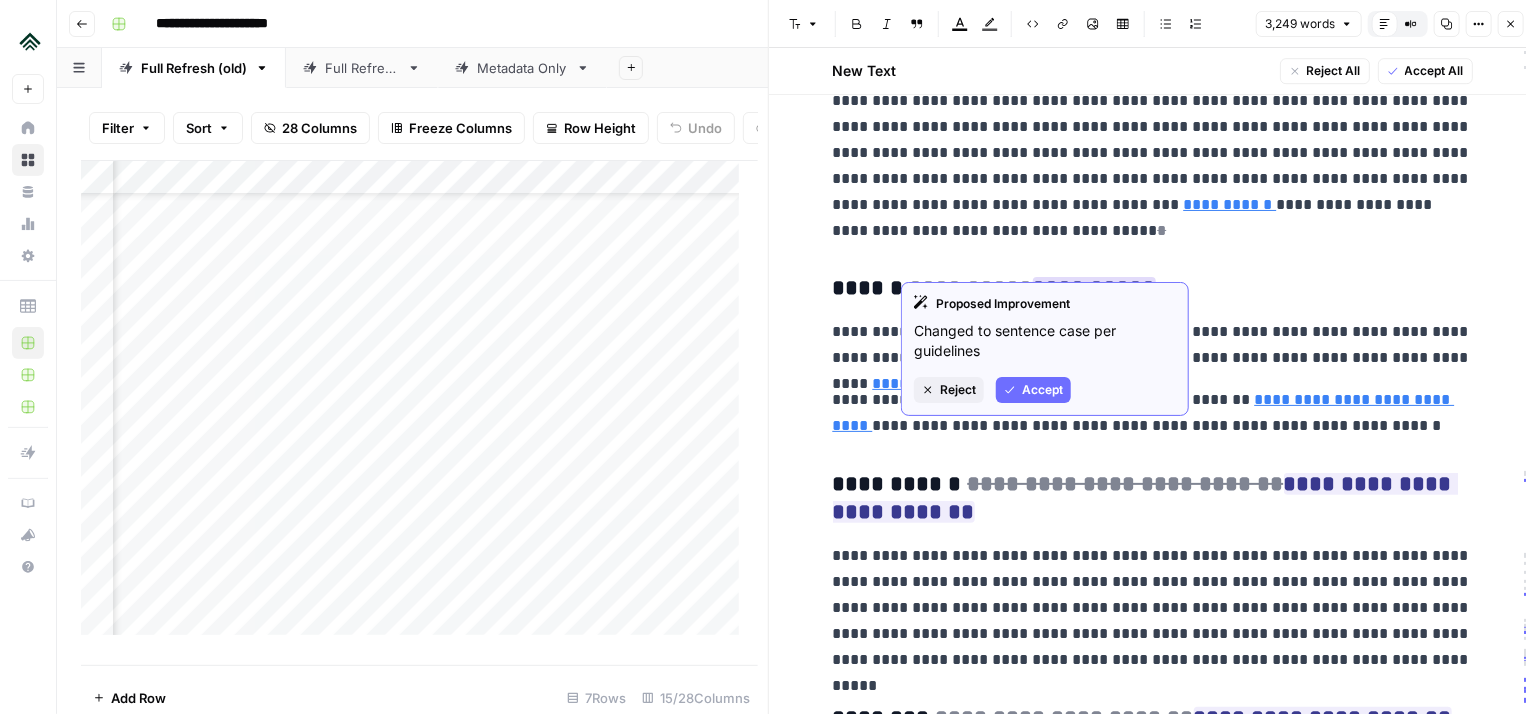 click on "Accept" at bounding box center (1033, 390) 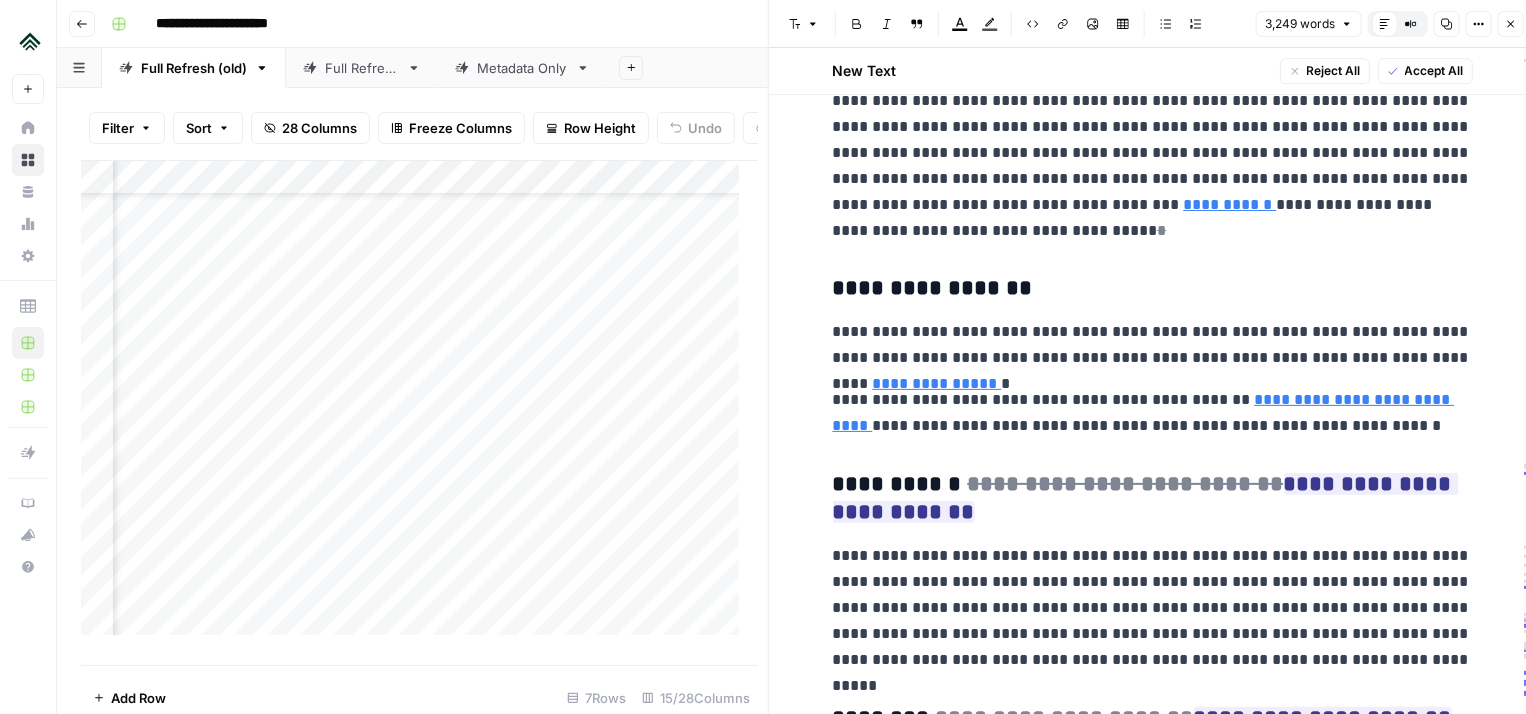click on "**********" at bounding box center [1153, 345] 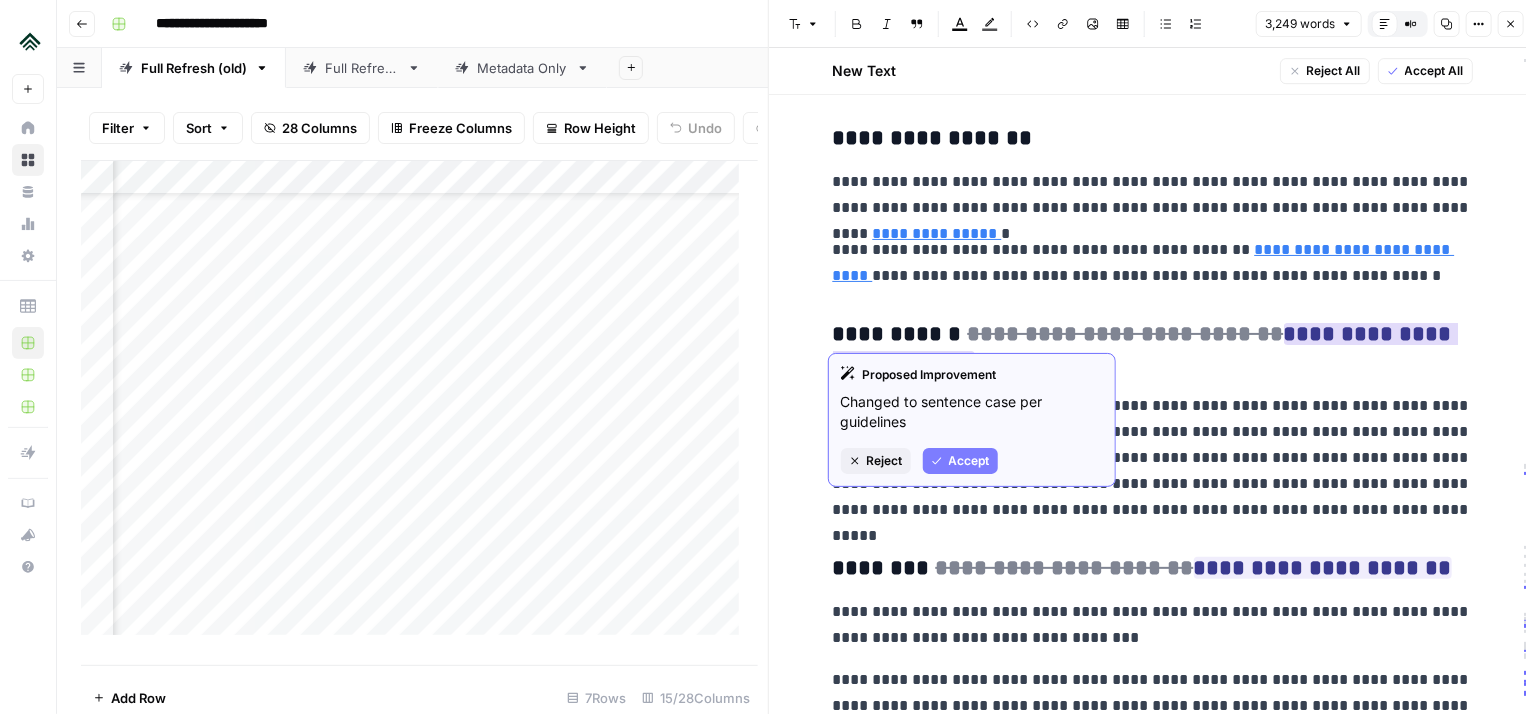 scroll, scrollTop: 14632, scrollLeft: 0, axis: vertical 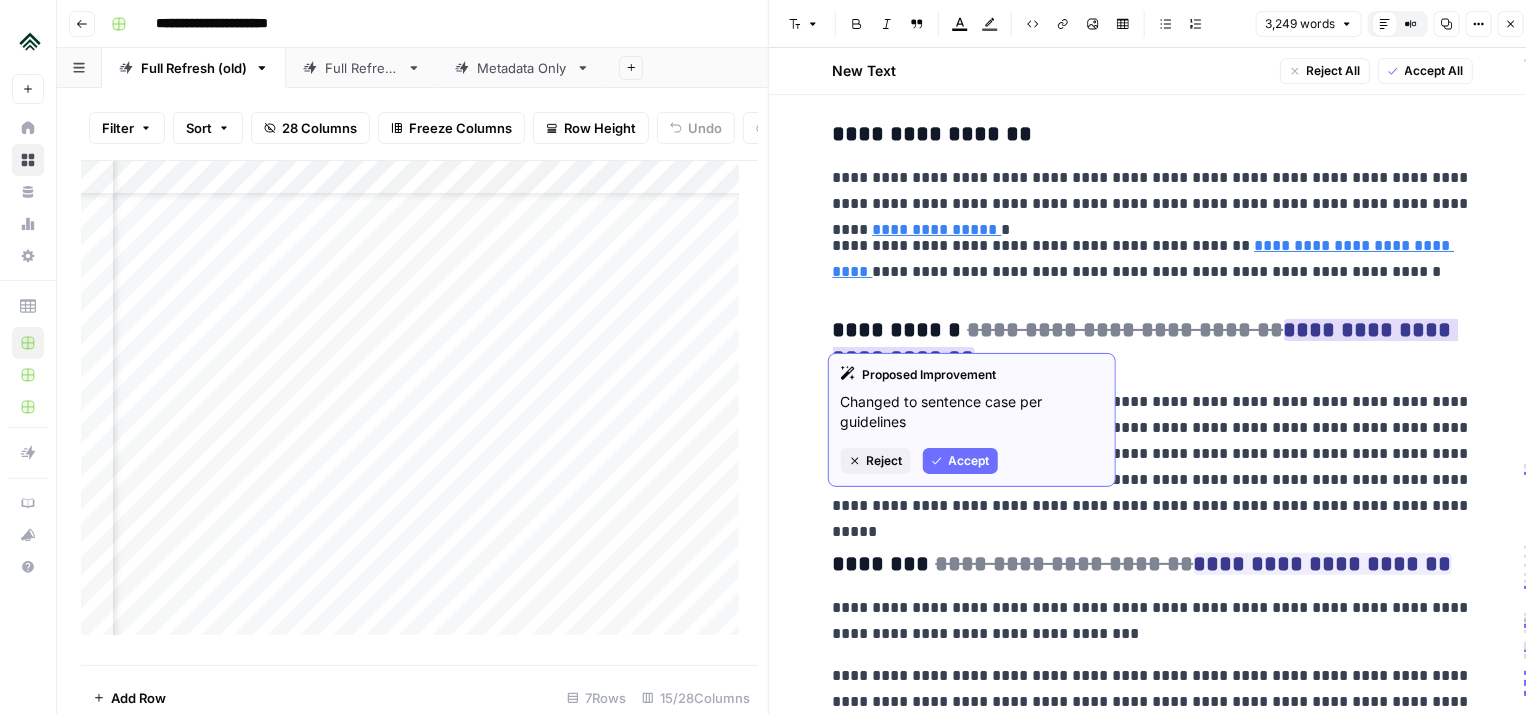 click on "Accept" at bounding box center [969, 461] 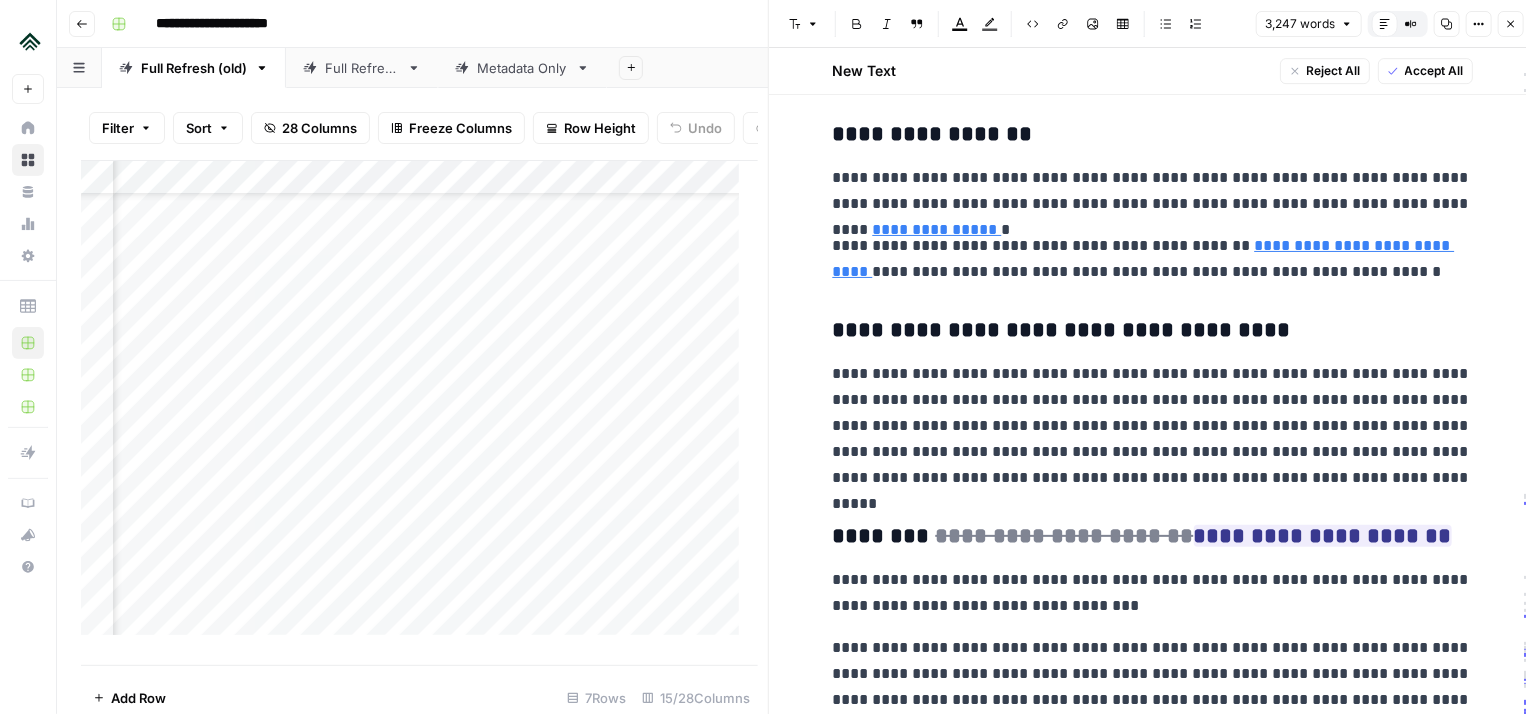 click on "**********" at bounding box center (1153, 331) 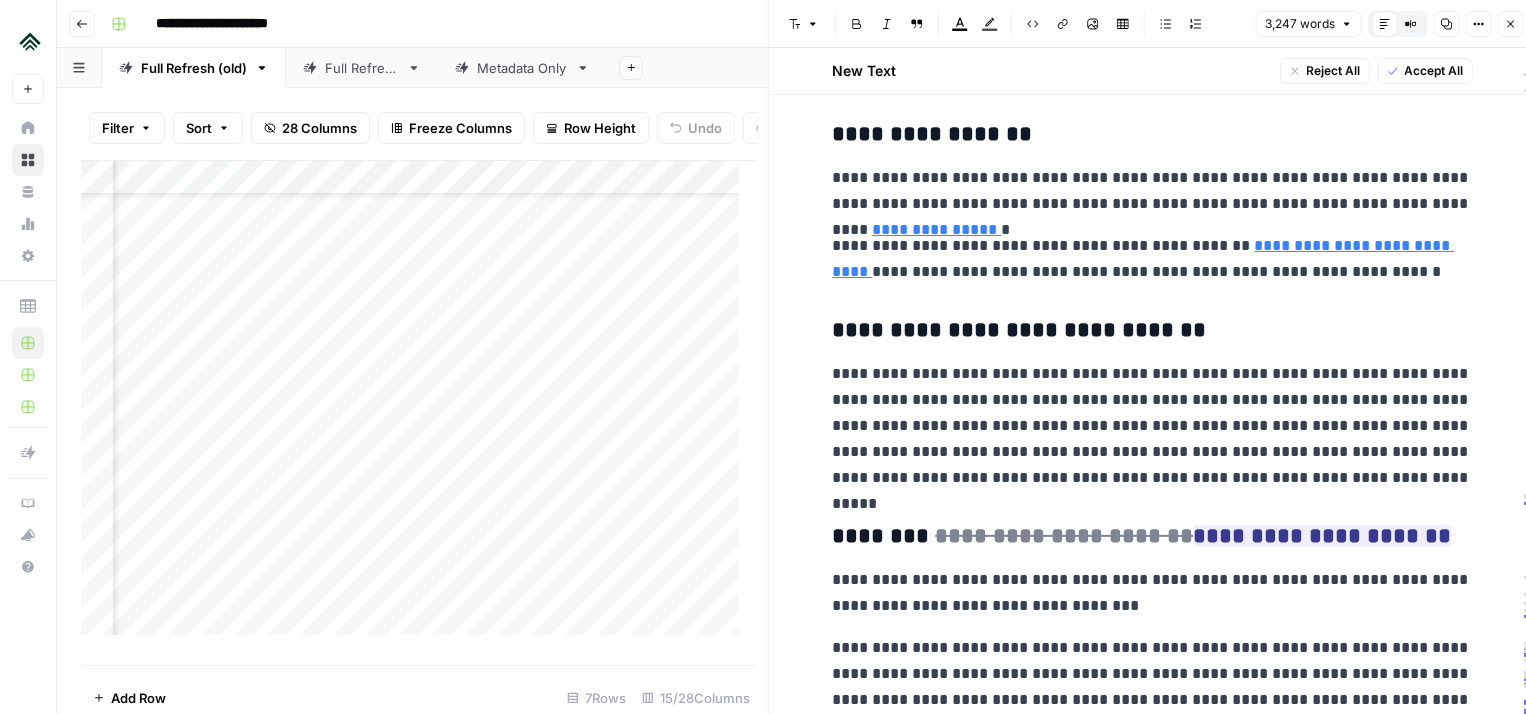 click on "**********" at bounding box center (1153, 426) 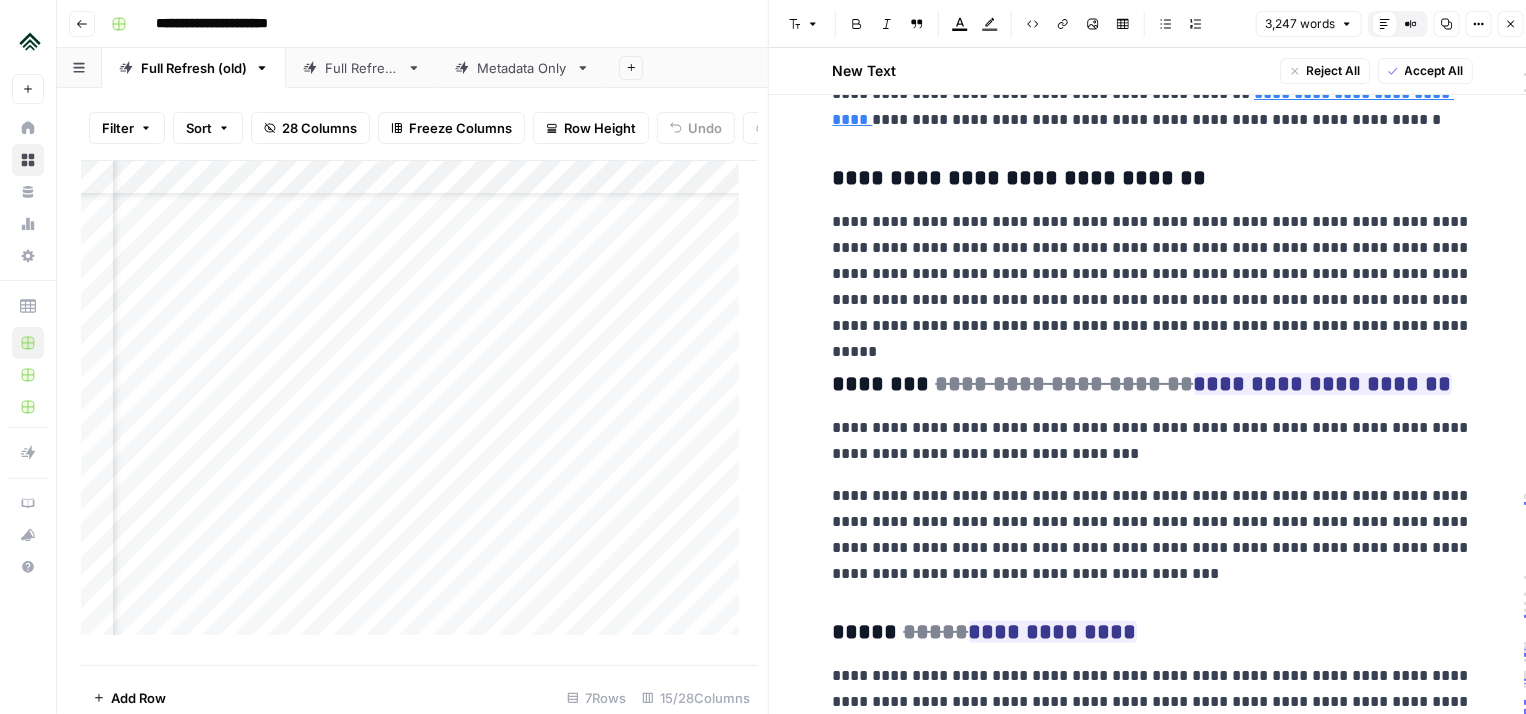 scroll, scrollTop: 14796, scrollLeft: 0, axis: vertical 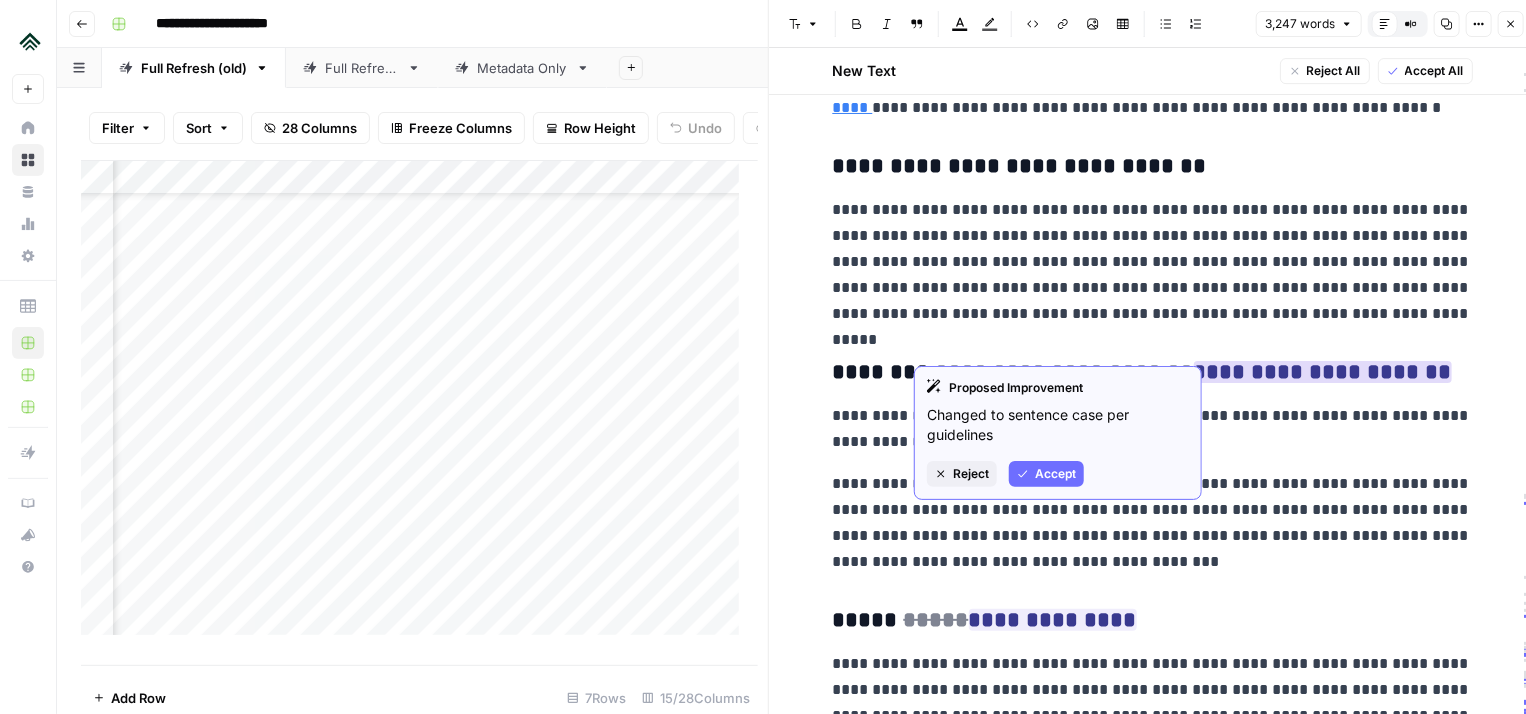 click on "Accept" at bounding box center (1055, 474) 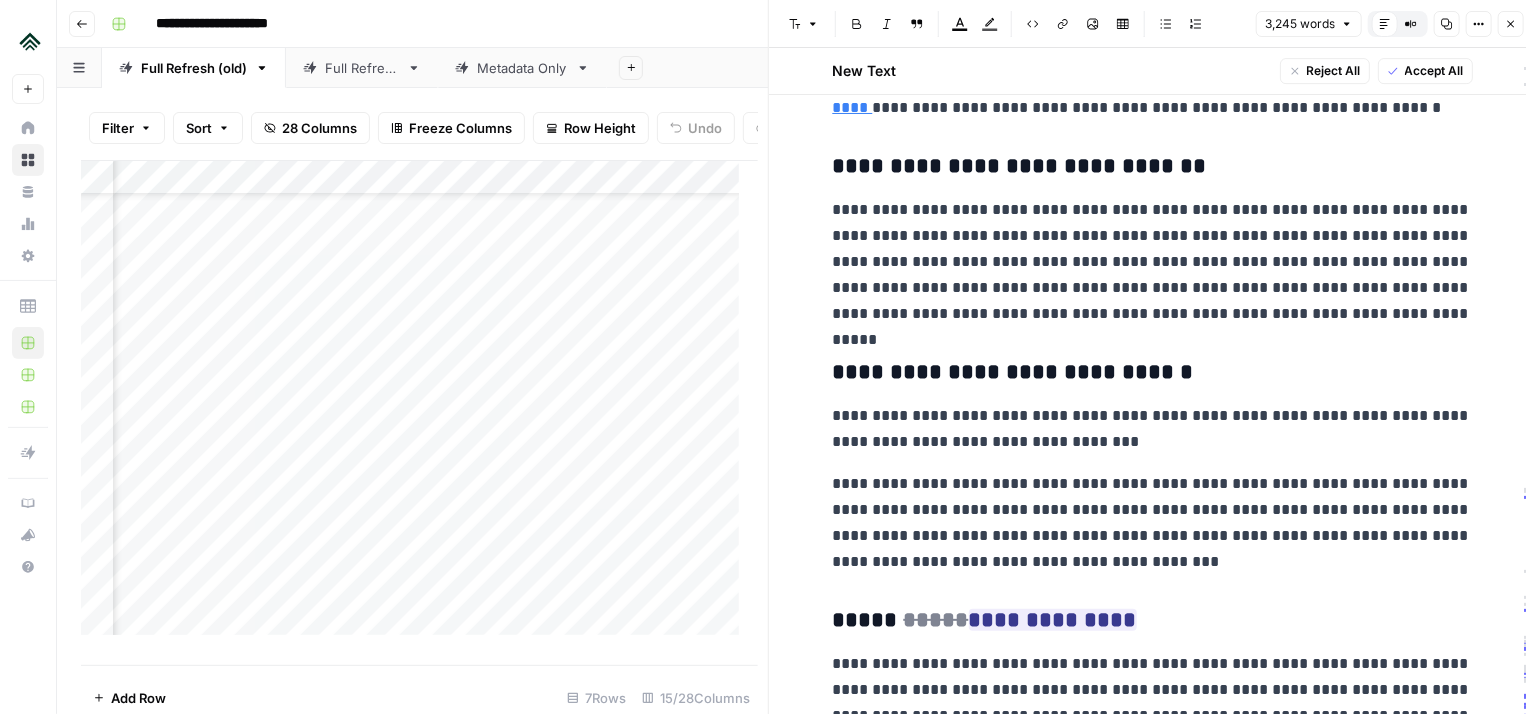 click on "**********" at bounding box center (1153, 429) 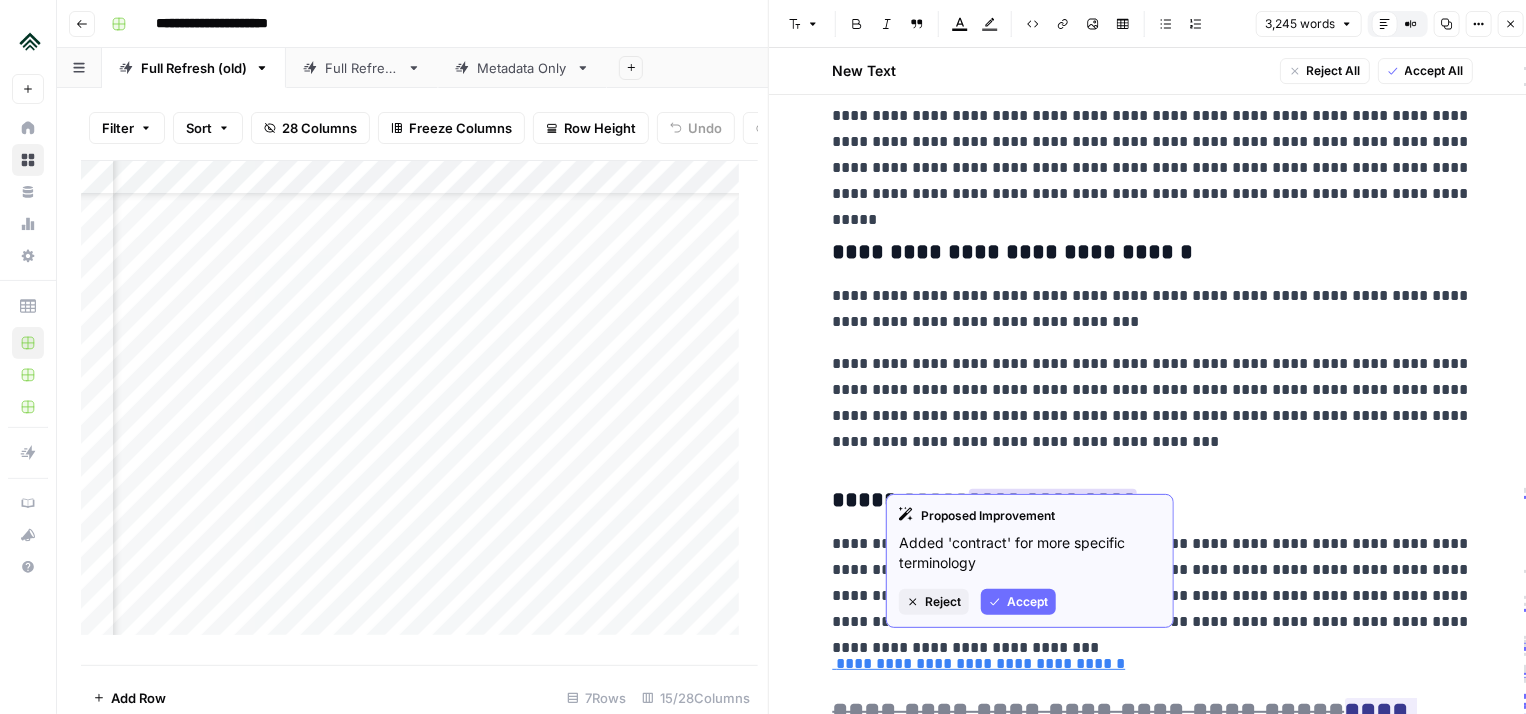 click on "Accept" at bounding box center [1027, 602] 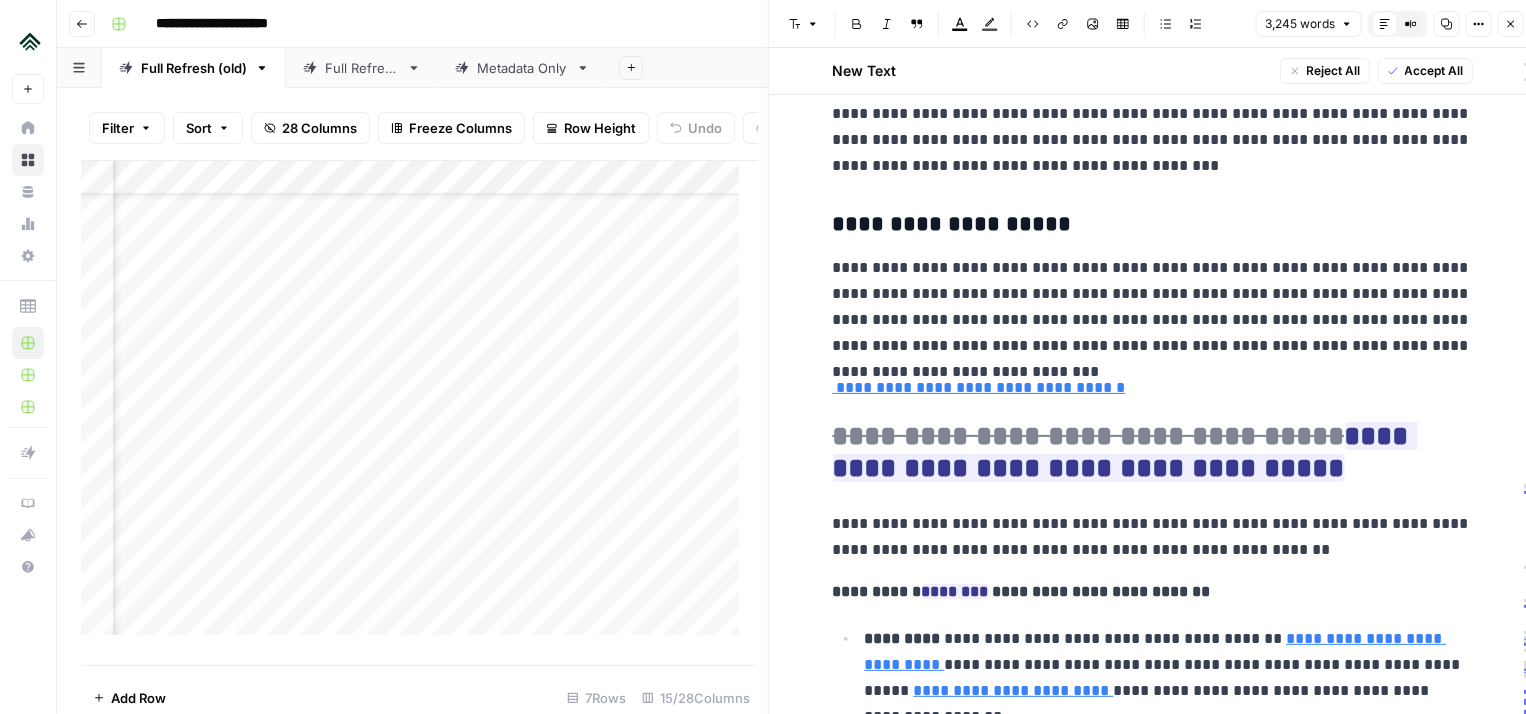 scroll, scrollTop: 15192, scrollLeft: 0, axis: vertical 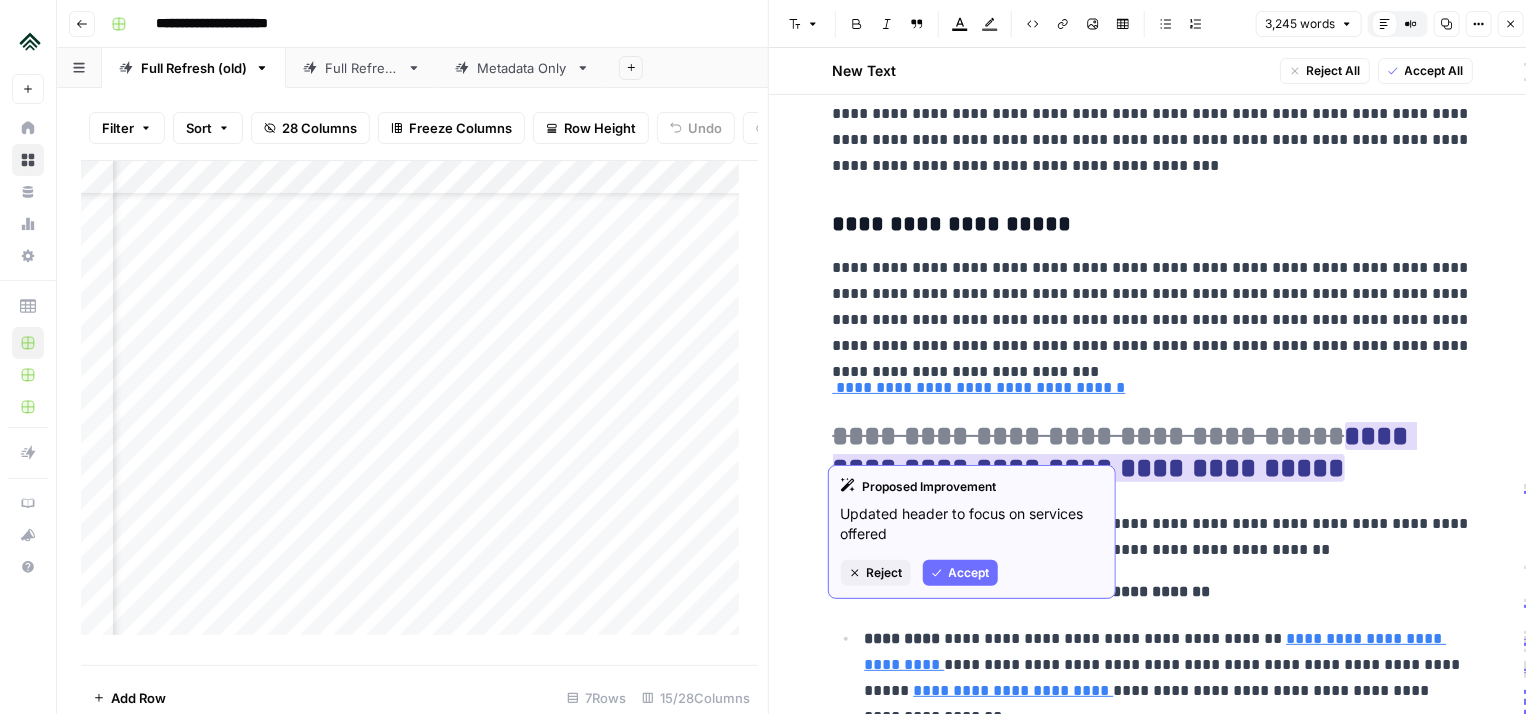 click on "Accept" at bounding box center (969, 573) 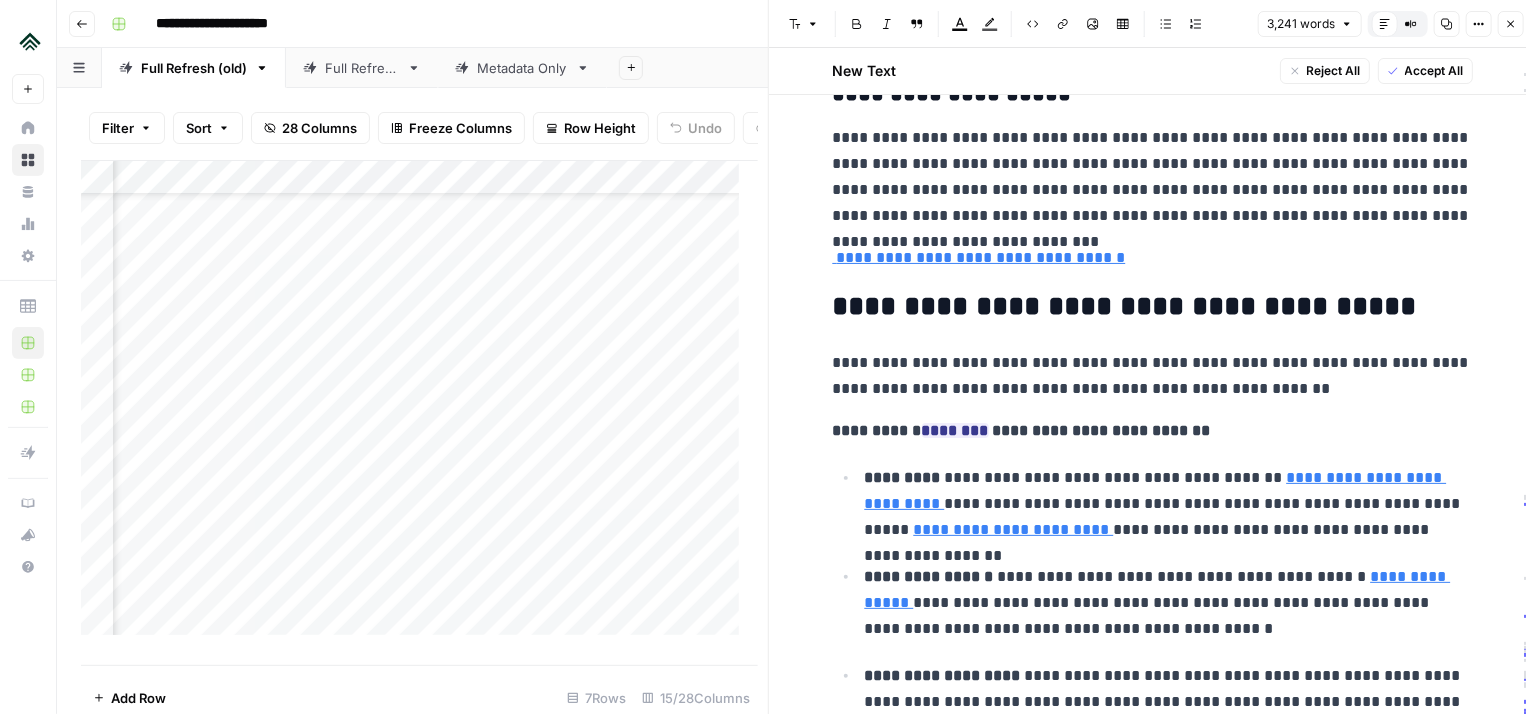 scroll, scrollTop: 15323, scrollLeft: 0, axis: vertical 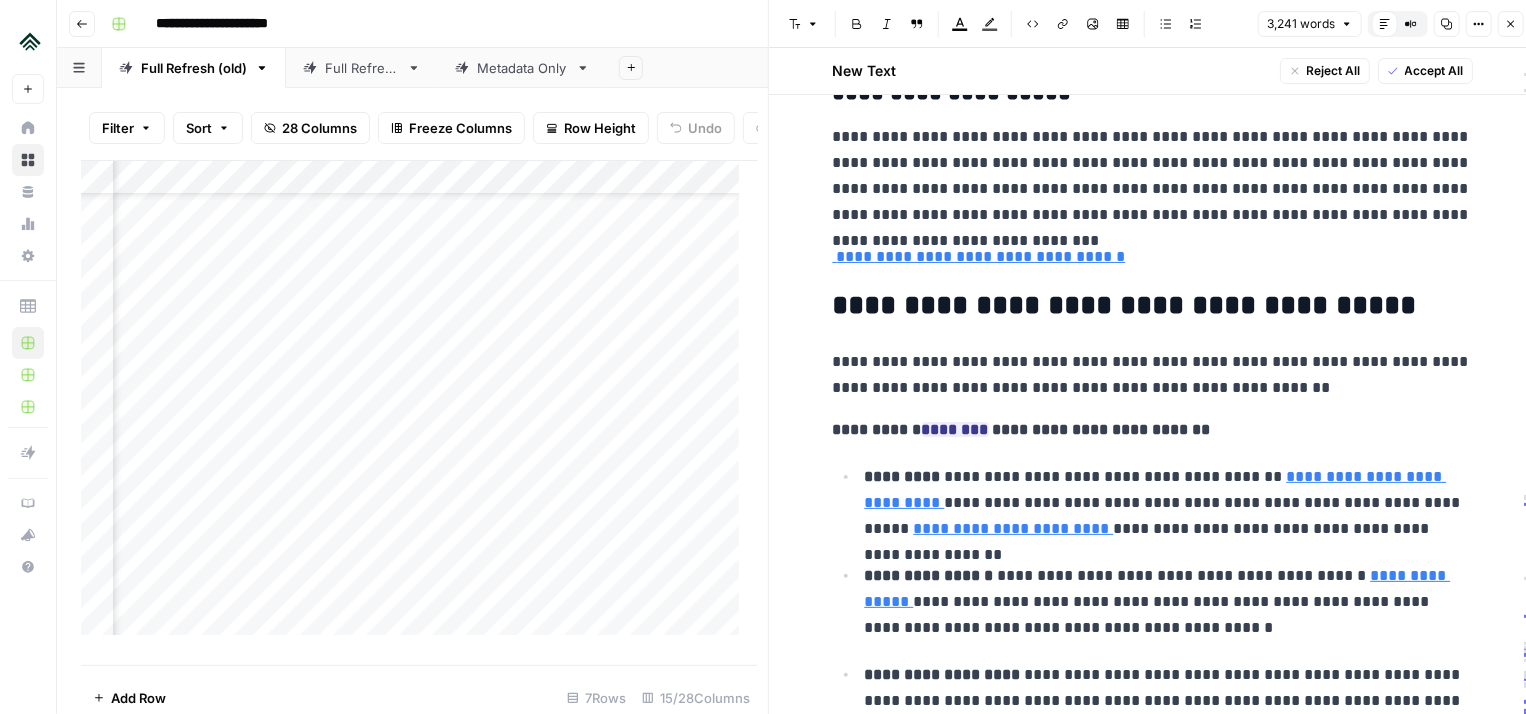 click on "**********" at bounding box center [1153, -5805] 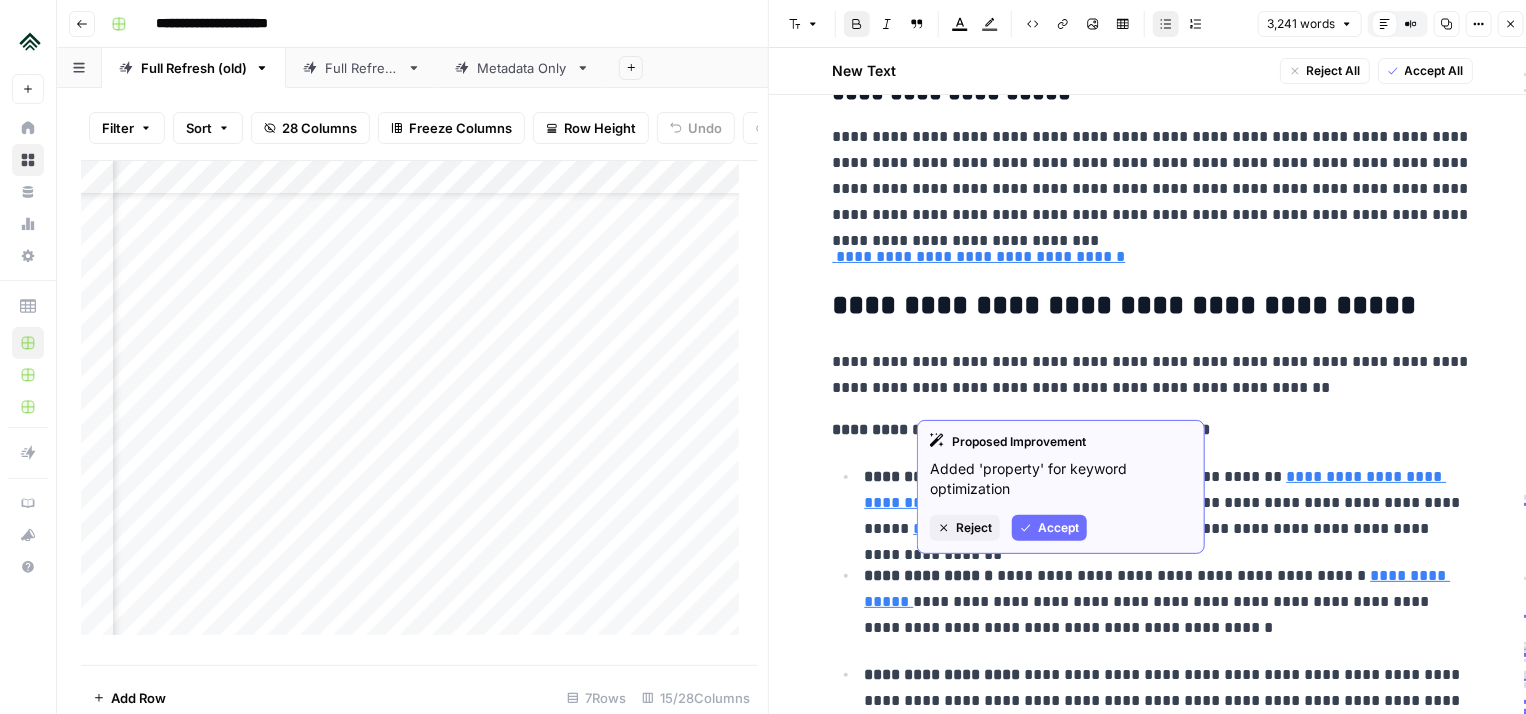 click on "Accept" at bounding box center (1049, 528) 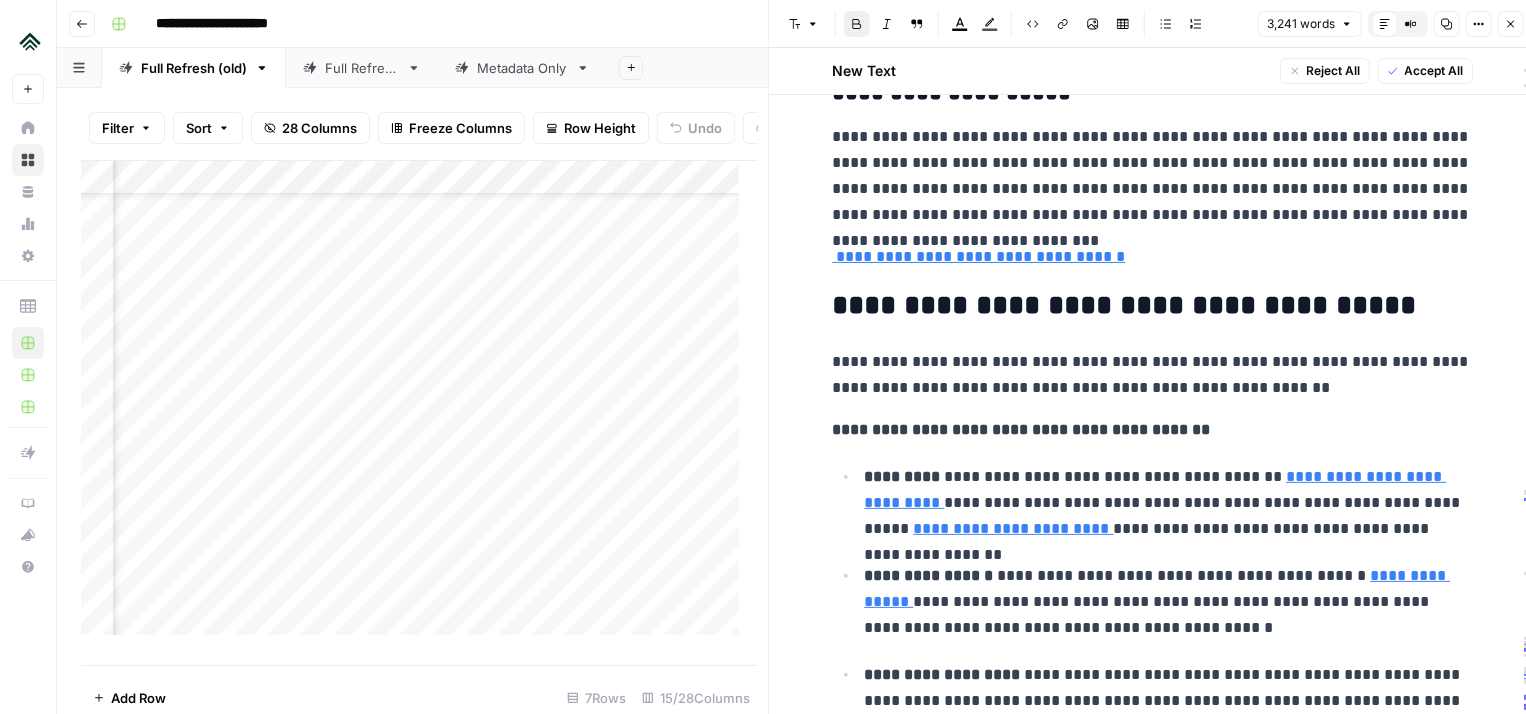 click on "**********" at bounding box center [1022, 429] 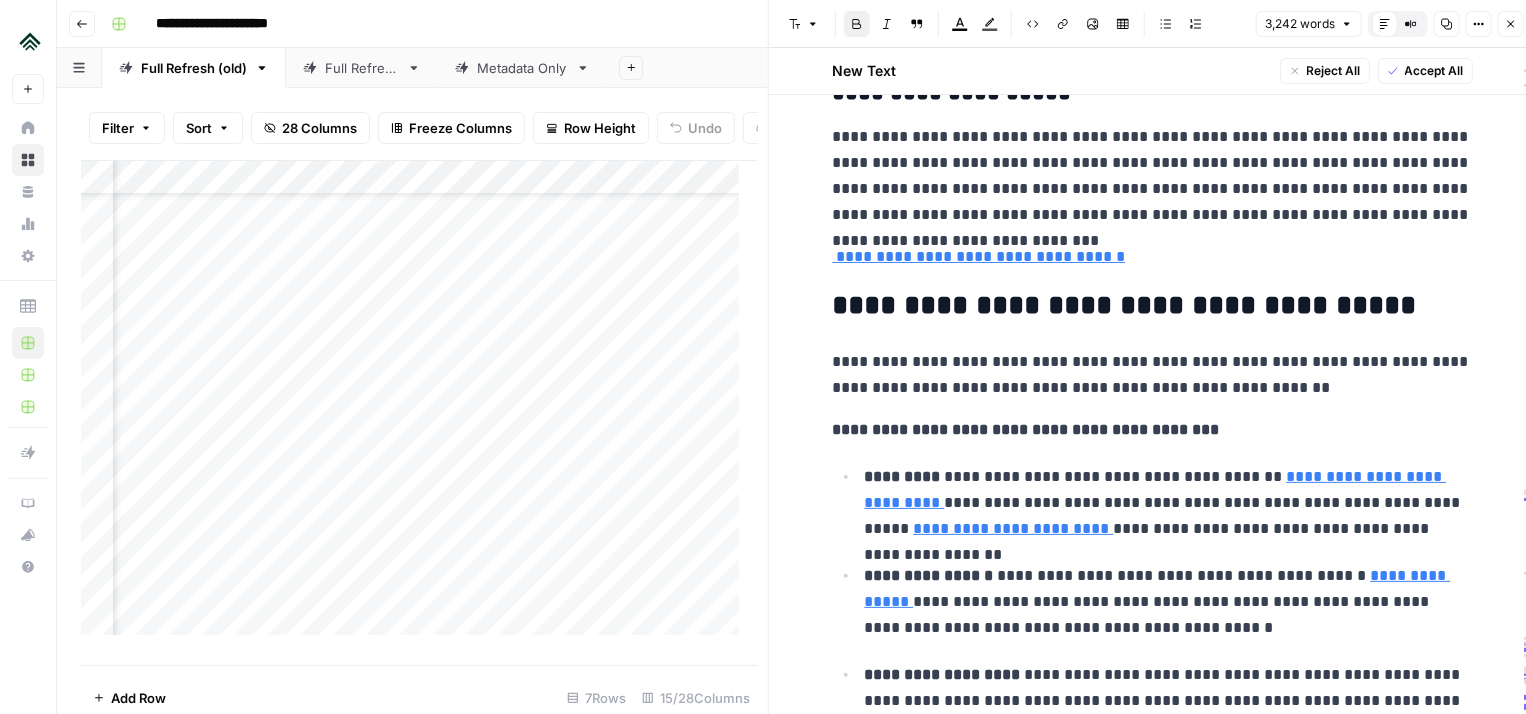 click on "**********" at bounding box center (1026, 429) 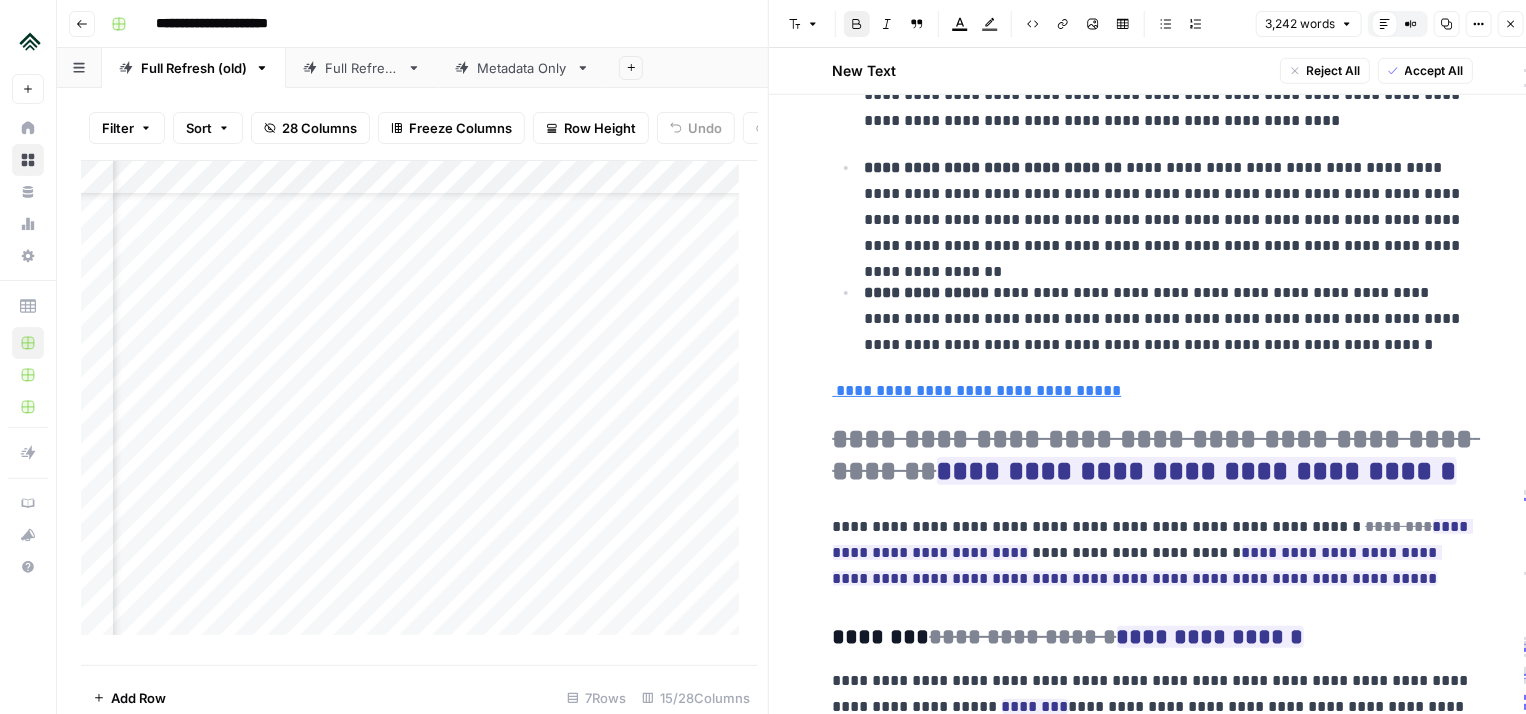 scroll, scrollTop: 16055, scrollLeft: 0, axis: vertical 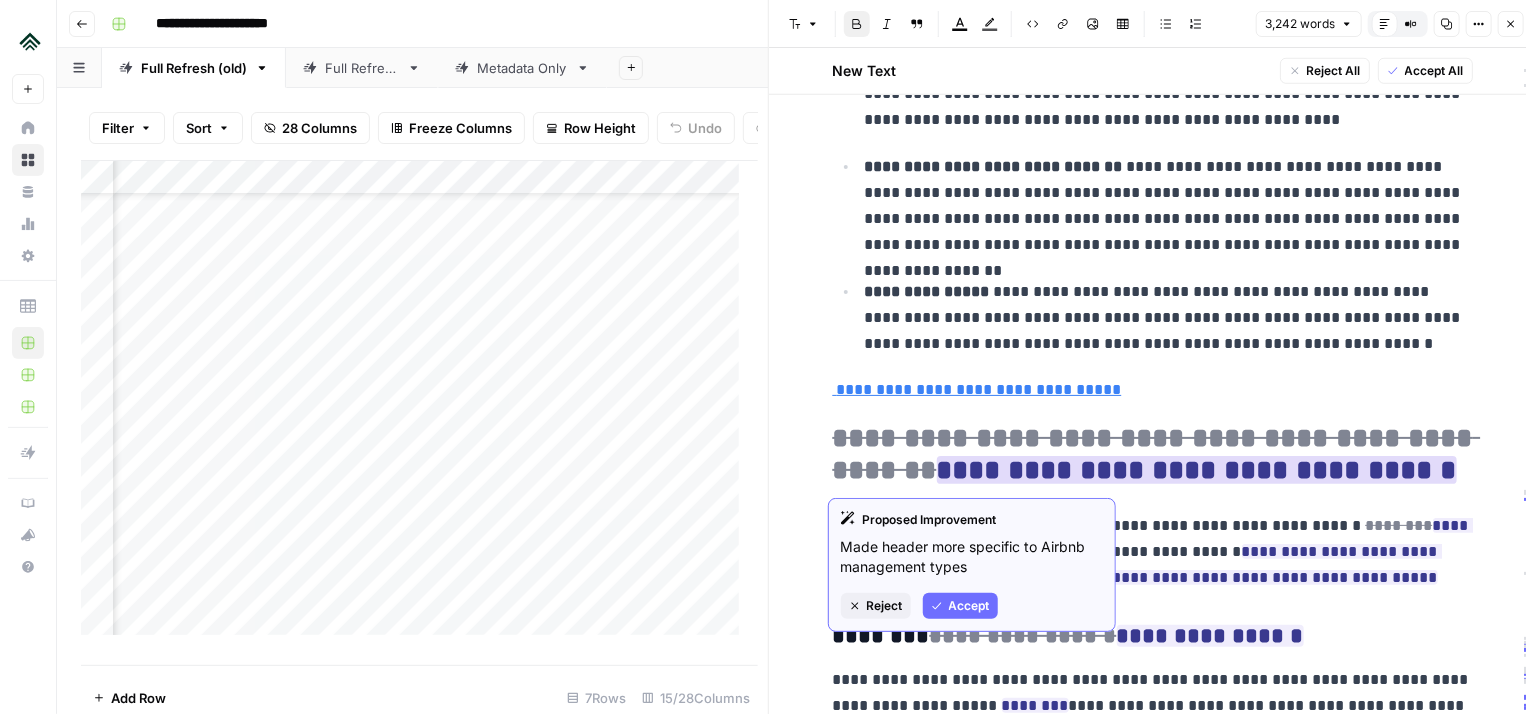 click on "Accept" at bounding box center [969, 606] 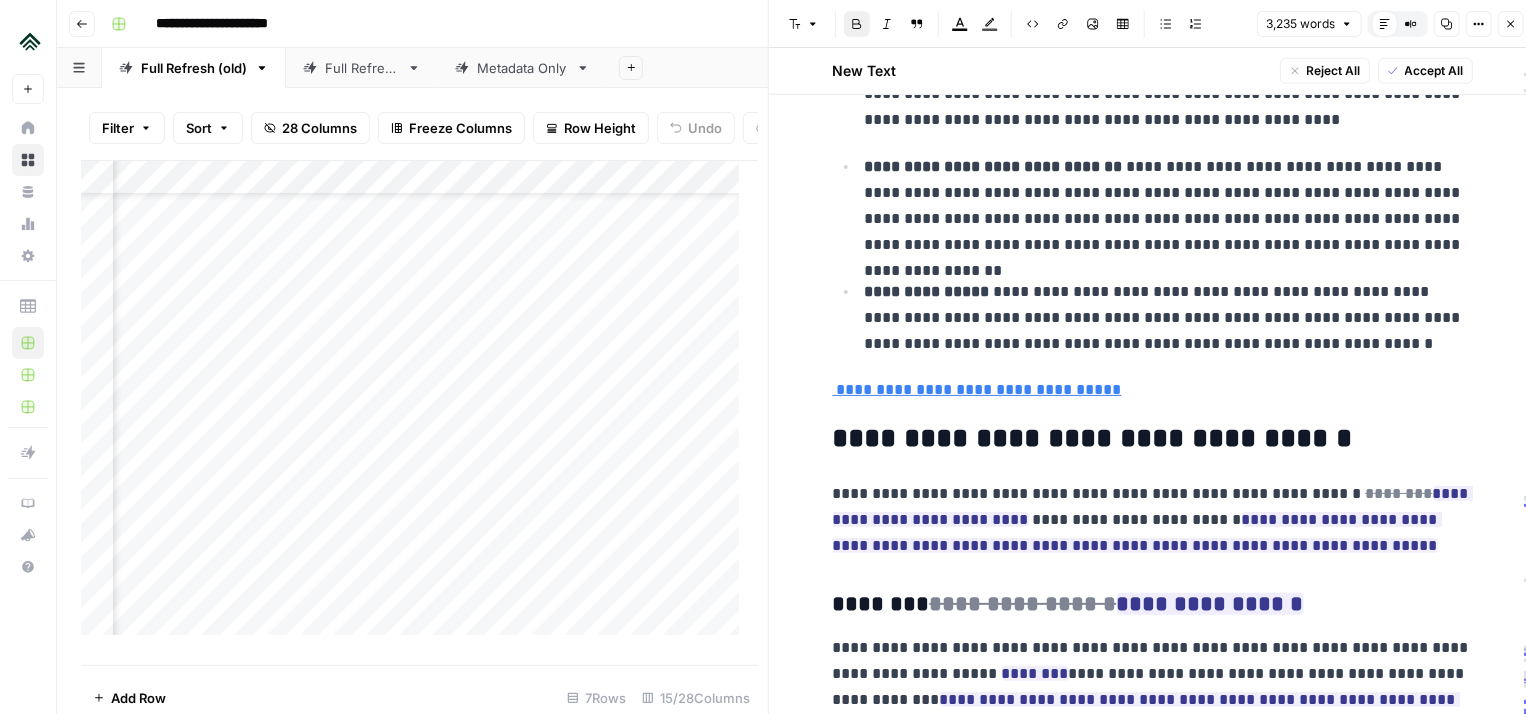 scroll, scrollTop: 16171, scrollLeft: 0, axis: vertical 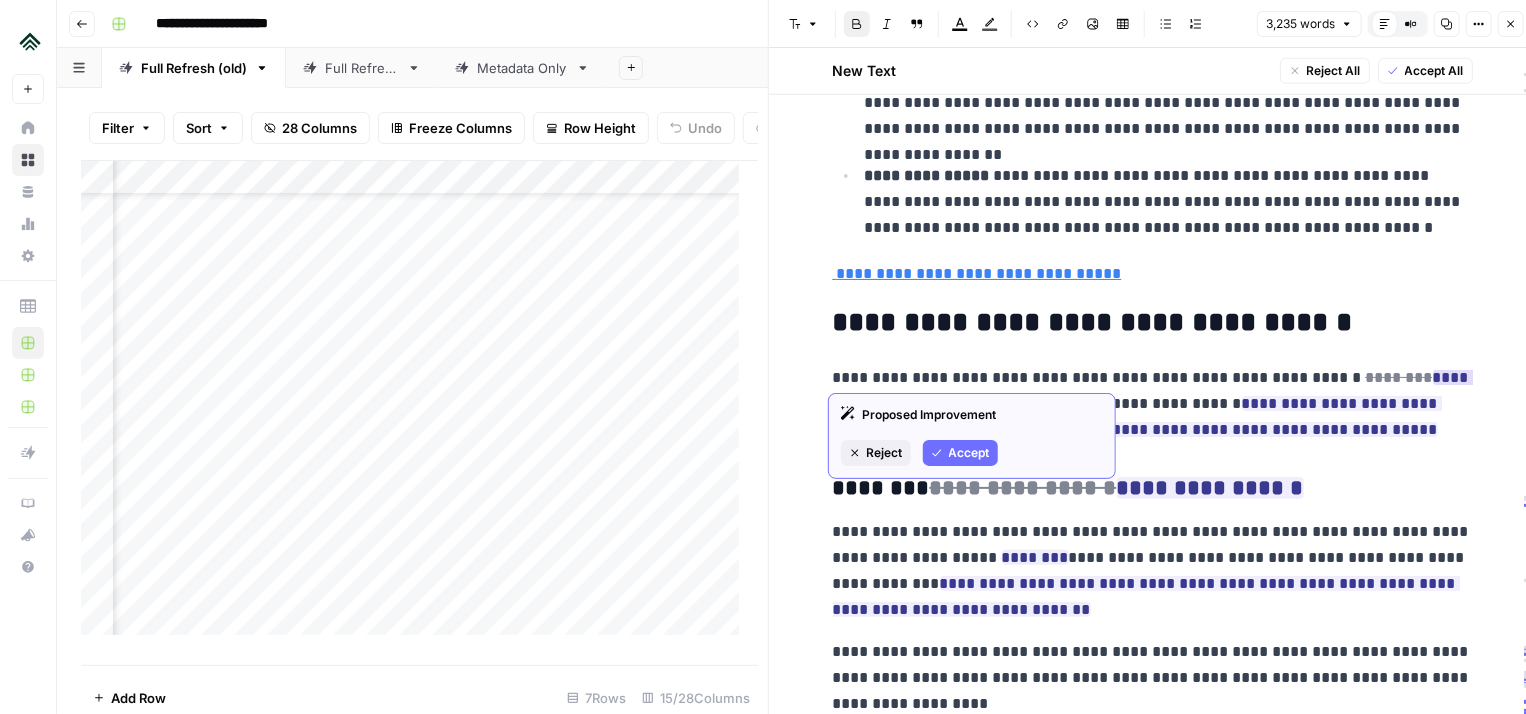 click on "Accept" at bounding box center [960, 453] 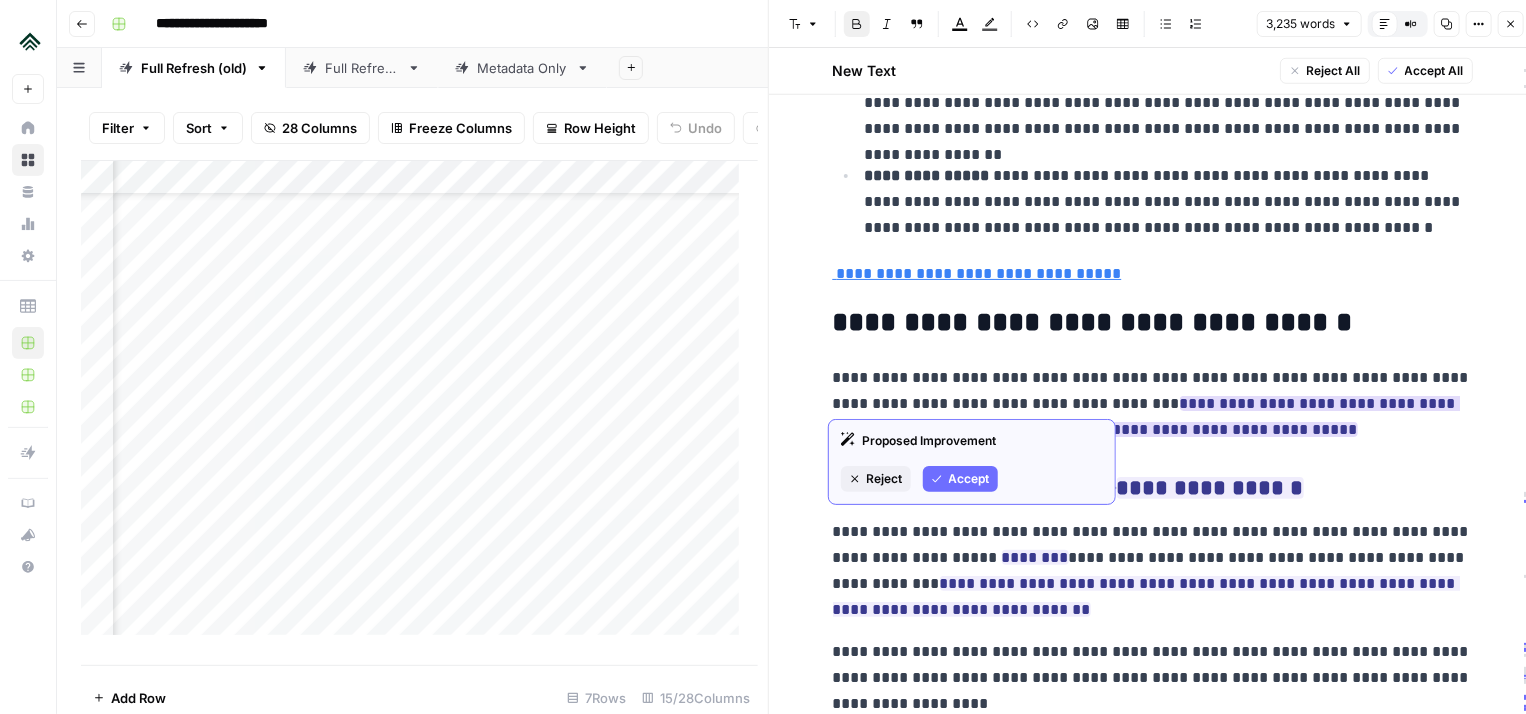 click on "Accept" at bounding box center (969, 479) 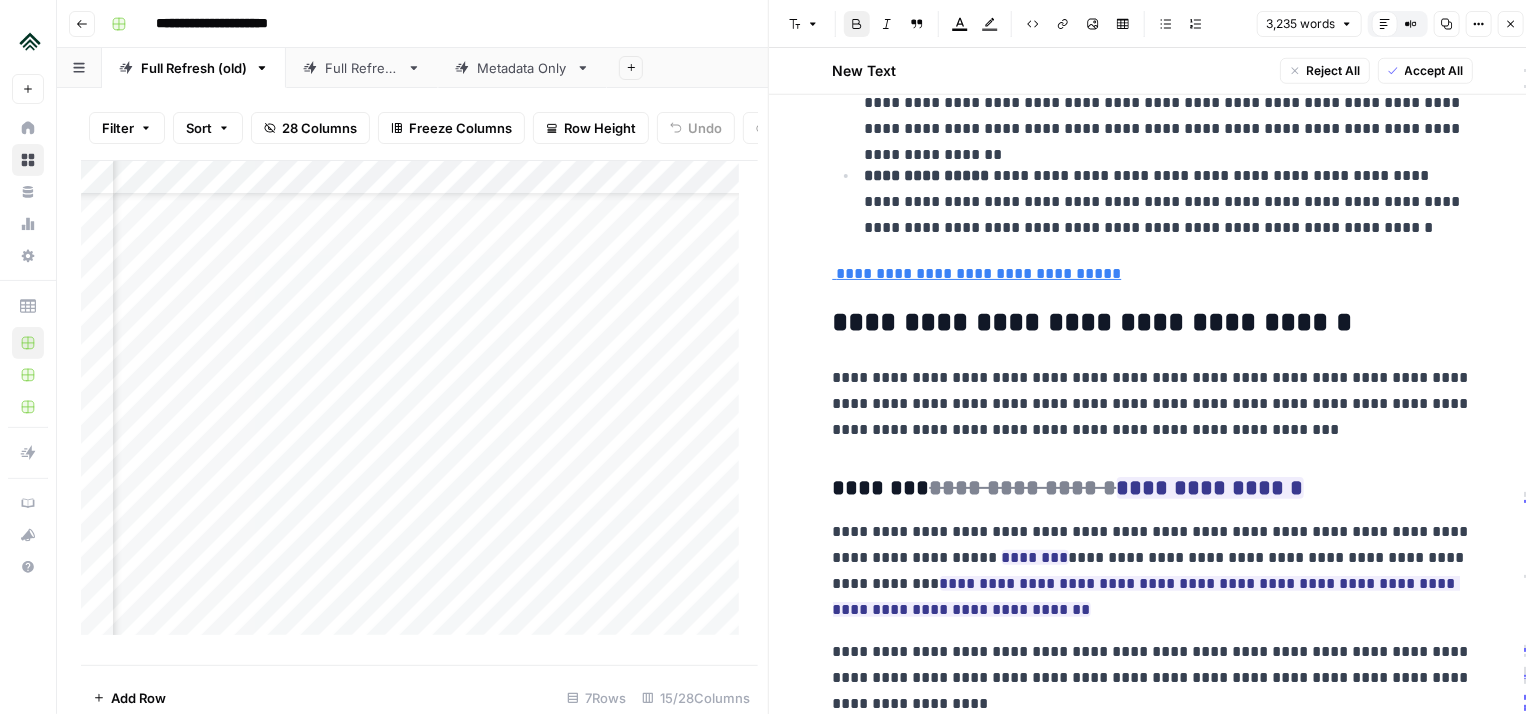 scroll, scrollTop: 16227, scrollLeft: 0, axis: vertical 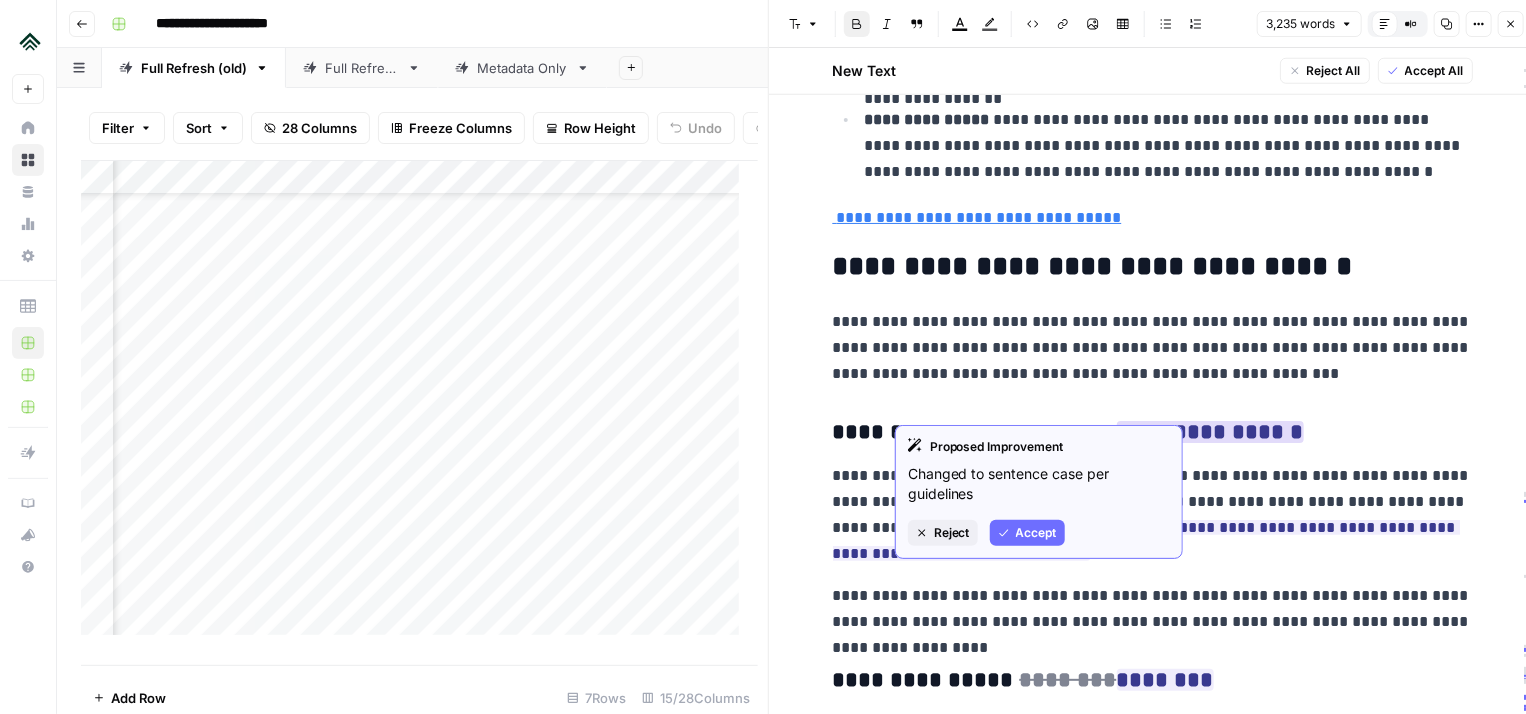 click on "Accept" at bounding box center [1036, 533] 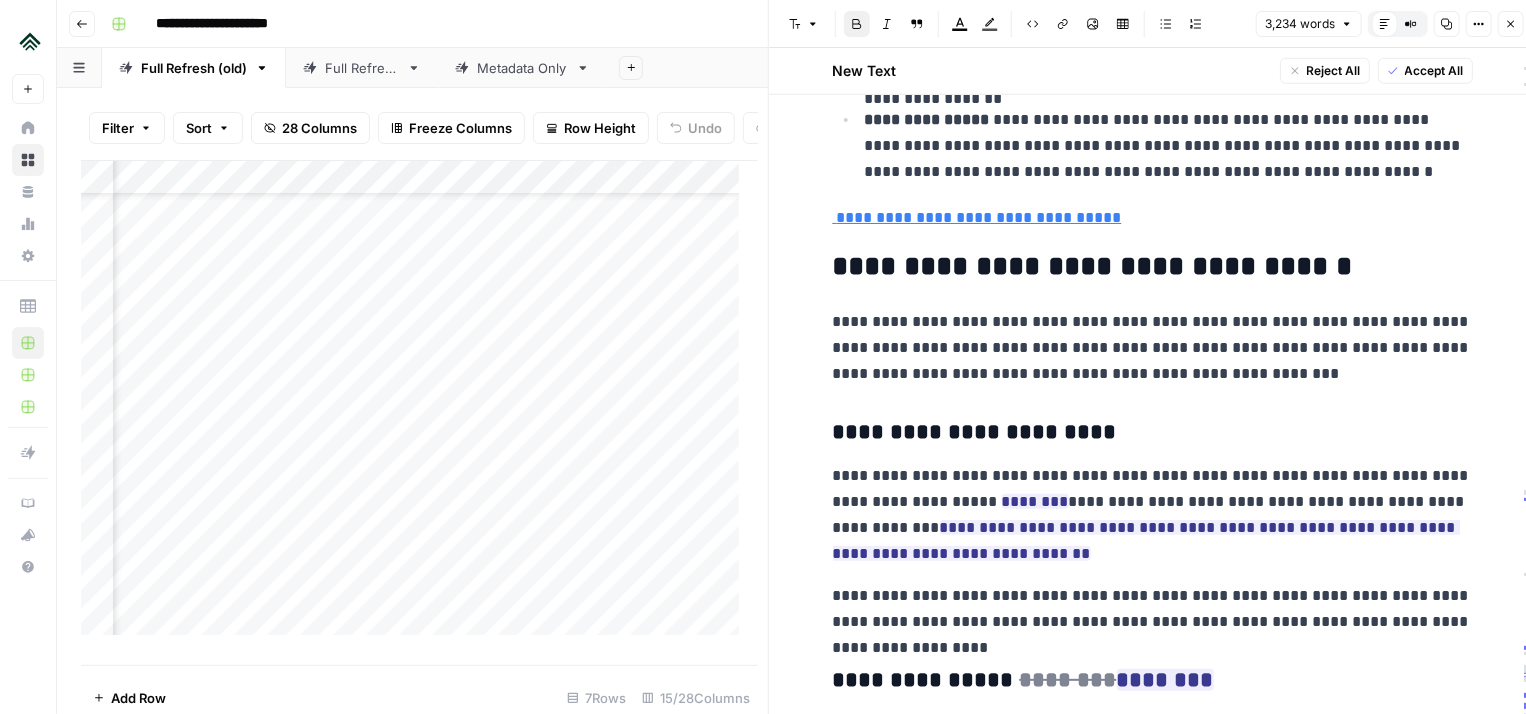 click on "**********" at bounding box center (1153, 433) 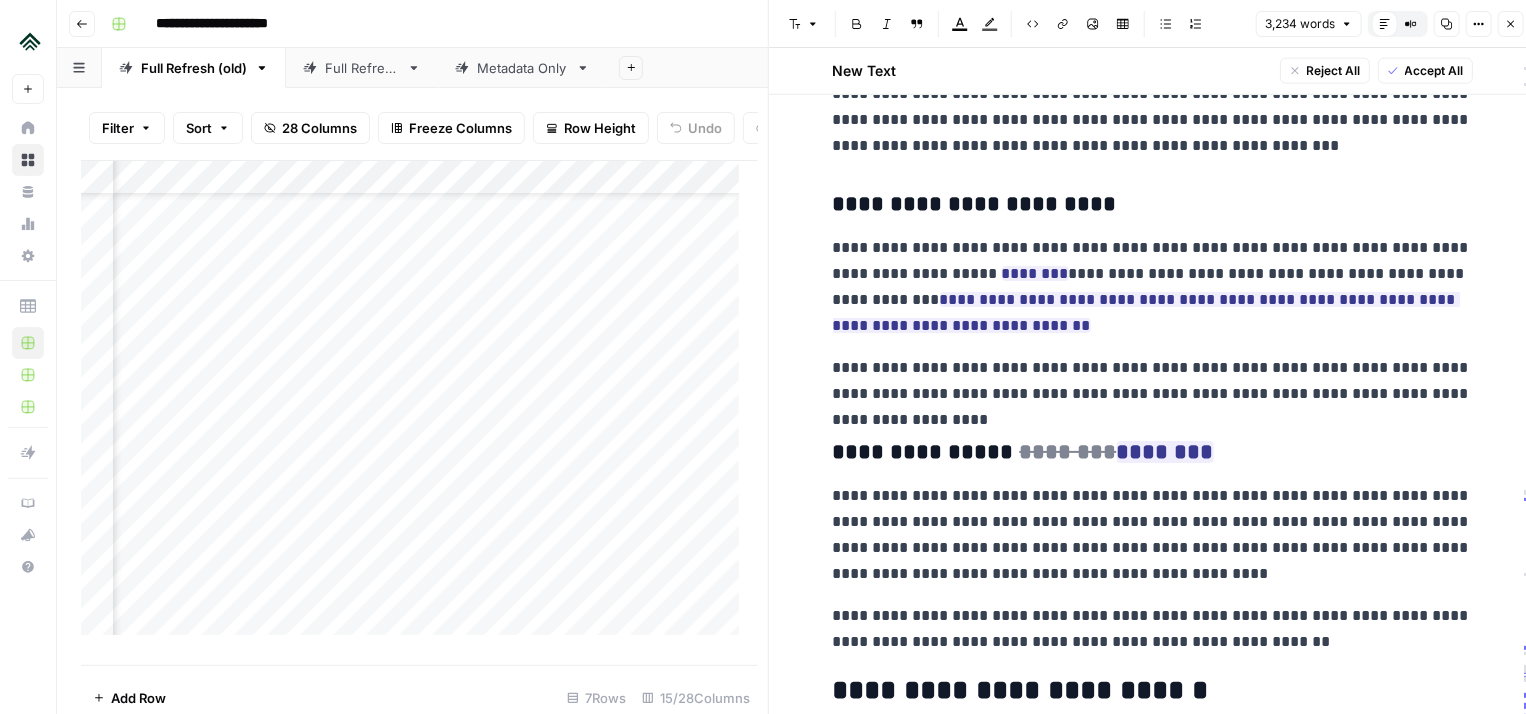 scroll, scrollTop: 16462, scrollLeft: 0, axis: vertical 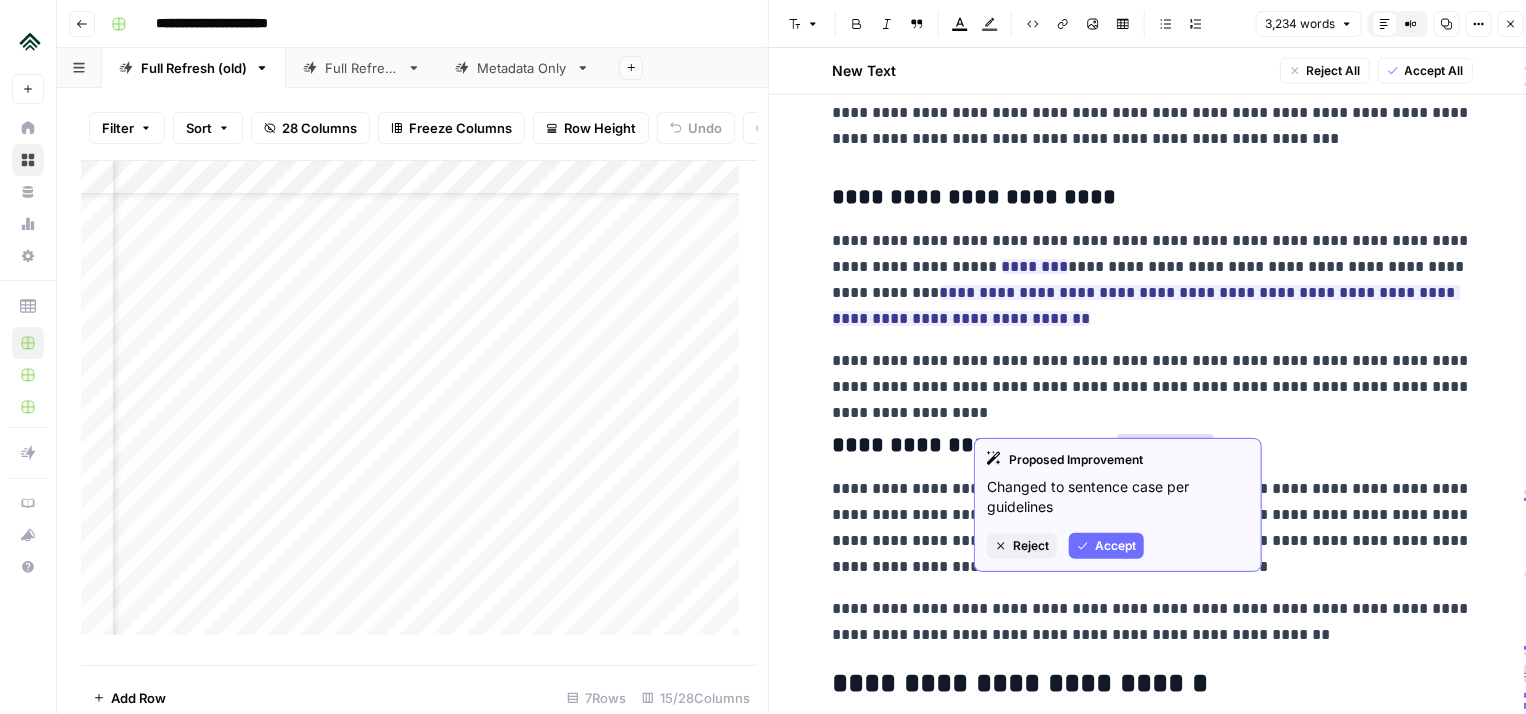 click on "Accept" at bounding box center (1115, 546) 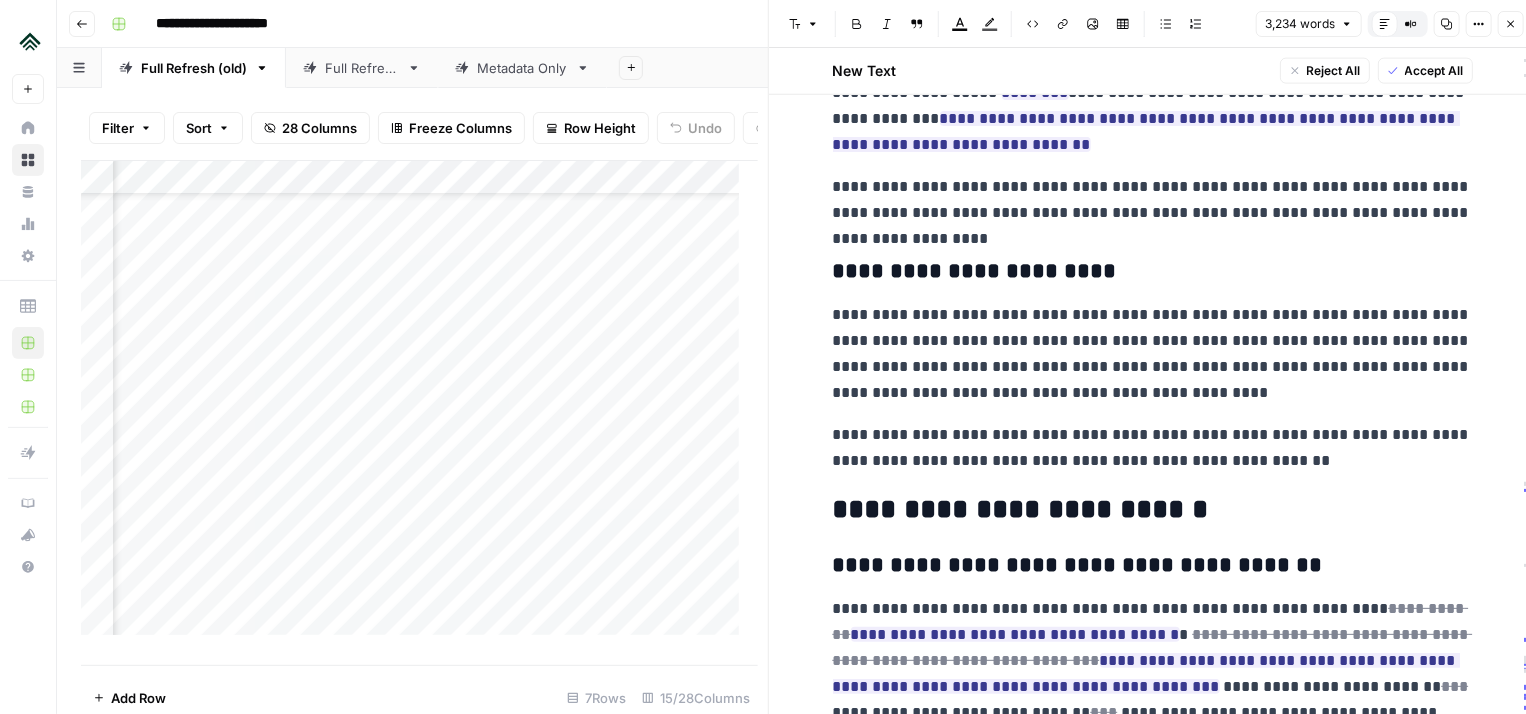 scroll, scrollTop: 16639, scrollLeft: 0, axis: vertical 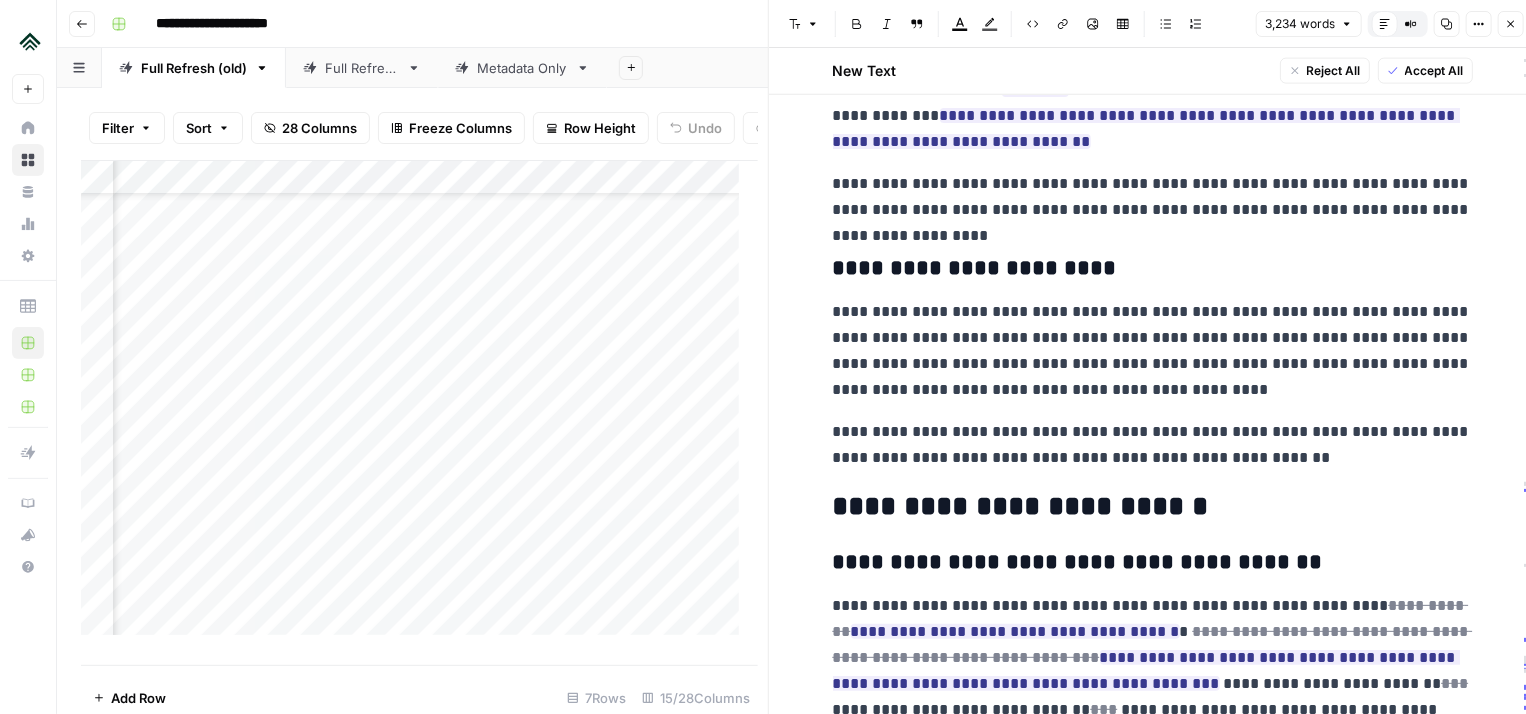 click on "**********" at bounding box center (1153, 351) 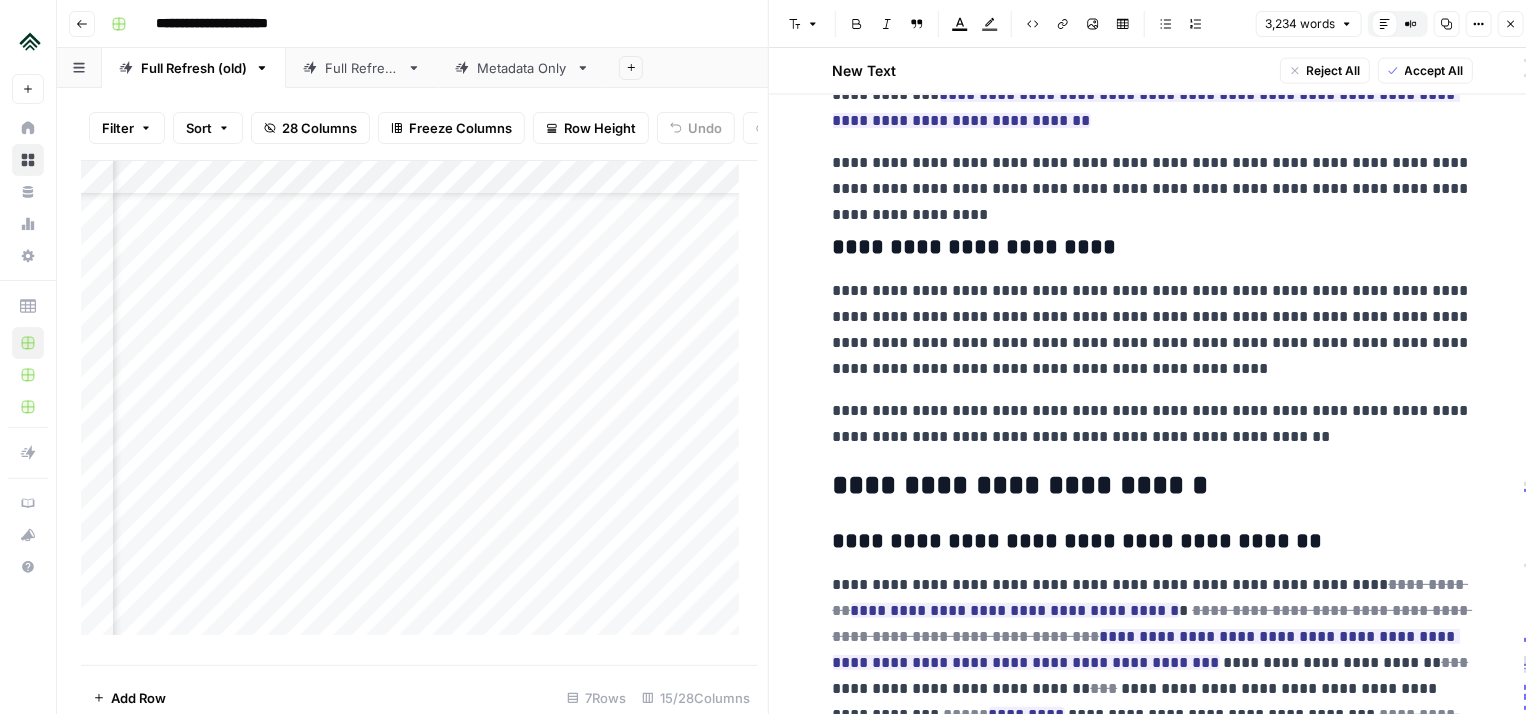 click on "**********" at bounding box center [1153, 486] 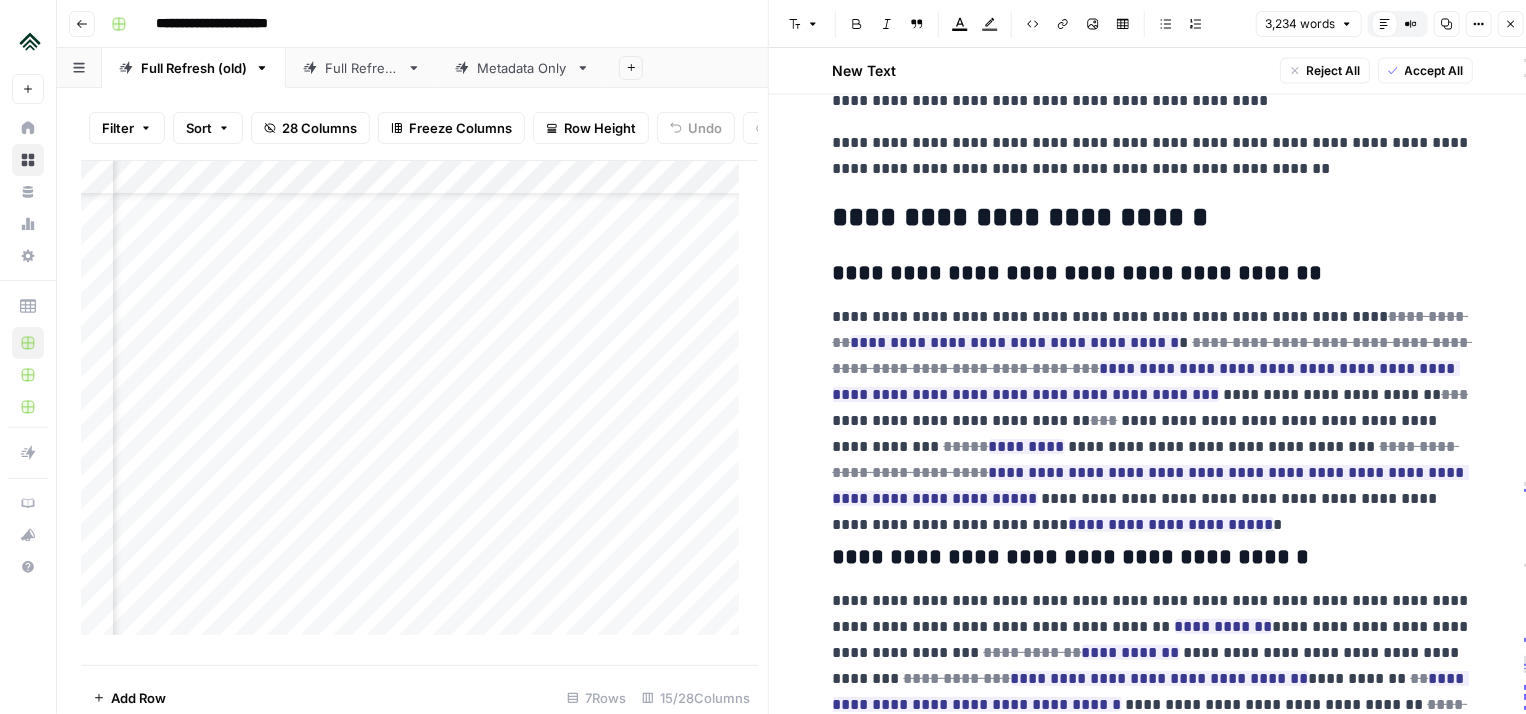 scroll, scrollTop: 16932, scrollLeft: 0, axis: vertical 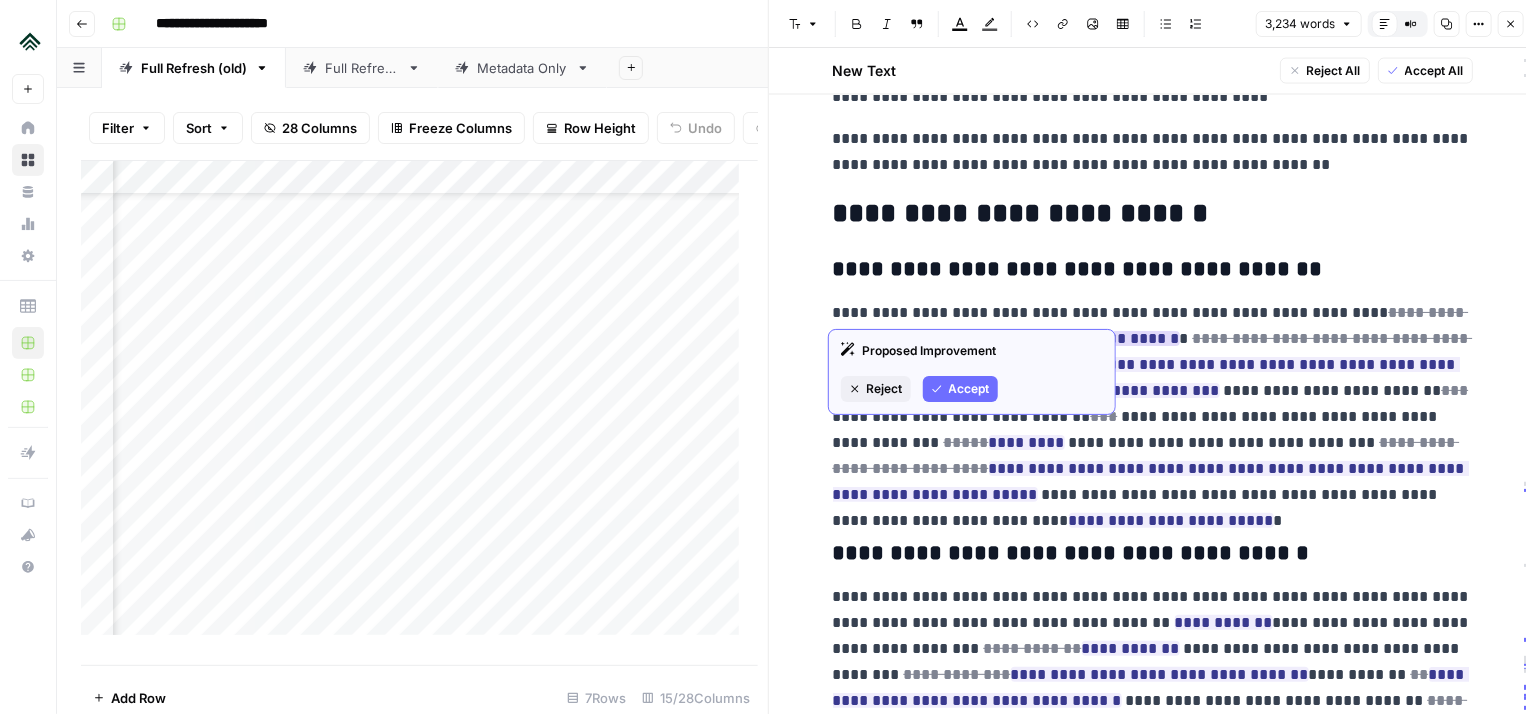 click on "Accept" at bounding box center [960, 389] 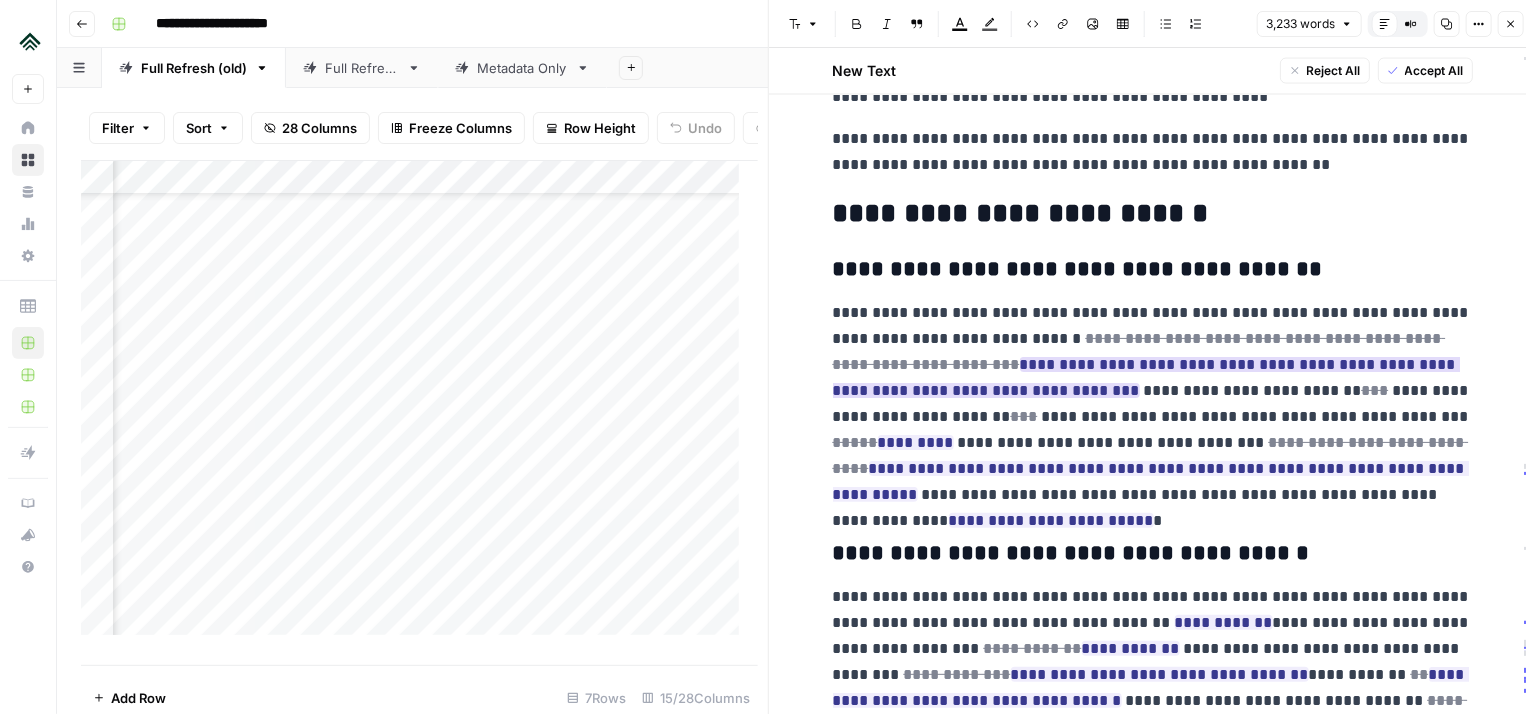 click on "**********" at bounding box center [1146, 377] 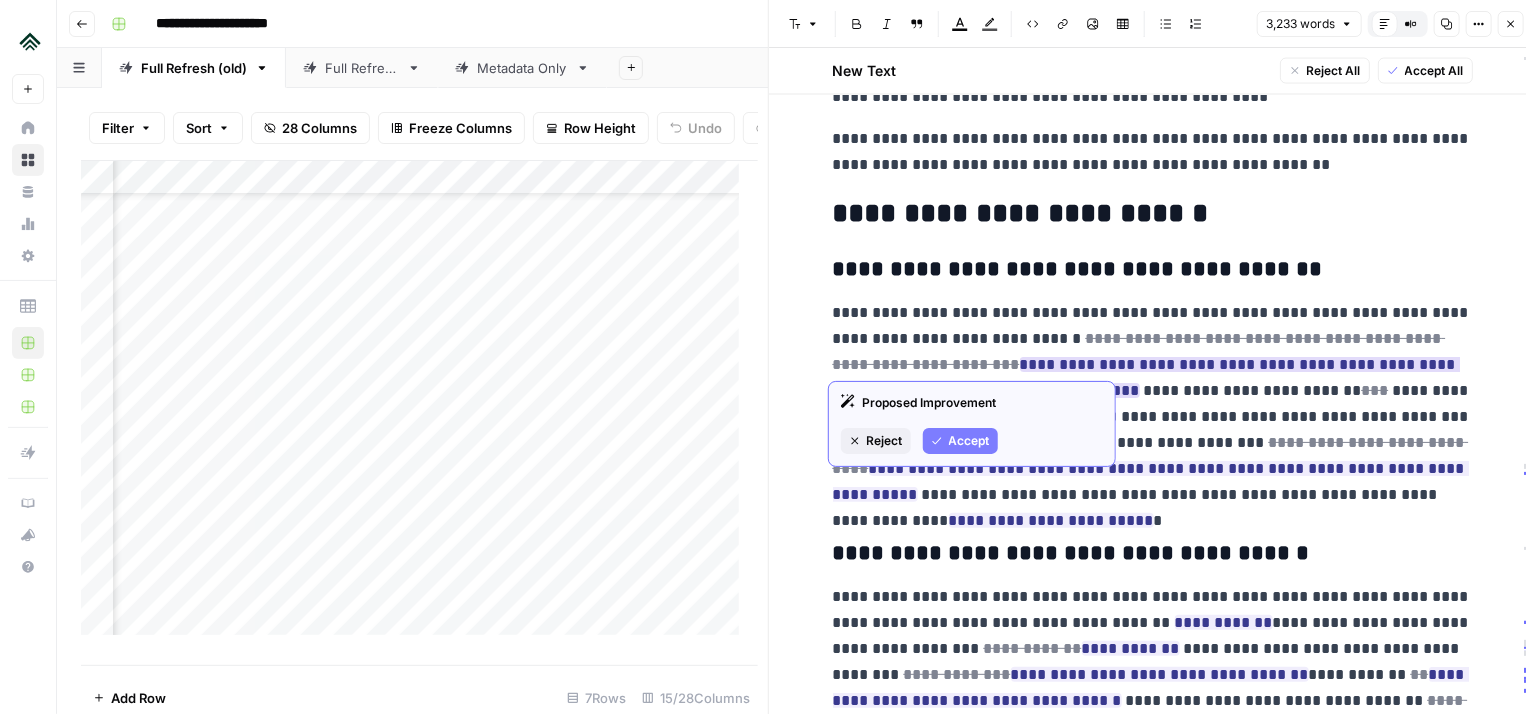 click on "Proposed Improvement Reject Accept" at bounding box center [972, 424] 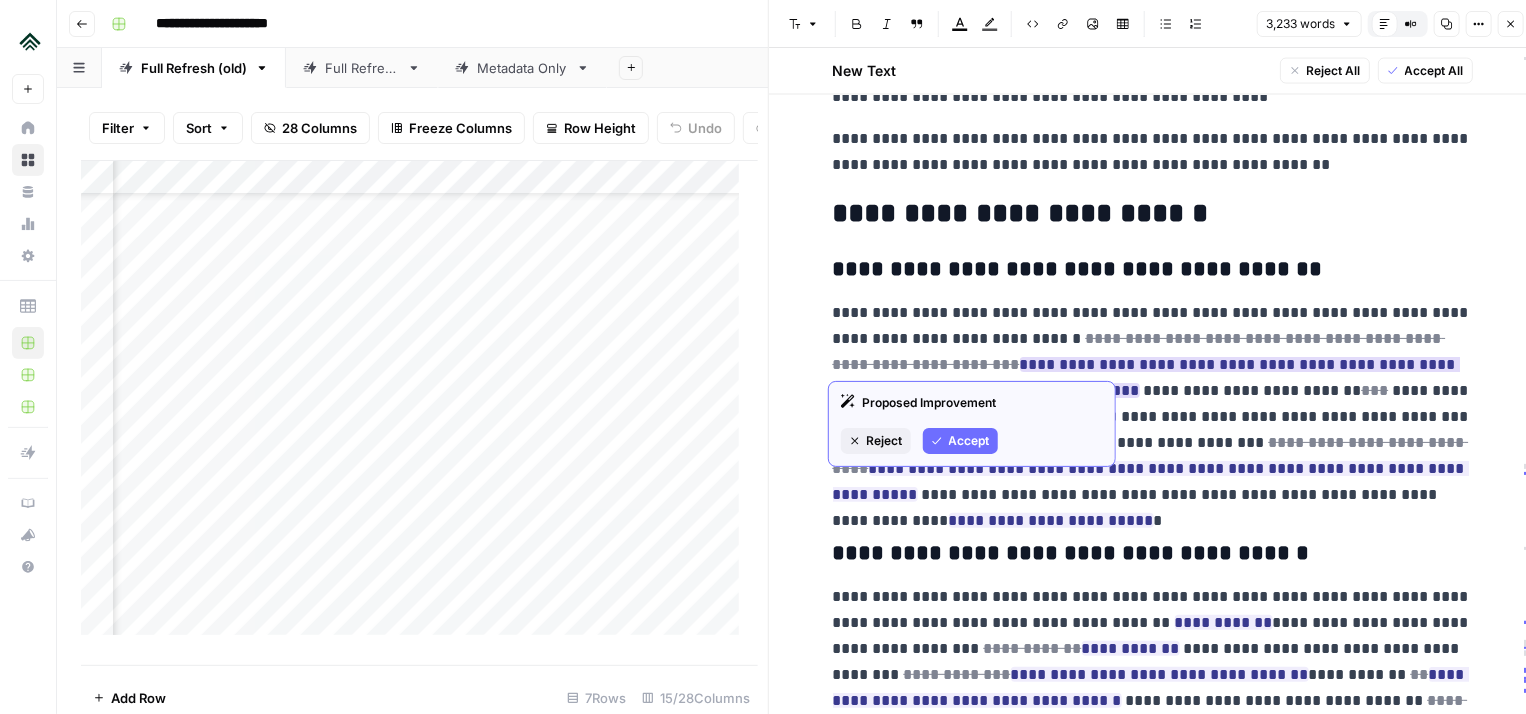 click on "Accept" at bounding box center [960, 441] 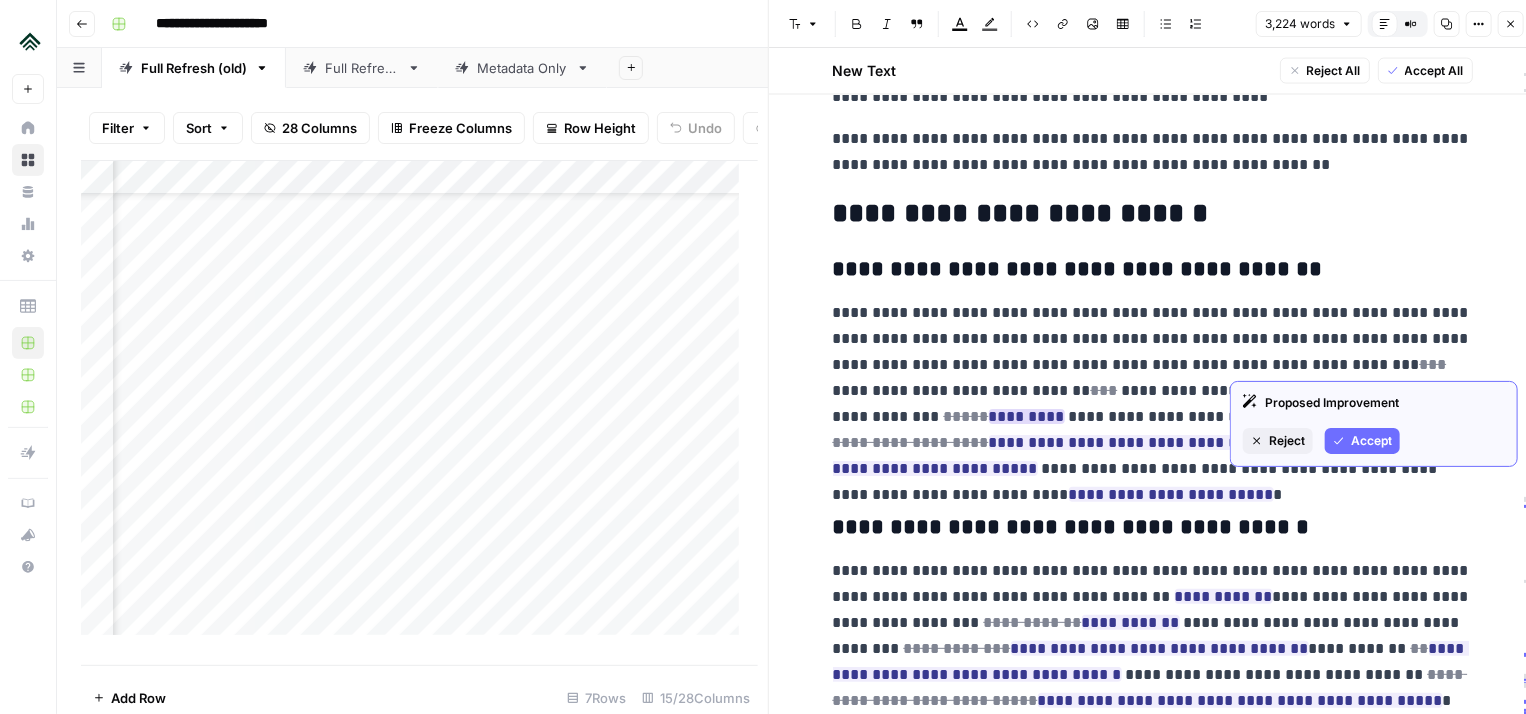 click on "Accept" at bounding box center [1371, 441] 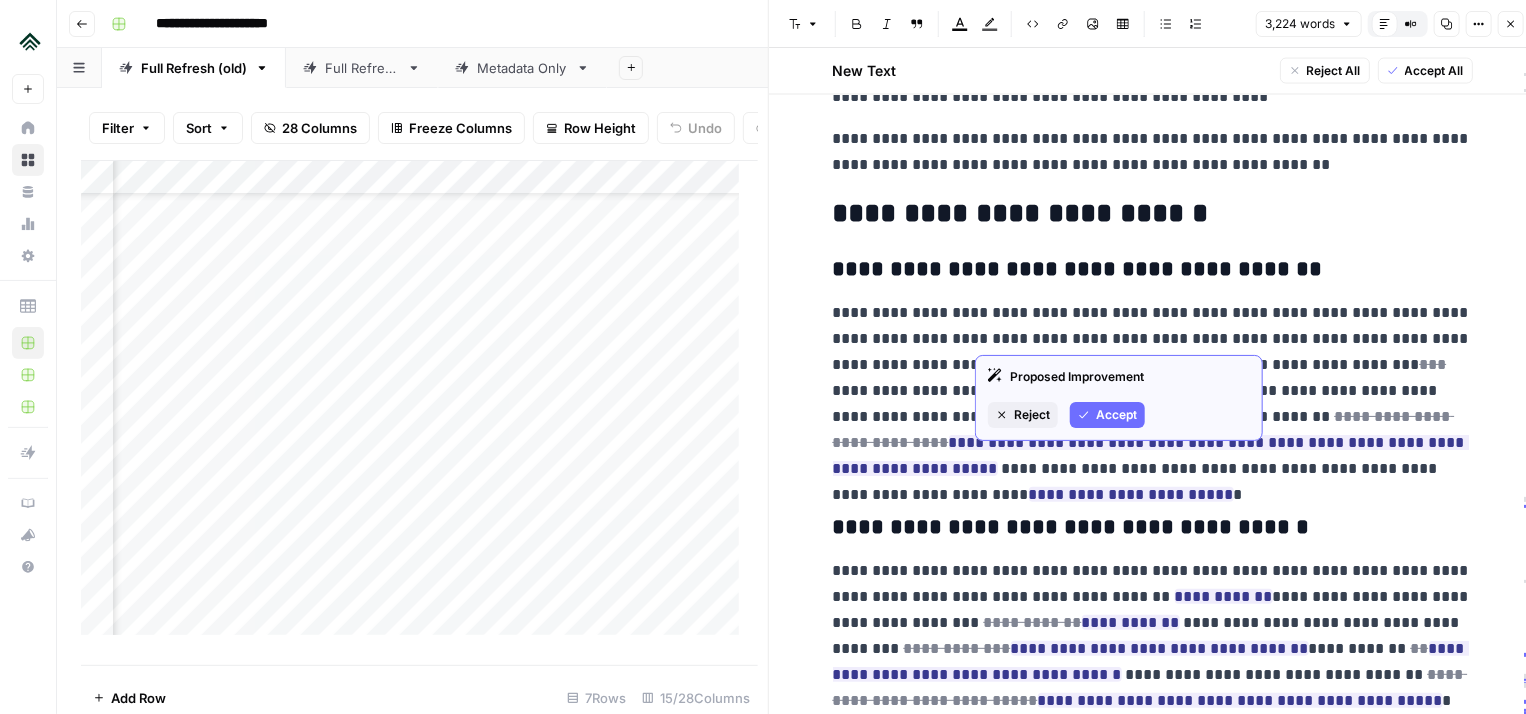 click on "Accept" at bounding box center [1107, 415] 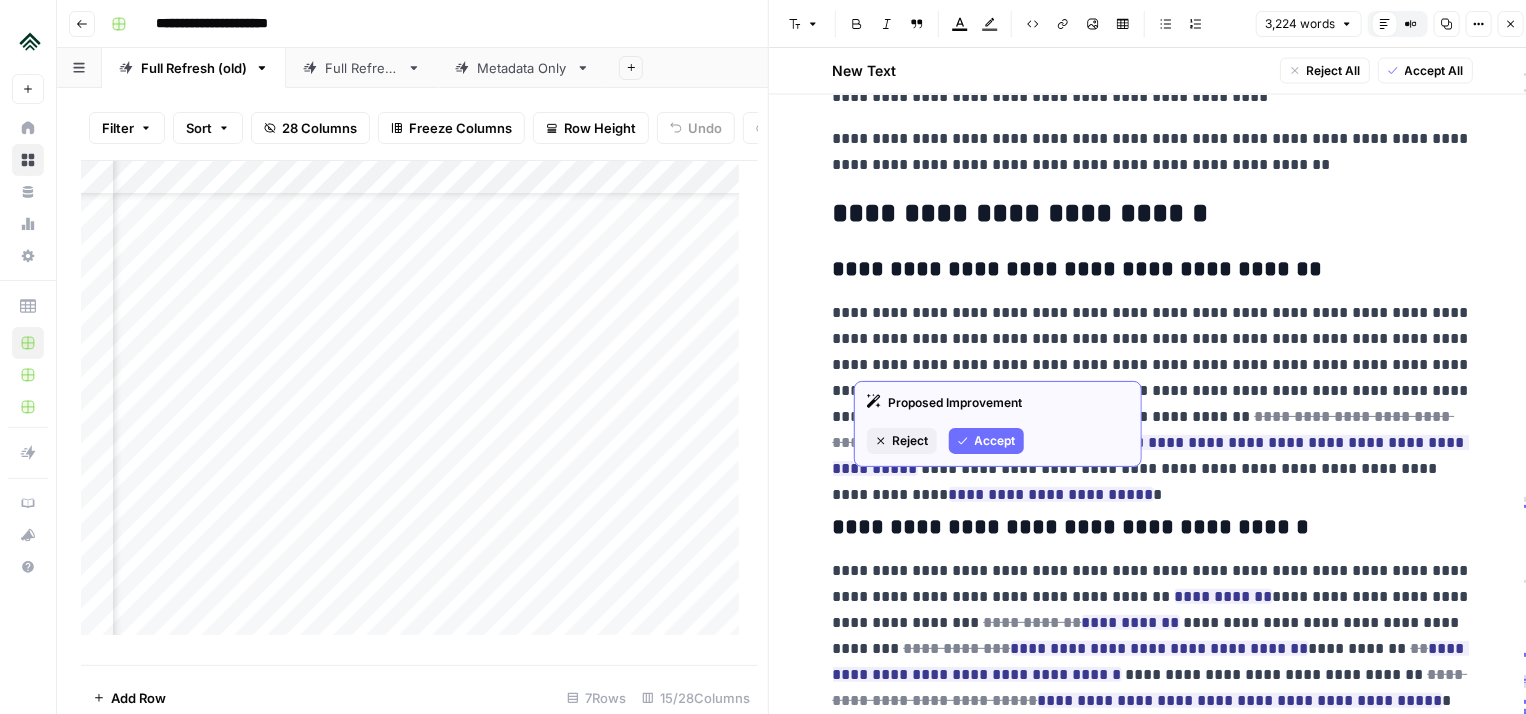 click on "Accept" at bounding box center (995, 441) 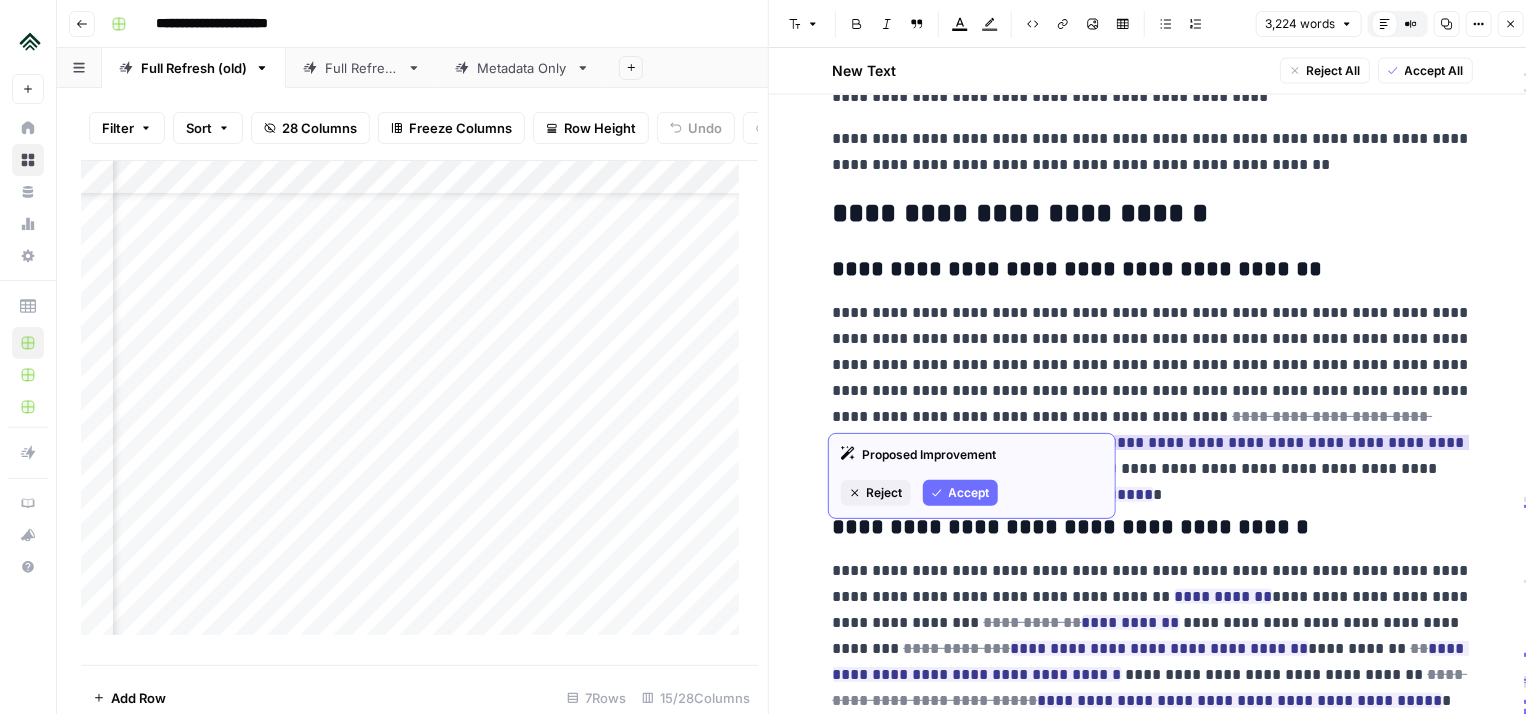 click on "Accept" at bounding box center (969, 493) 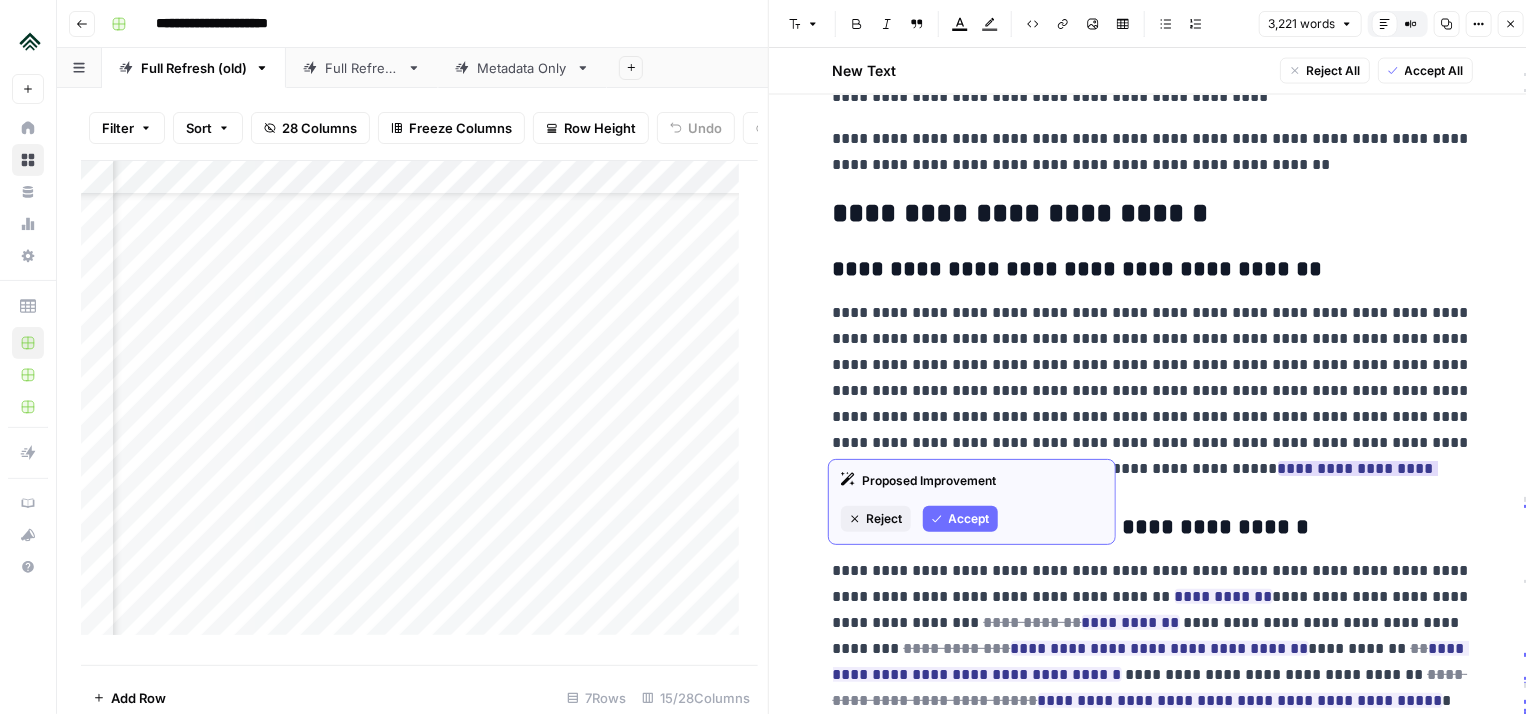 click on "Accept" at bounding box center [969, 519] 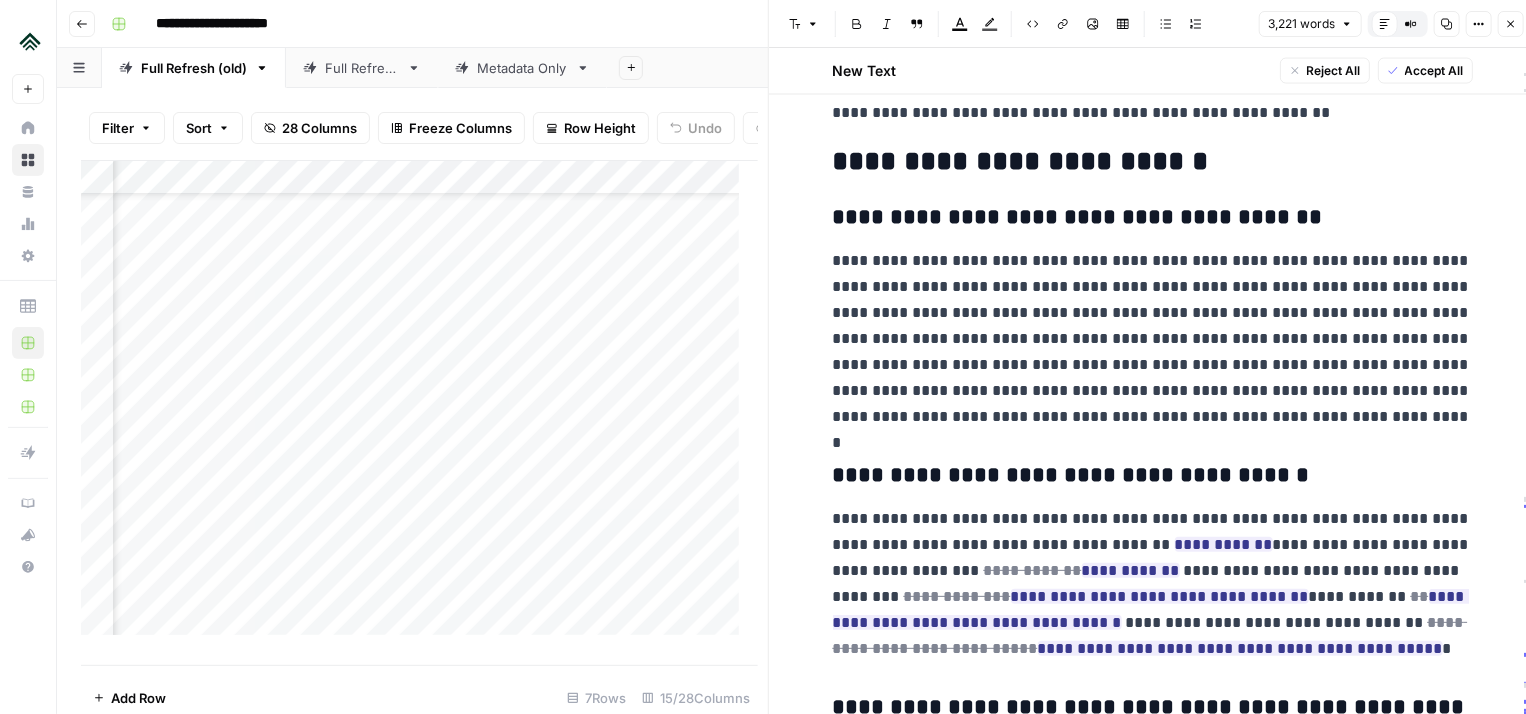 scroll, scrollTop: 16983, scrollLeft: 0, axis: vertical 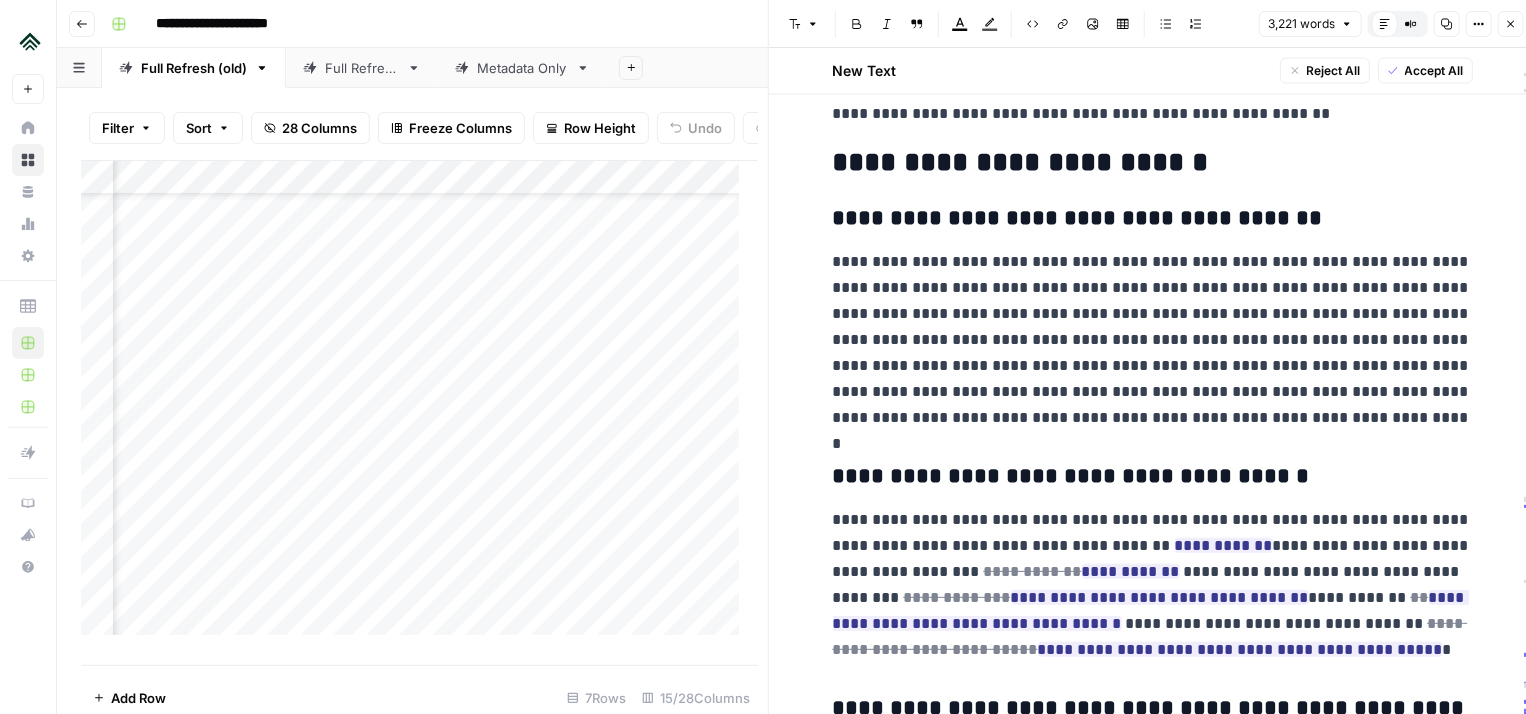 click on "**********" at bounding box center [1153, 585] 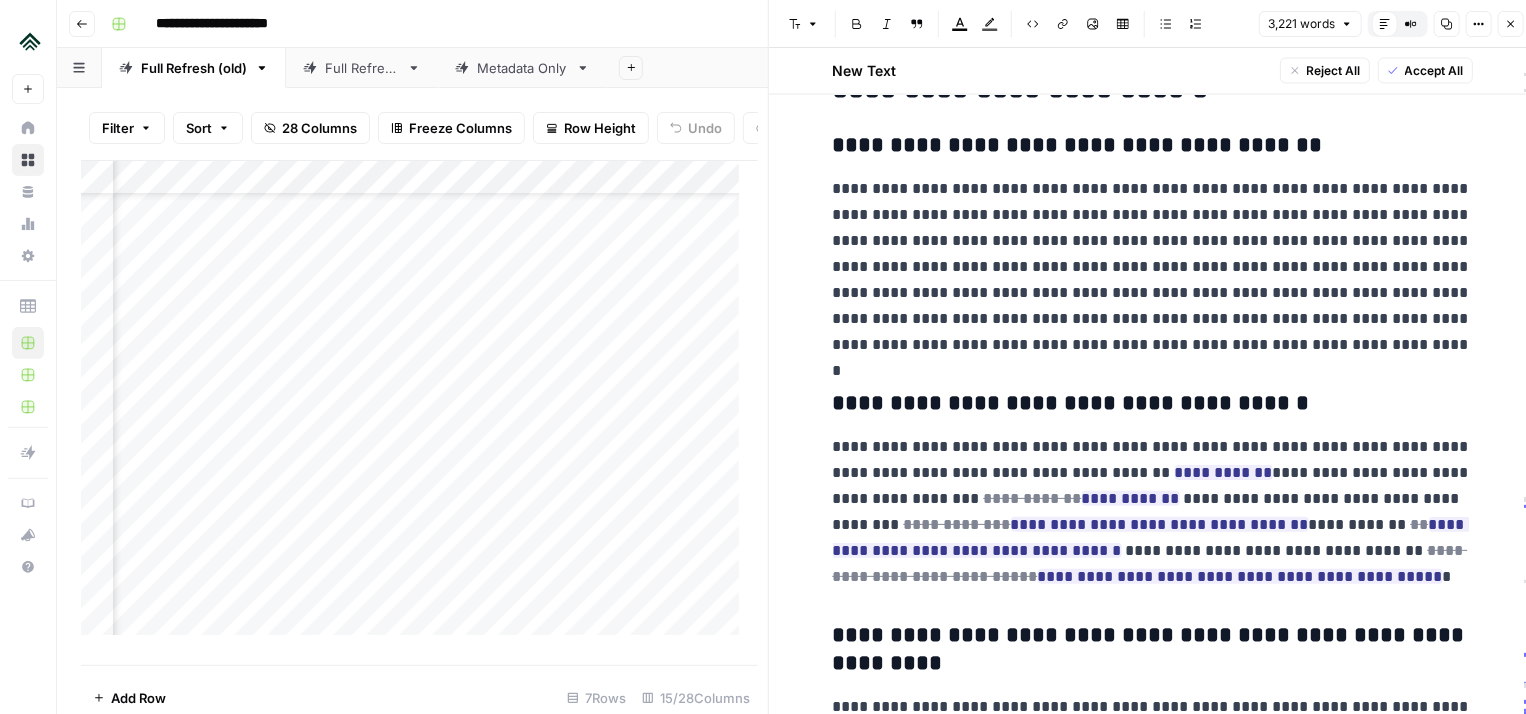 scroll, scrollTop: 17060, scrollLeft: 0, axis: vertical 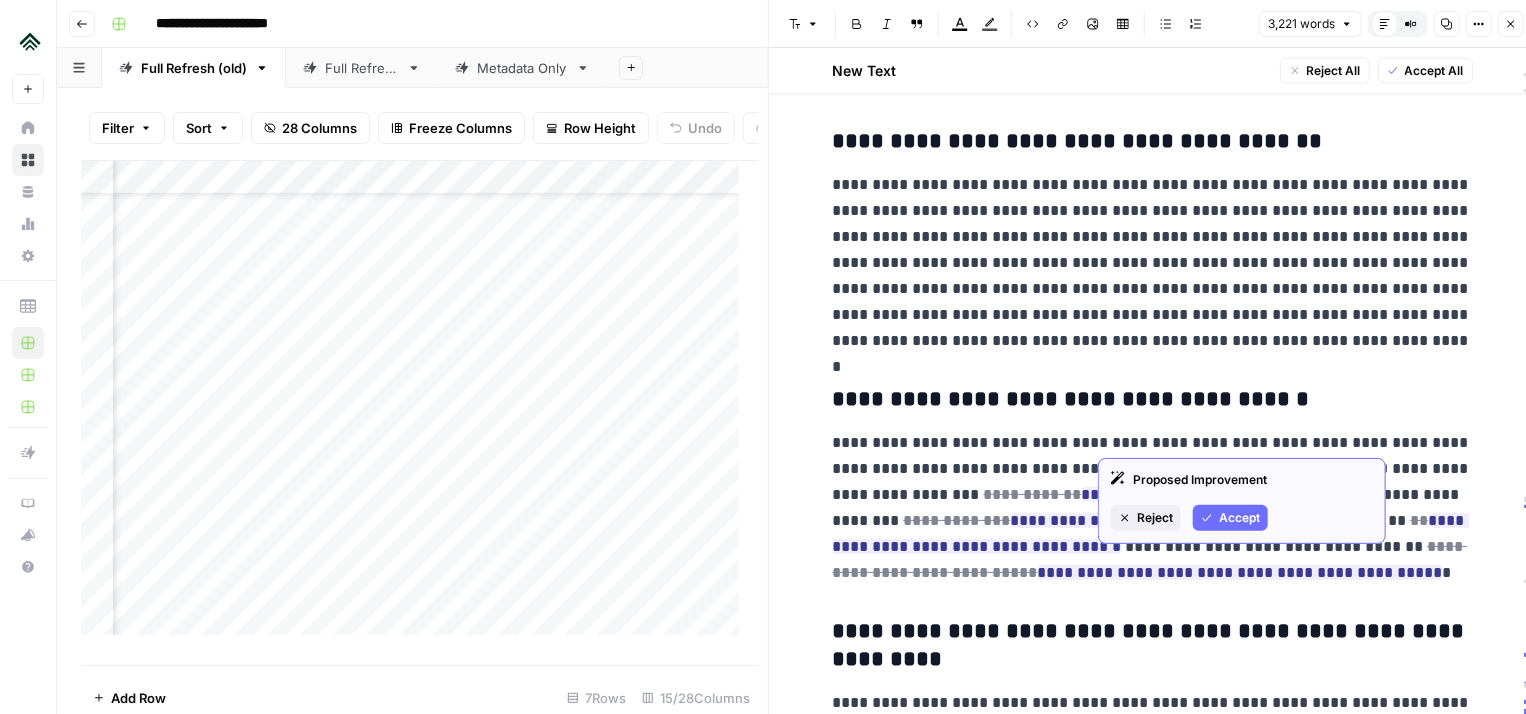 click on "Accept" at bounding box center (1239, 518) 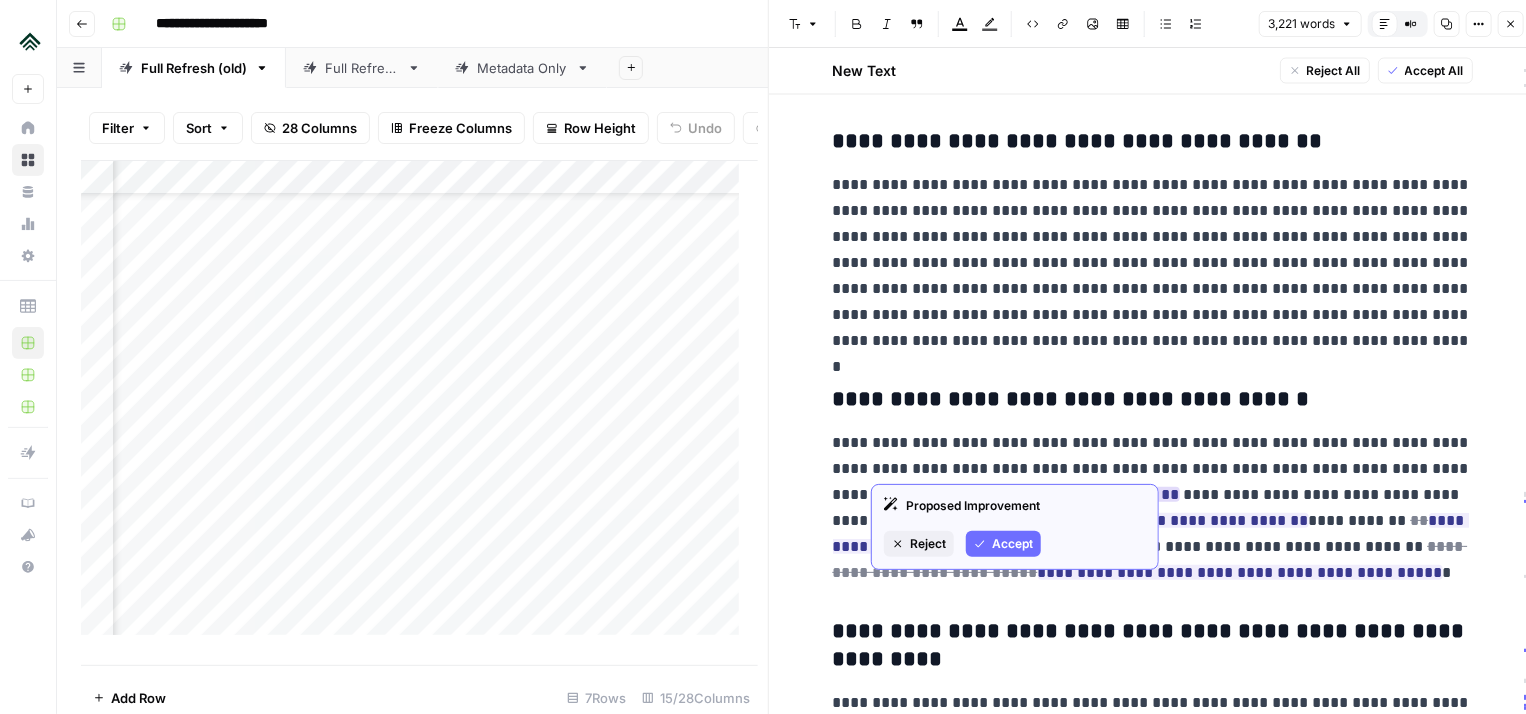 click on "Accept" at bounding box center (1012, 544) 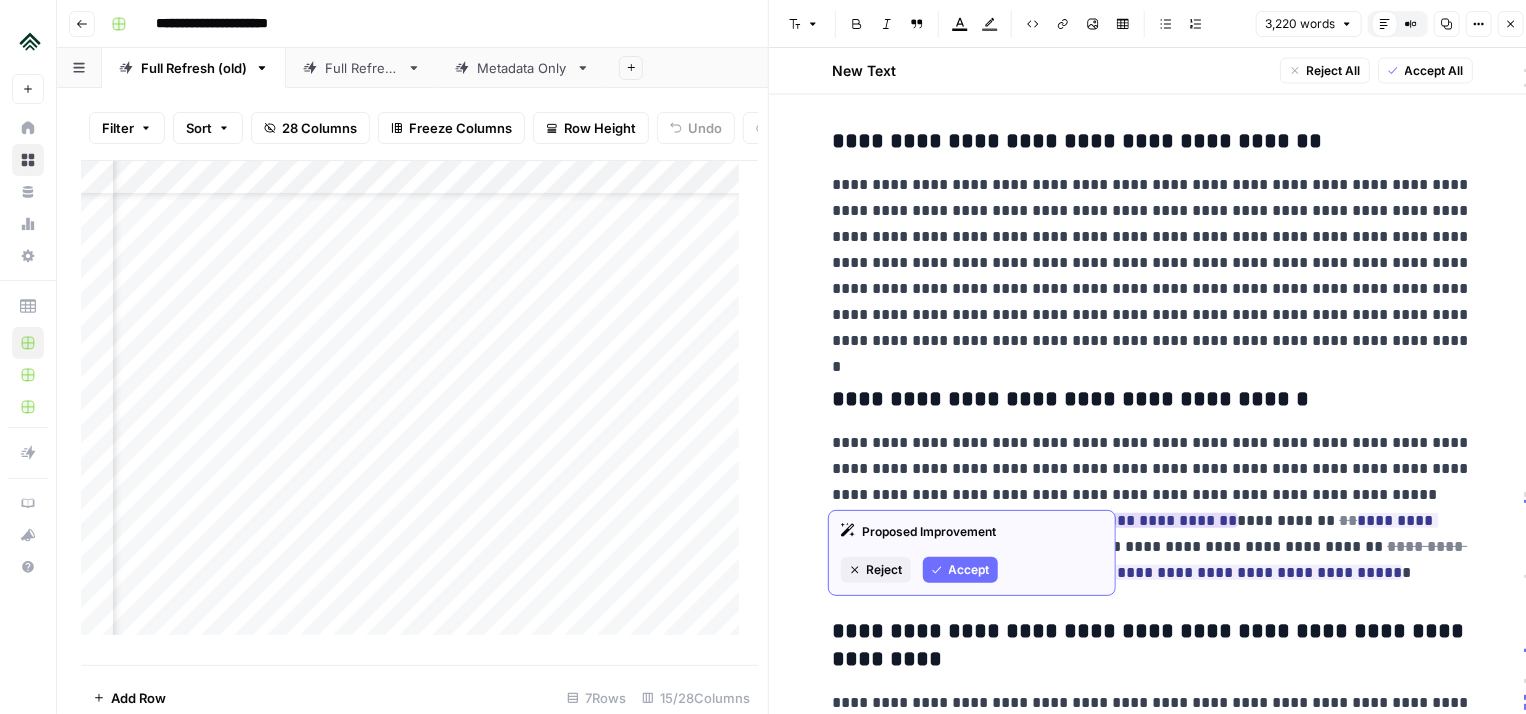 click on "Accept" at bounding box center (969, 570) 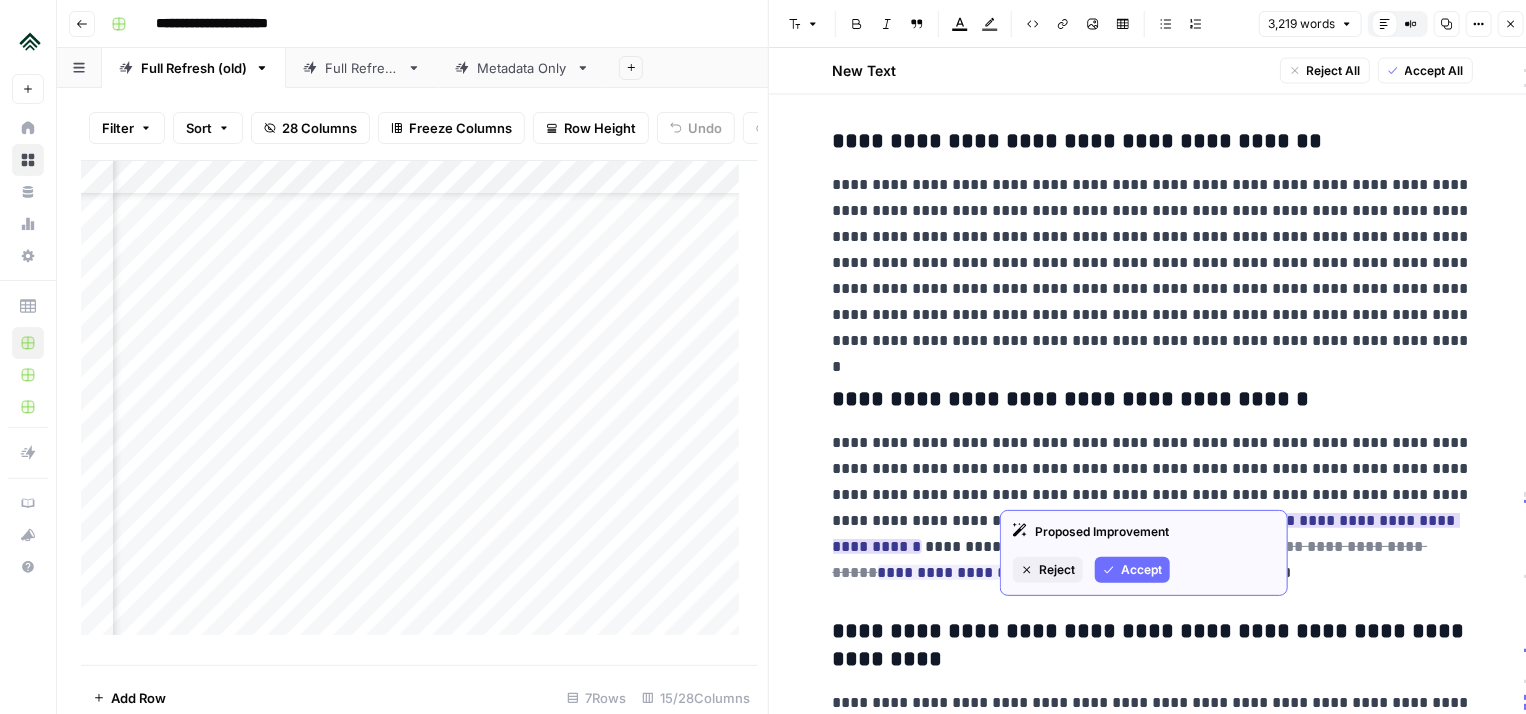 click on "Accept" at bounding box center (1132, 570) 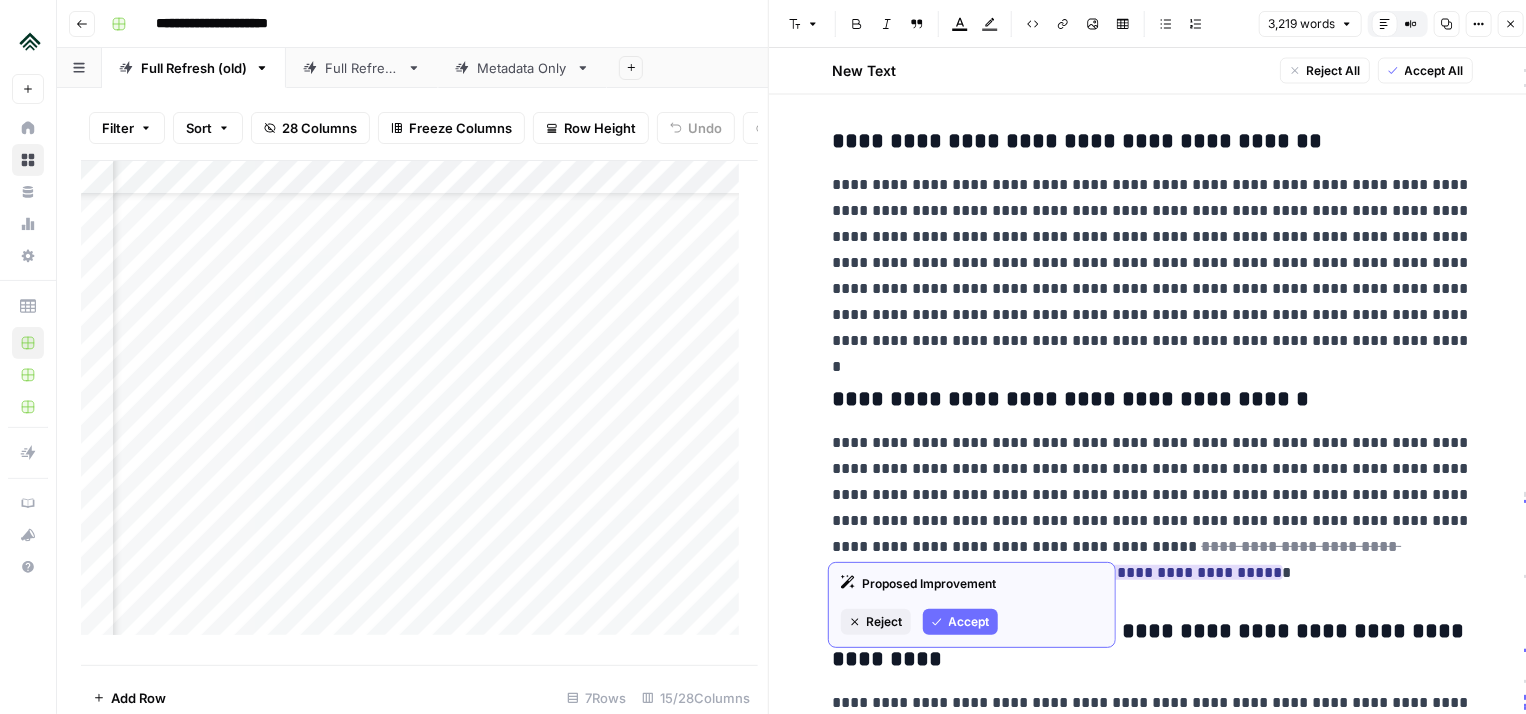 click on "Accept" at bounding box center [969, 622] 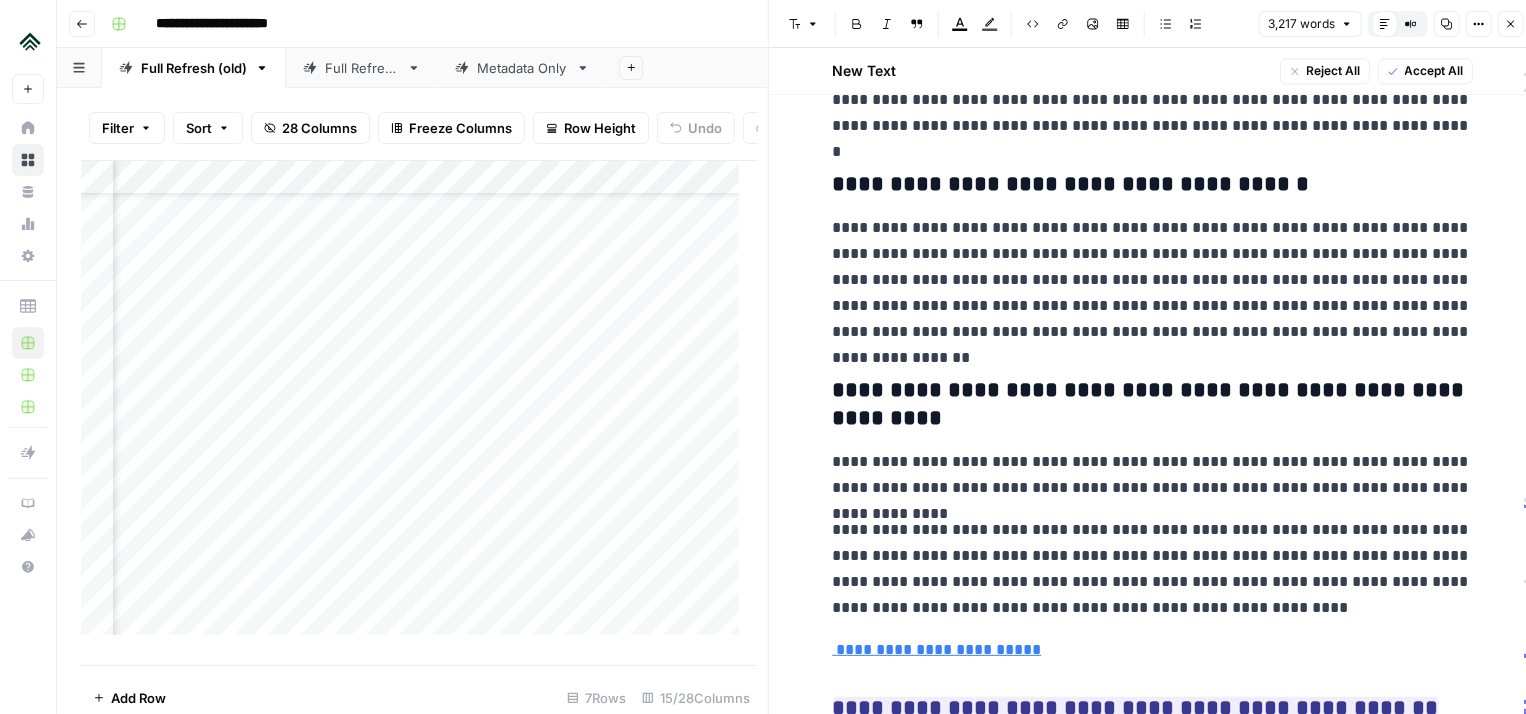 scroll, scrollTop: 17280, scrollLeft: 0, axis: vertical 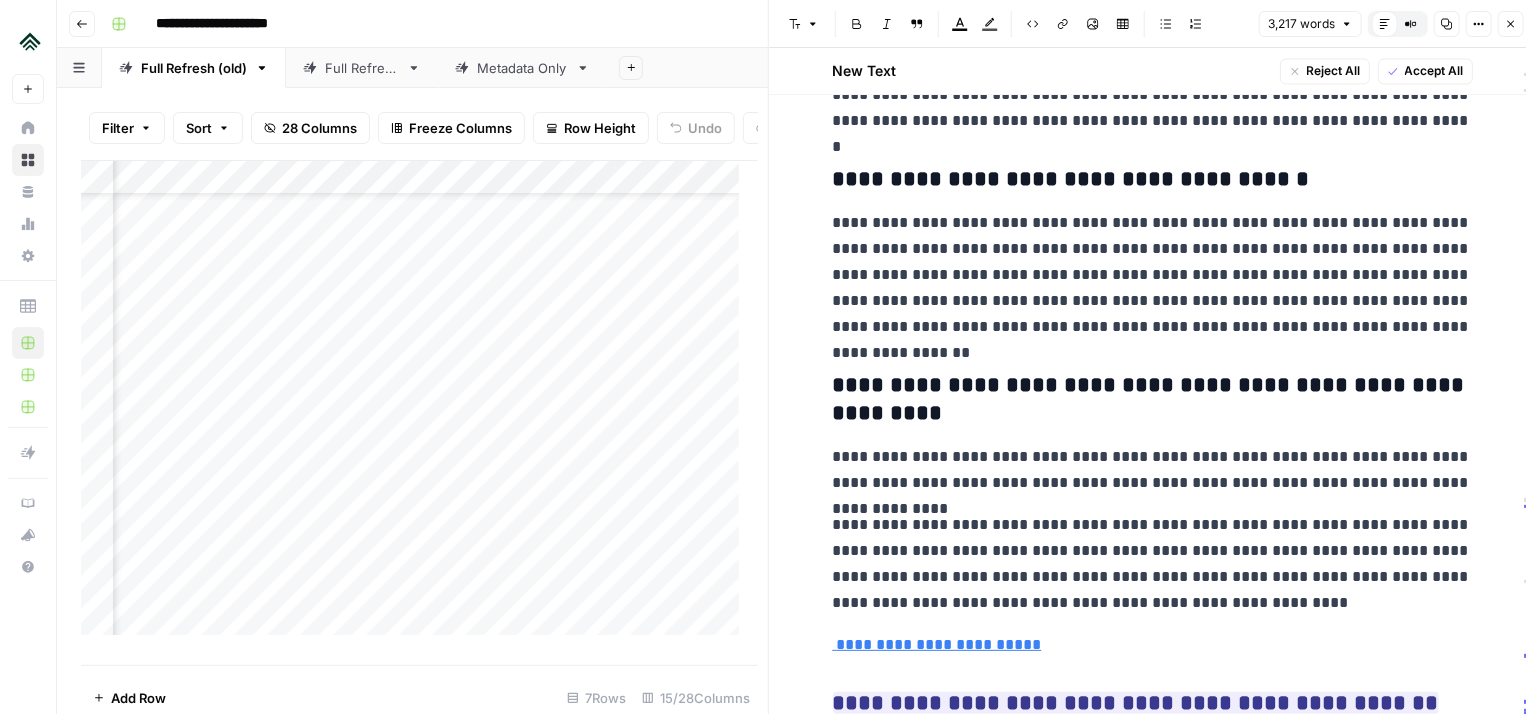 click on "**********" at bounding box center [1153, -7804] 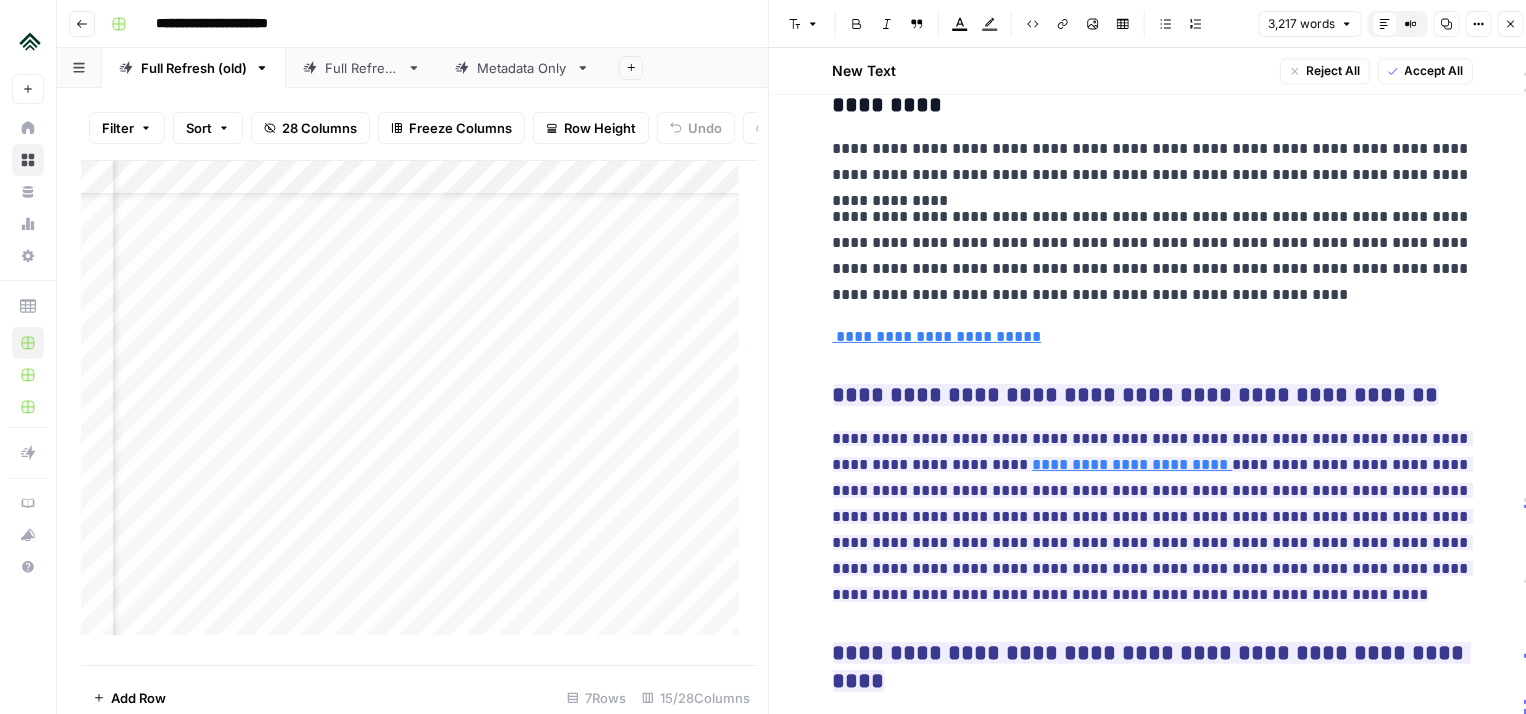 scroll, scrollTop: 17588, scrollLeft: 0, axis: vertical 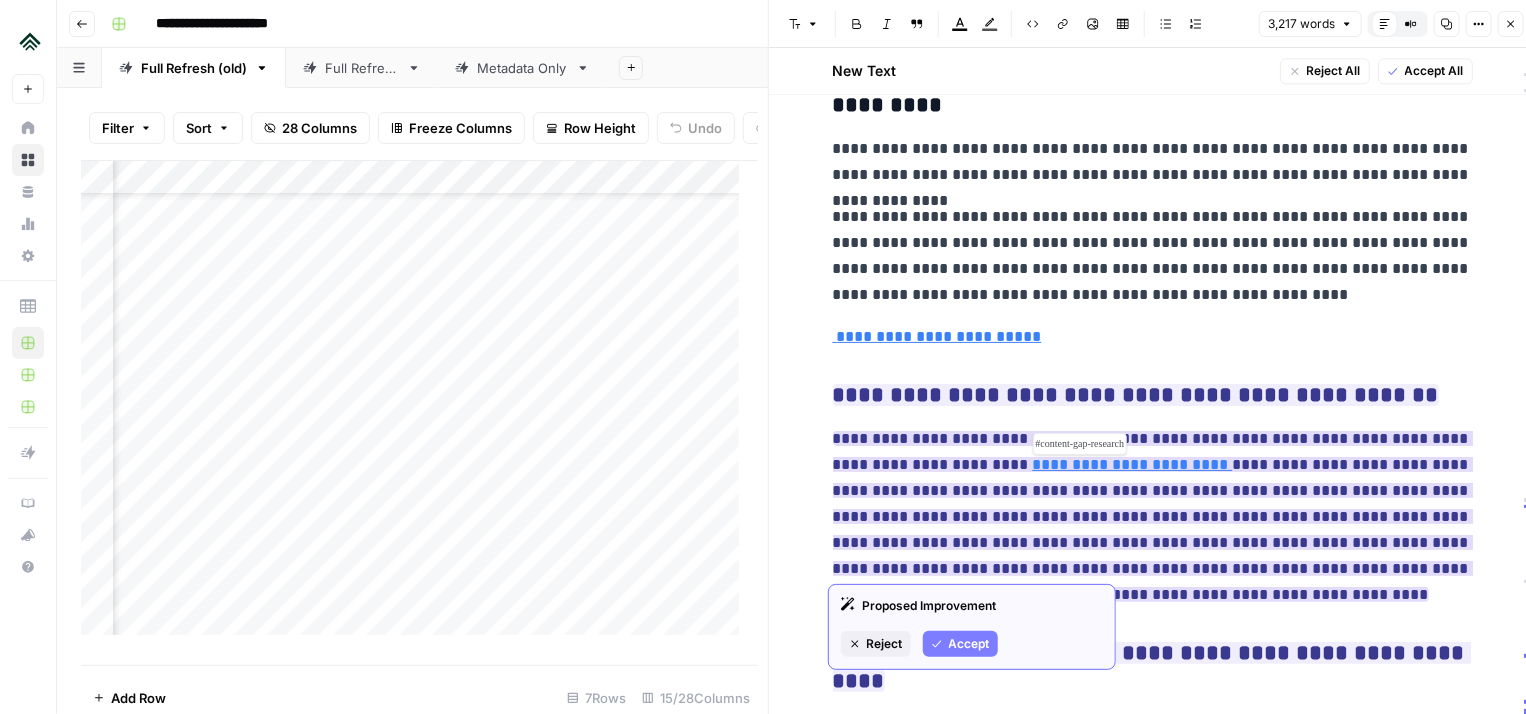 click on "**********" at bounding box center (1133, 464) 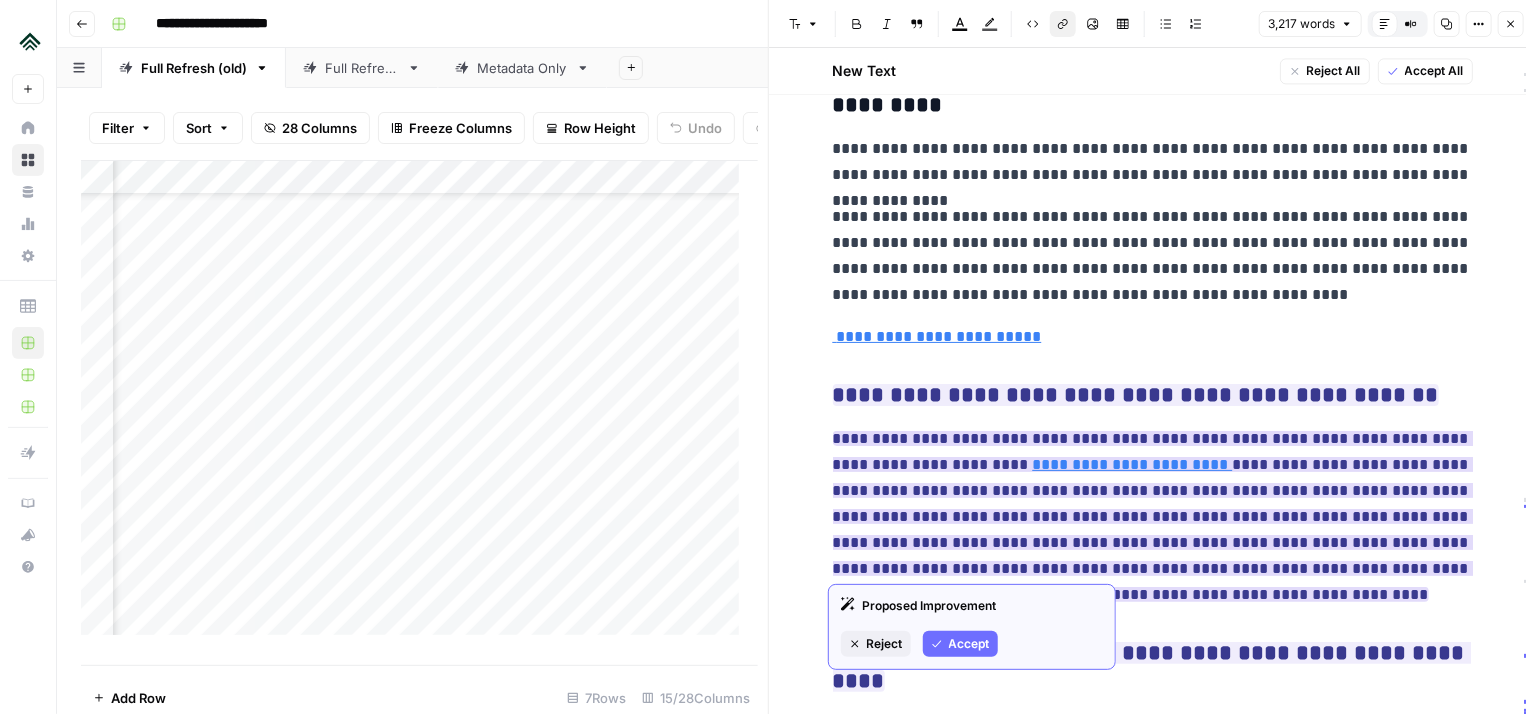 click on "Accept" at bounding box center [969, 644] 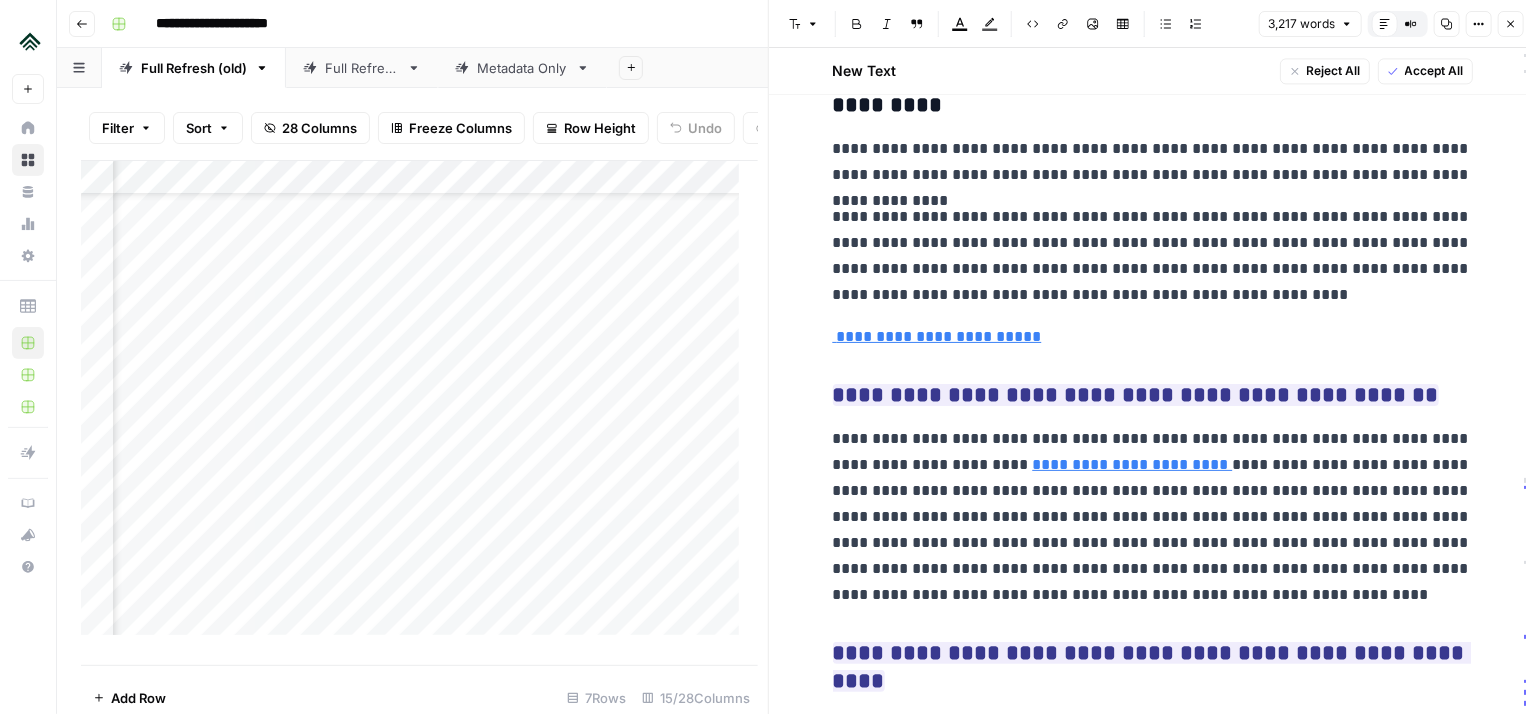click on "**********" at bounding box center [1153, 517] 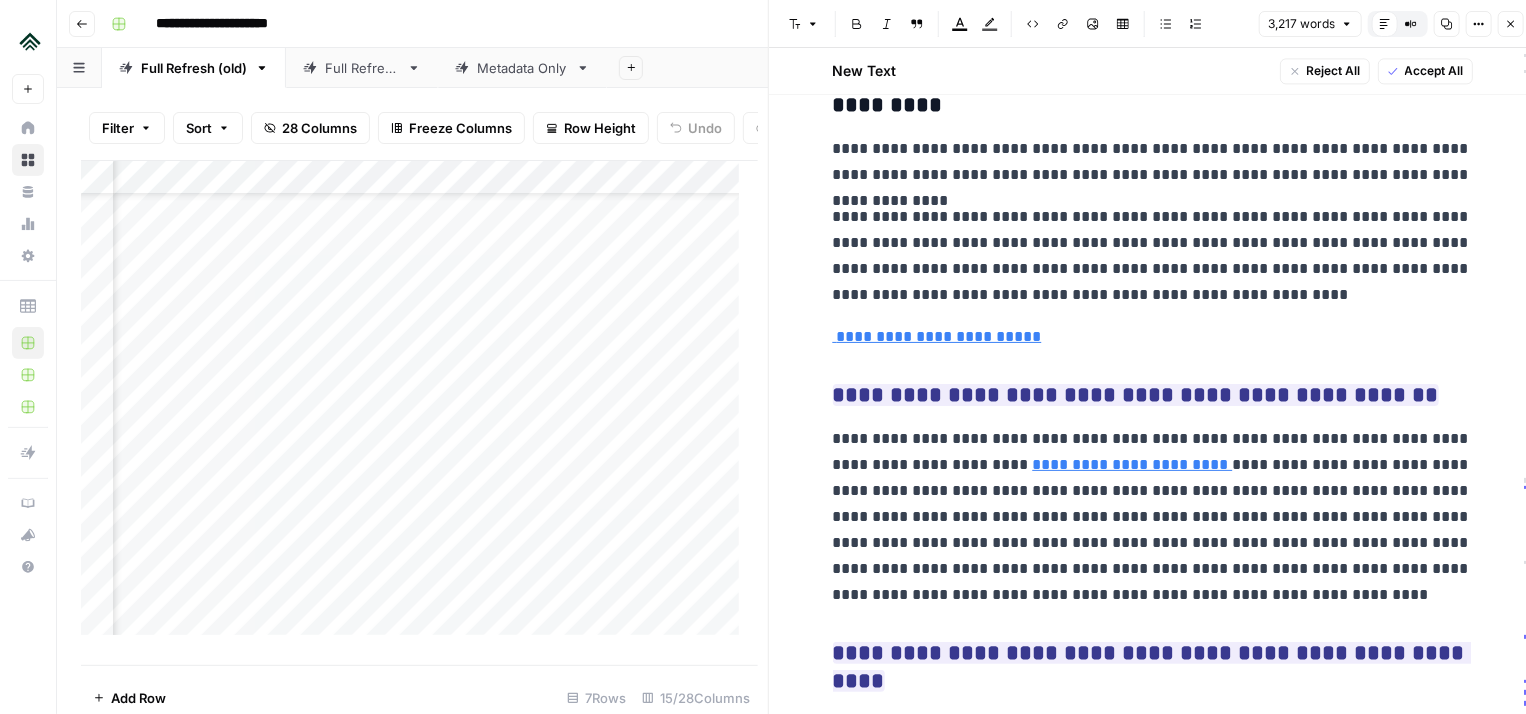 click on "**********" at bounding box center [1153, 517] 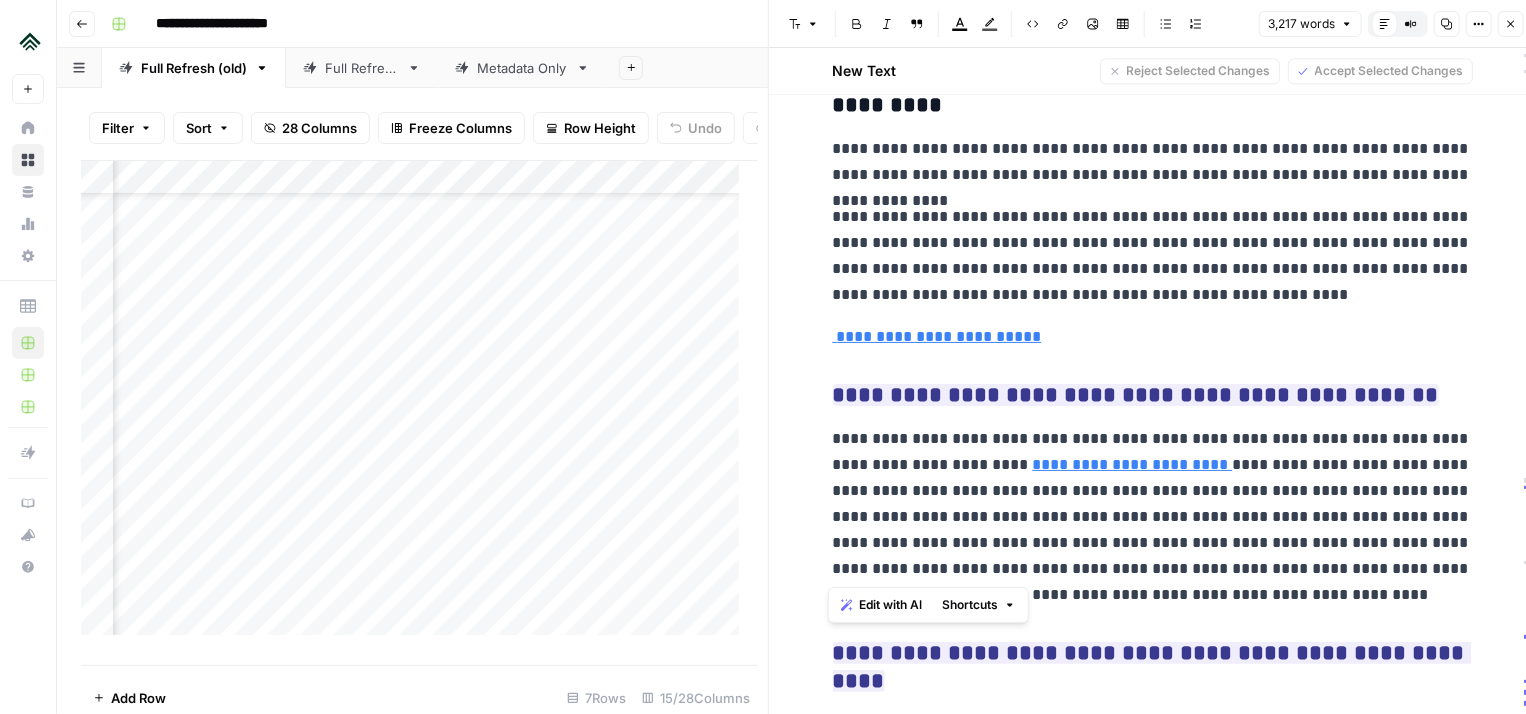 drag, startPoint x: 1012, startPoint y: 566, endPoint x: 823, endPoint y: 416, distance: 241.29028 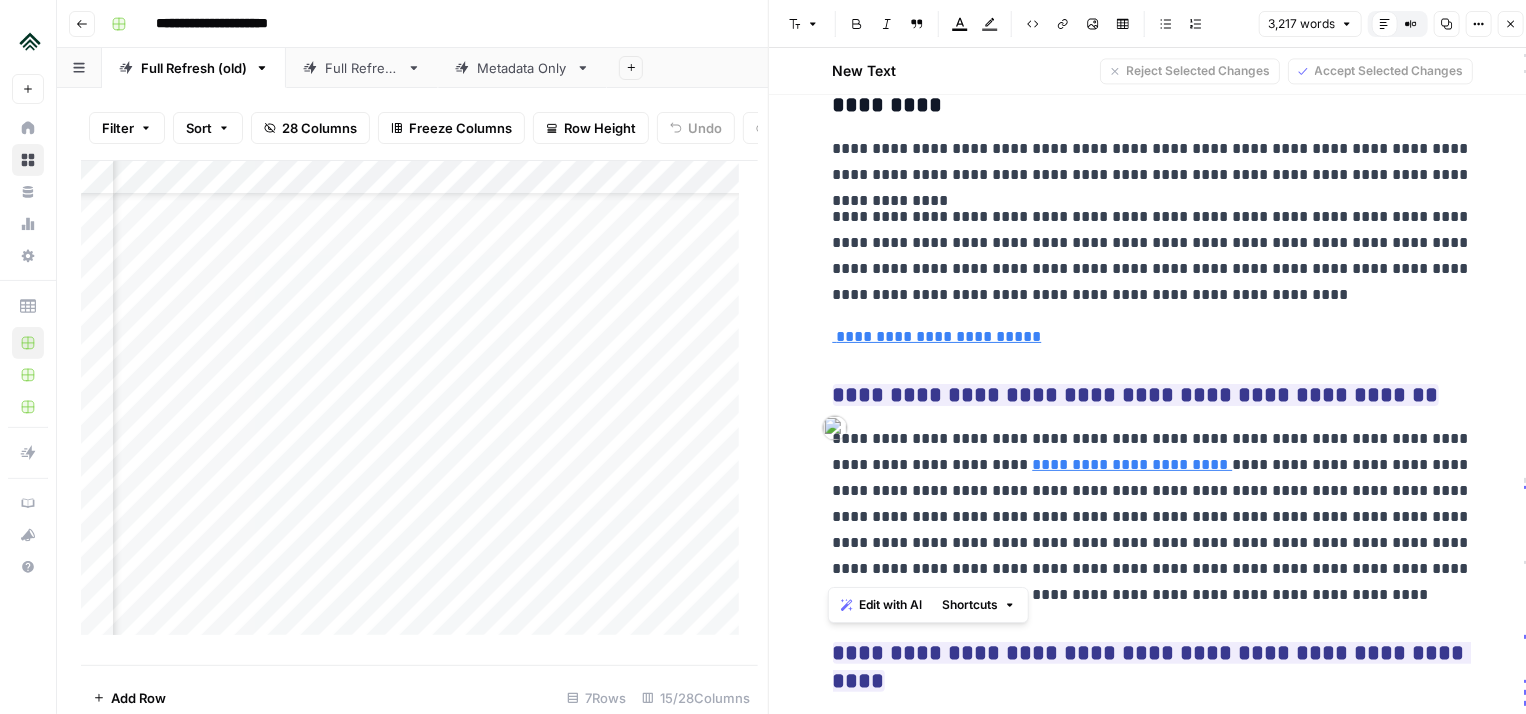 copy on "**********" 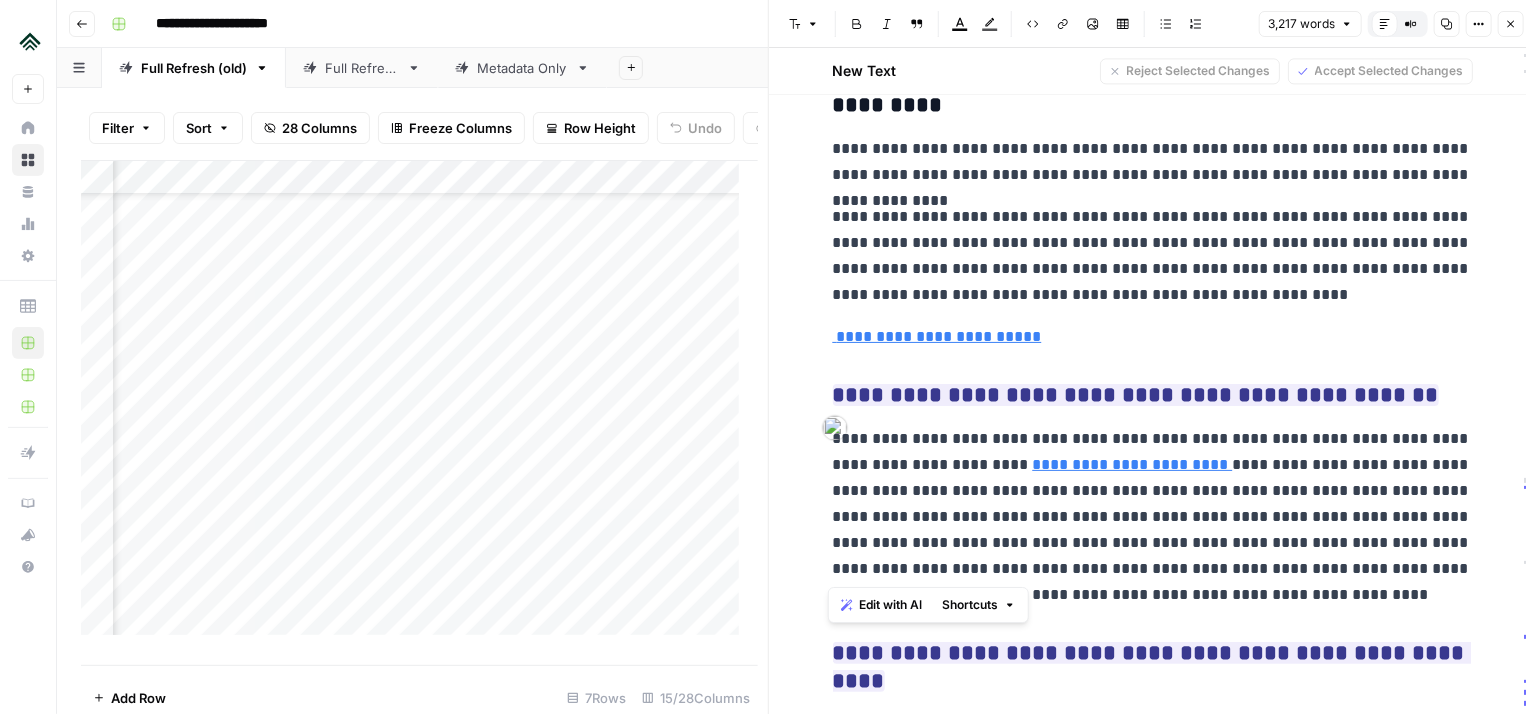 click on "**********" at bounding box center (1153, 517) 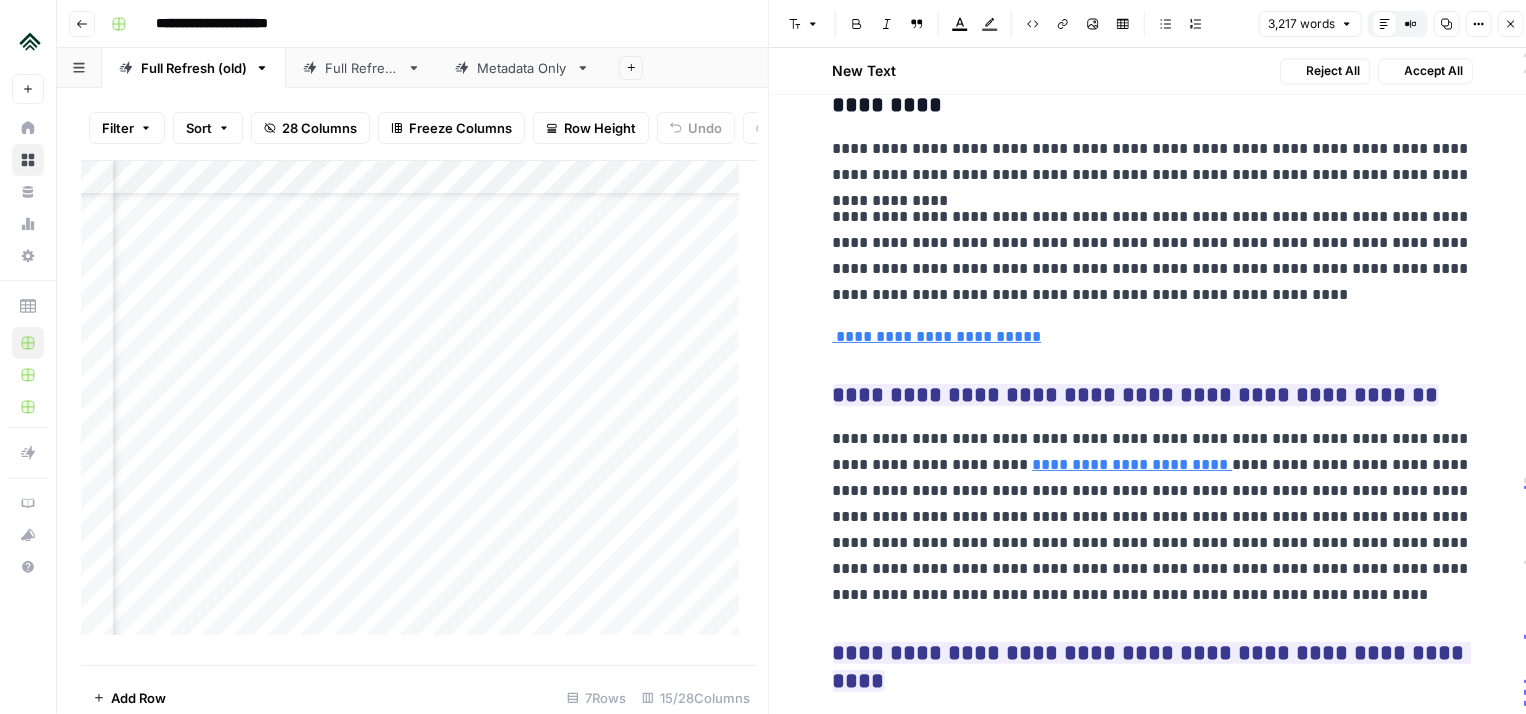 scroll, scrollTop: 17752, scrollLeft: 0, axis: vertical 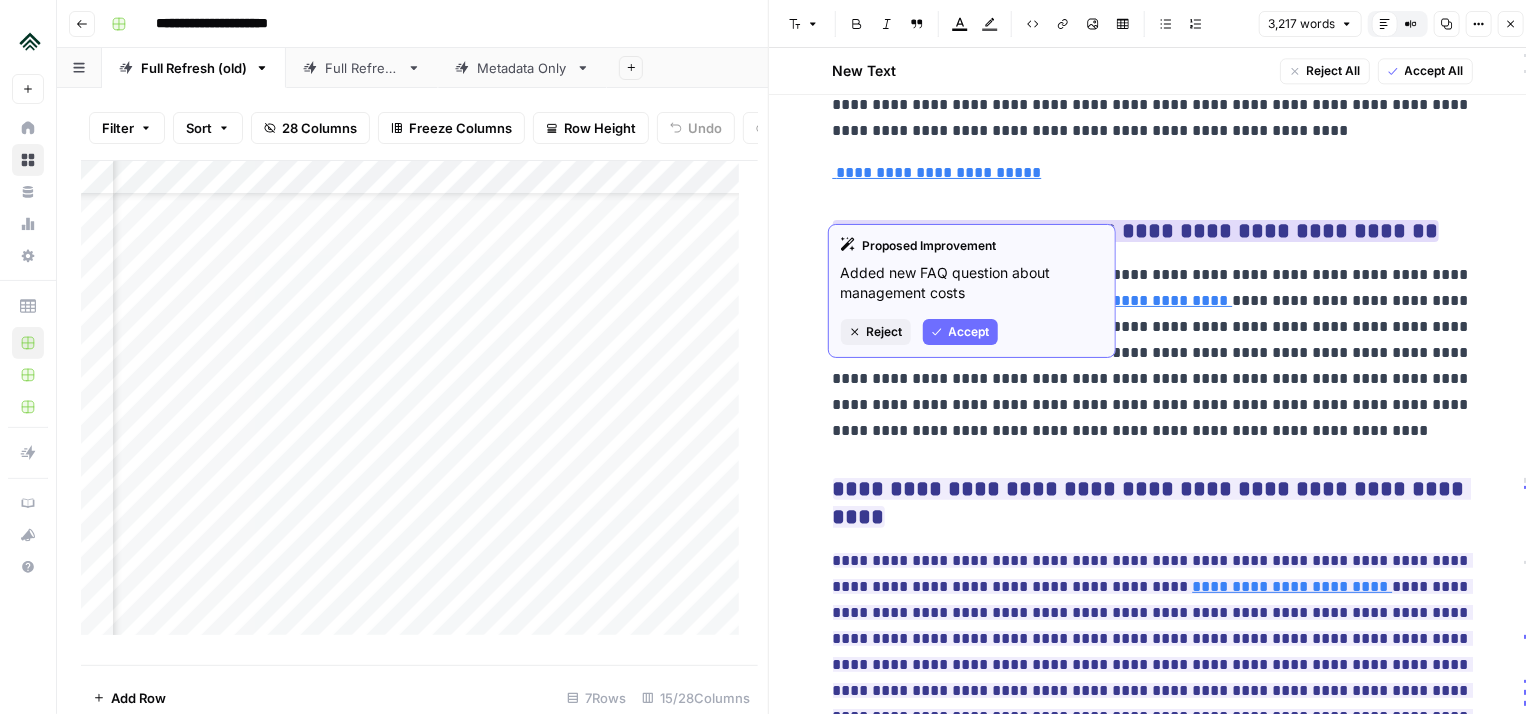 click on "Accept" at bounding box center [969, 332] 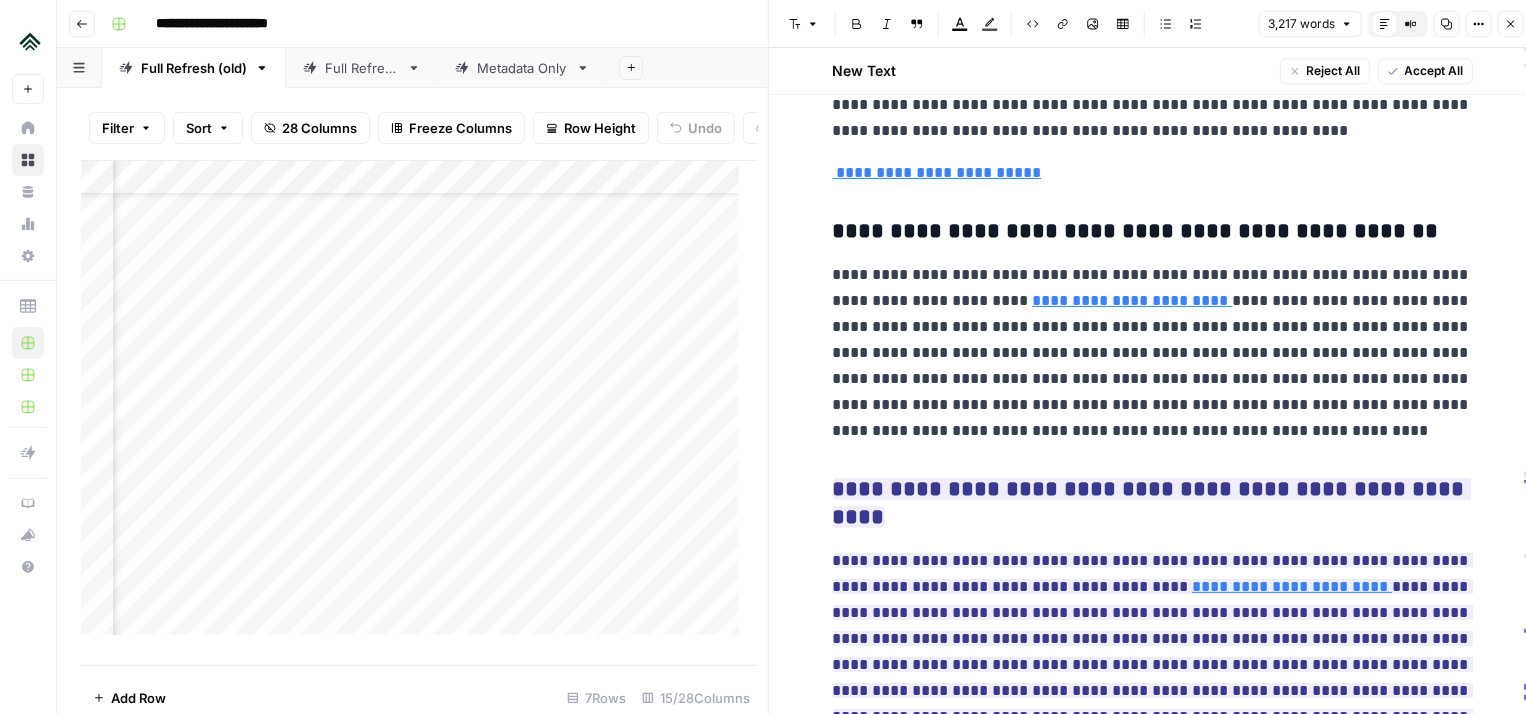 click on "**********" at bounding box center [1153, 353] 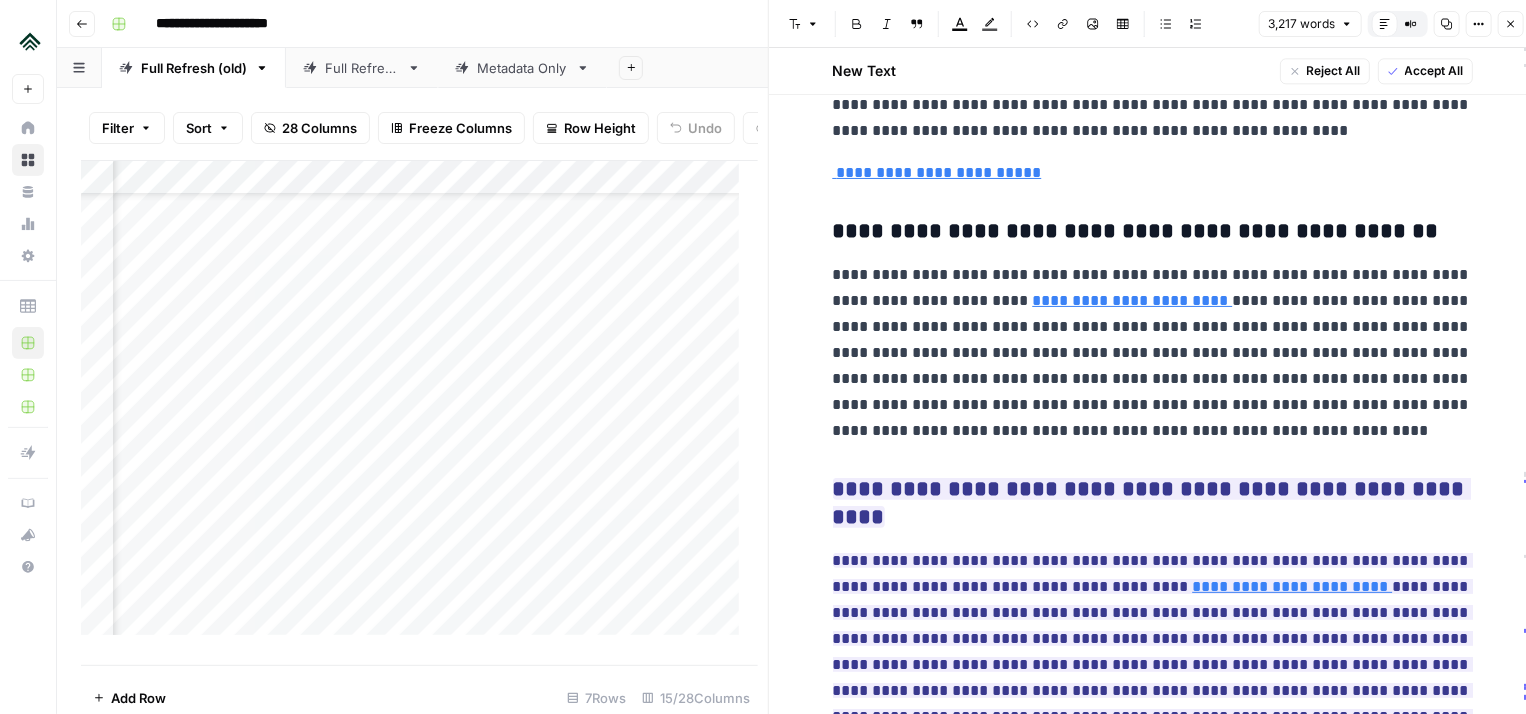 scroll, scrollTop: 17886, scrollLeft: 0, axis: vertical 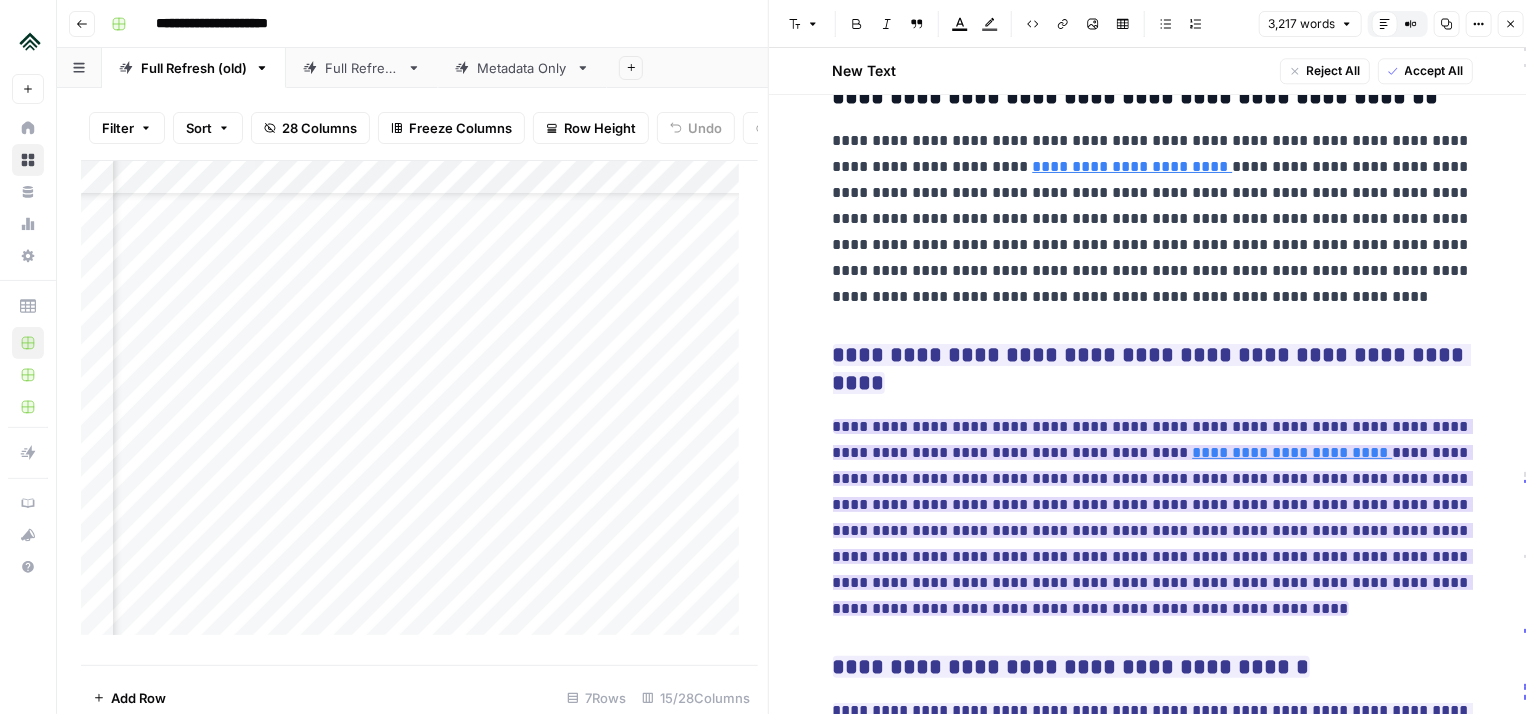 click on "**********" at bounding box center (1153, 517) 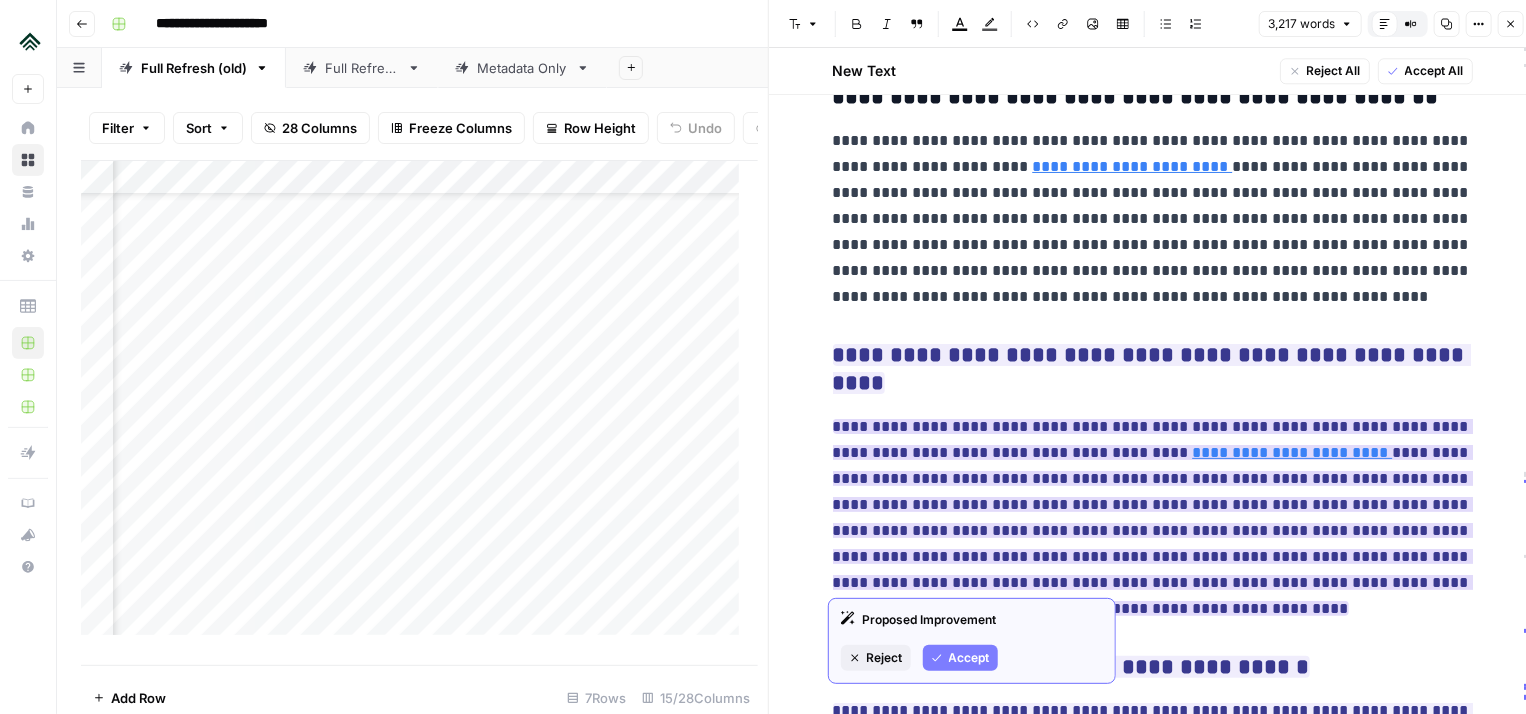 click on "**********" at bounding box center (1153, 517) 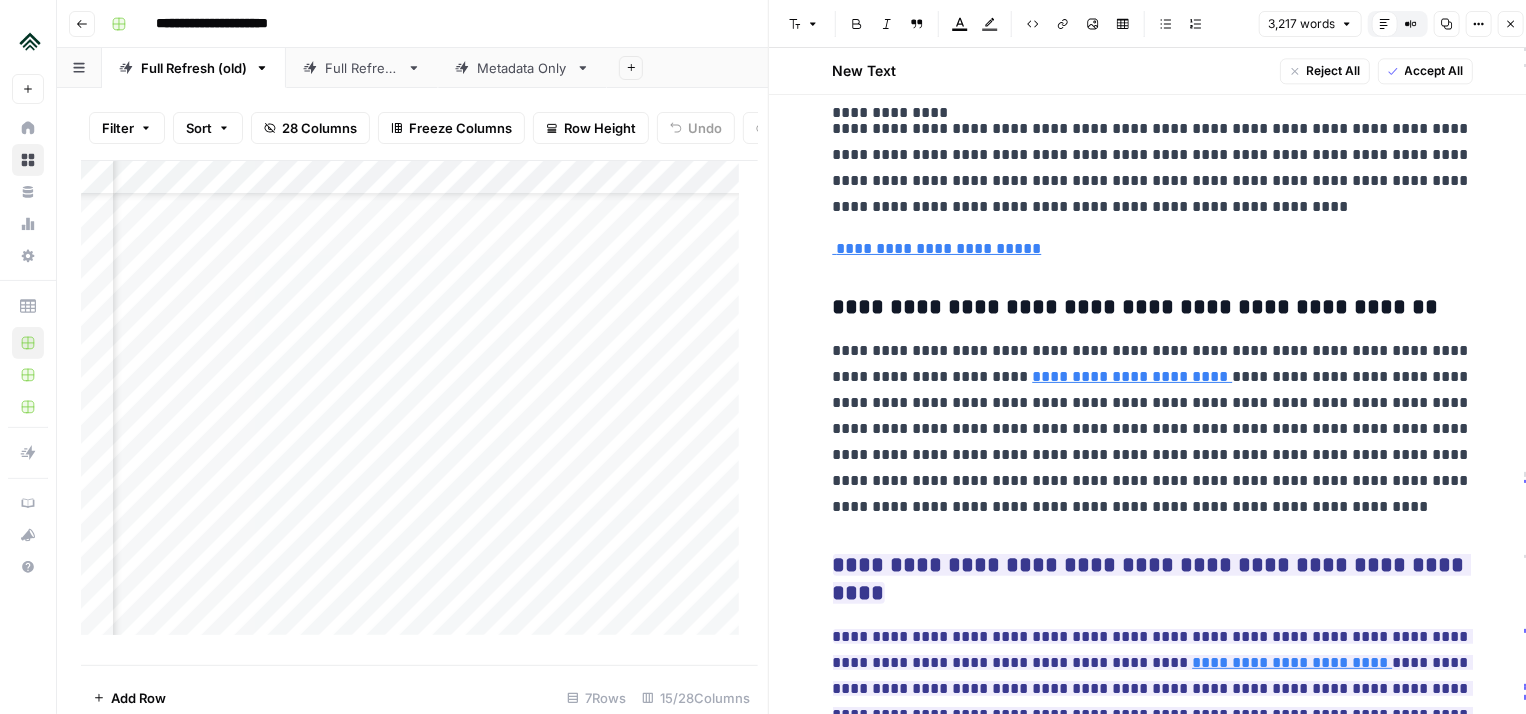 scroll, scrollTop: 17806, scrollLeft: 0, axis: vertical 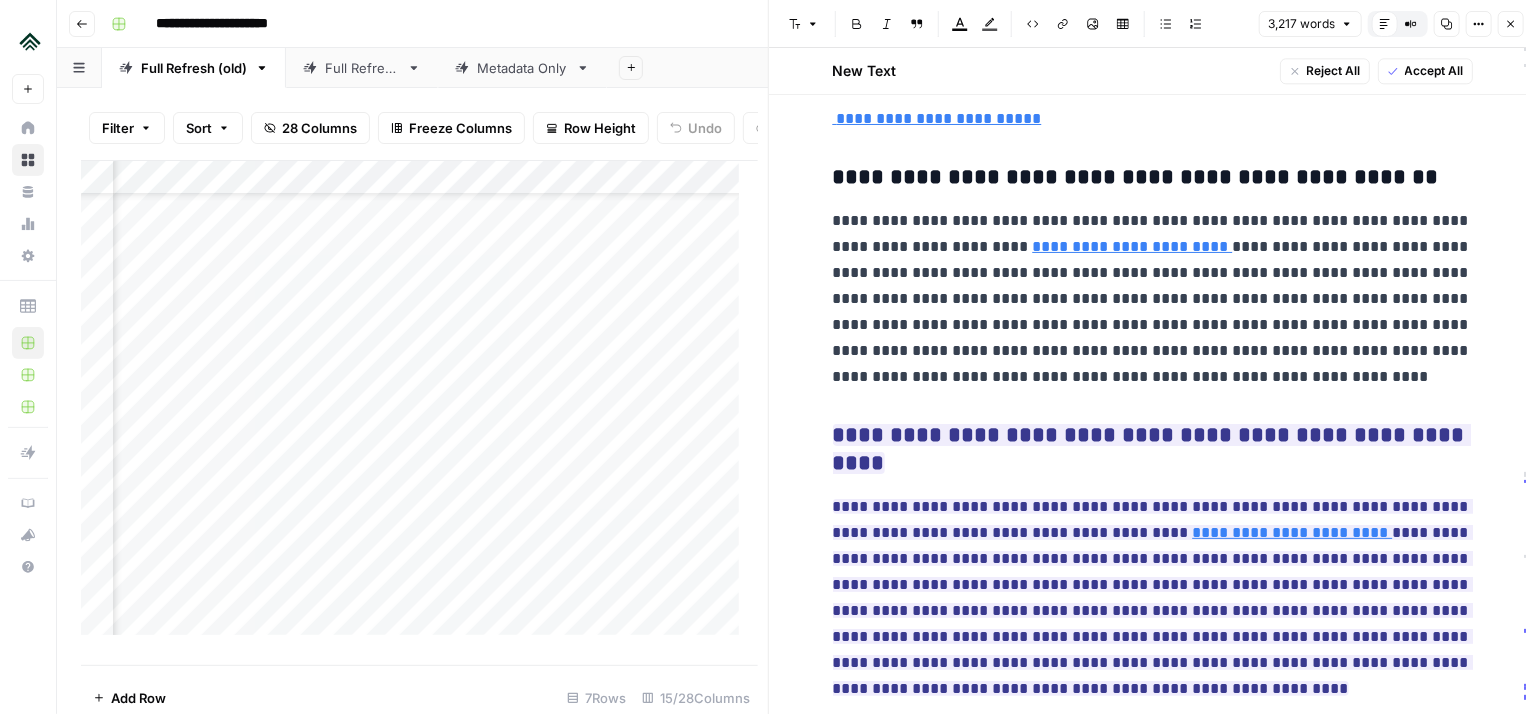 click on "**********" at bounding box center [1153, 299] 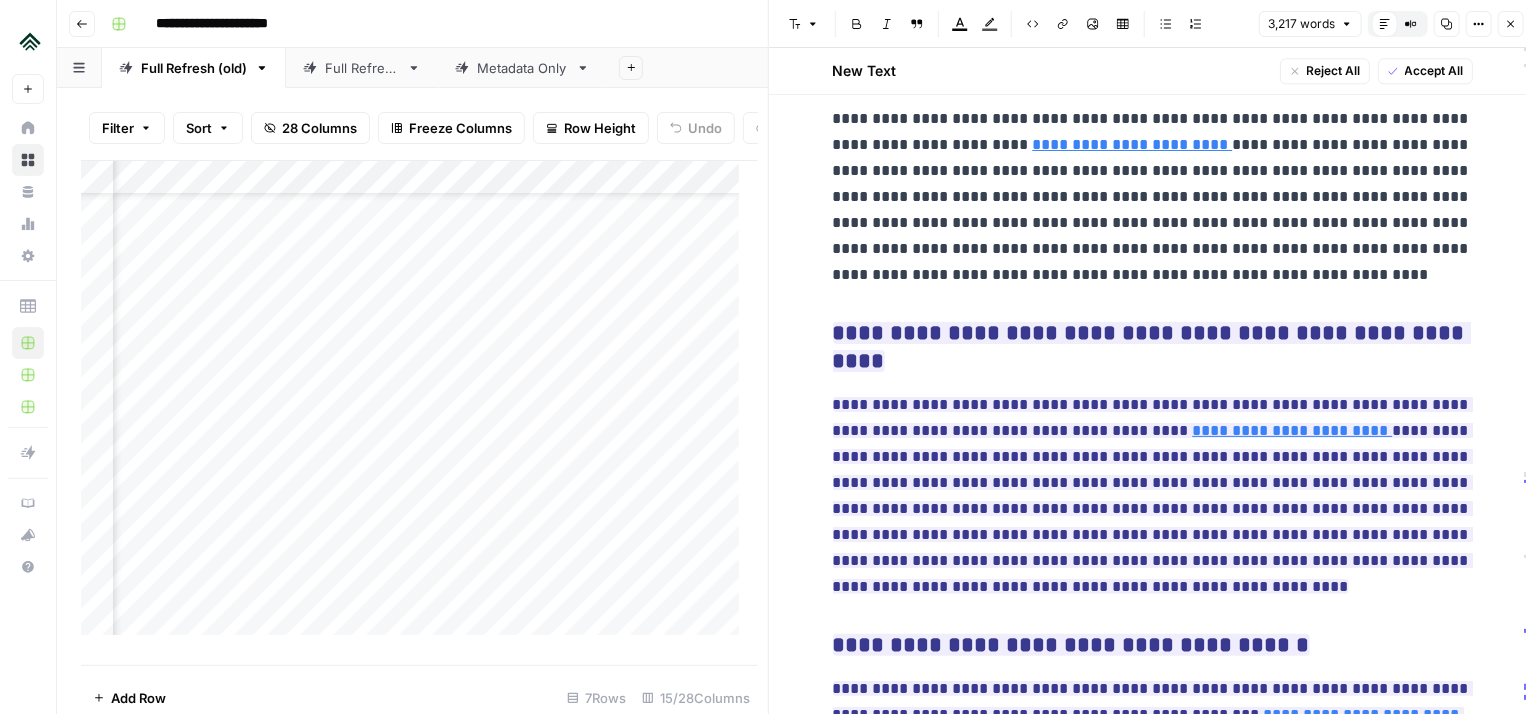 scroll, scrollTop: 17915, scrollLeft: 0, axis: vertical 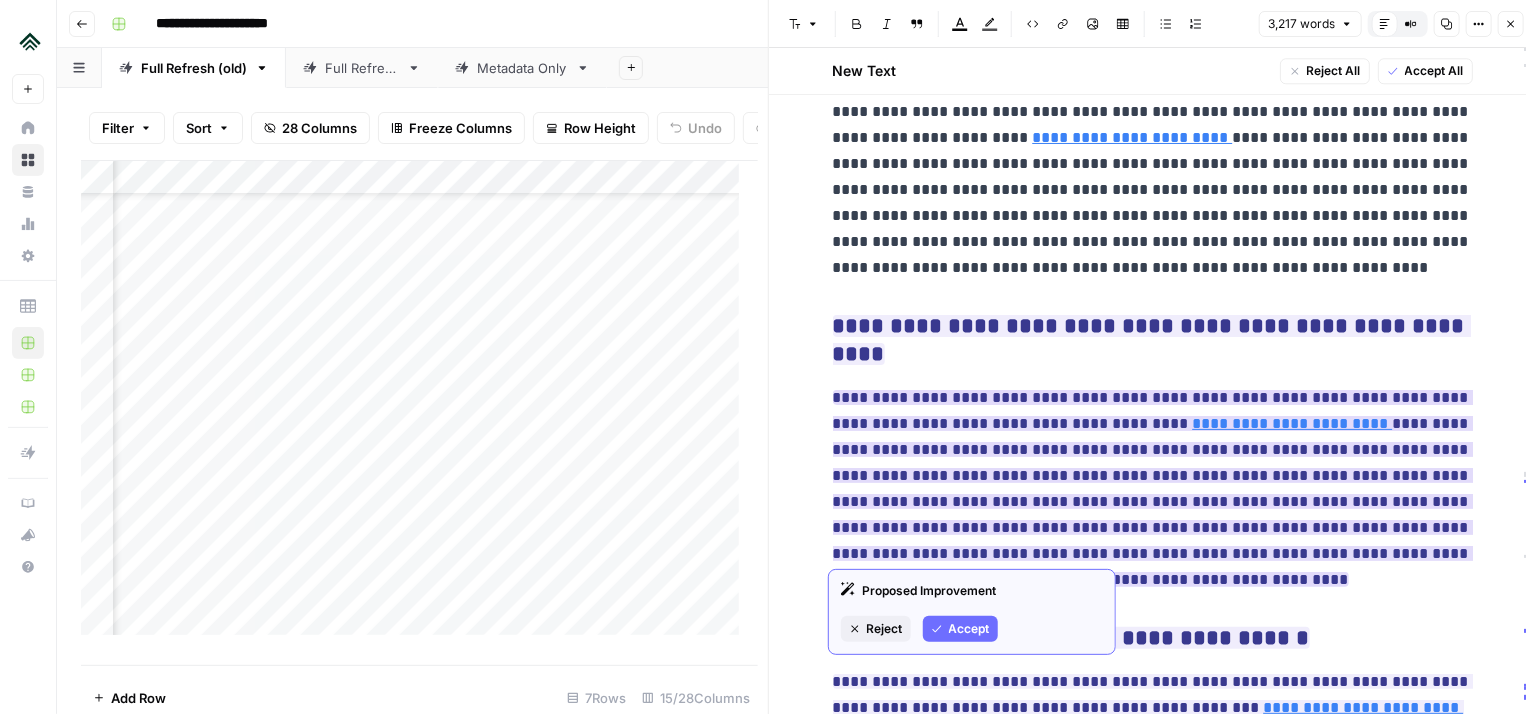 click on "Accept" at bounding box center [969, 629] 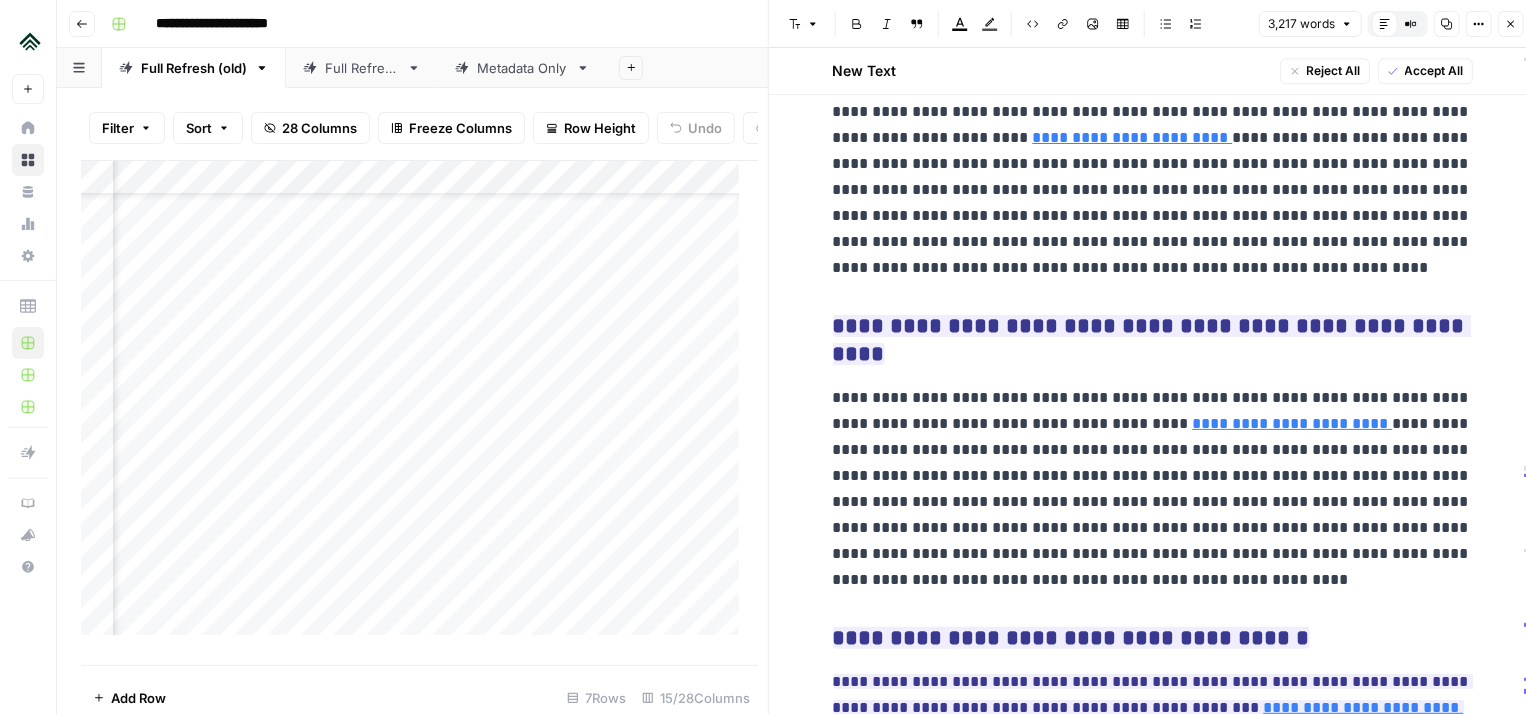 scroll, scrollTop: 18044, scrollLeft: 0, axis: vertical 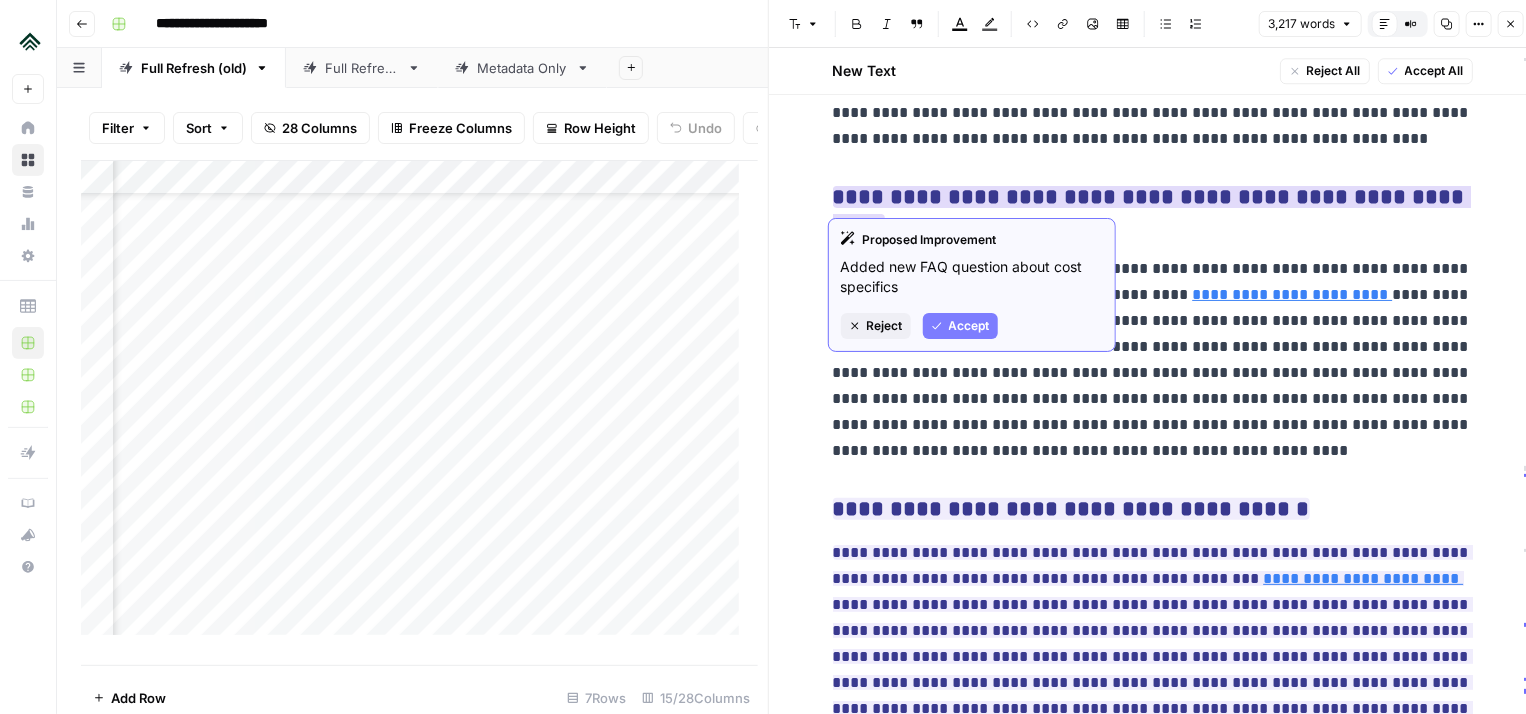 click on "Proposed Improvement Added new FAQ question about cost specifics Reject Accept" at bounding box center (972, 285) 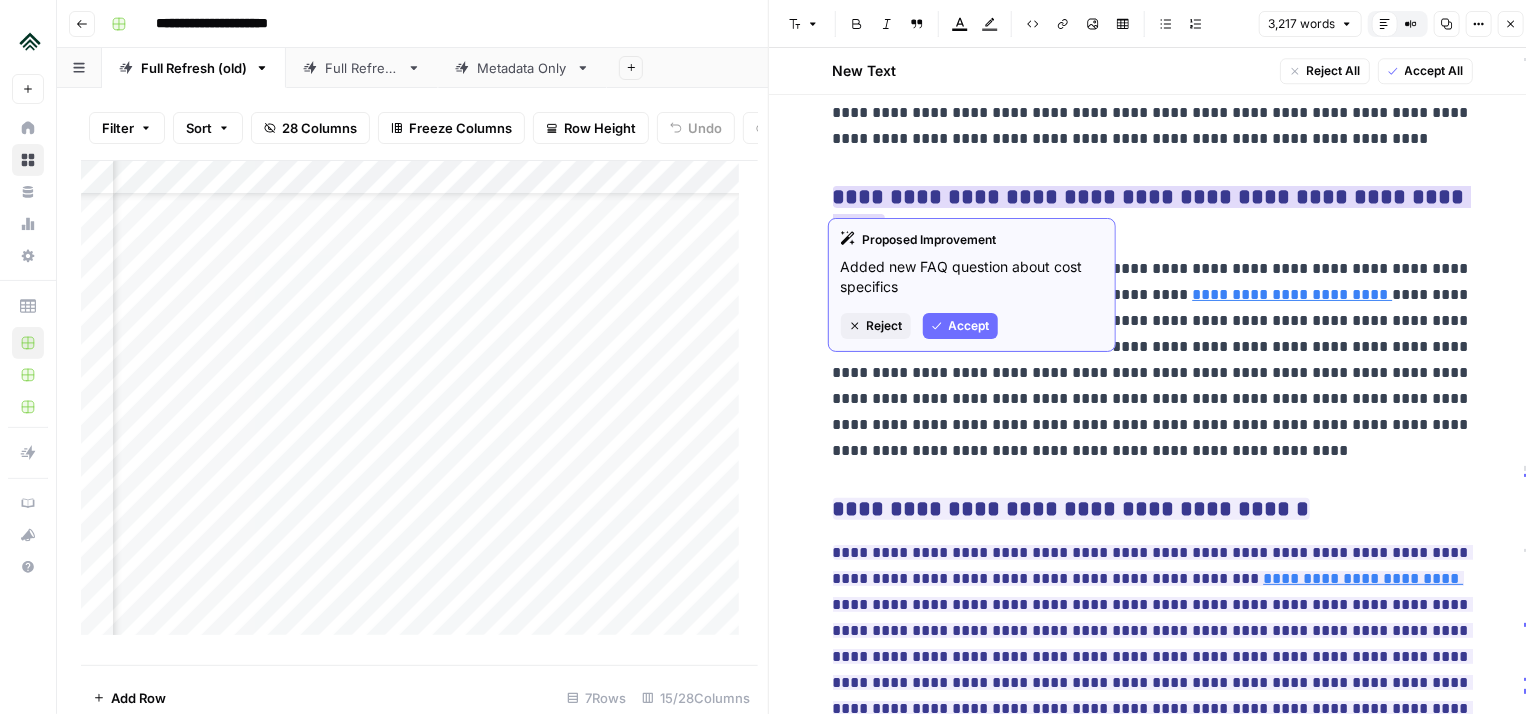 click on "Accept" at bounding box center (969, 326) 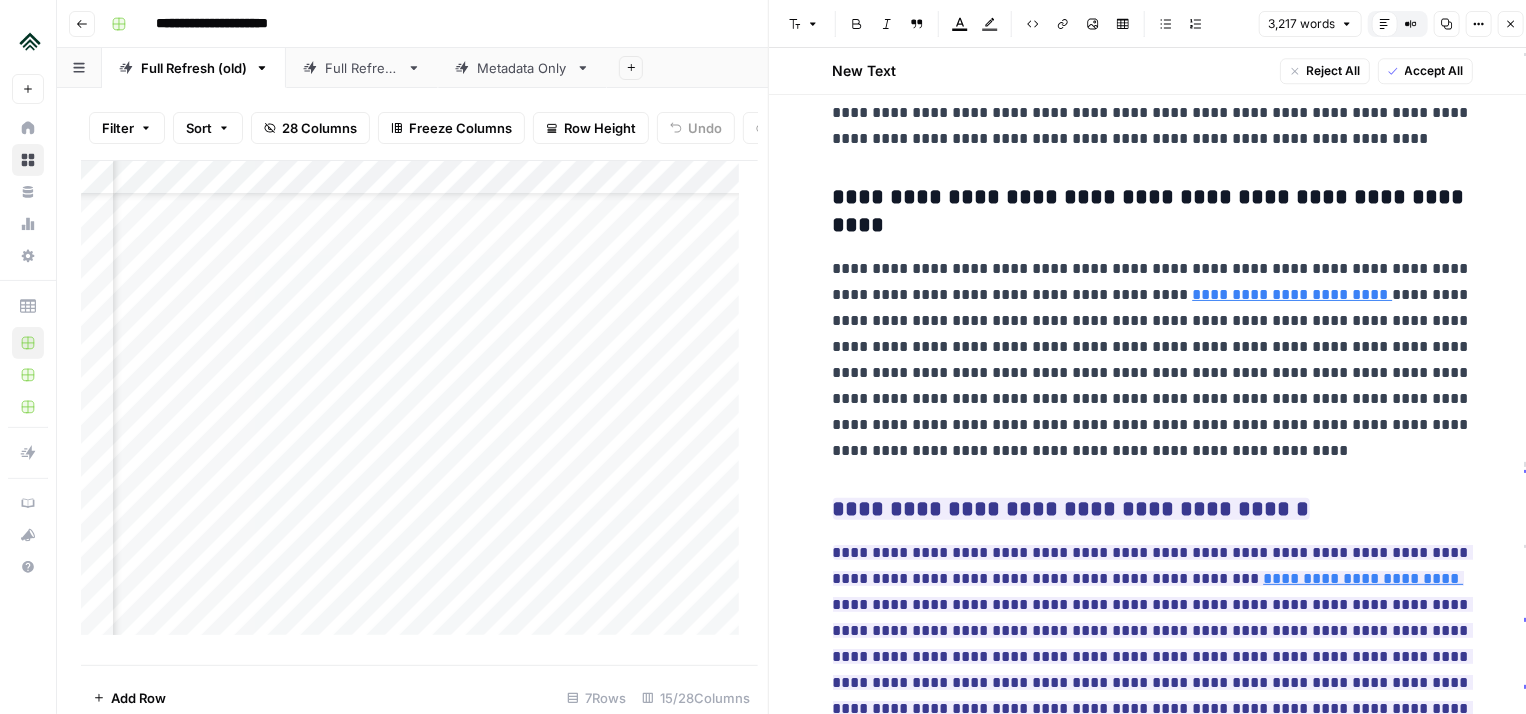scroll, scrollTop: 16, scrollLeft: 0, axis: vertical 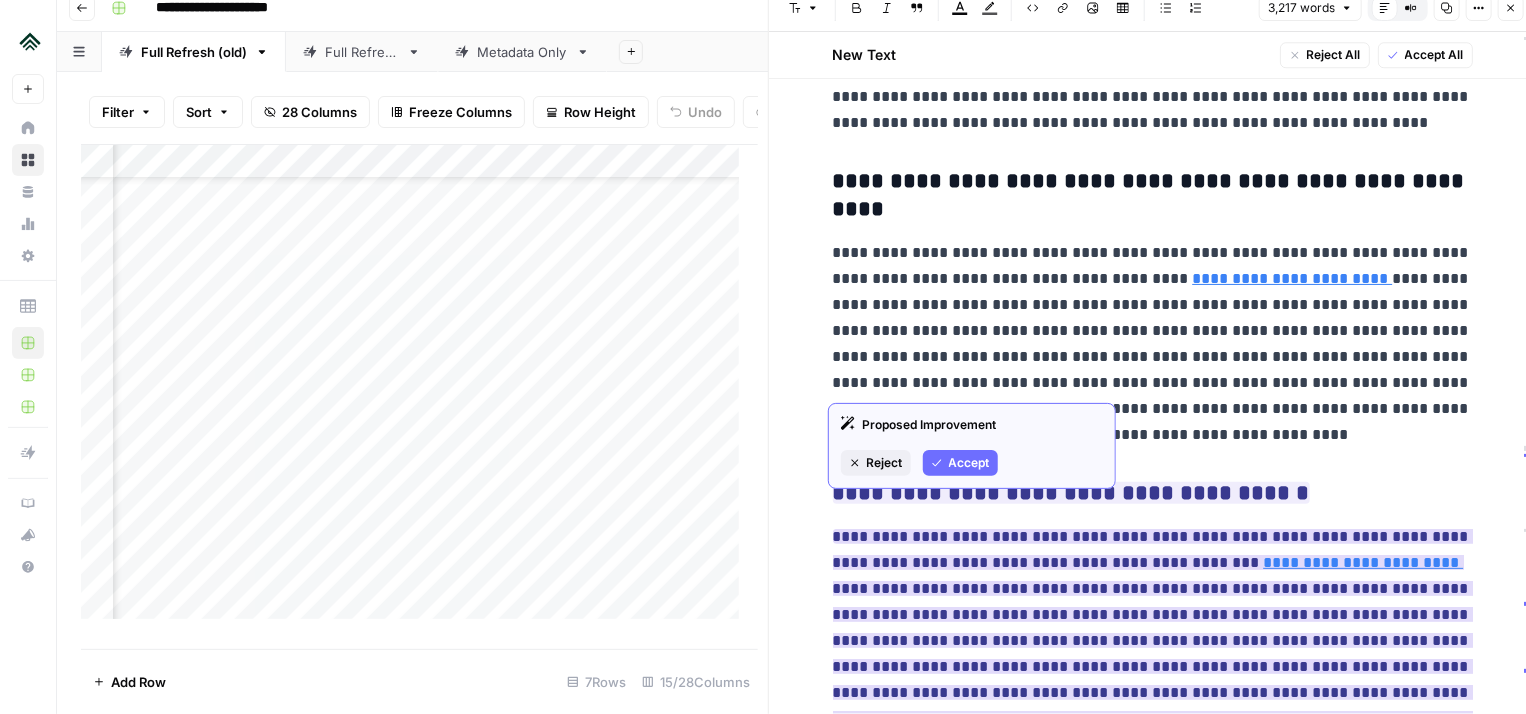 click on "Accept" at bounding box center [960, 463] 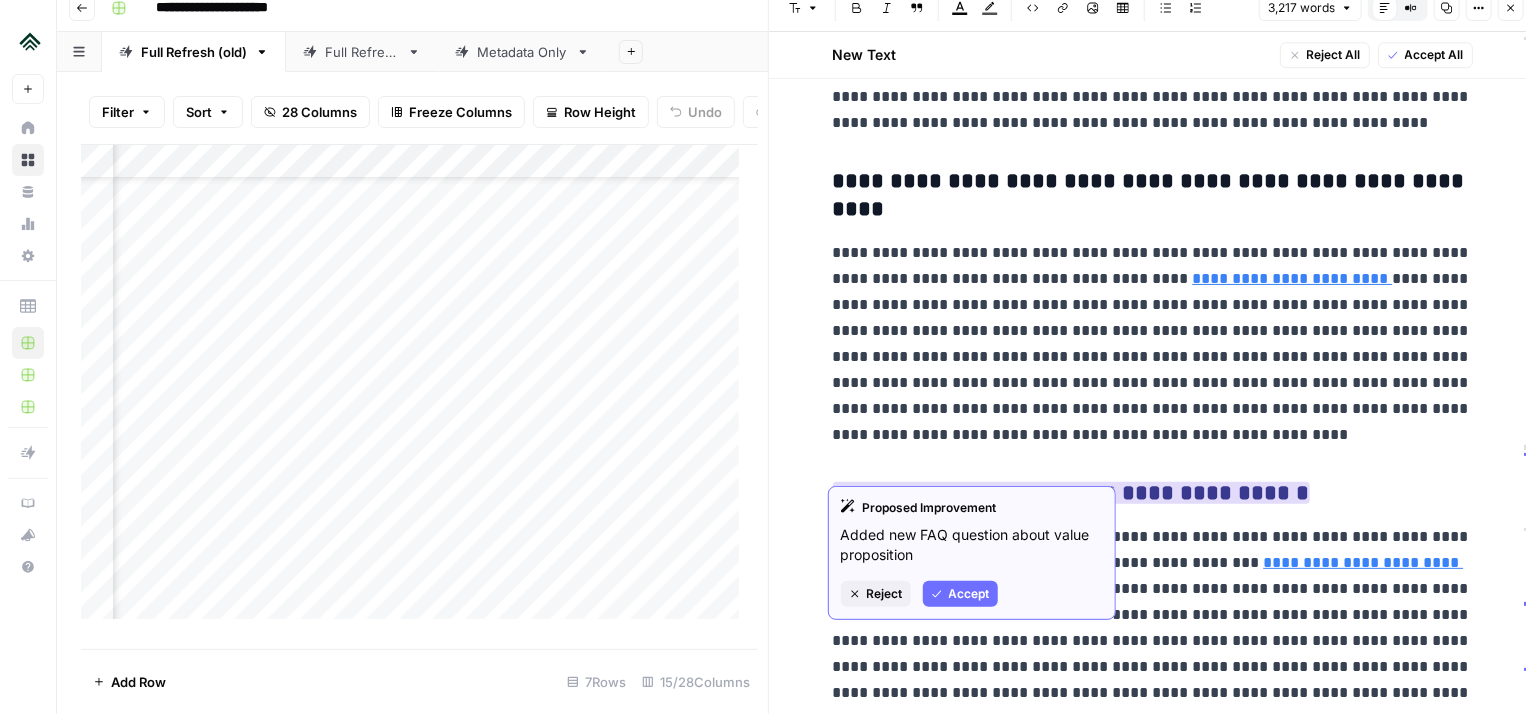 click on "Accept" at bounding box center (969, 594) 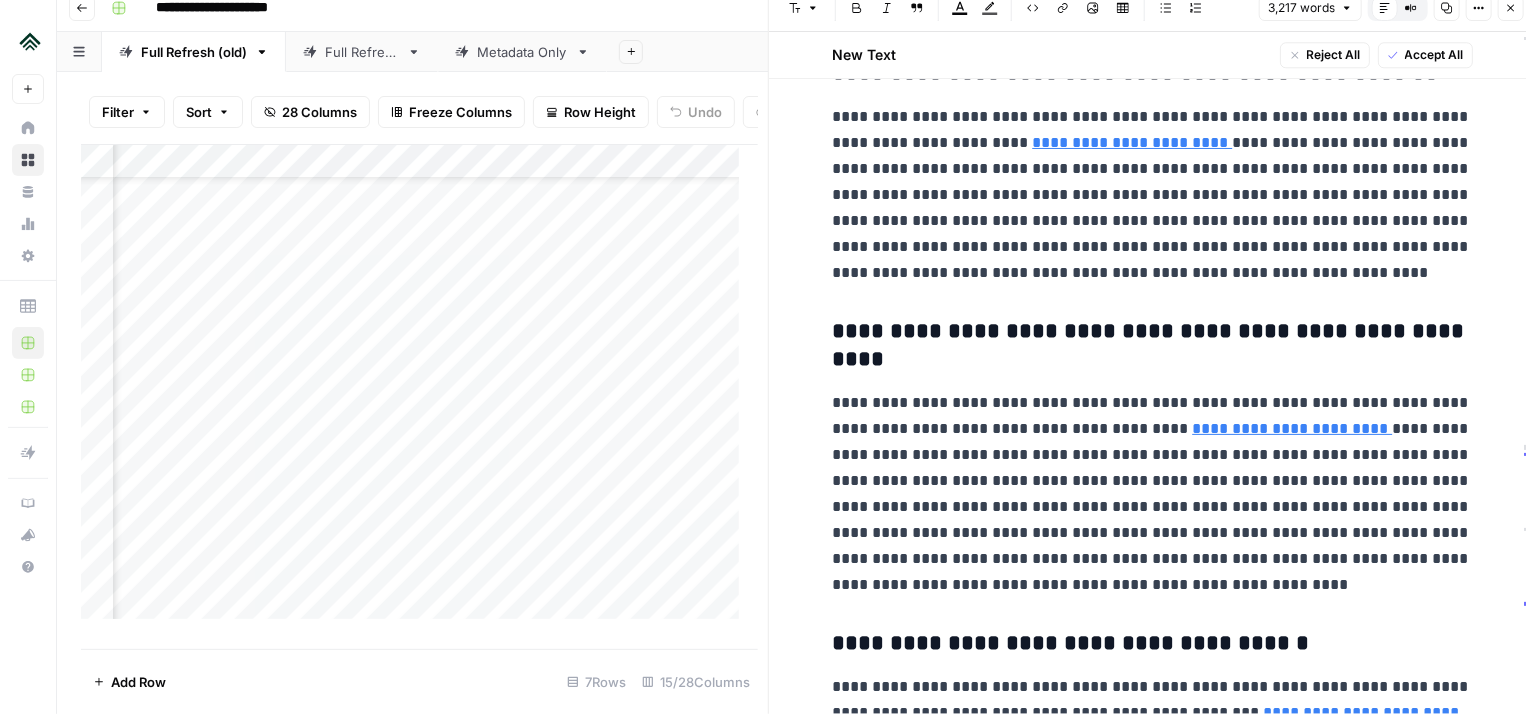 scroll, scrollTop: 18044, scrollLeft: 0, axis: vertical 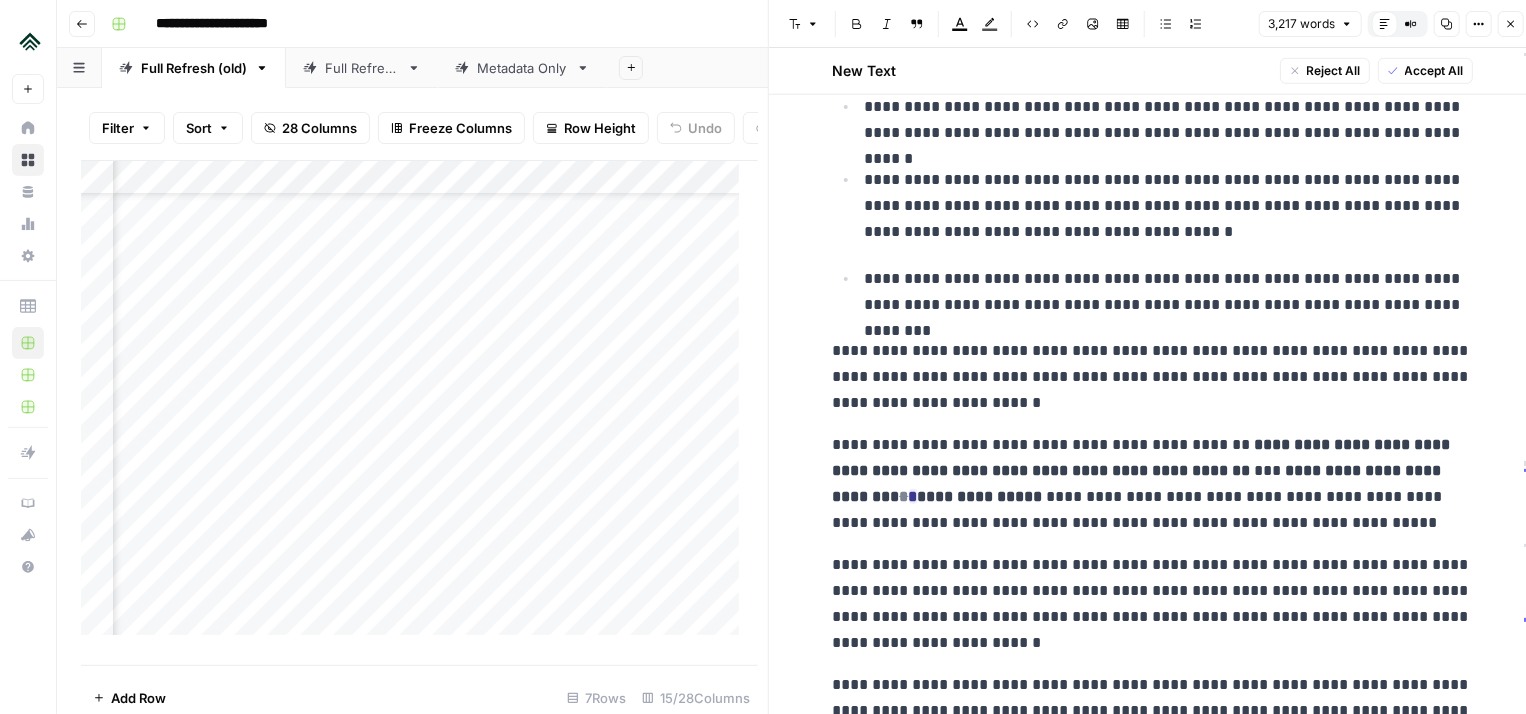 click on "**********" at bounding box center [1153, 377] 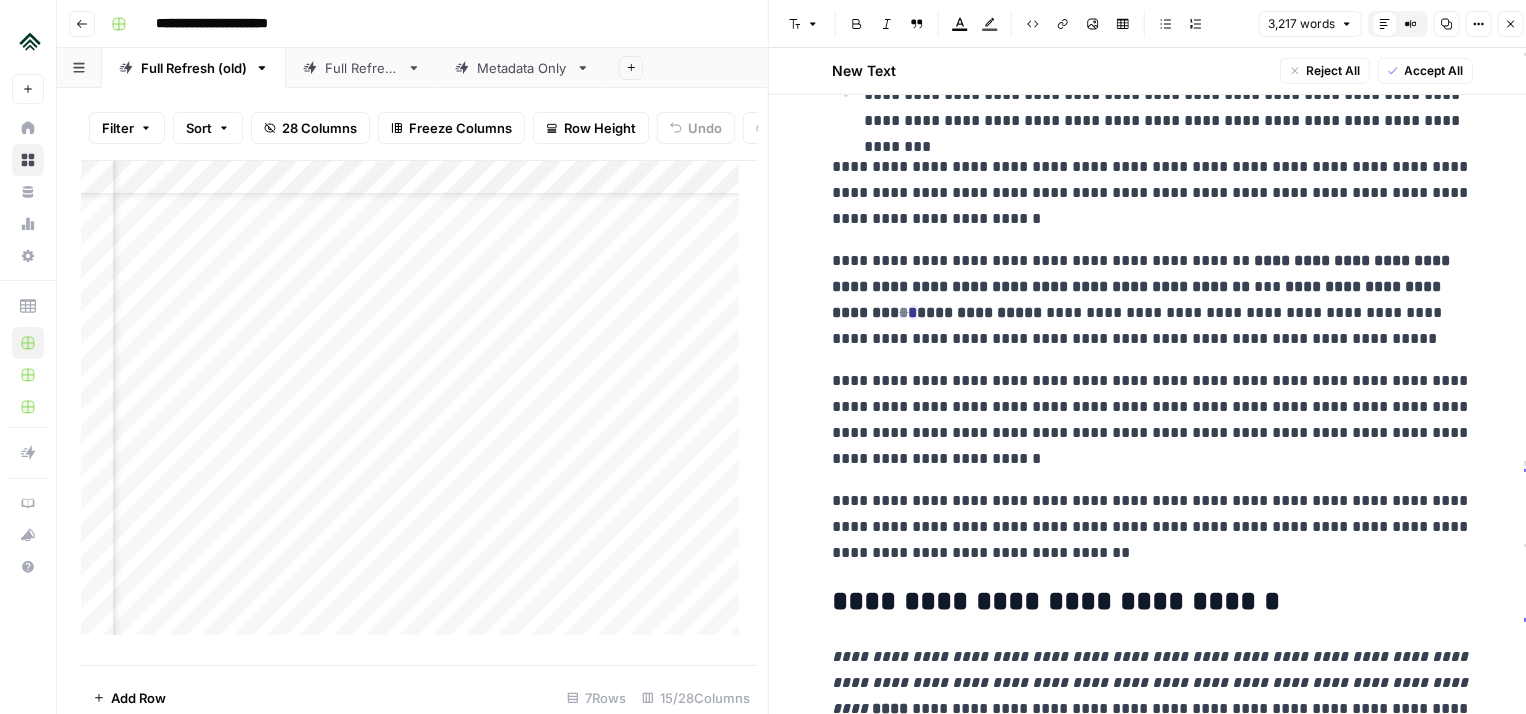 scroll, scrollTop: 904, scrollLeft: 0, axis: vertical 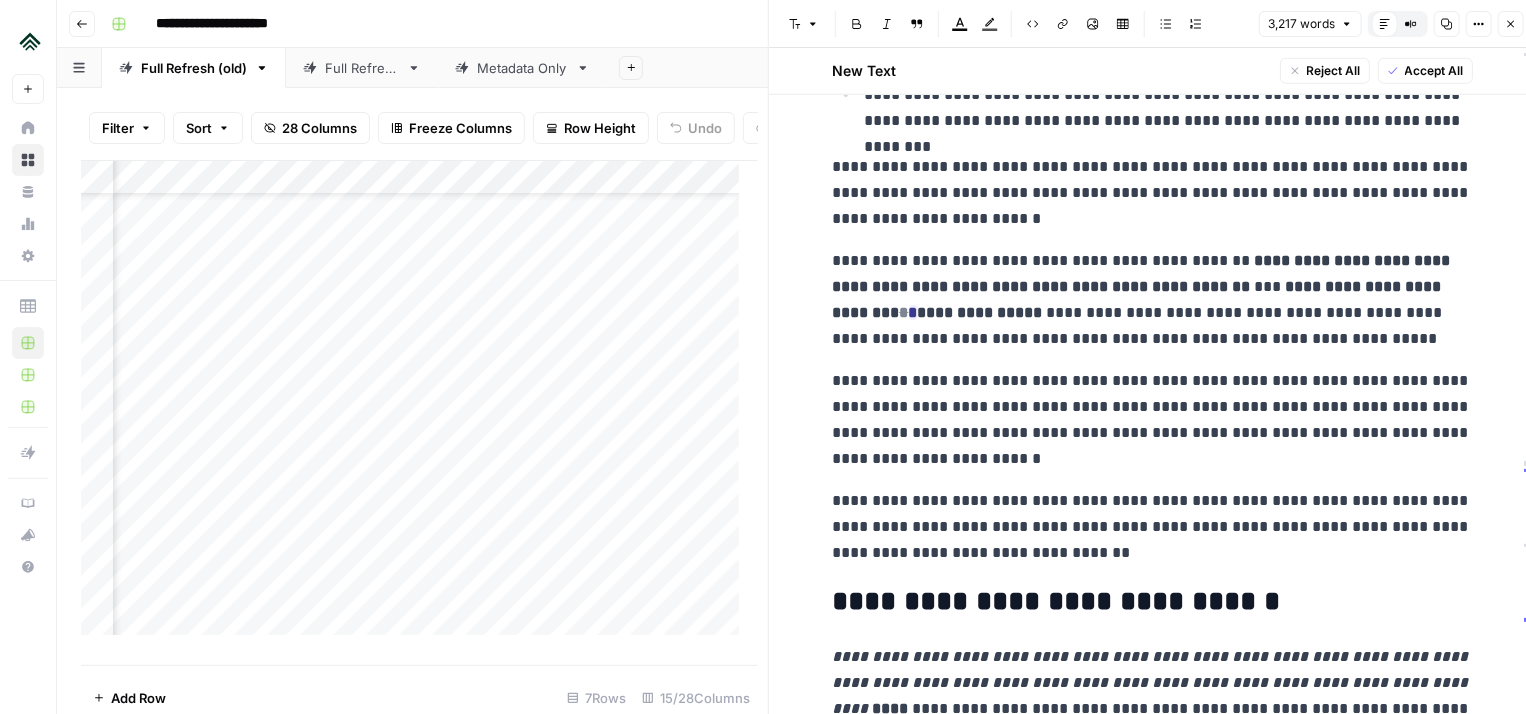 click on "**********" at bounding box center (1153, 300) 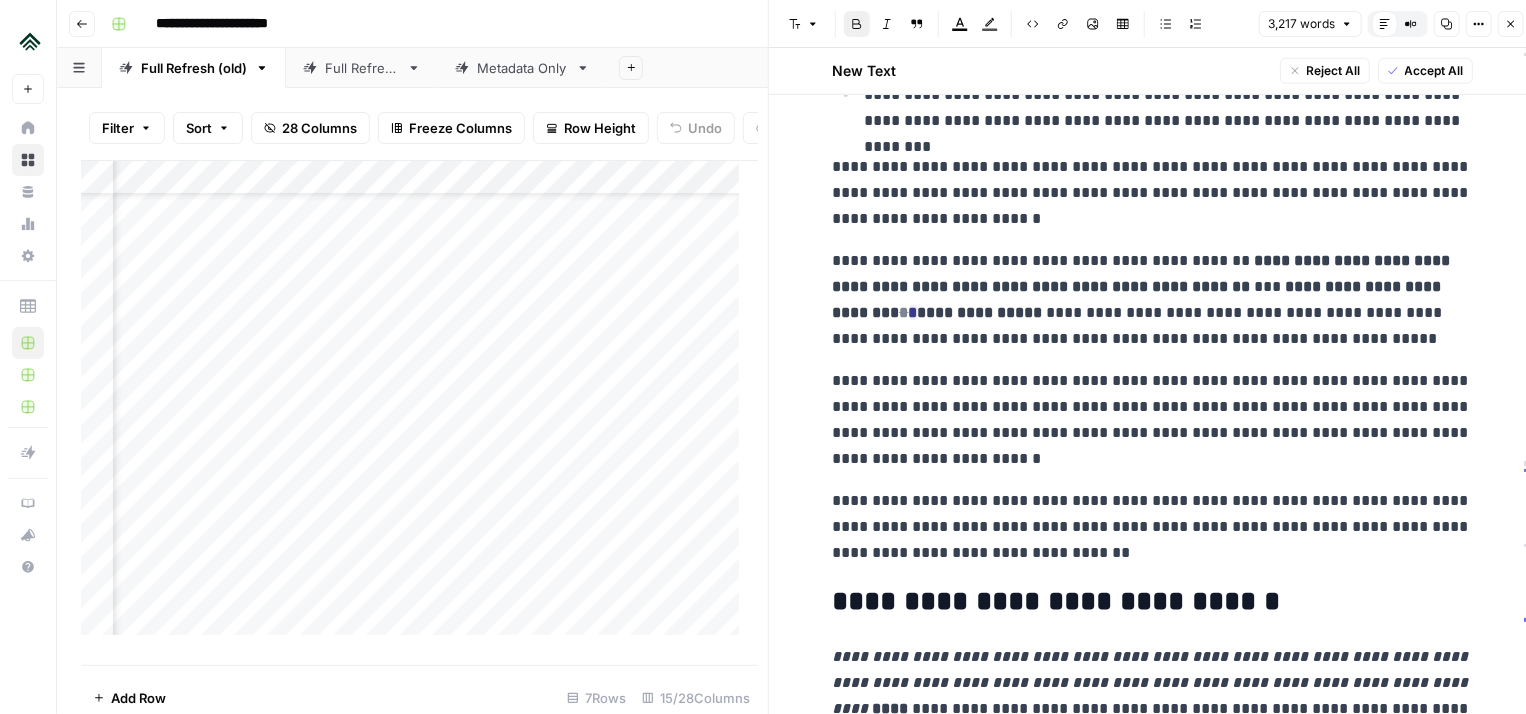 click on "**********" at bounding box center [1153, 300] 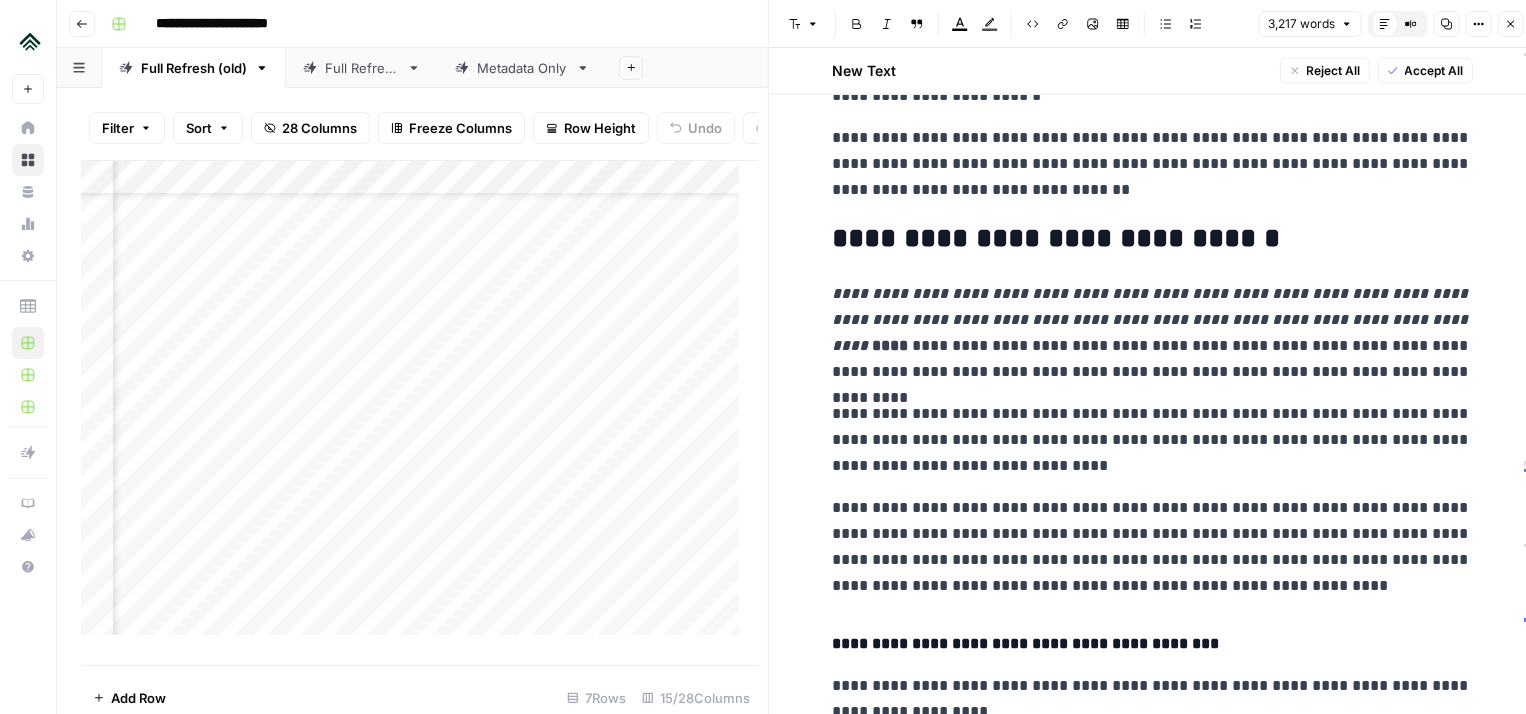 scroll, scrollTop: 1272, scrollLeft: 0, axis: vertical 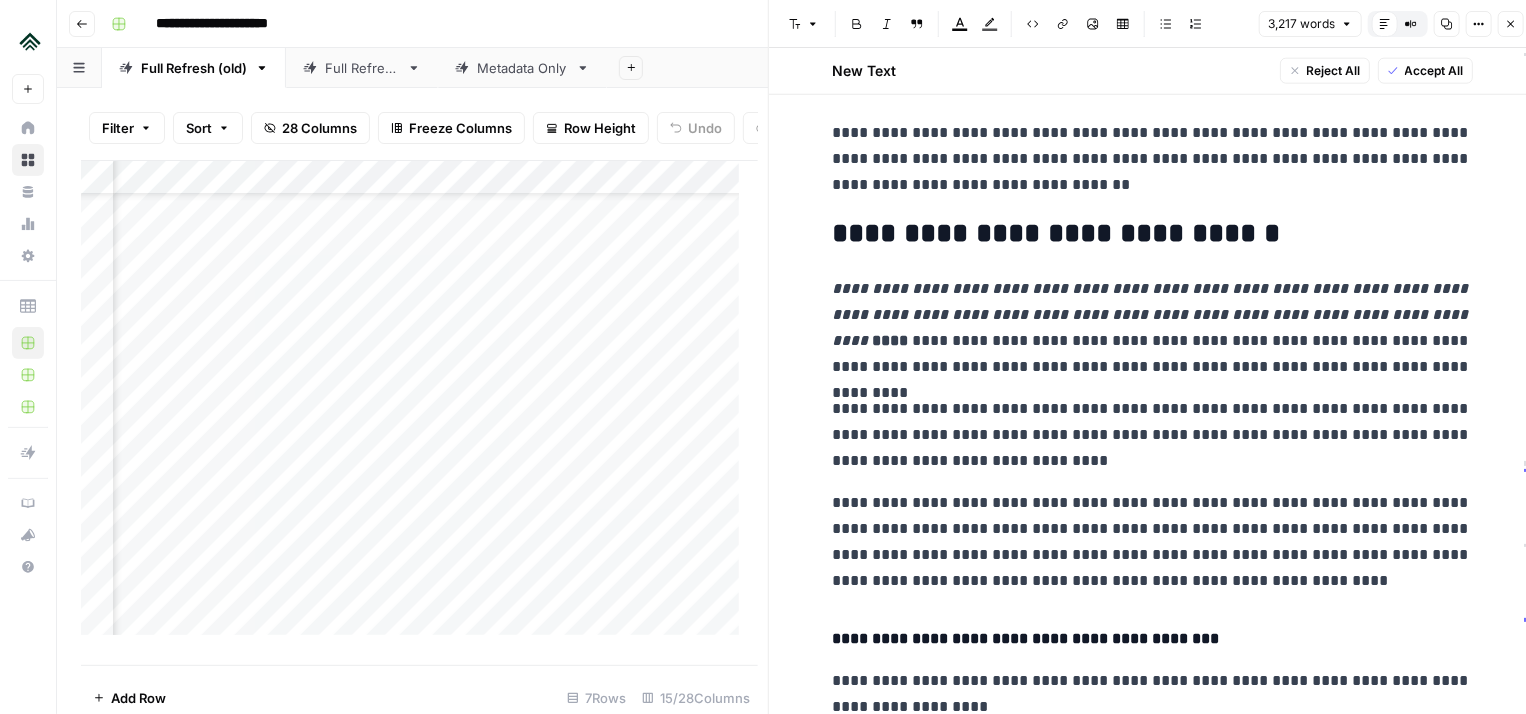 click on "**********" at bounding box center (1153, 314) 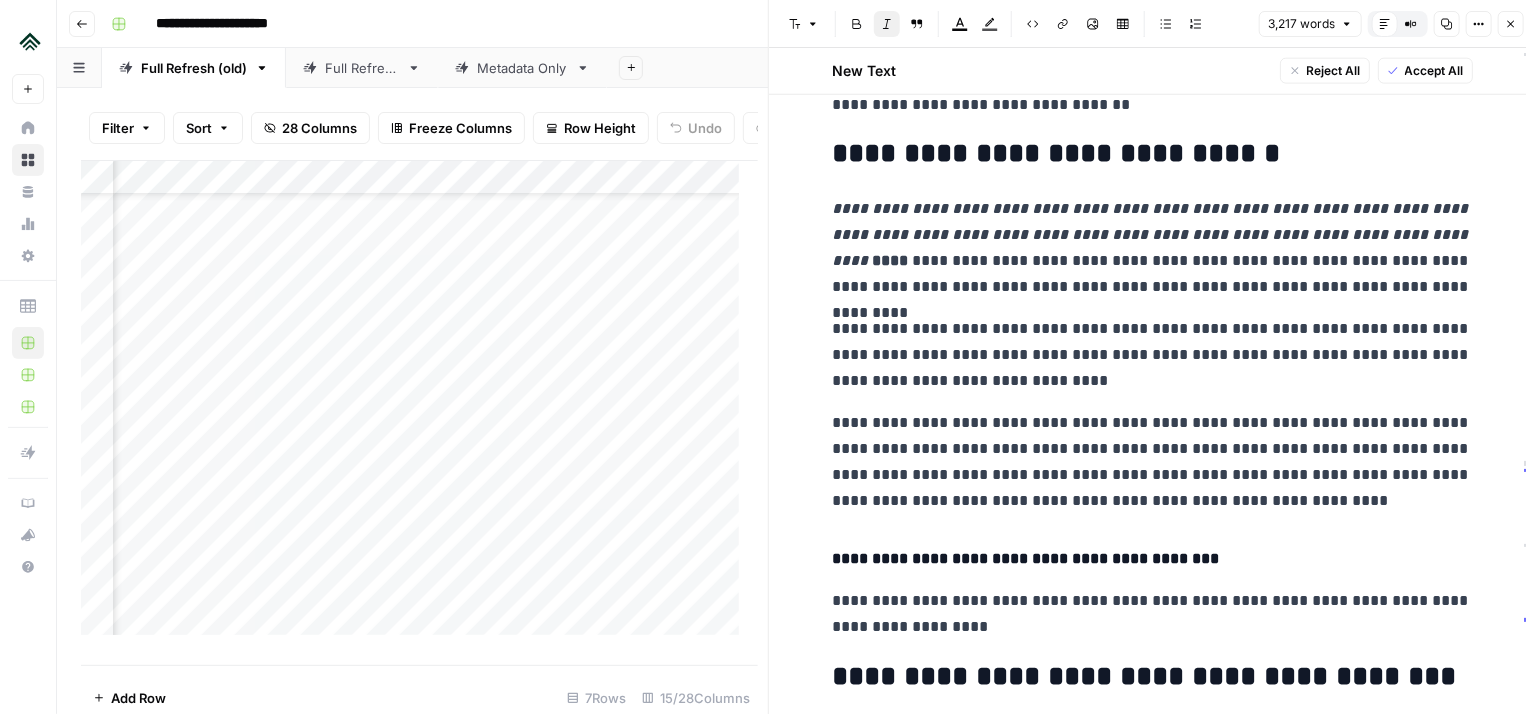 scroll, scrollTop: 1352, scrollLeft: 0, axis: vertical 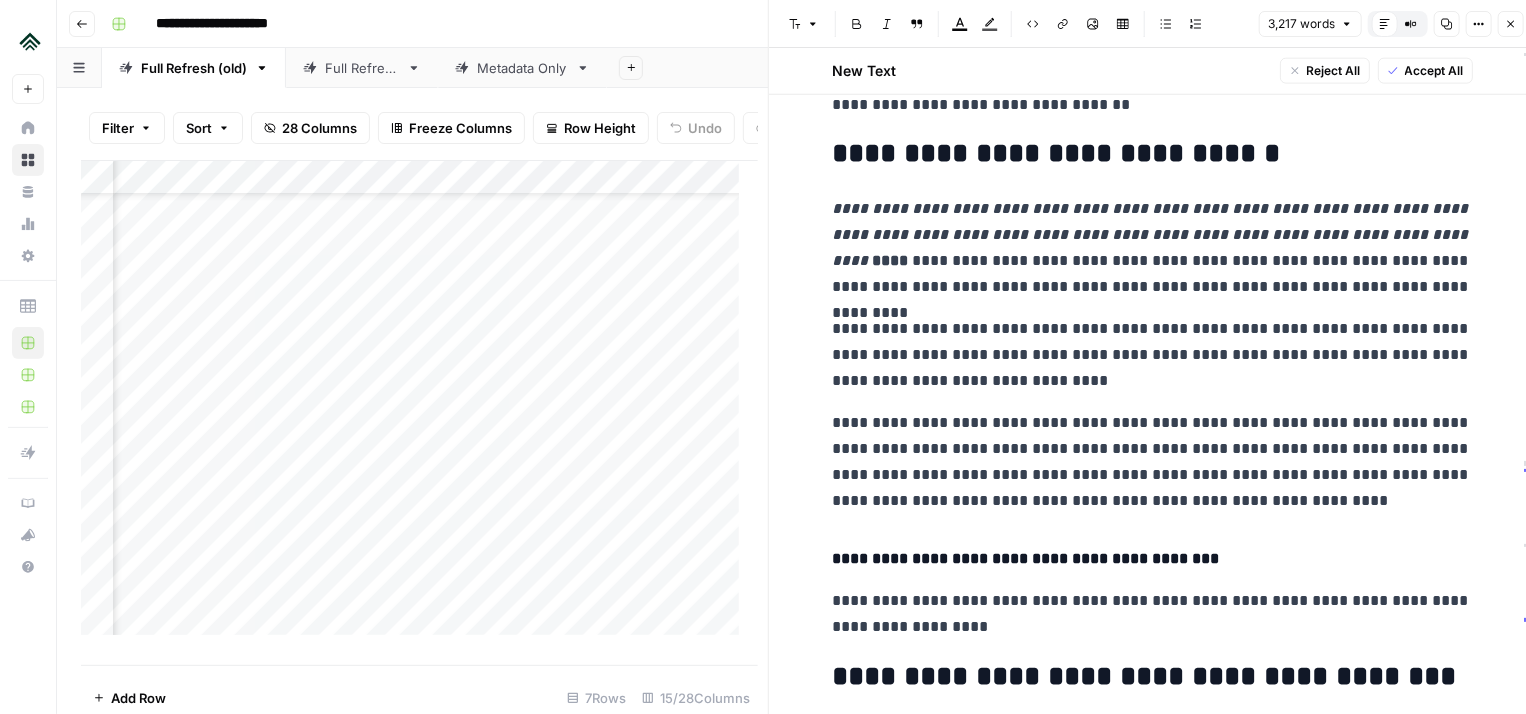 click on "**********" at bounding box center (1153, 462) 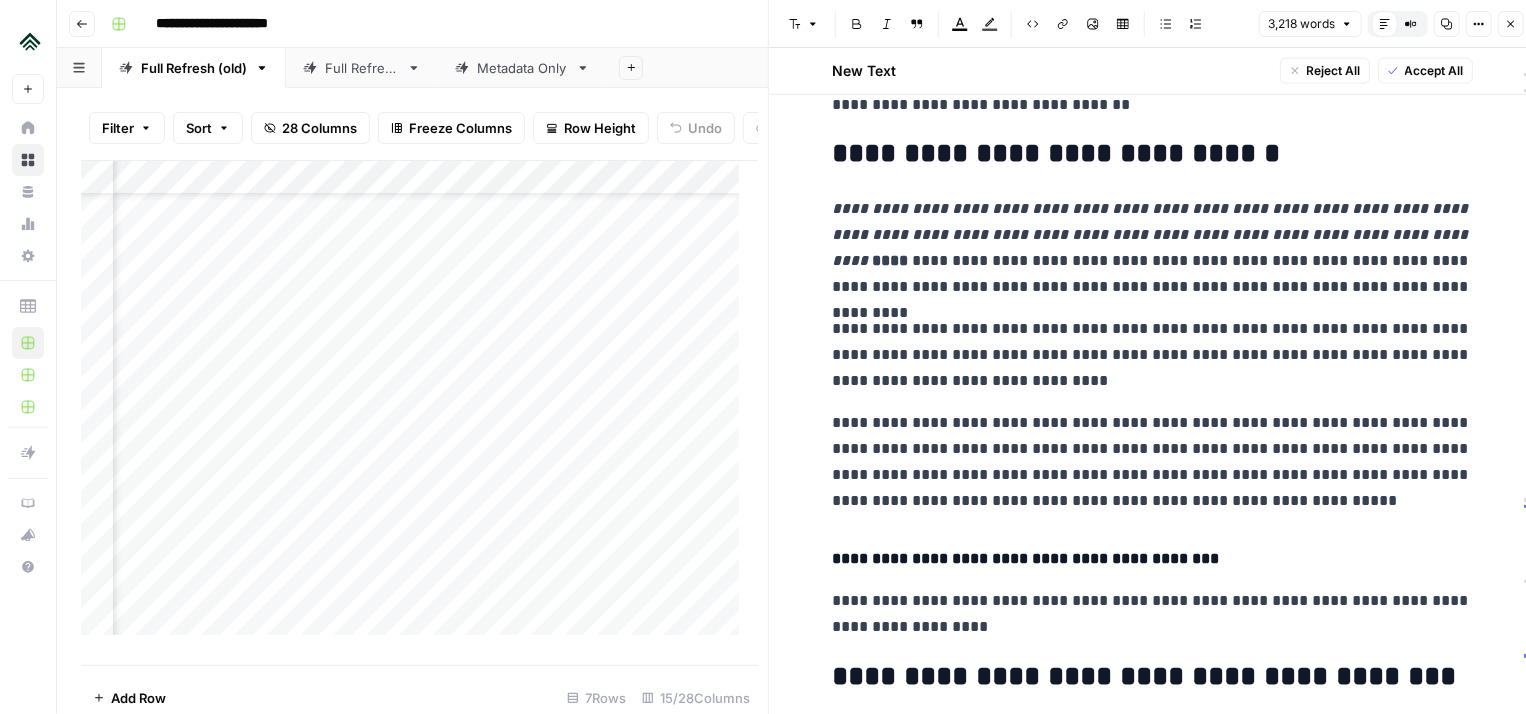 click on "**********" at bounding box center [1153, 8111] 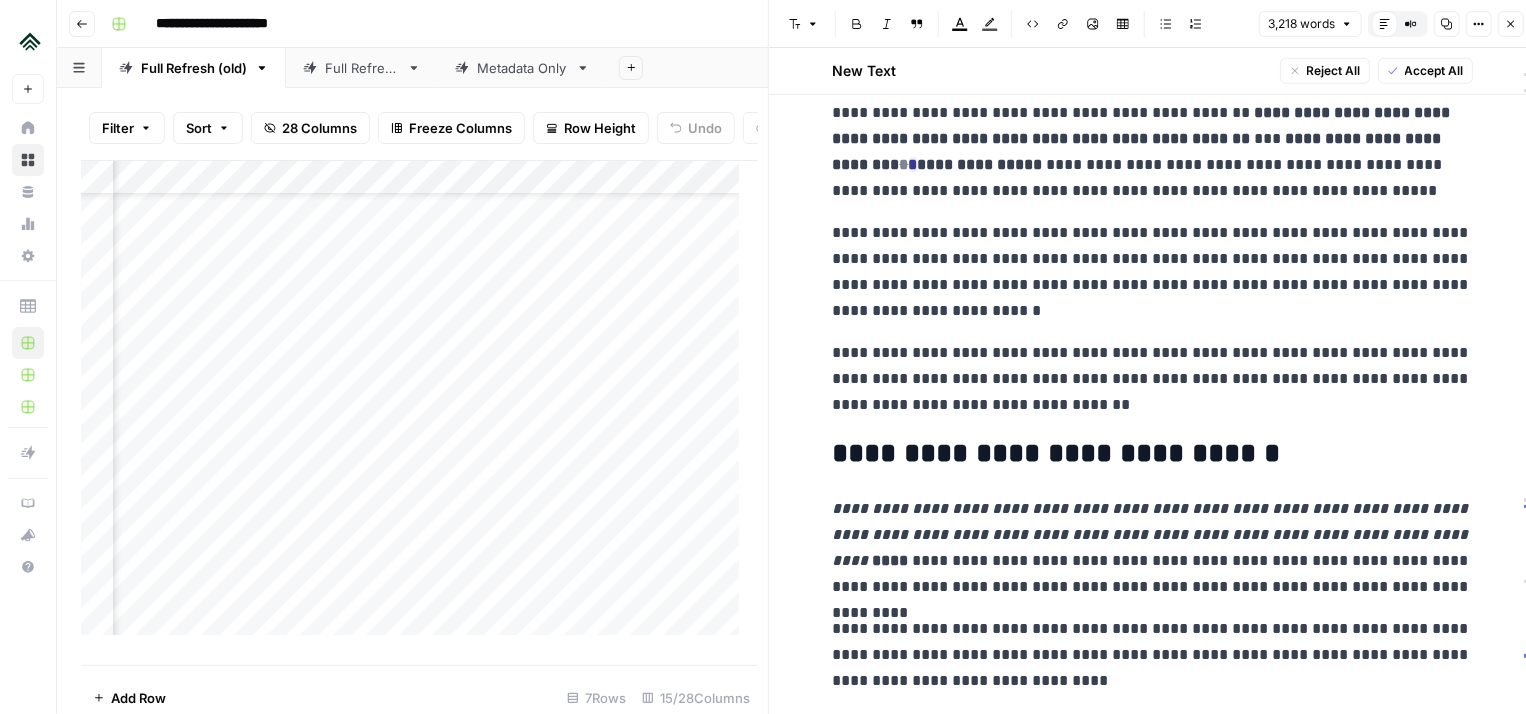 scroll, scrollTop: 1084, scrollLeft: 0, axis: vertical 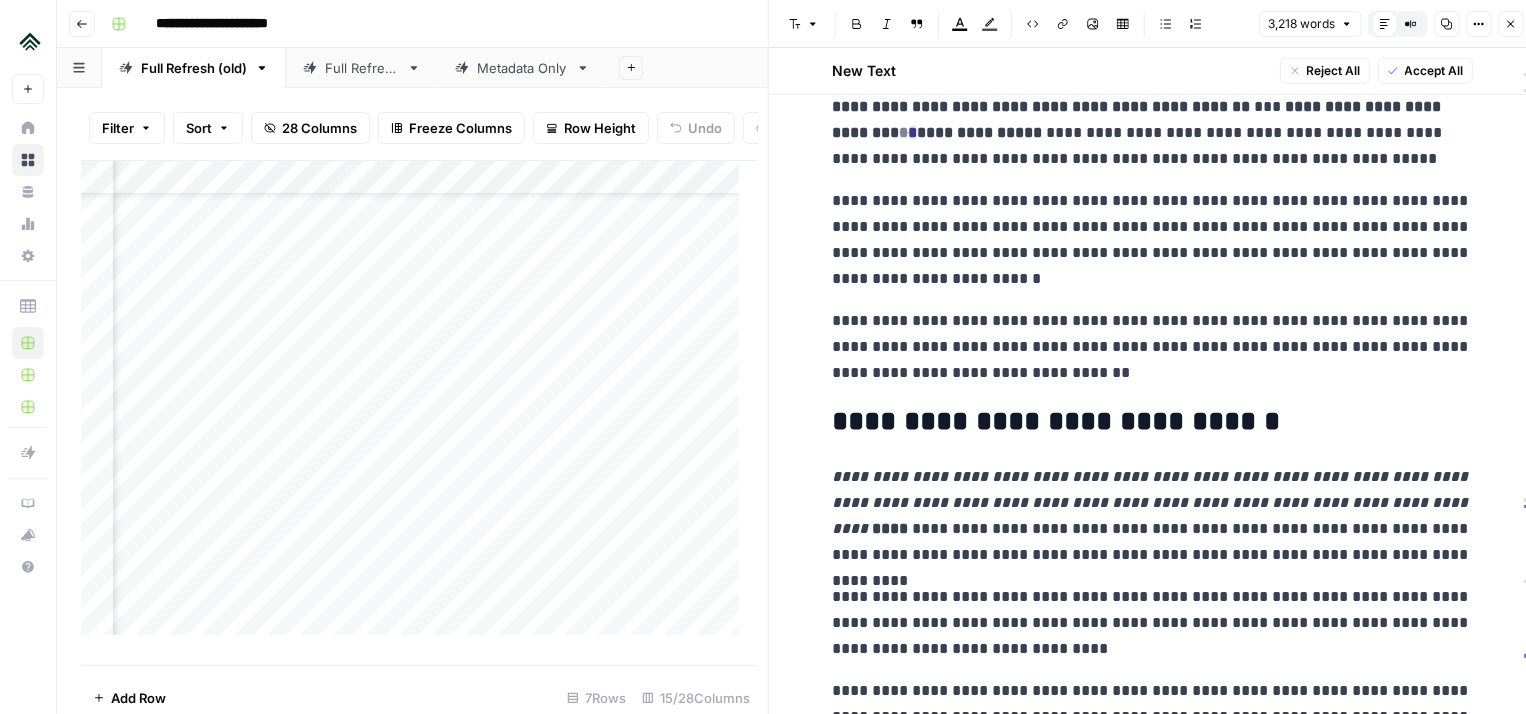click on "**********" at bounding box center (1153, 347) 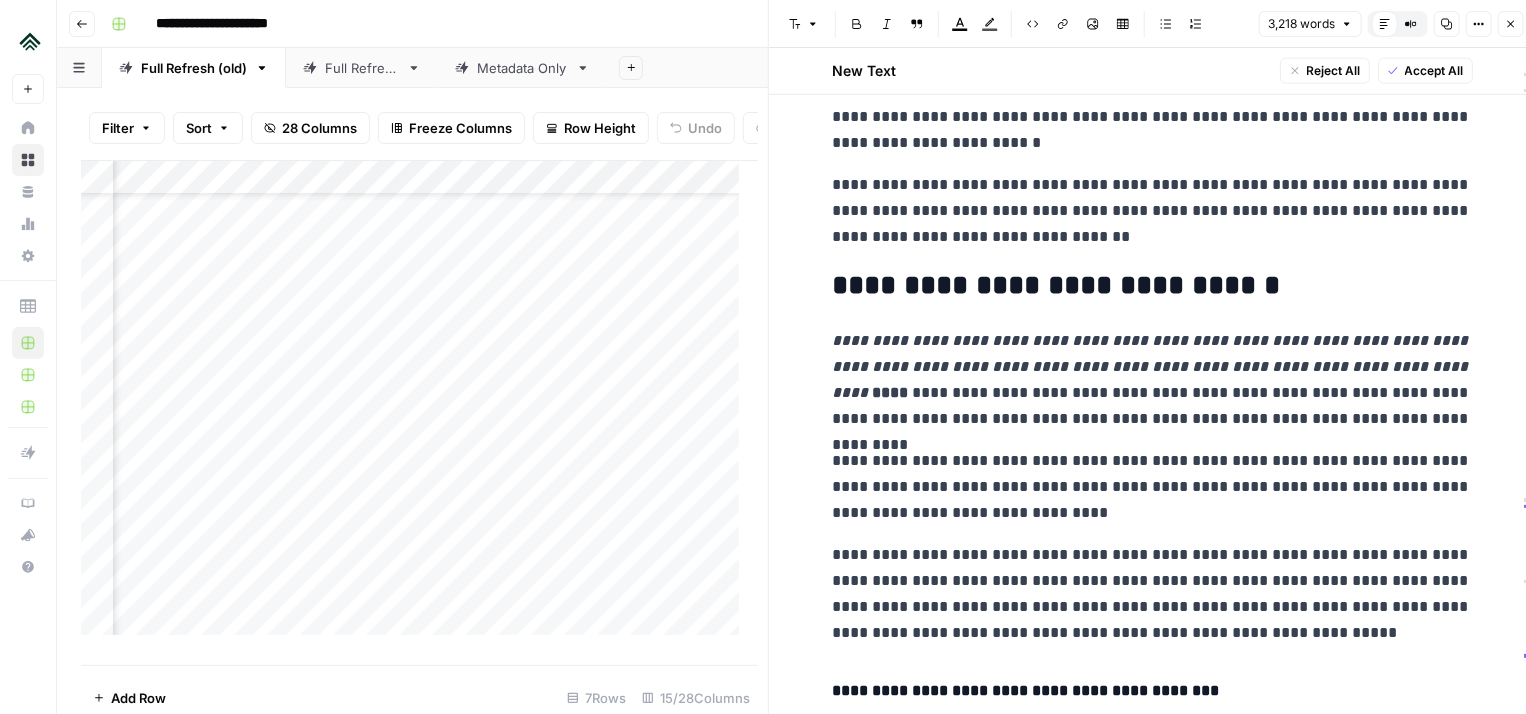 scroll, scrollTop: 1240, scrollLeft: 0, axis: vertical 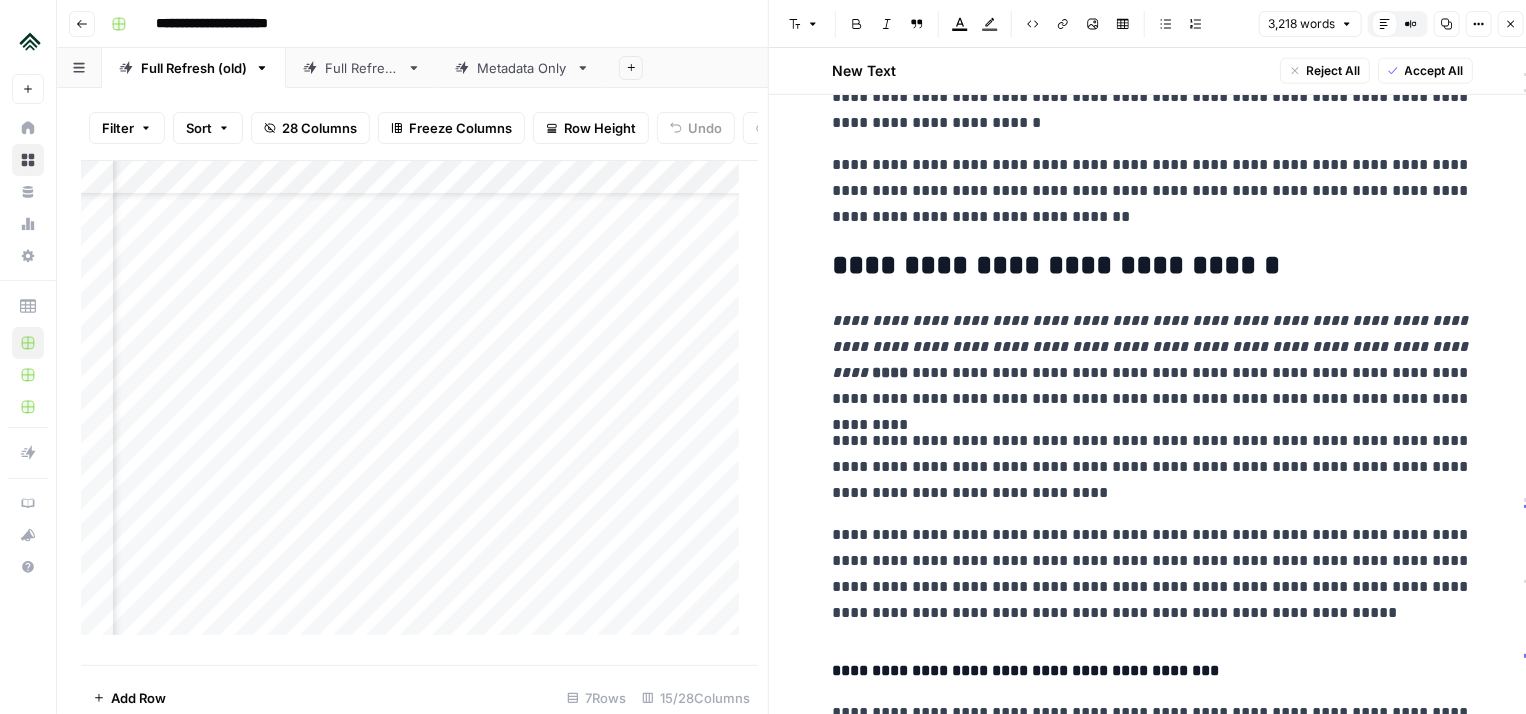 click on "**********" at bounding box center [1153, 360] 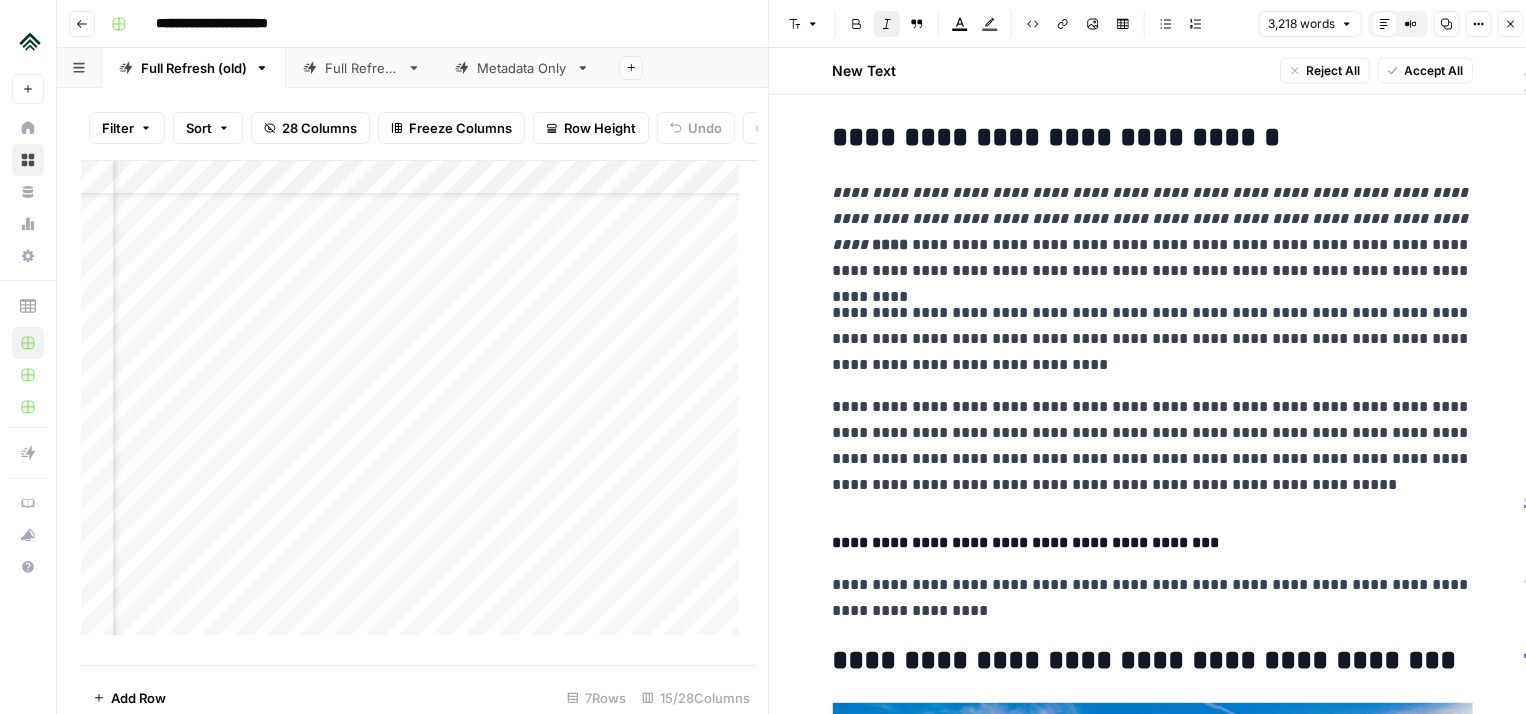 click on "**********" at bounding box center (1153, 339) 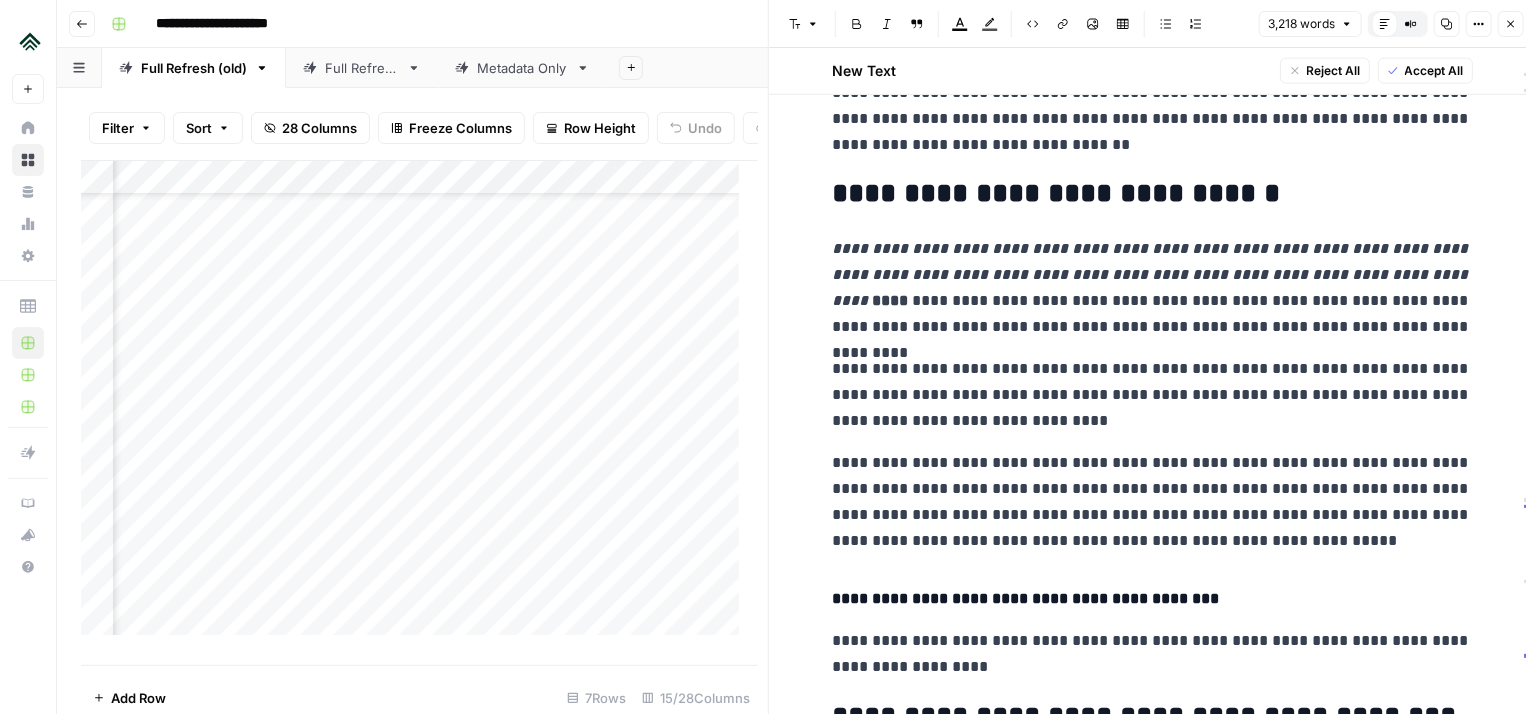 scroll, scrollTop: 1312, scrollLeft: 0, axis: vertical 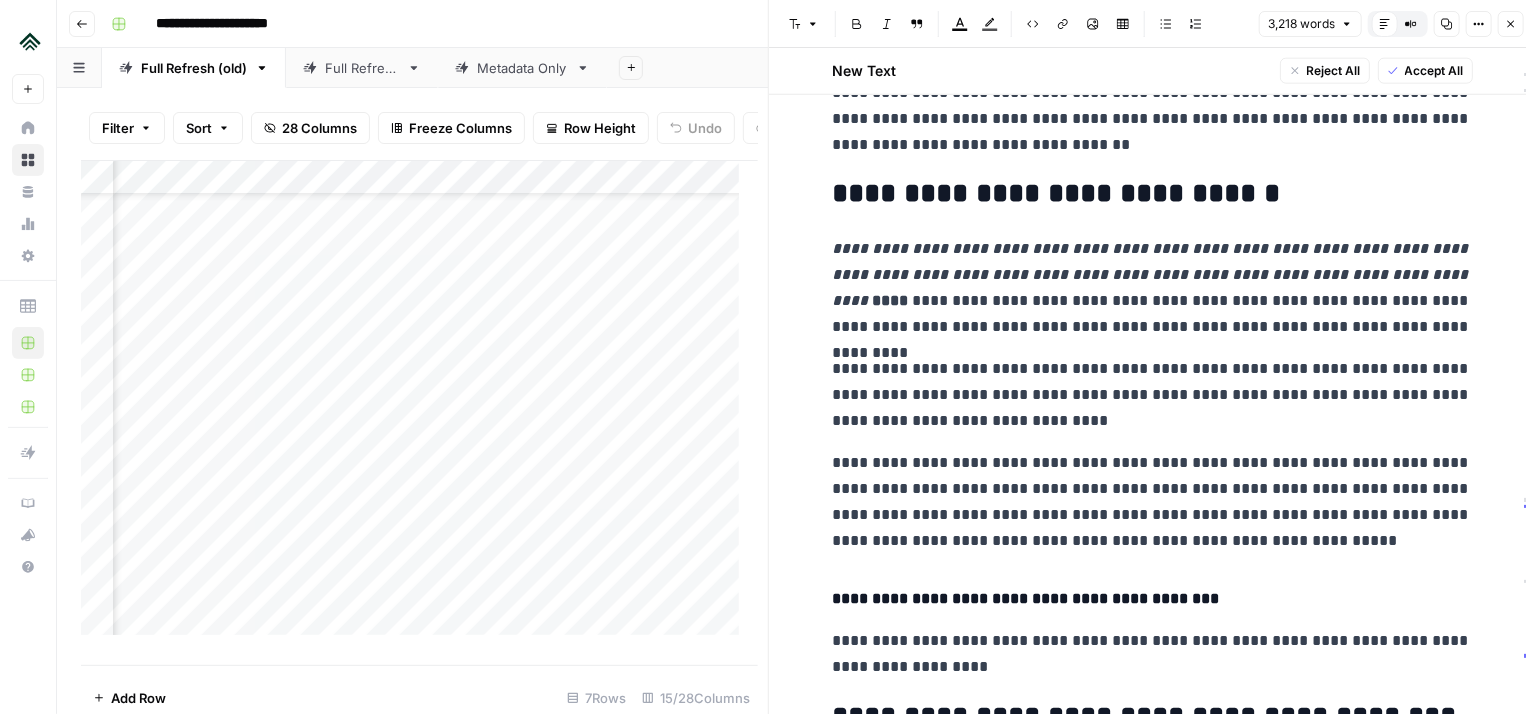 click on "**********" at bounding box center (1153, 8151) 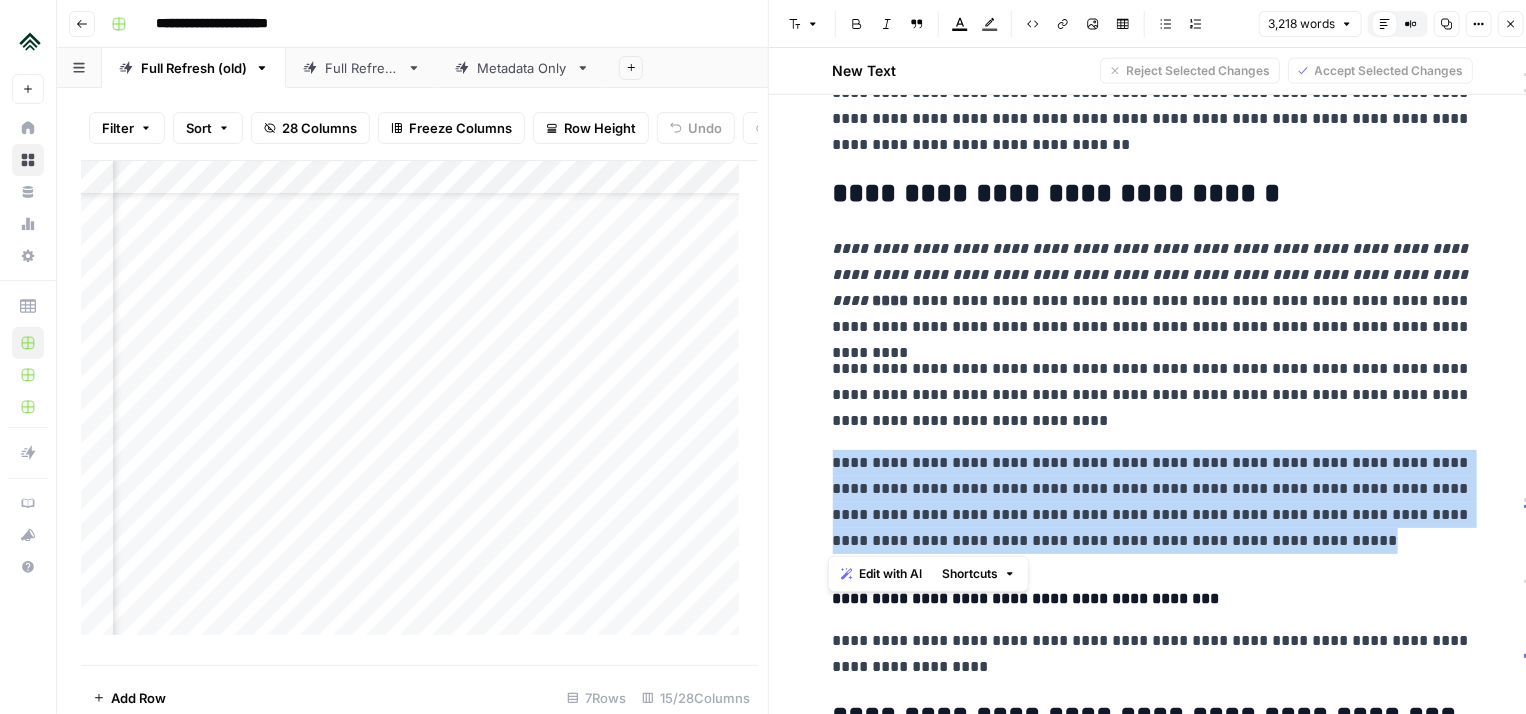 drag, startPoint x: 1116, startPoint y: 537, endPoint x: 798, endPoint y: 463, distance: 326.49655 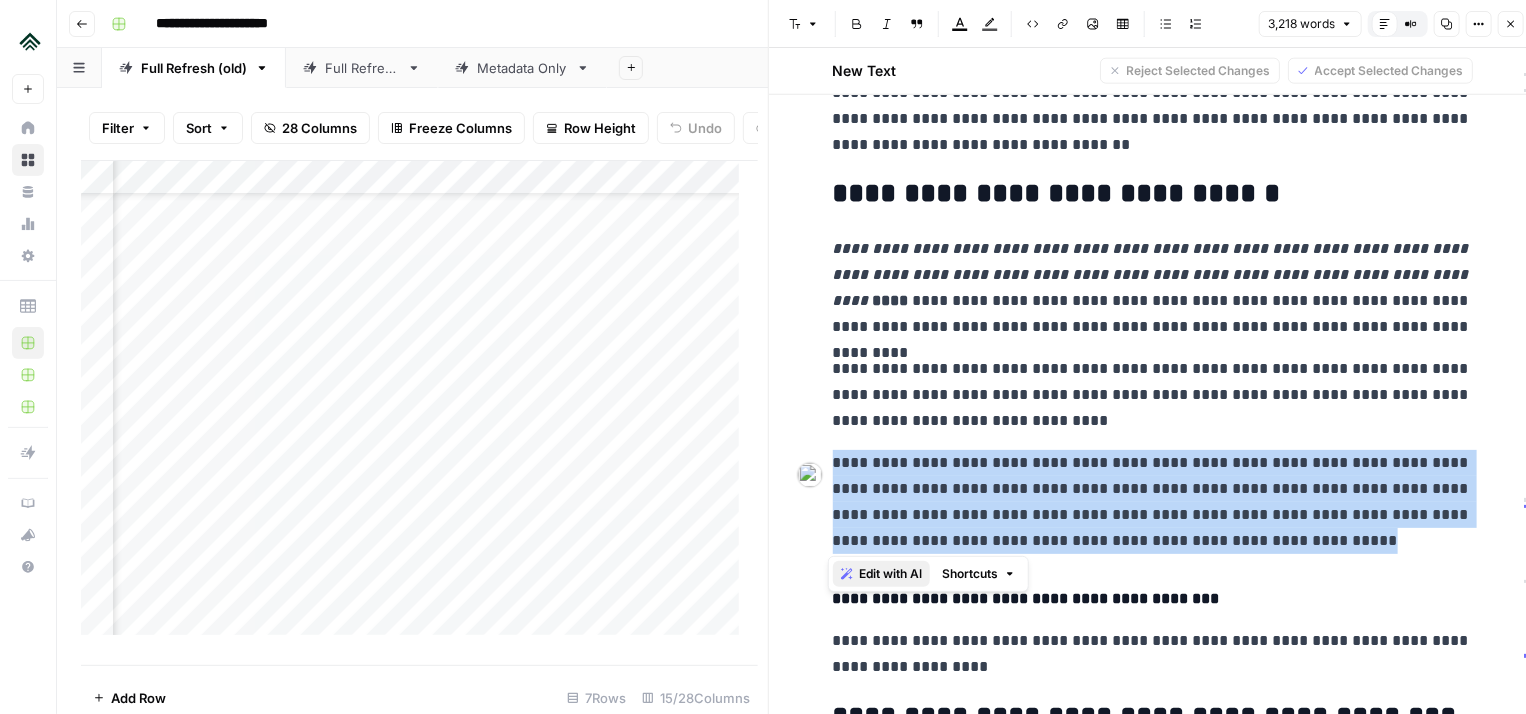 click on "Edit with AI" at bounding box center (890, 574) 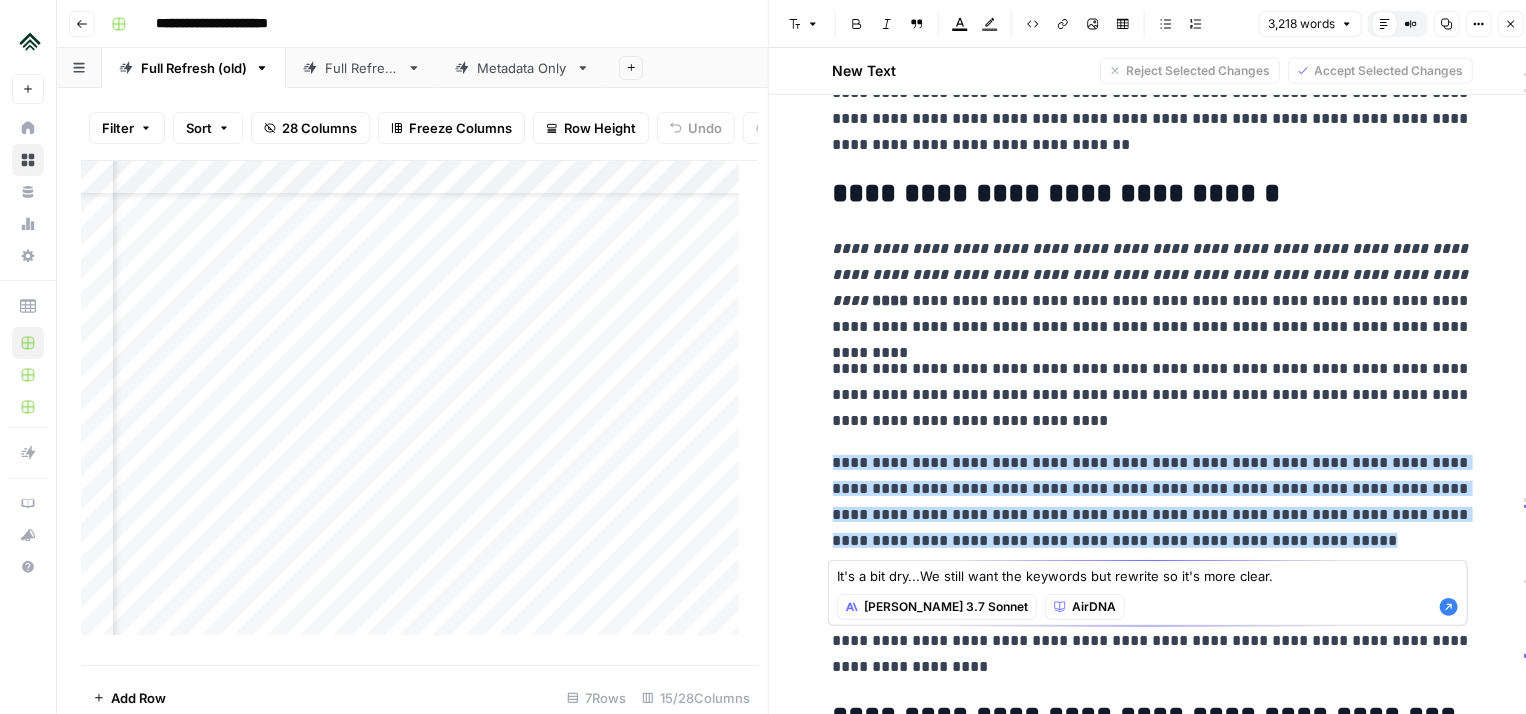 type on "It's a bit dry...We still want the keywords but rewrite so it's more clear." 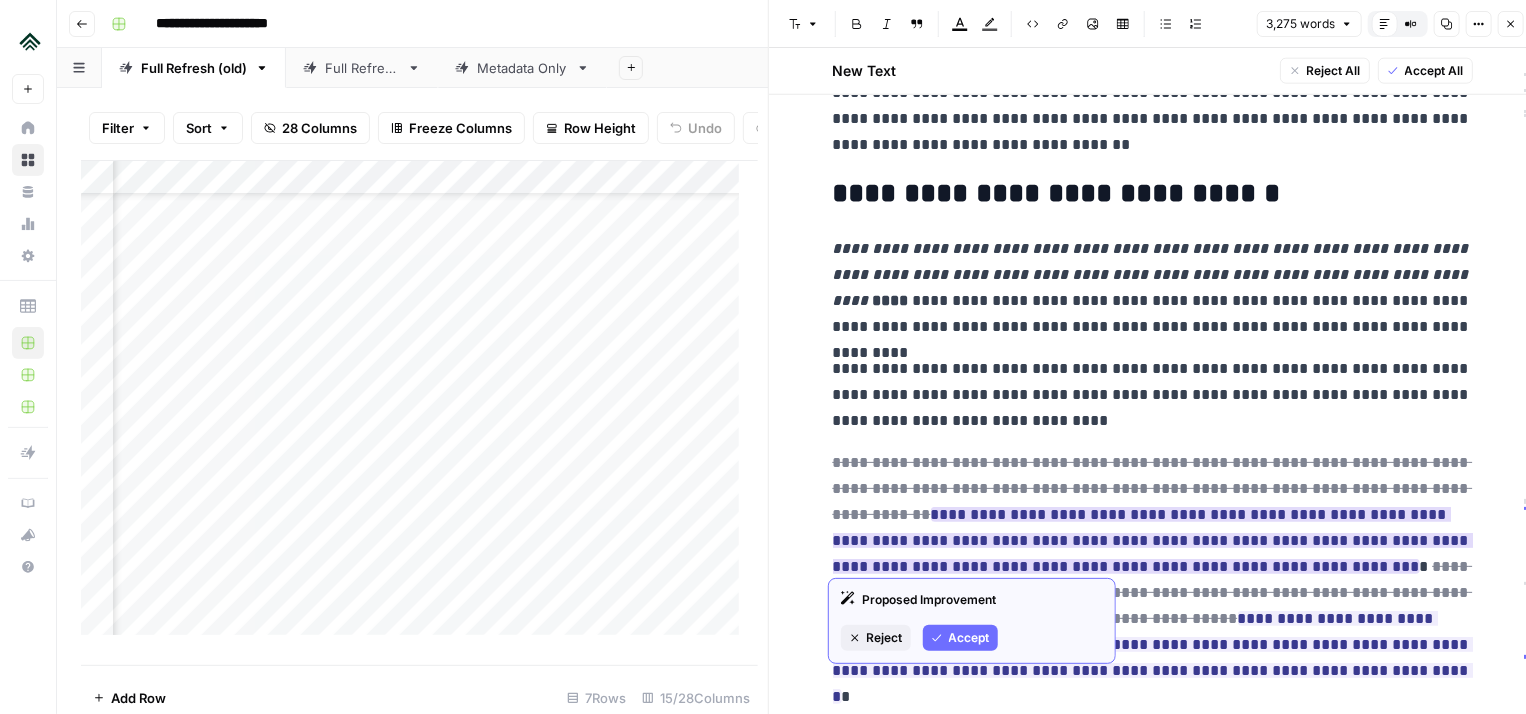 click on "Accept" at bounding box center (969, 638) 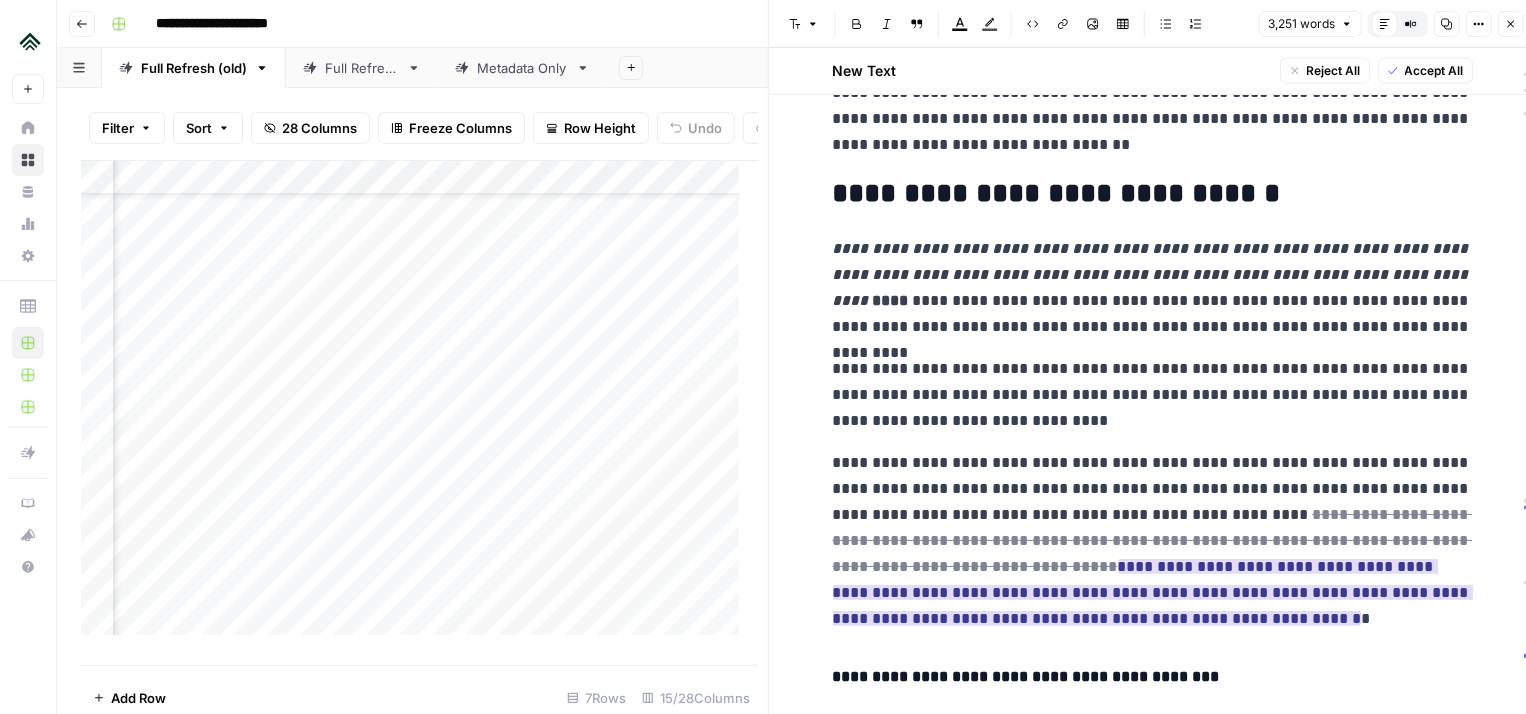 click on "**********" at bounding box center [1153, 592] 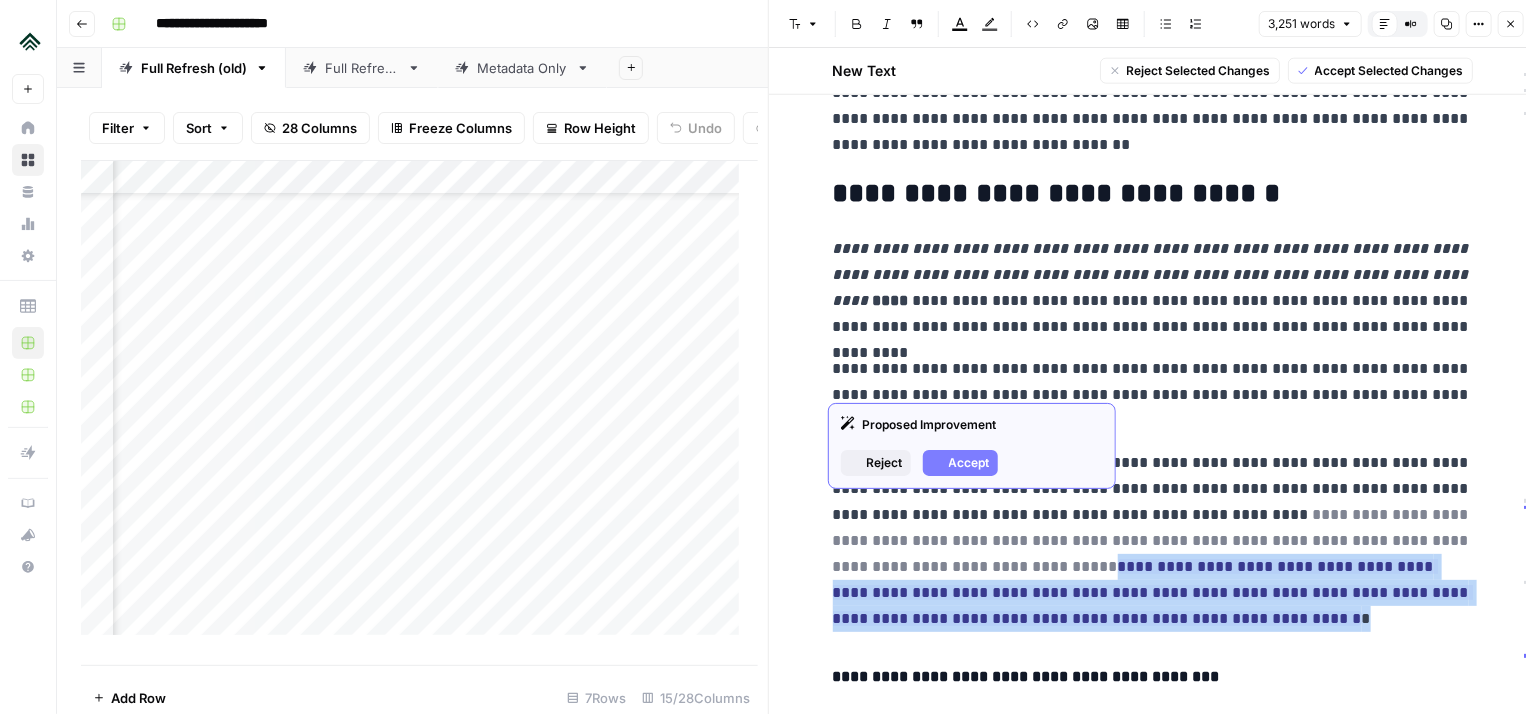drag, startPoint x: 952, startPoint y: 613, endPoint x: 877, endPoint y: 566, distance: 88.50989 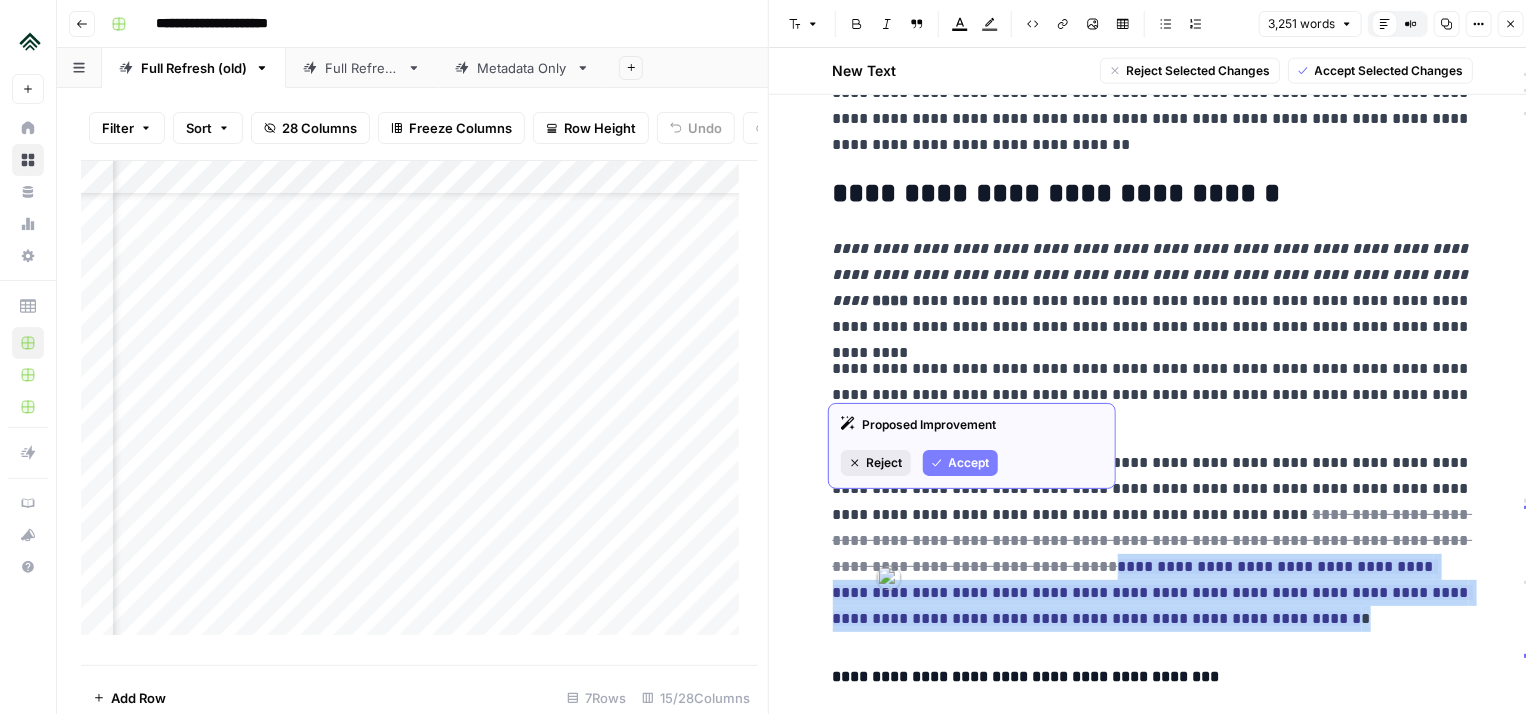 click on "Reject" at bounding box center [885, 463] 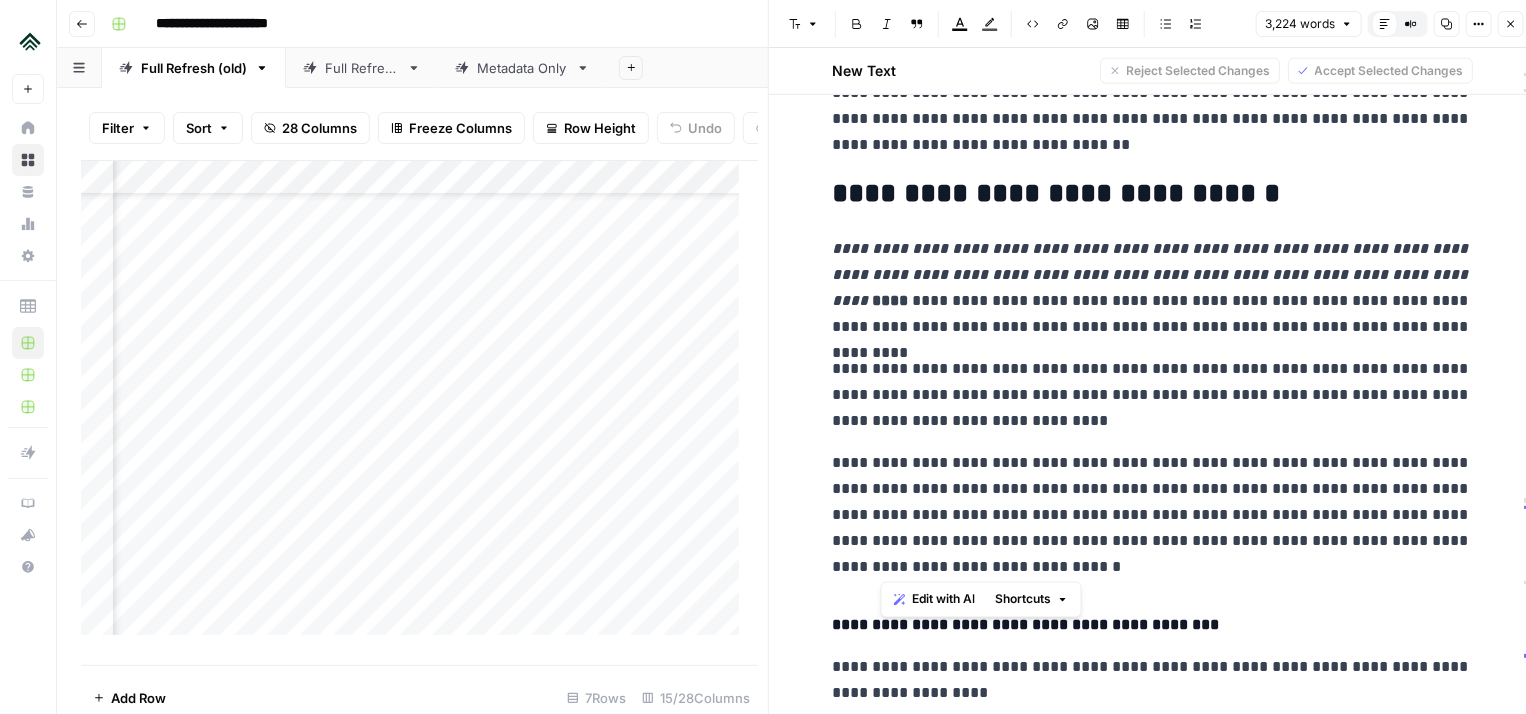 click on "**********" at bounding box center (1153, 515) 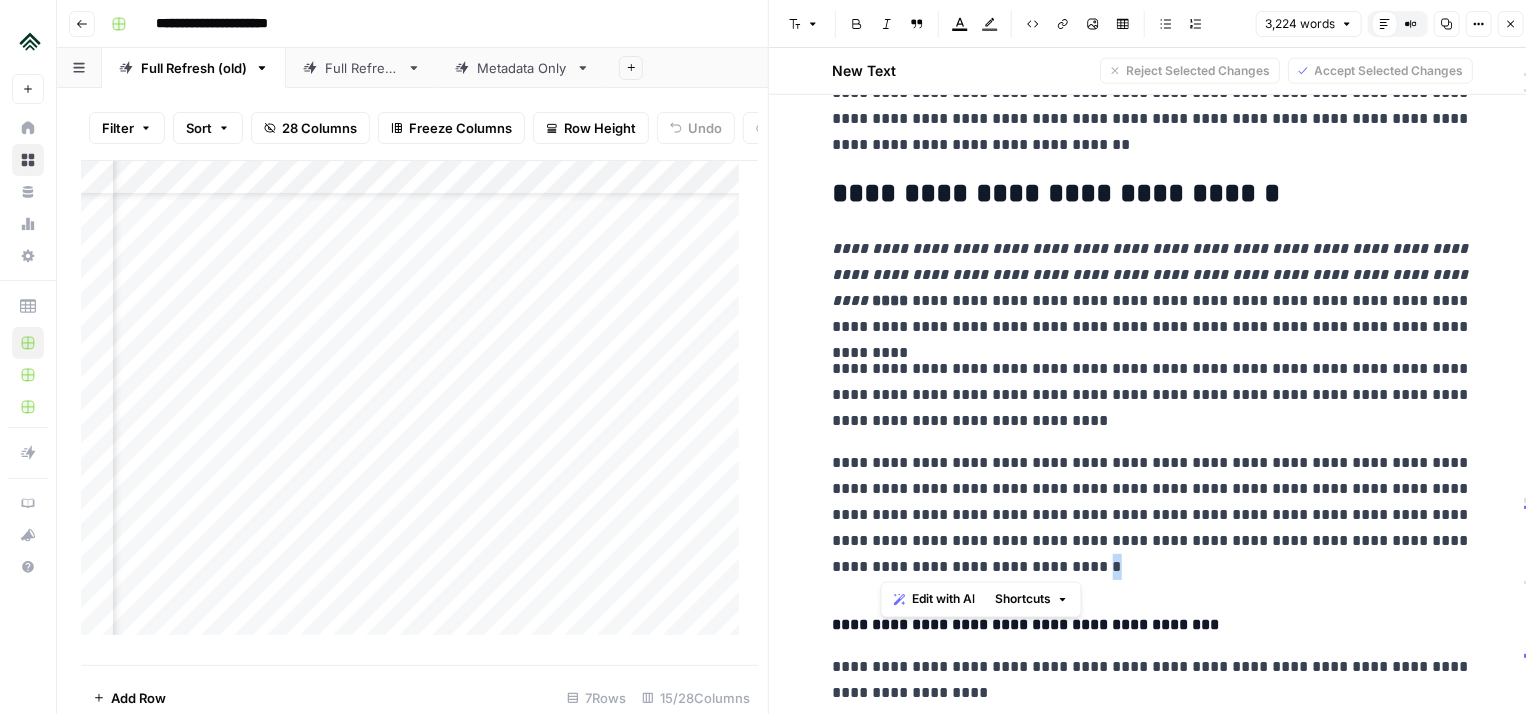 click on "**********" at bounding box center [1153, 515] 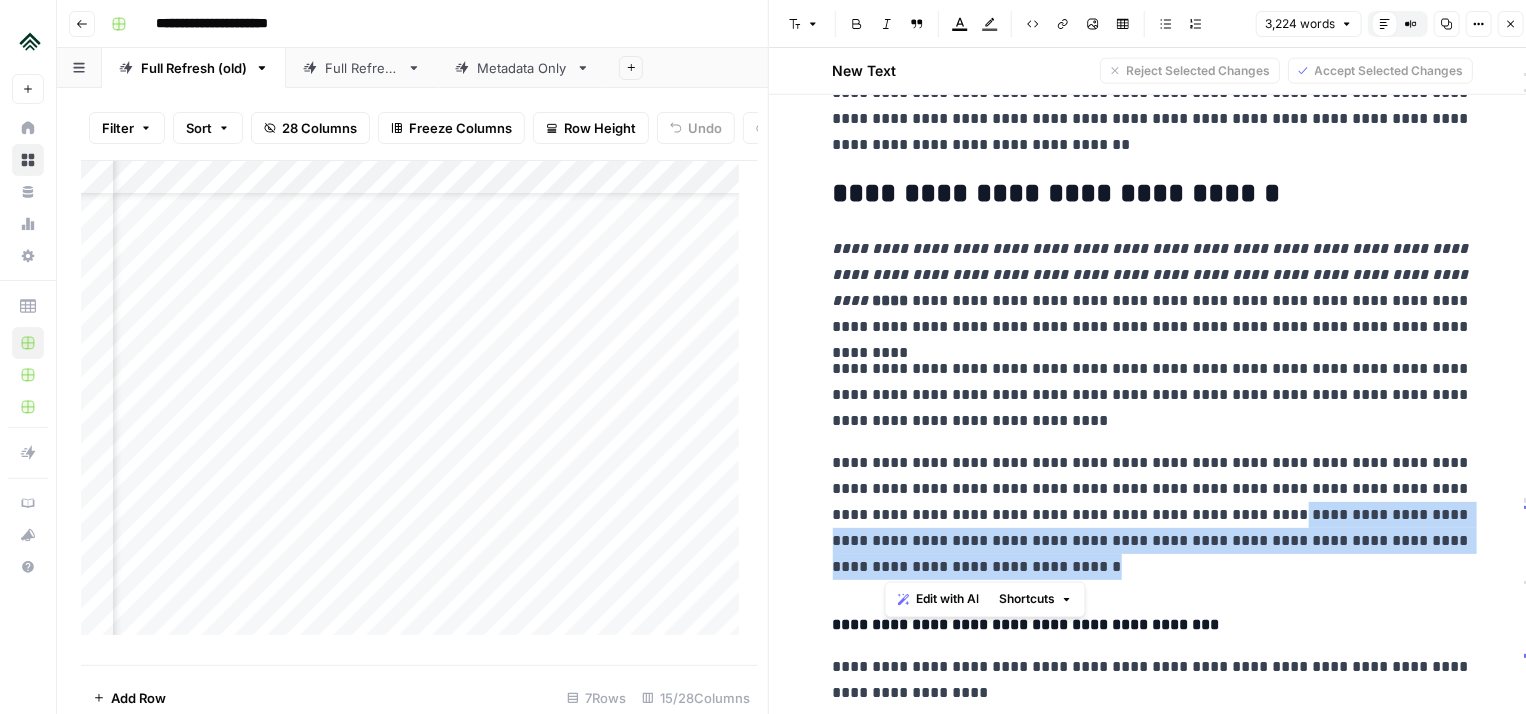 drag, startPoint x: 1237, startPoint y: 563, endPoint x: 1178, endPoint y: 509, distance: 79.98125 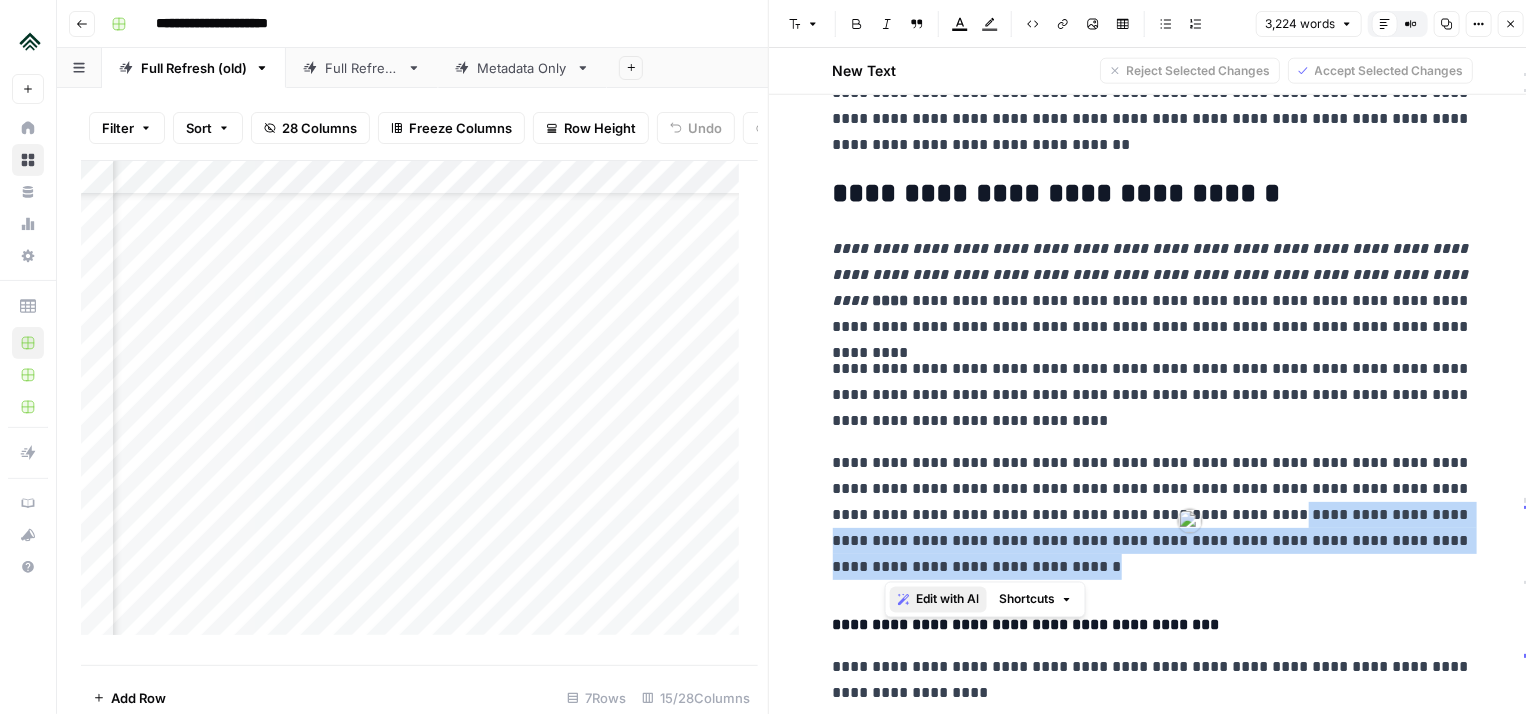 click on "Edit with AI" at bounding box center [947, 600] 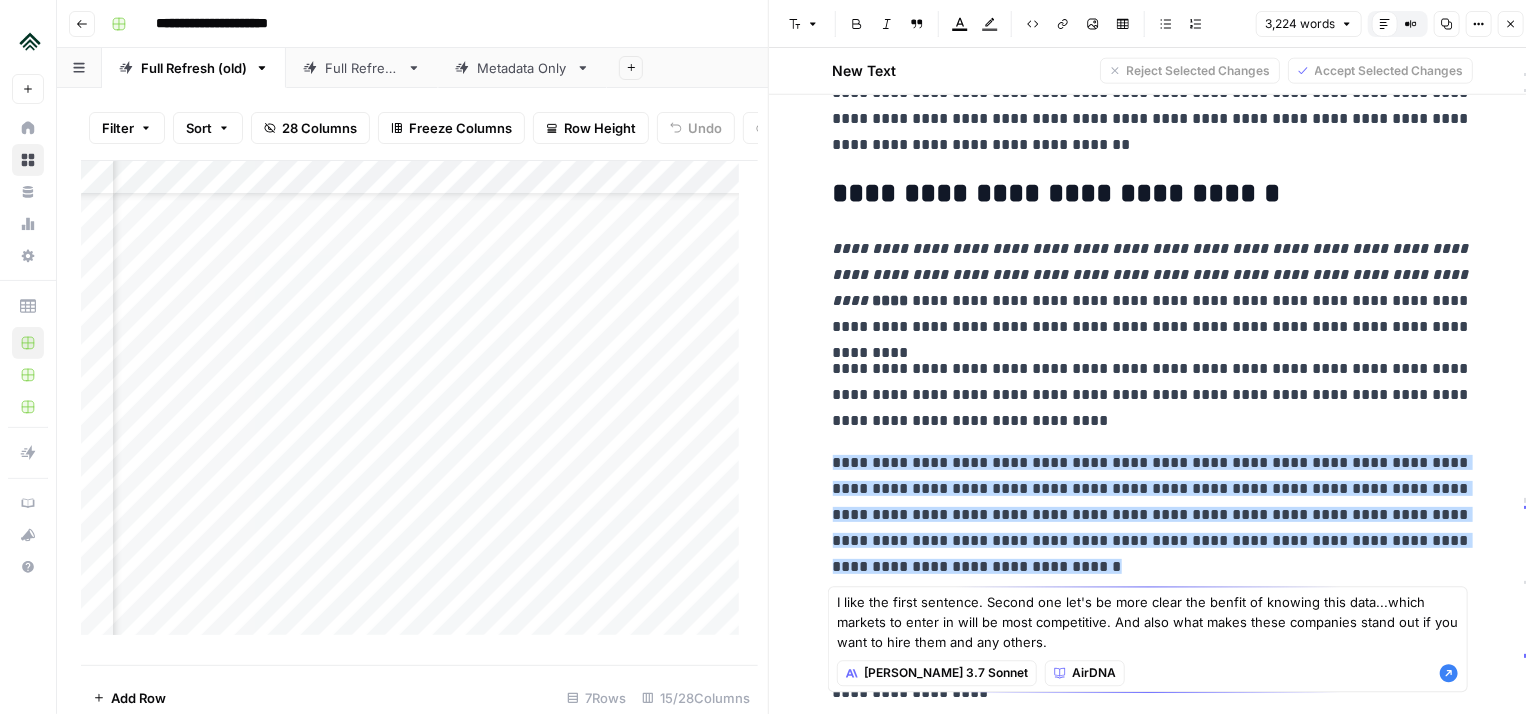 type on "I like the first sentence. Second one let's be more clear the benfit of knowing this data...which markets to enter in will be most competitive. And also what makes these companies stand out if you want to hire them and any others." 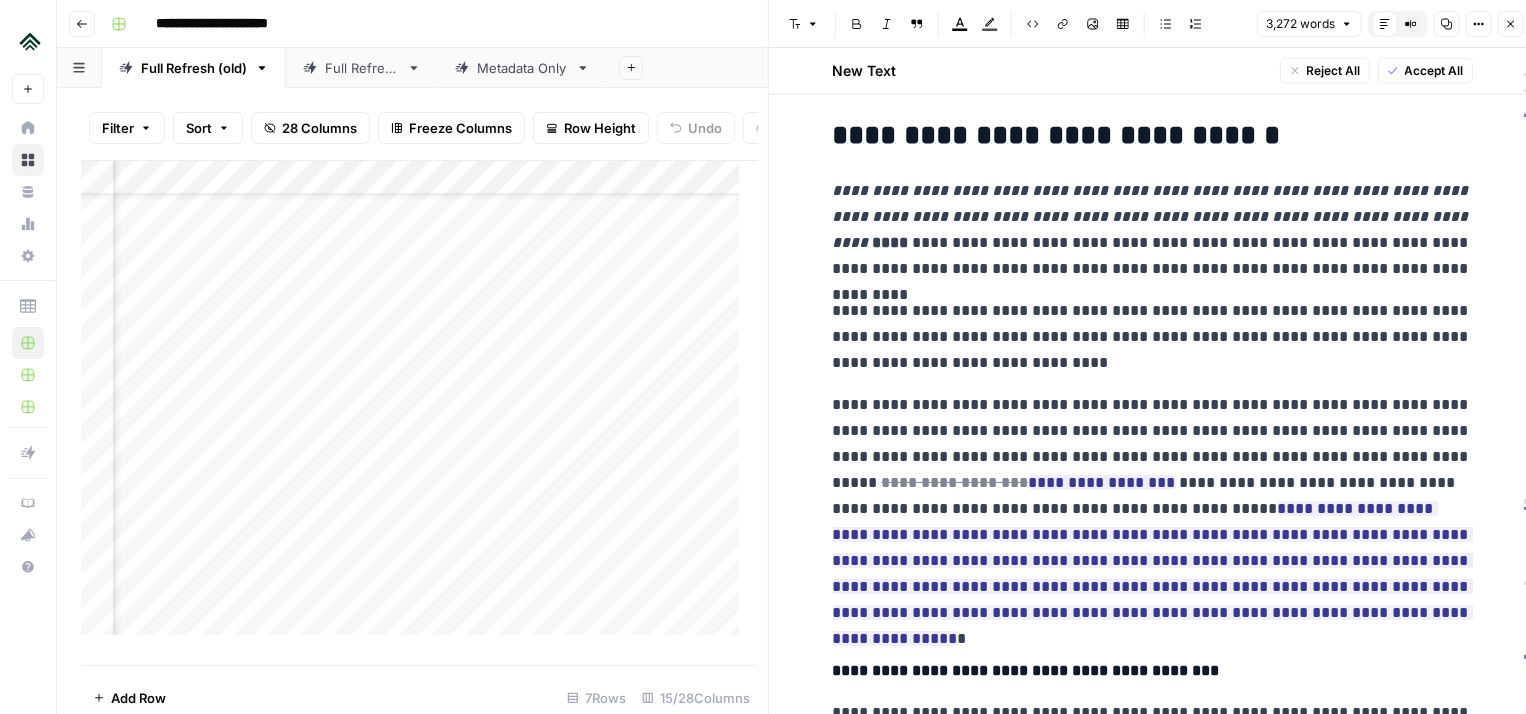 scroll, scrollTop: 1371, scrollLeft: 0, axis: vertical 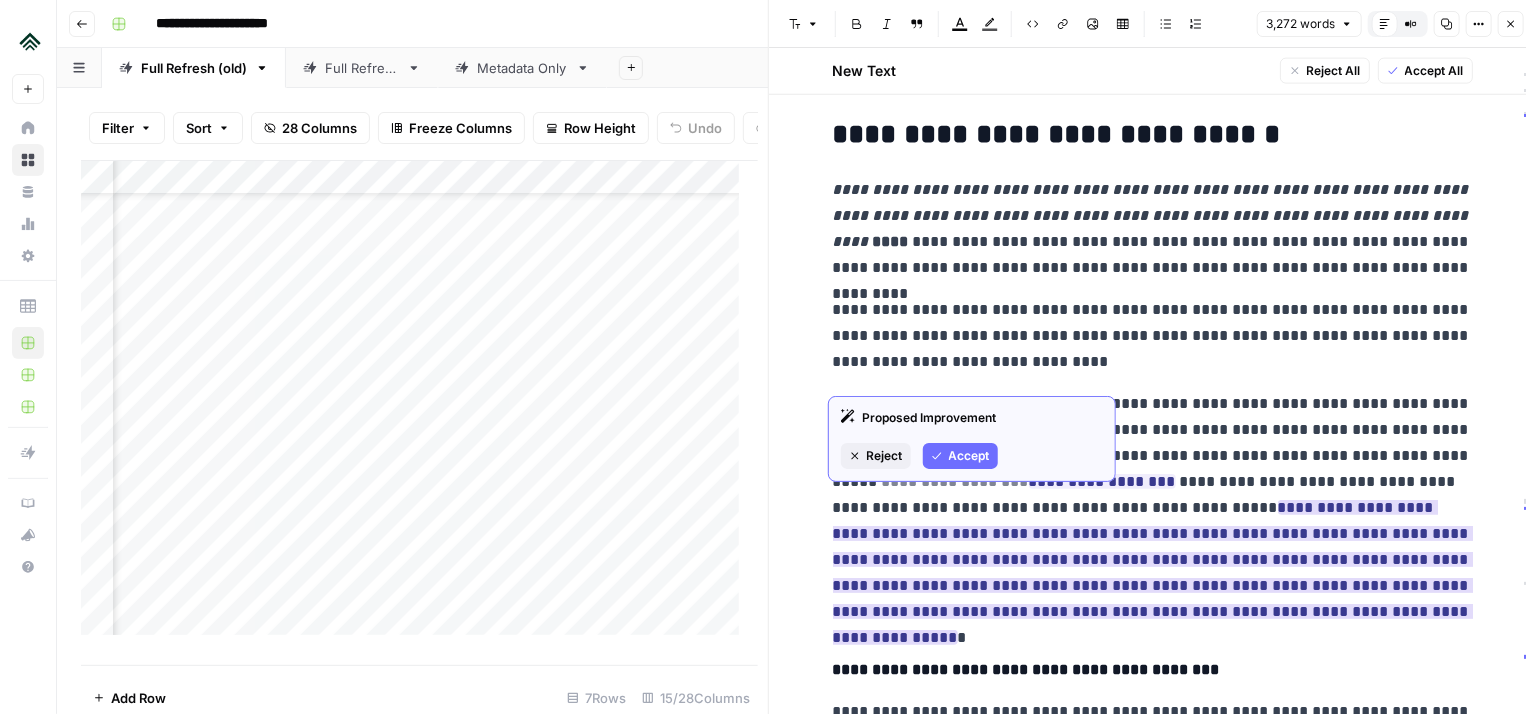 click on "Accept" at bounding box center [969, 456] 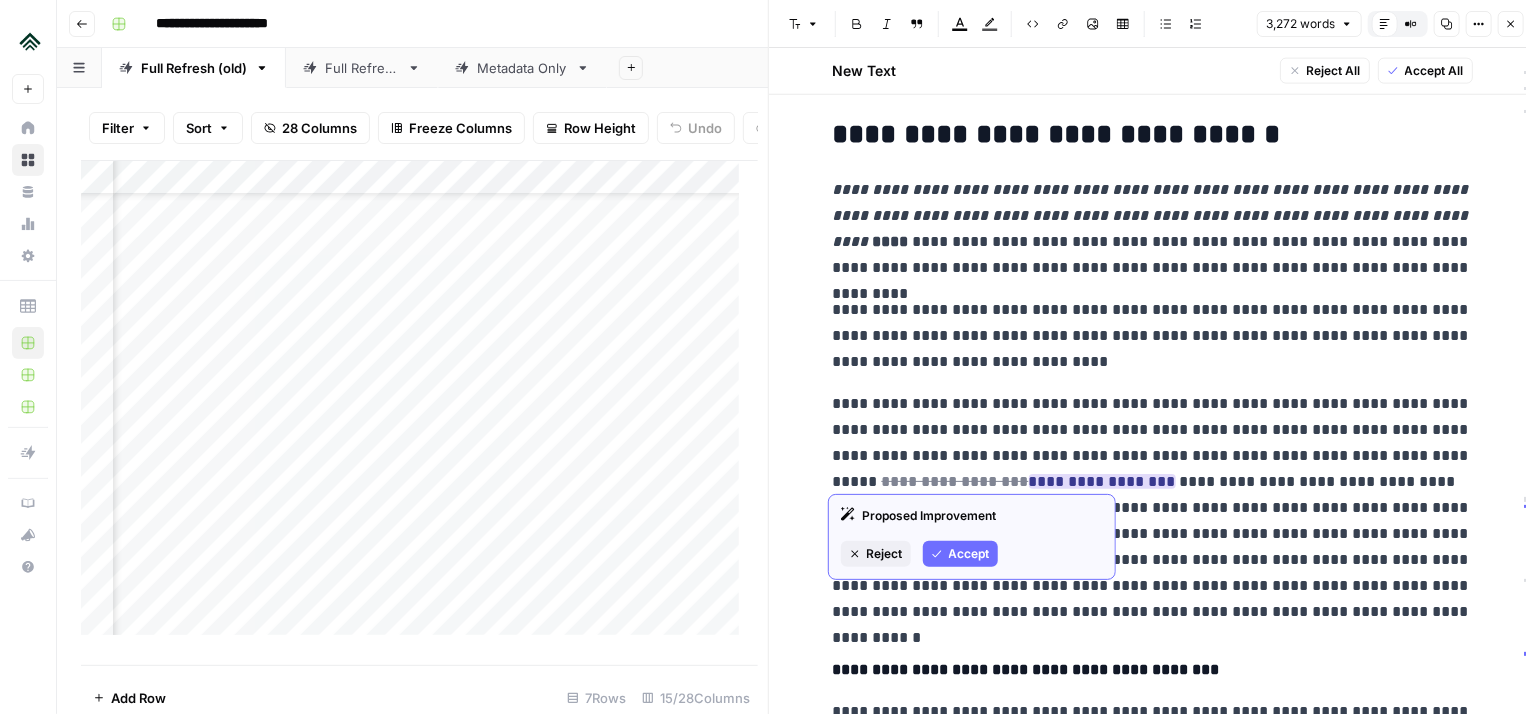 click on "Accept" at bounding box center (960, 554) 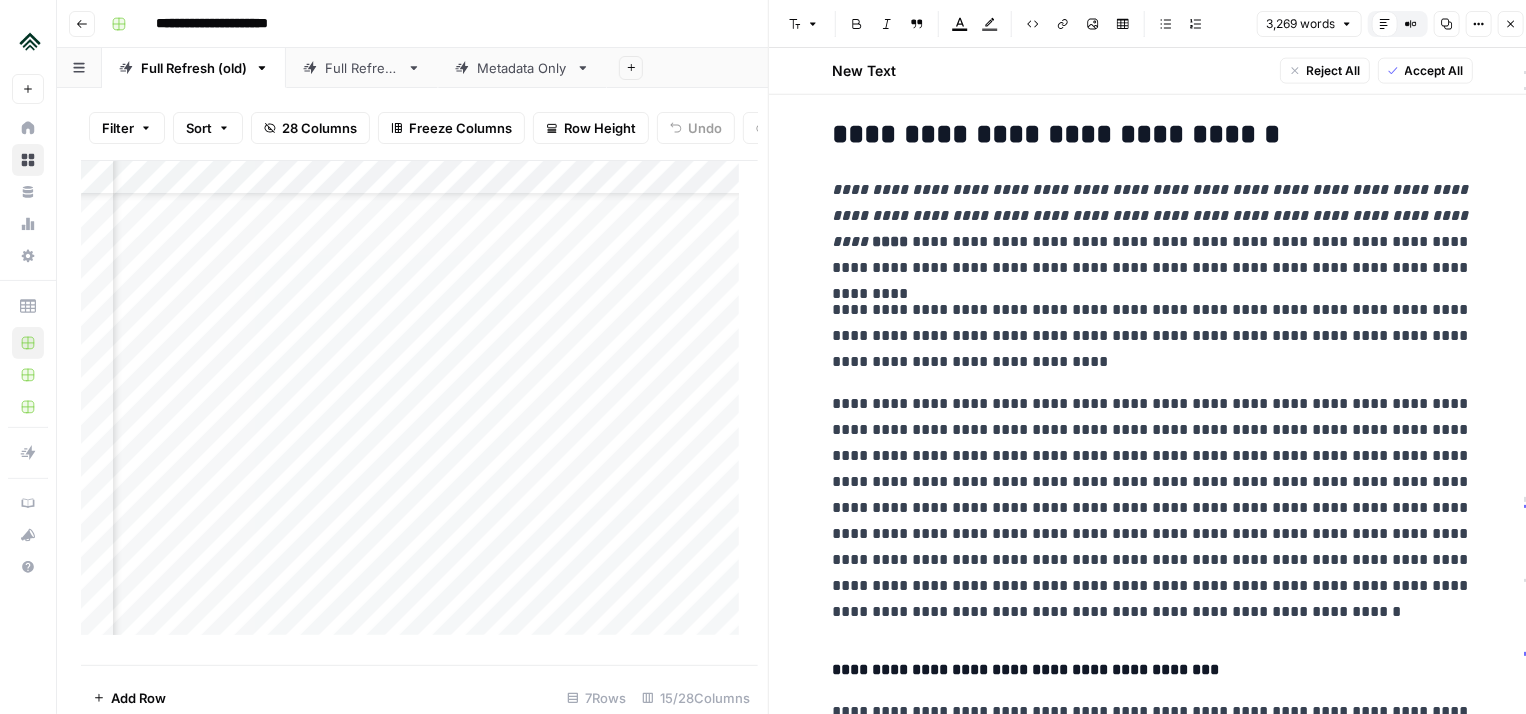 click on "**********" at bounding box center (1153, 508) 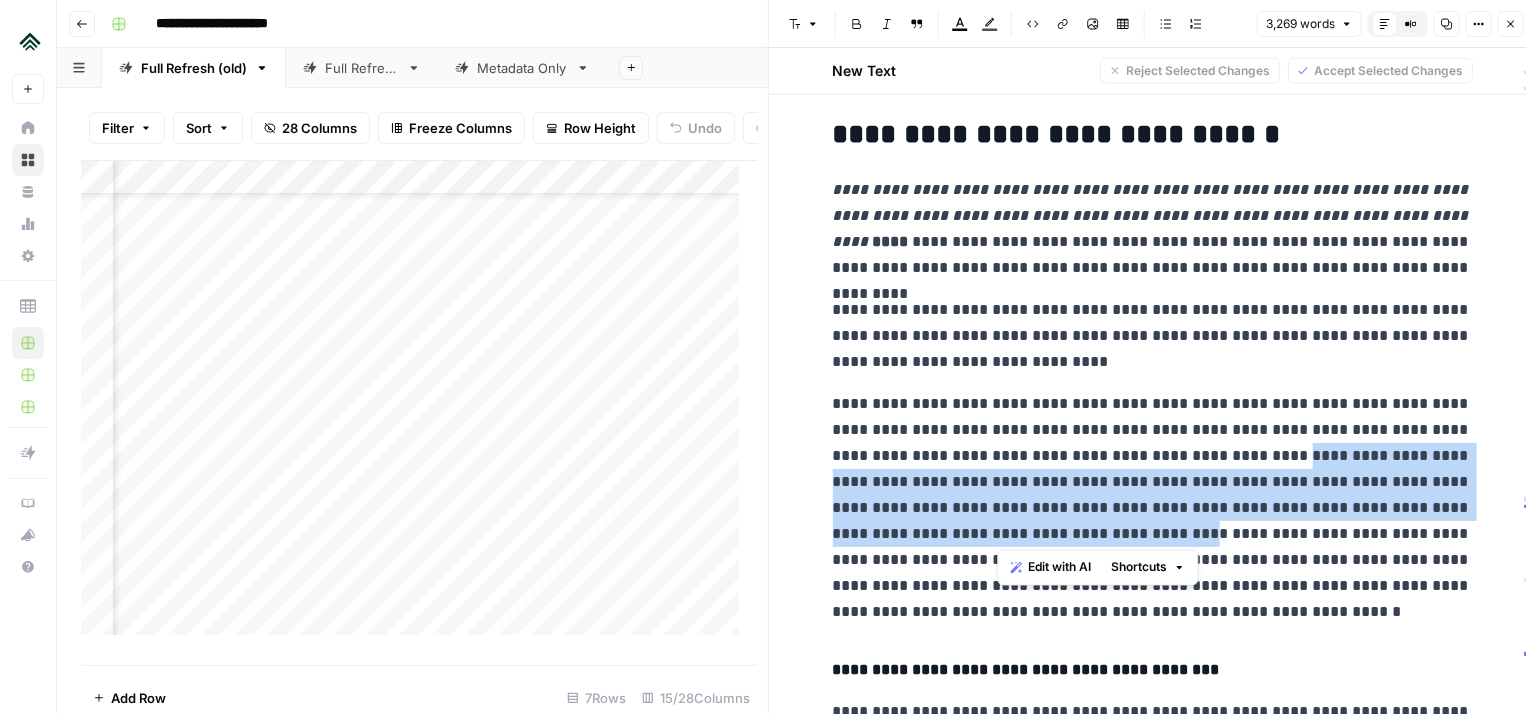 drag, startPoint x: 1184, startPoint y: 451, endPoint x: 999, endPoint y: 534, distance: 202.76587 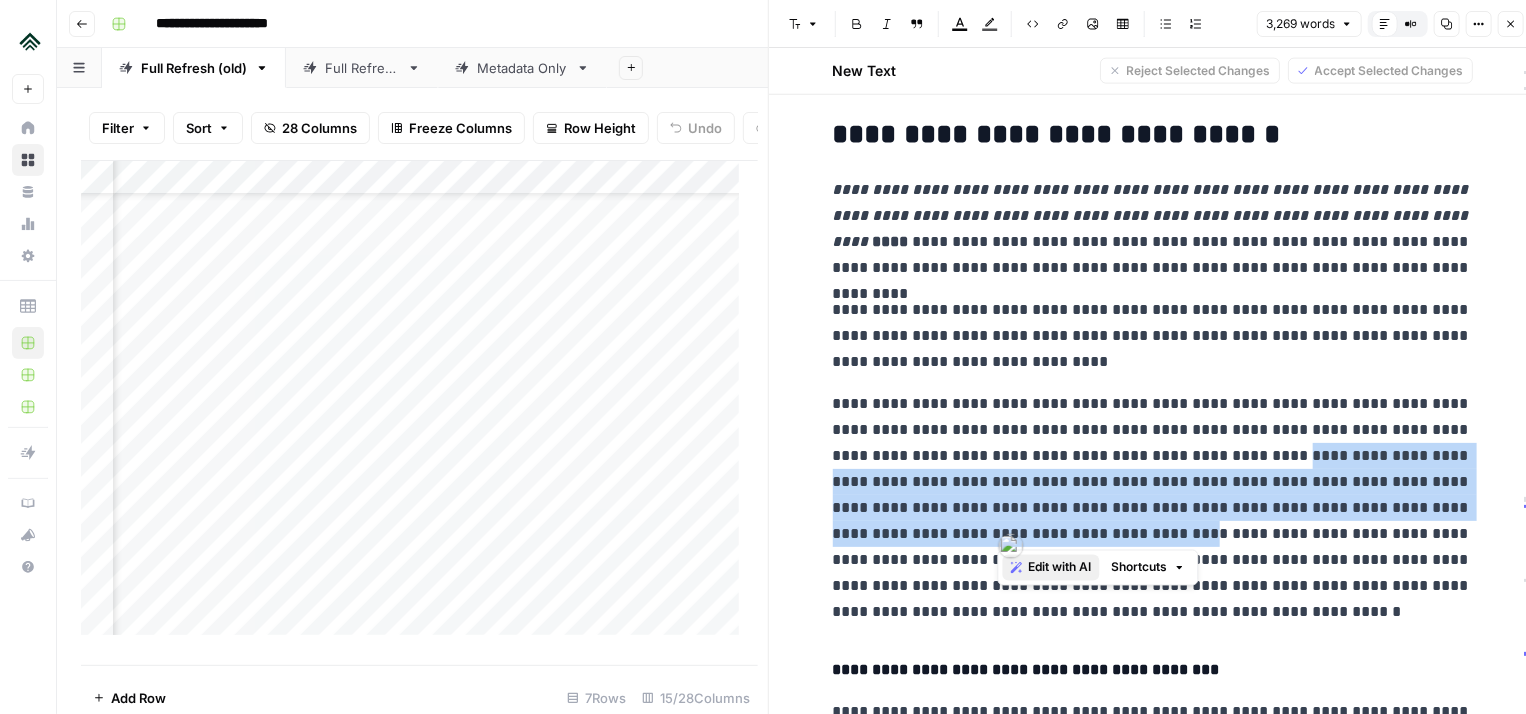 click on "Edit with AI" at bounding box center (1060, 568) 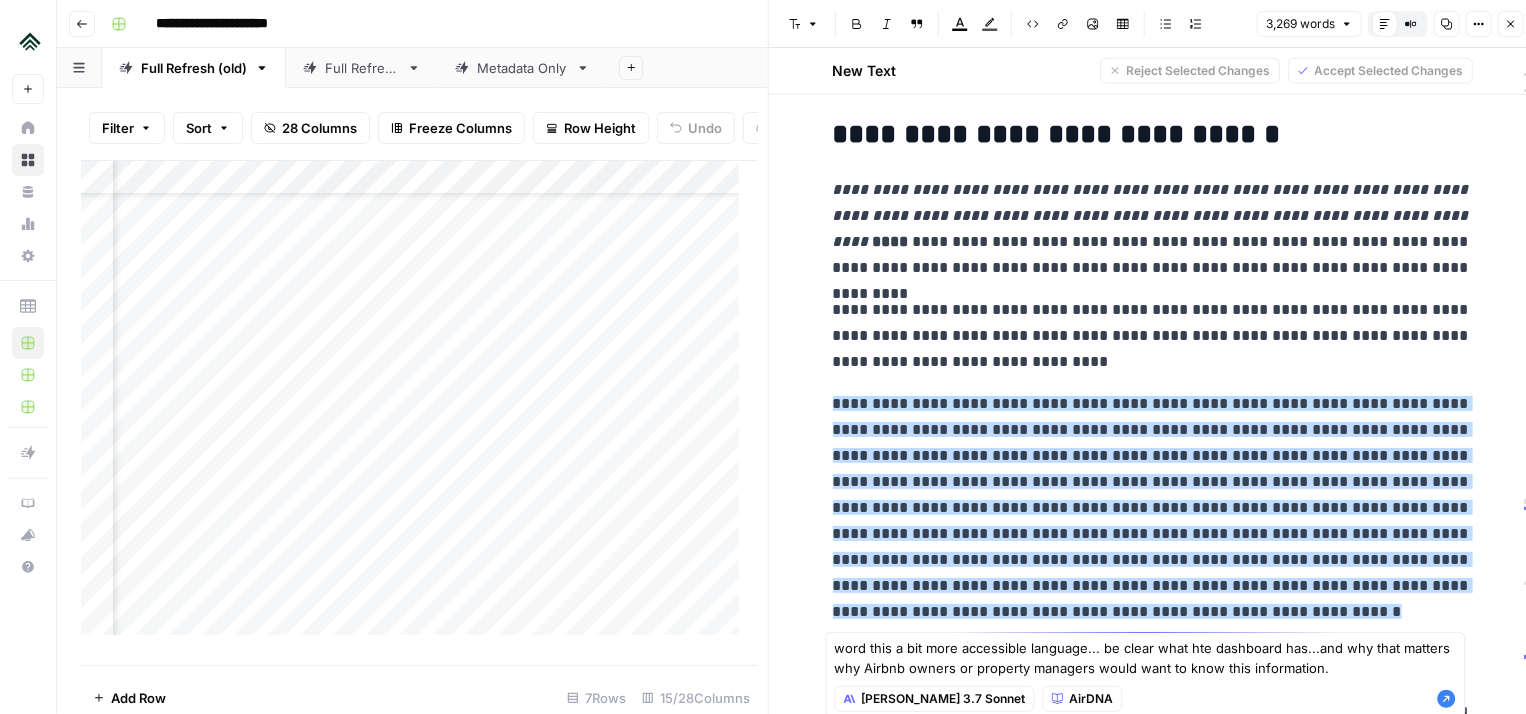 type on "word this a bit more accessible language... be clear what hte dashboard has...and why that matters why Airbnb owners or property managers would want to know this information." 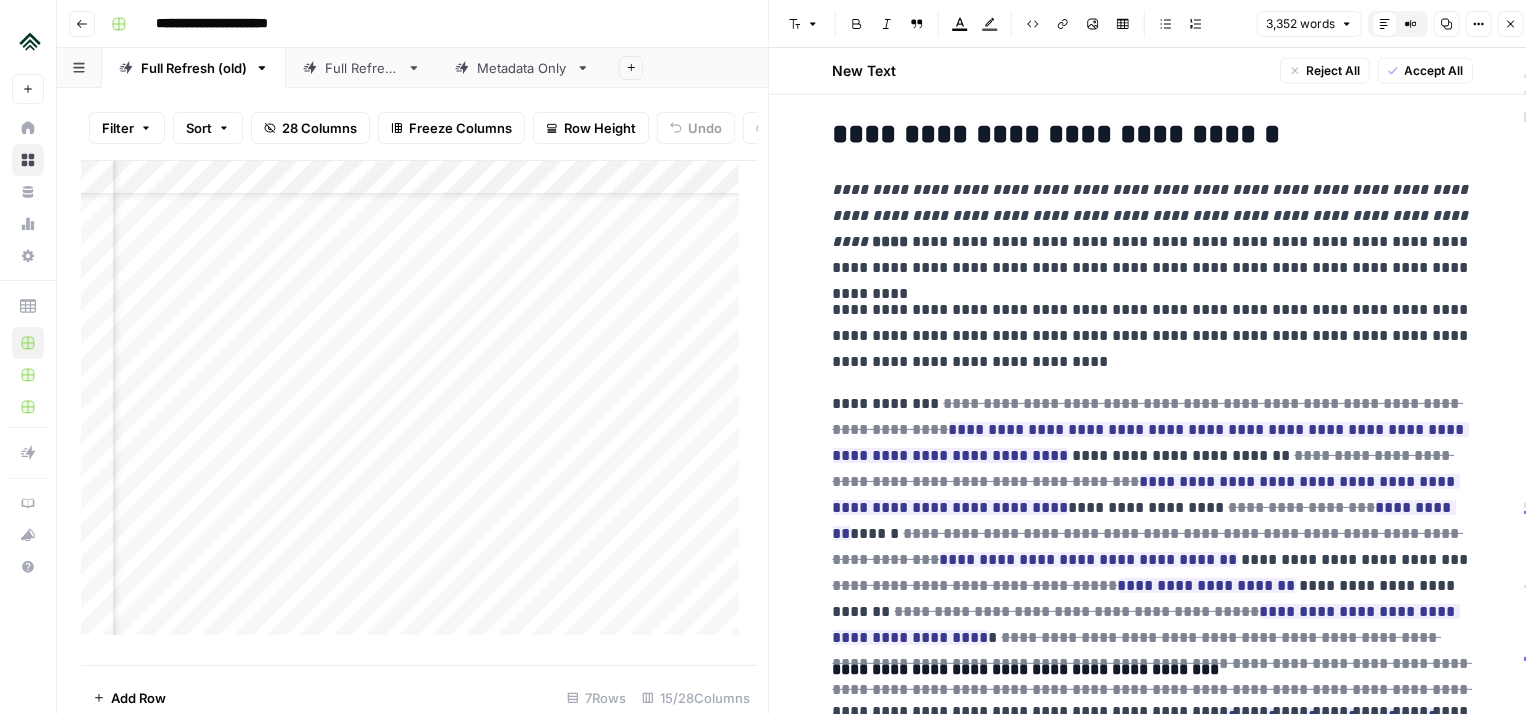 scroll, scrollTop: 15, scrollLeft: 0, axis: vertical 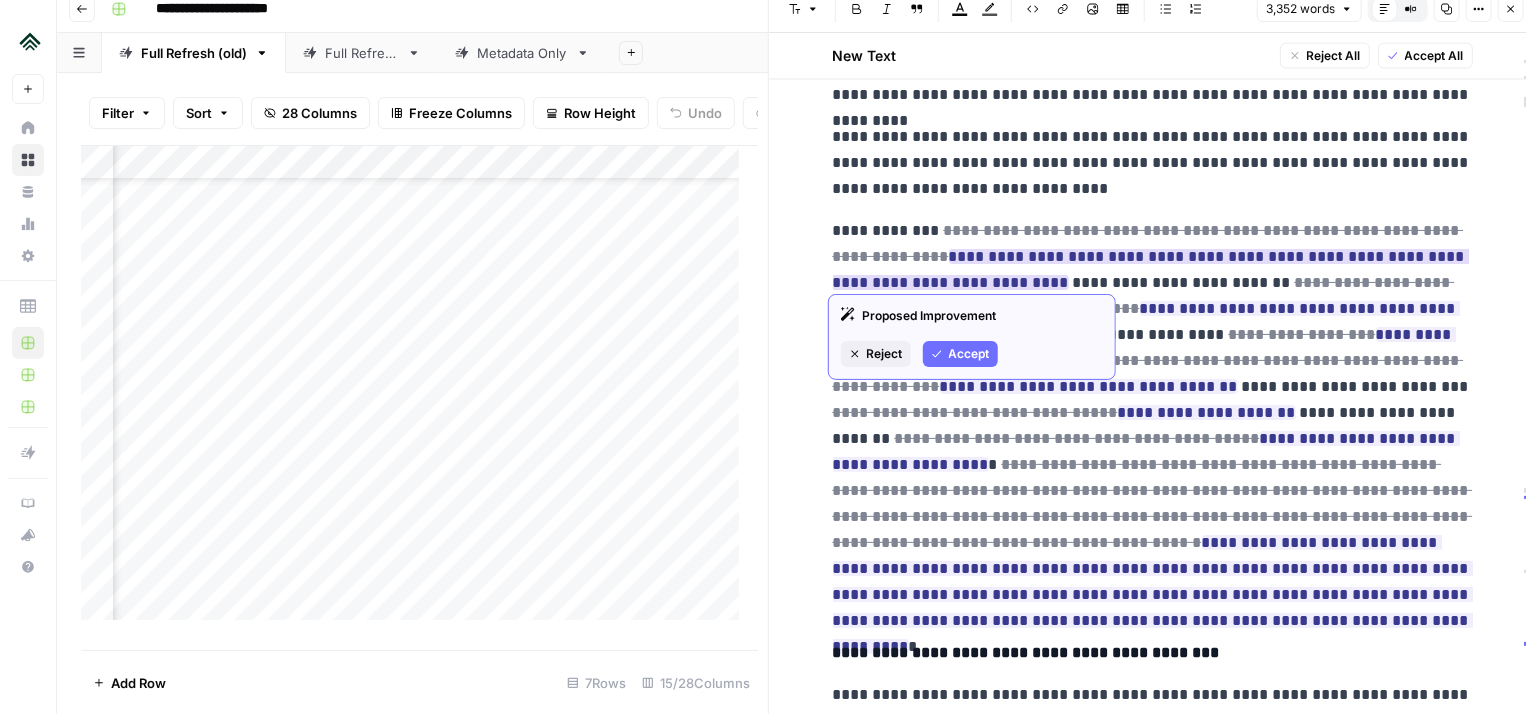 click on "Accept" at bounding box center (969, 354) 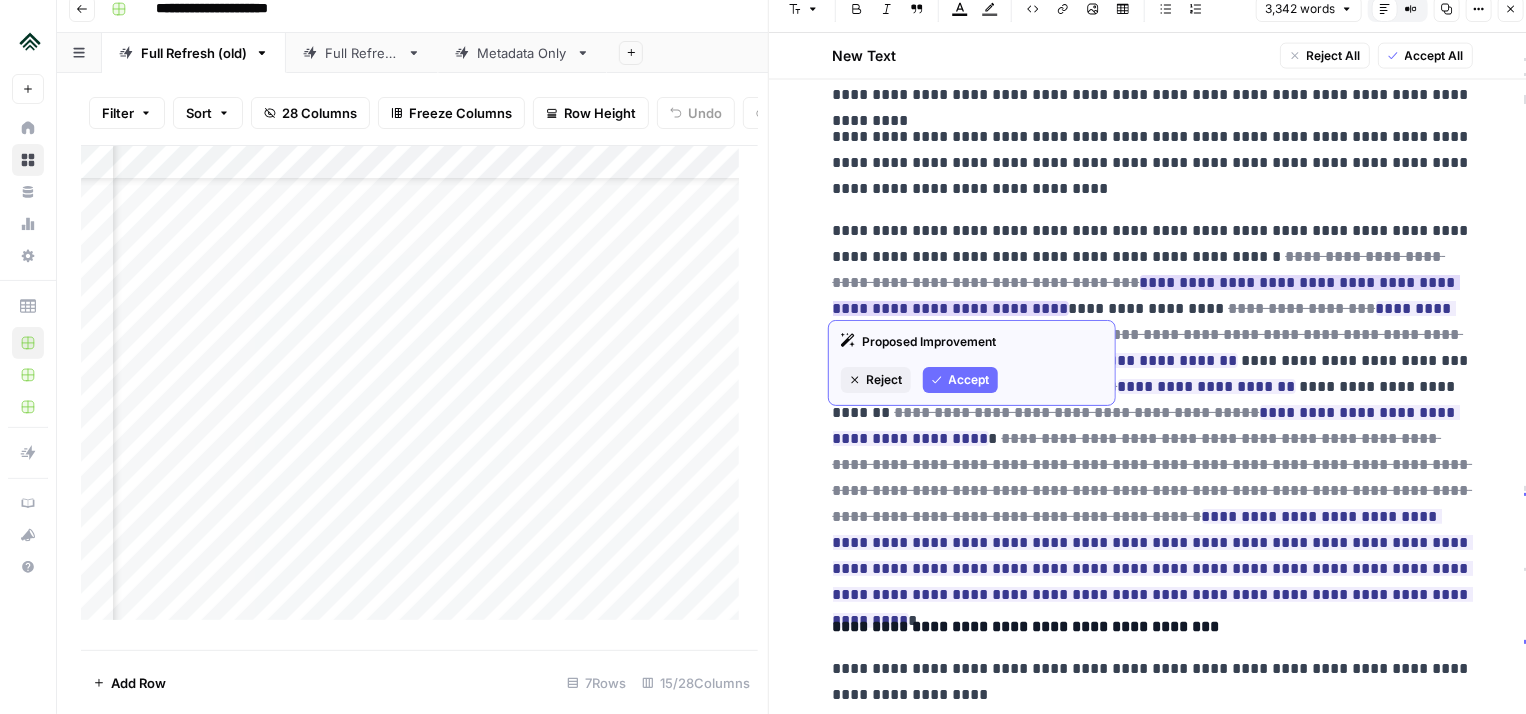 click on "Accept" at bounding box center (969, 380) 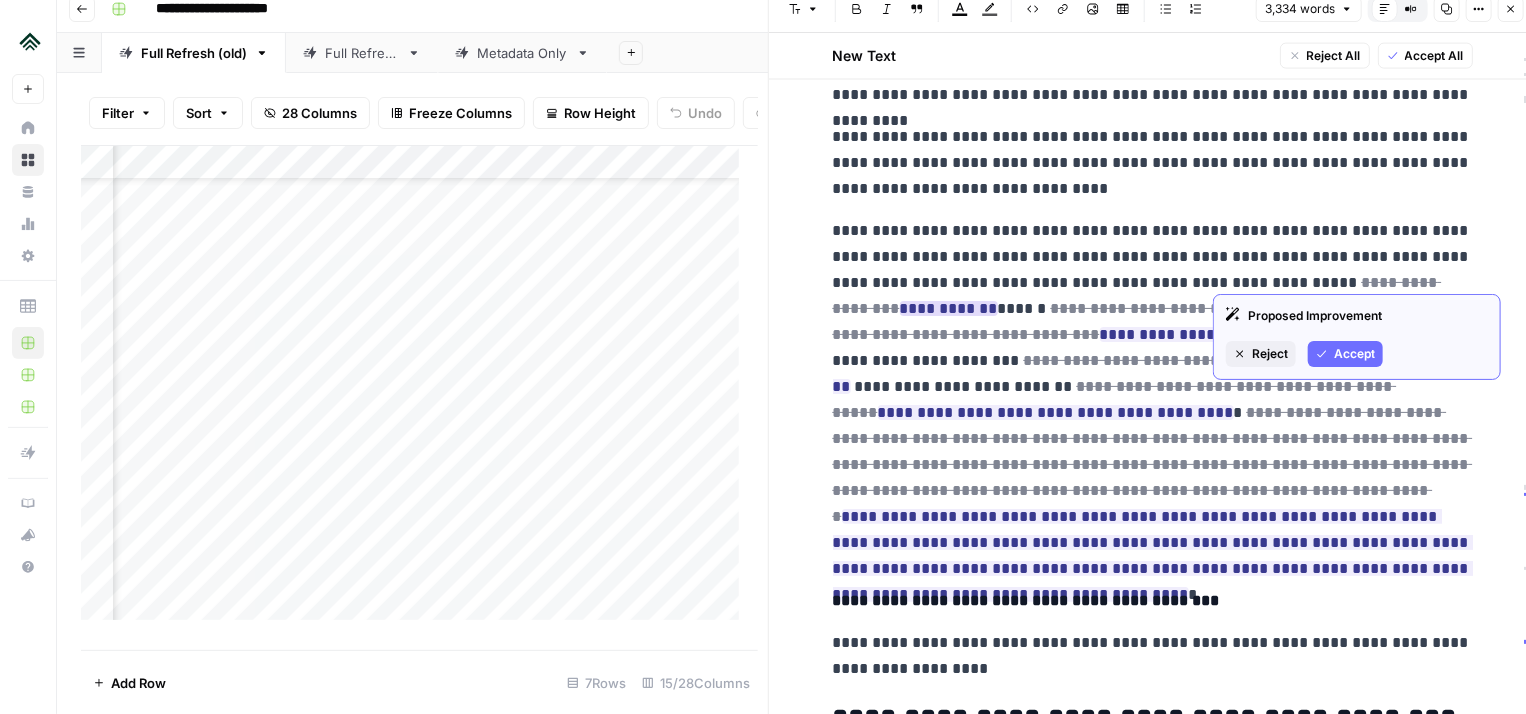 click on "Accept" at bounding box center (1345, 354) 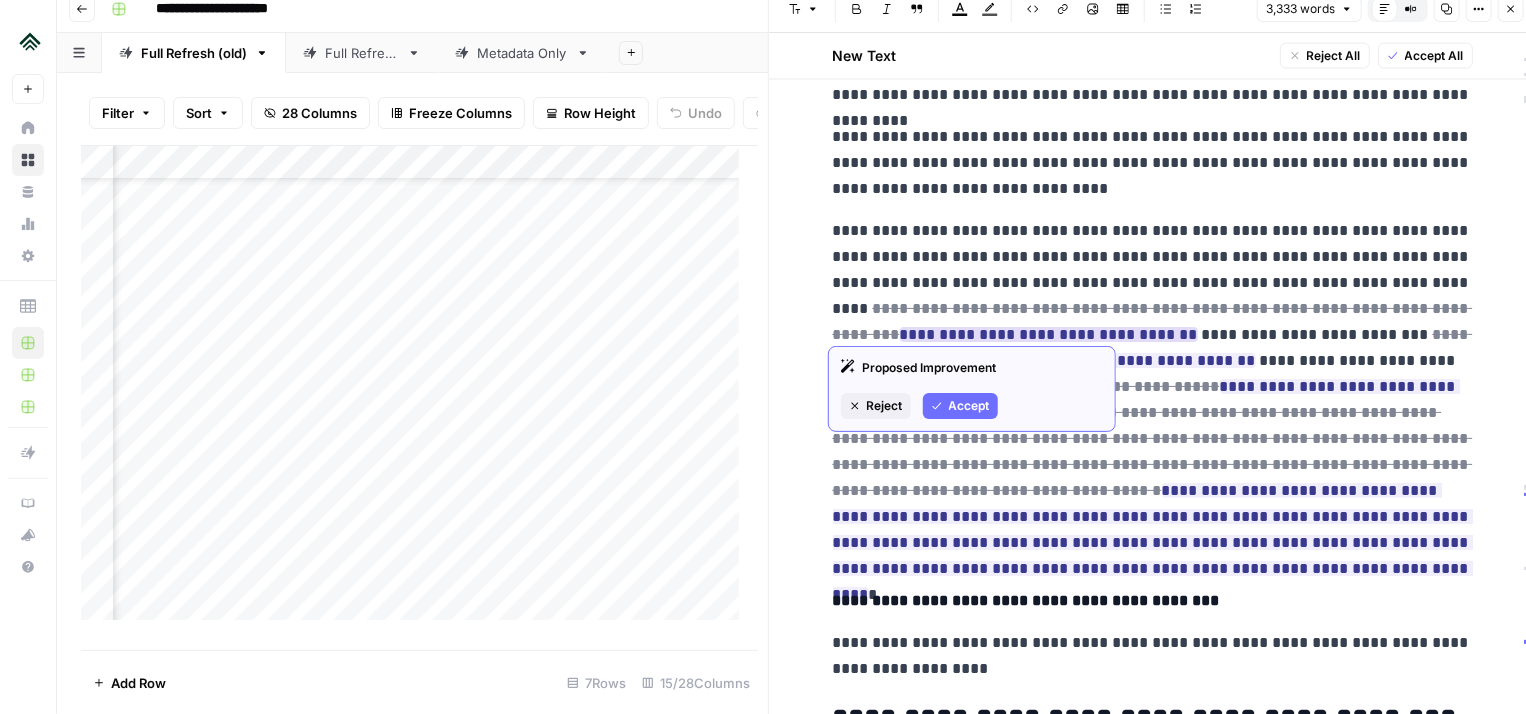 click on "Accept" at bounding box center (960, 406) 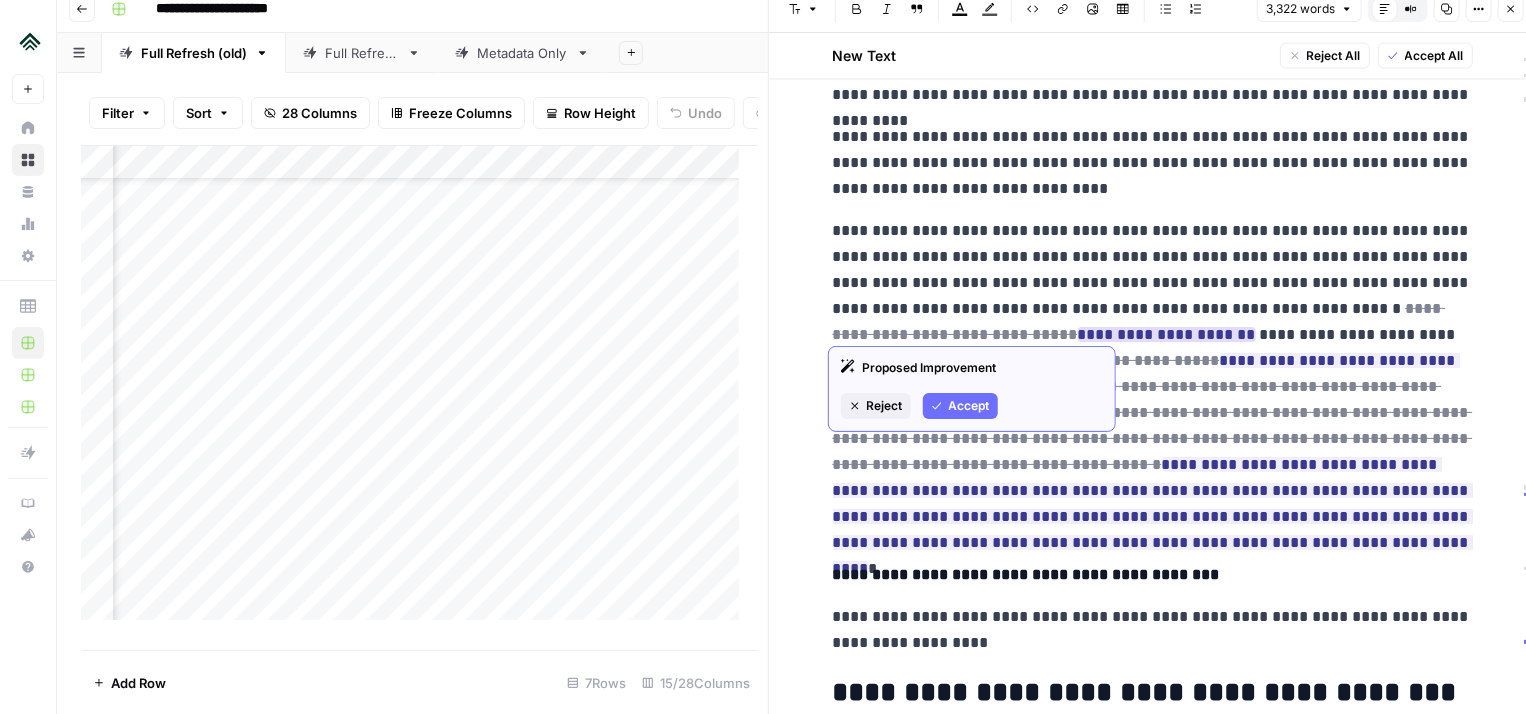 click on "Accept" at bounding box center [969, 406] 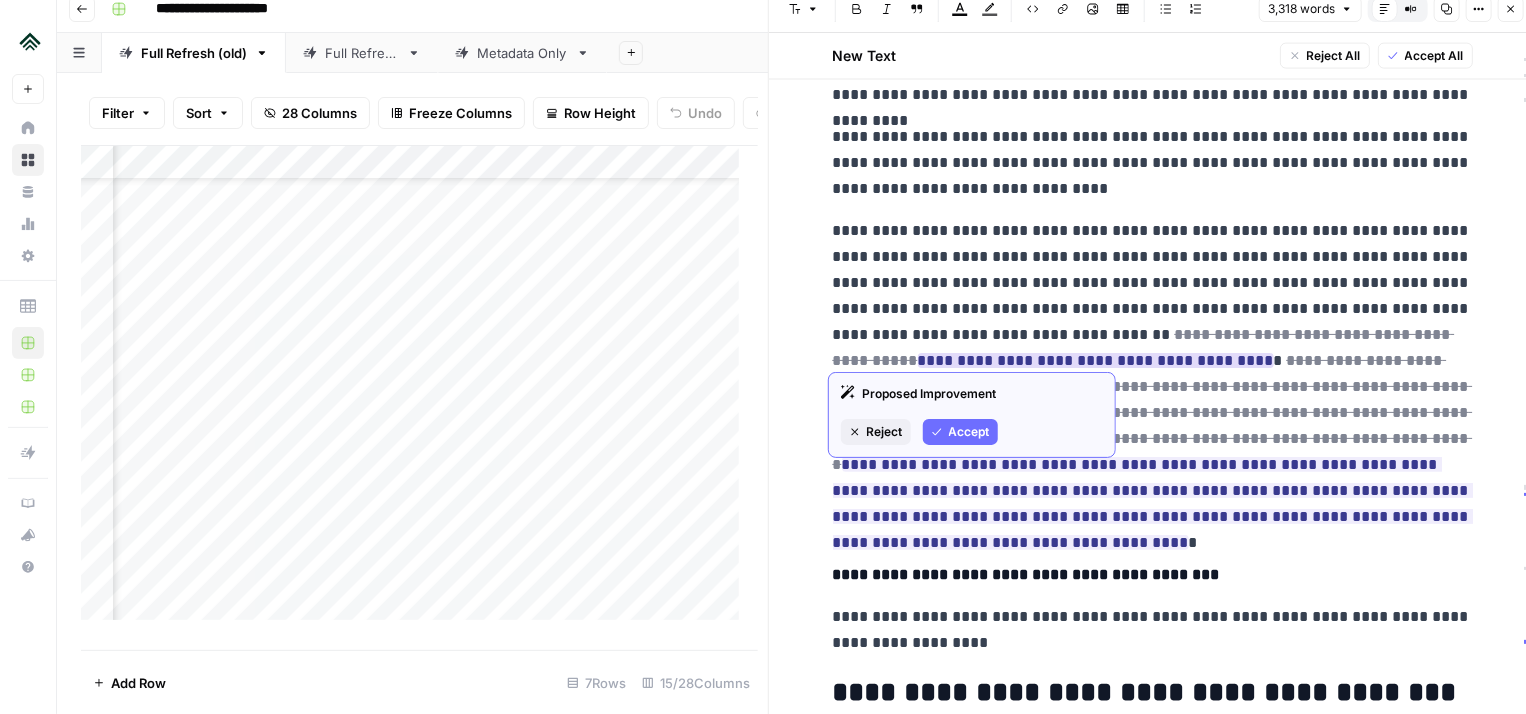 click on "Accept" at bounding box center [969, 432] 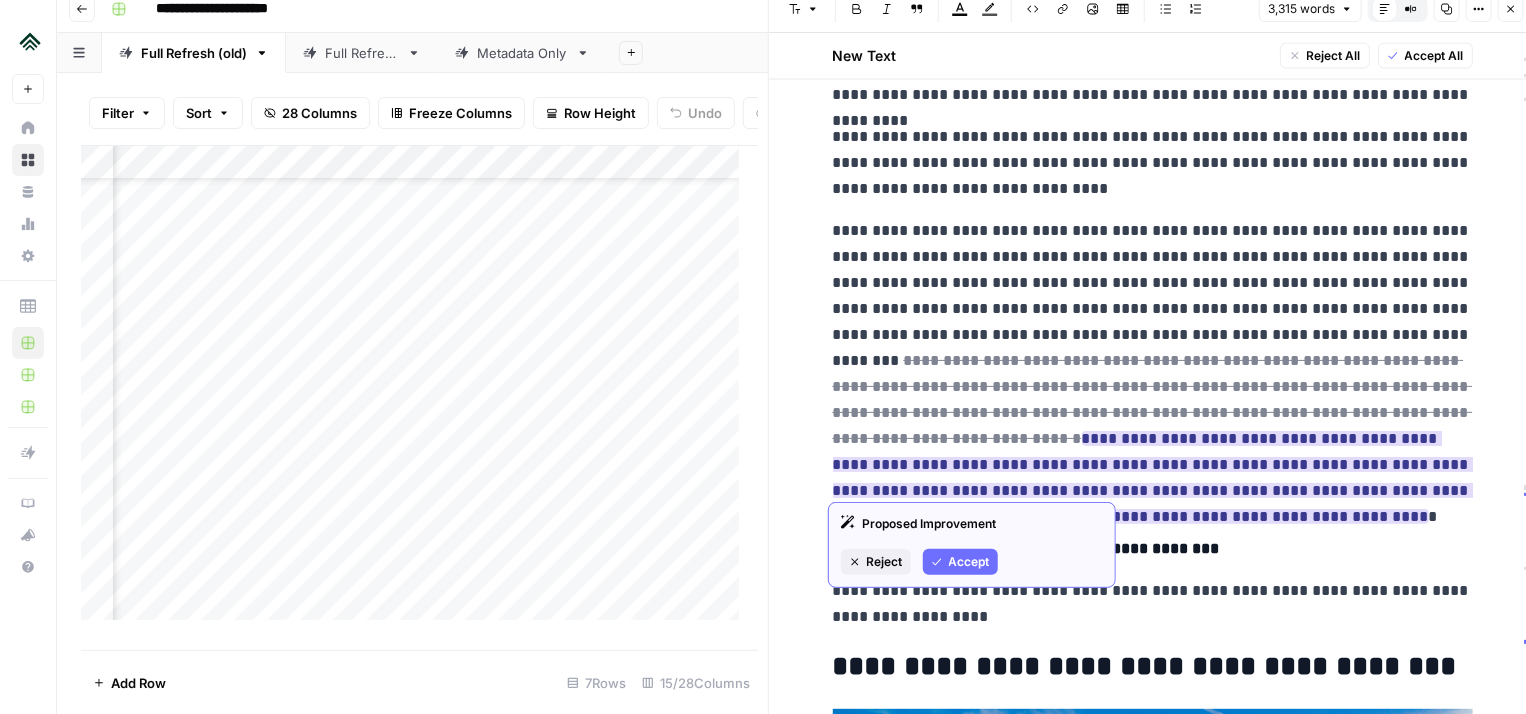 click on "Accept" at bounding box center (969, 562) 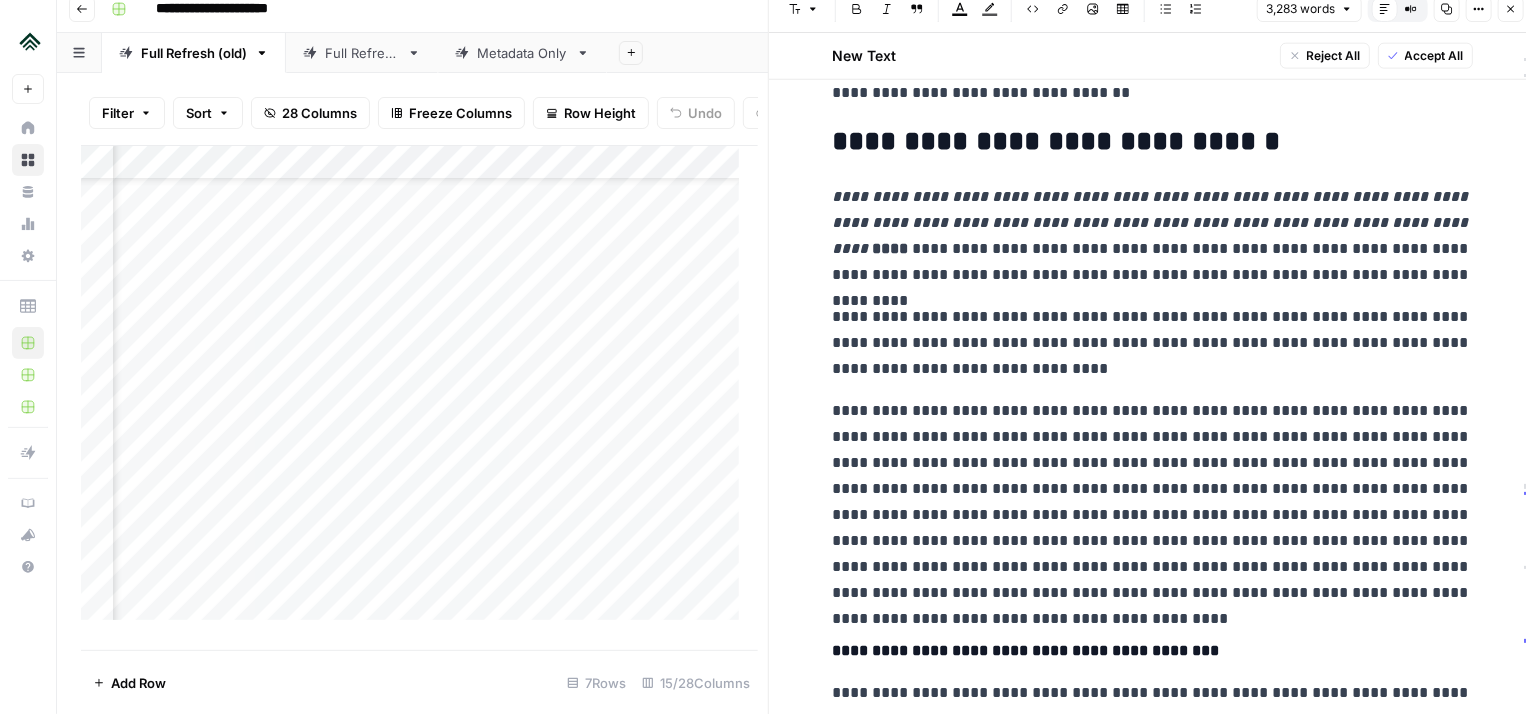 scroll, scrollTop: 1352, scrollLeft: 0, axis: vertical 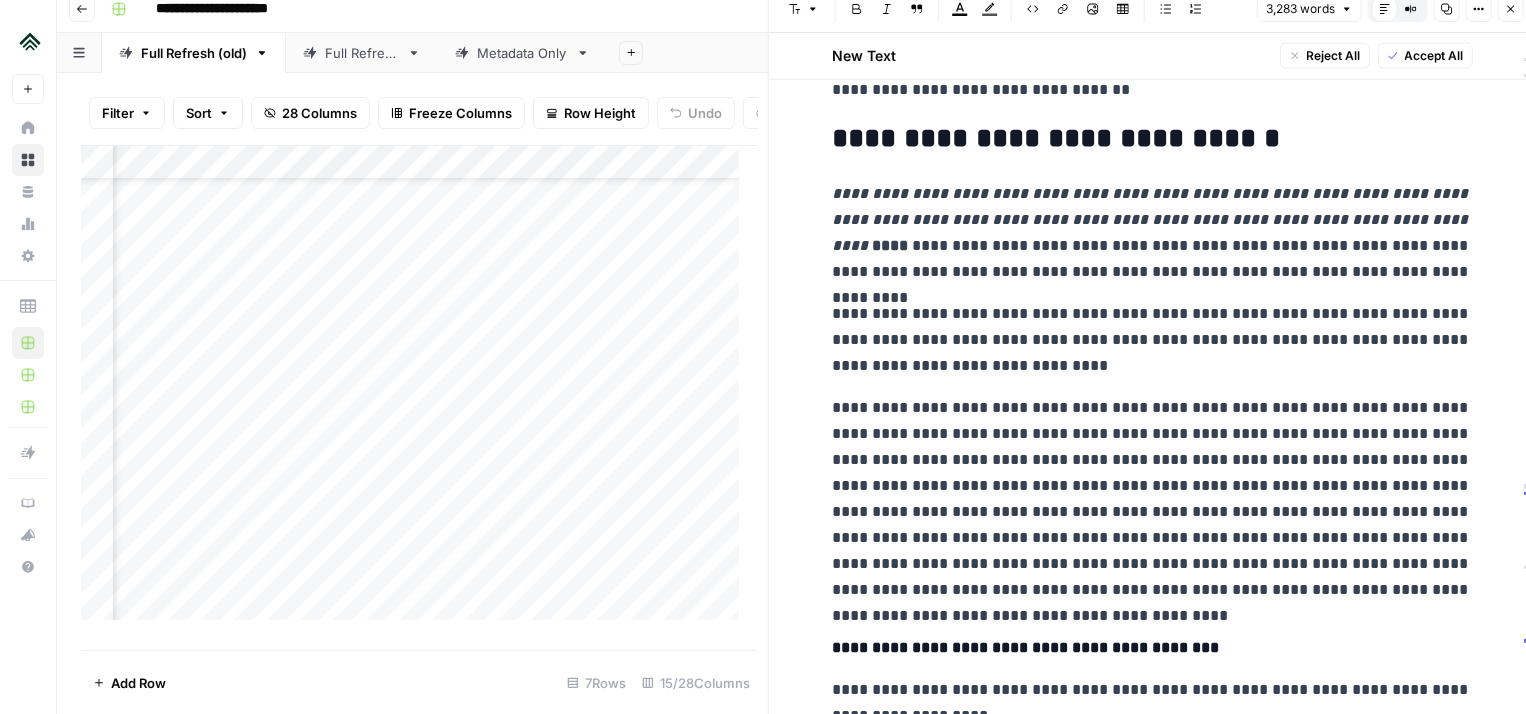 click on "**********" at bounding box center (1153, 219) 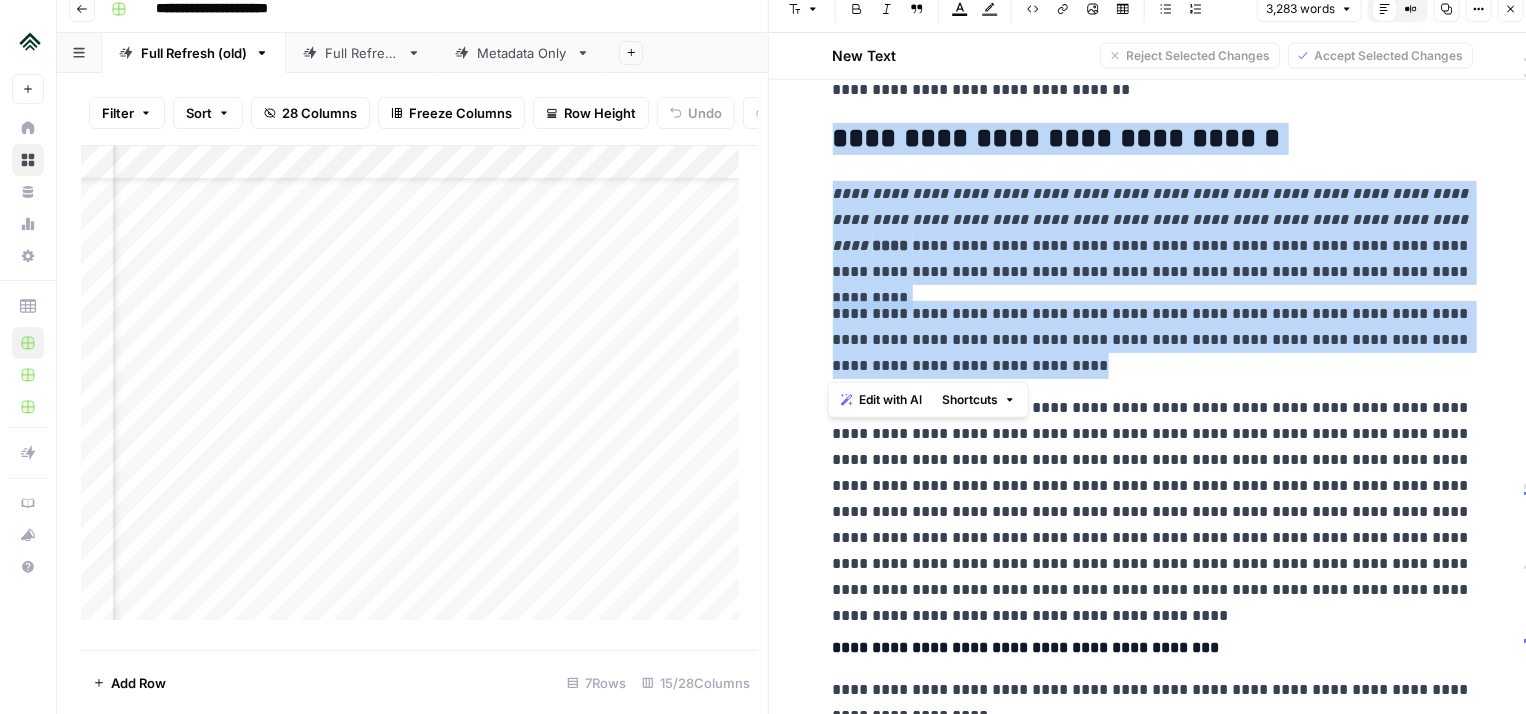 drag, startPoint x: 830, startPoint y: 136, endPoint x: 1320, endPoint y: 350, distance: 534.69244 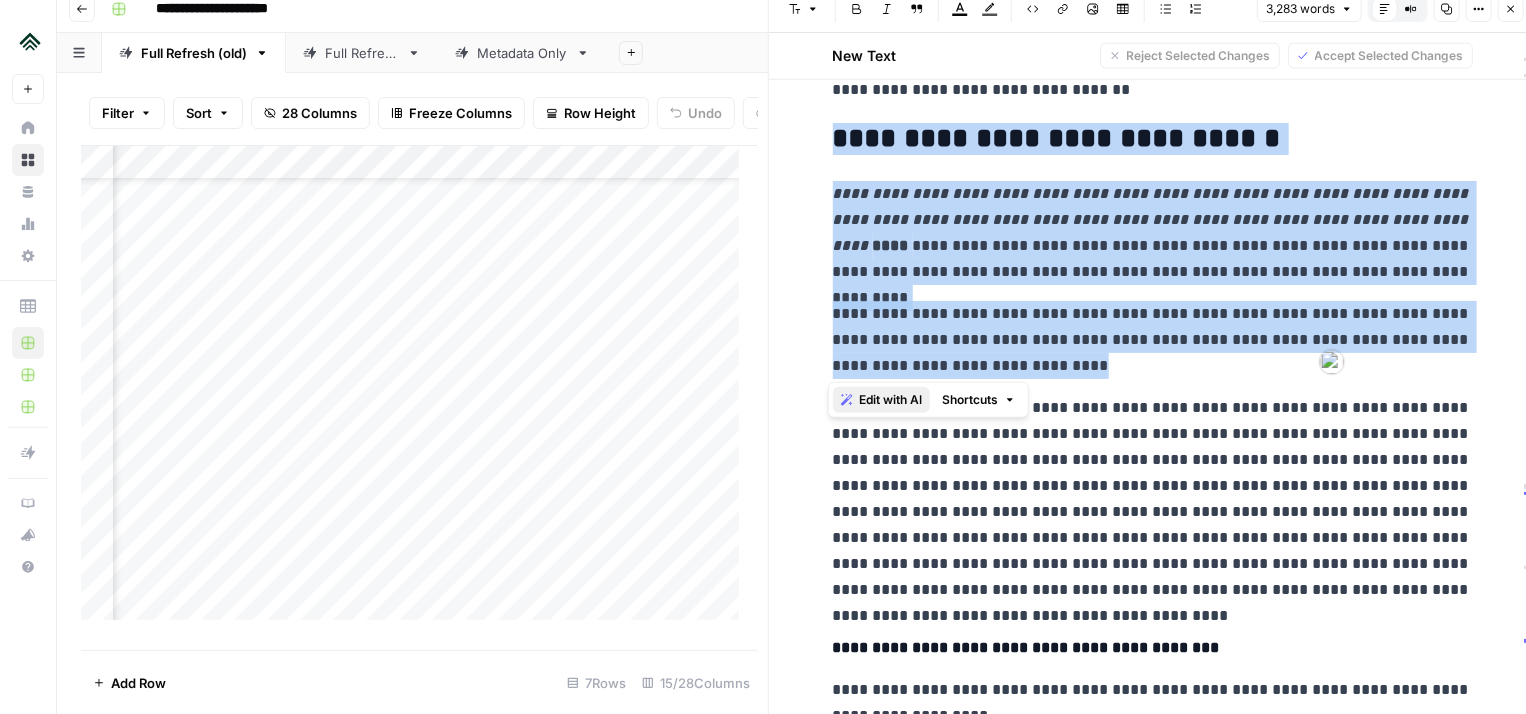 click on "Edit with AI" at bounding box center (890, 400) 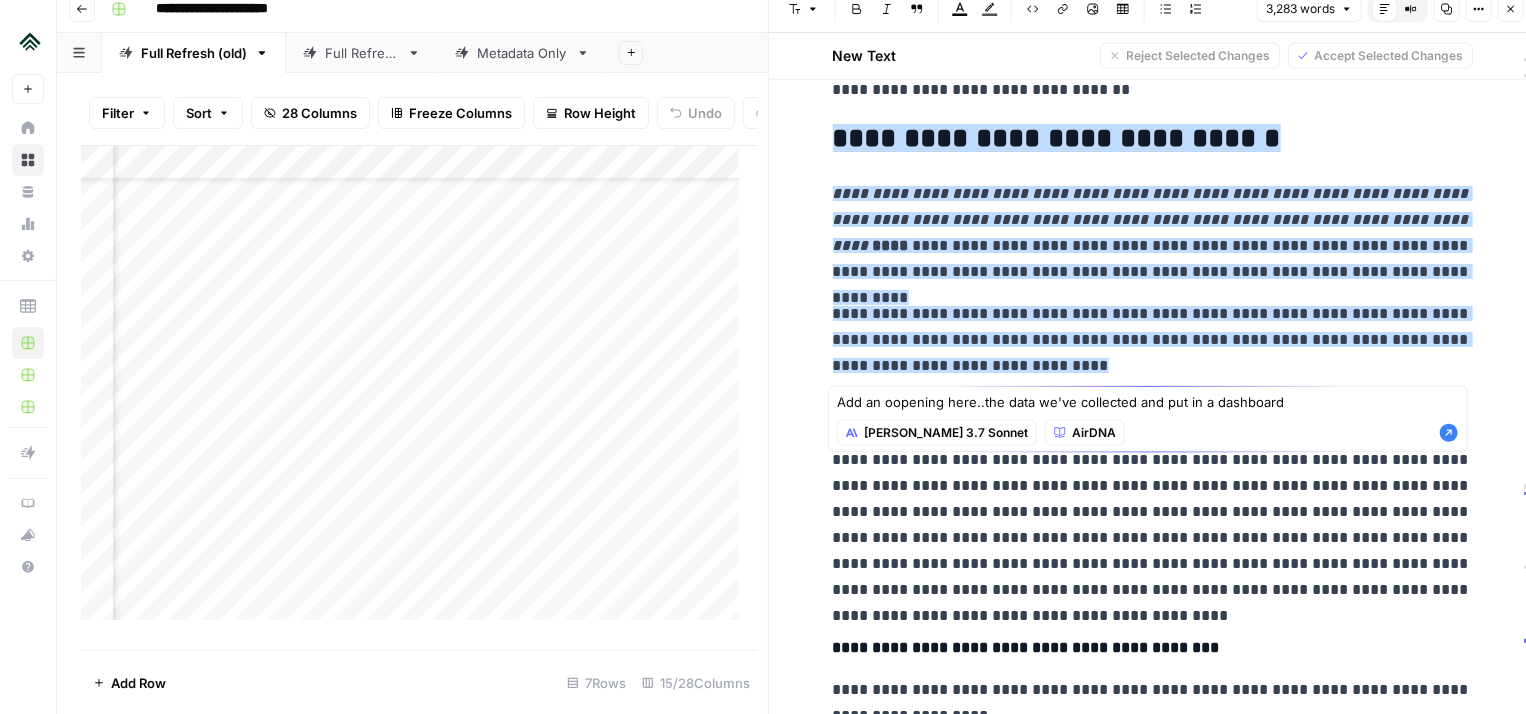 type on "Add an oopening here..the data we've collected and put in a dashboard" 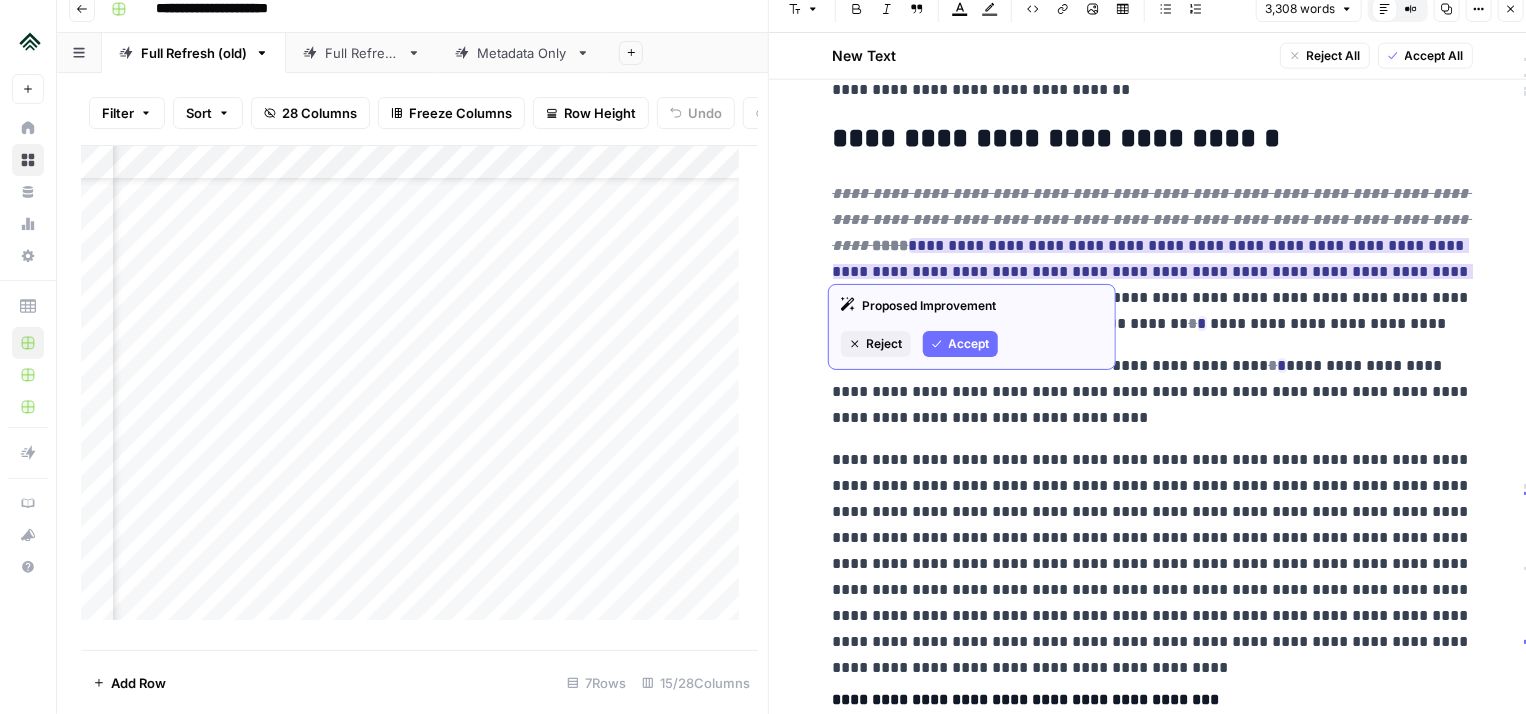 click on "Accept" at bounding box center (969, 344) 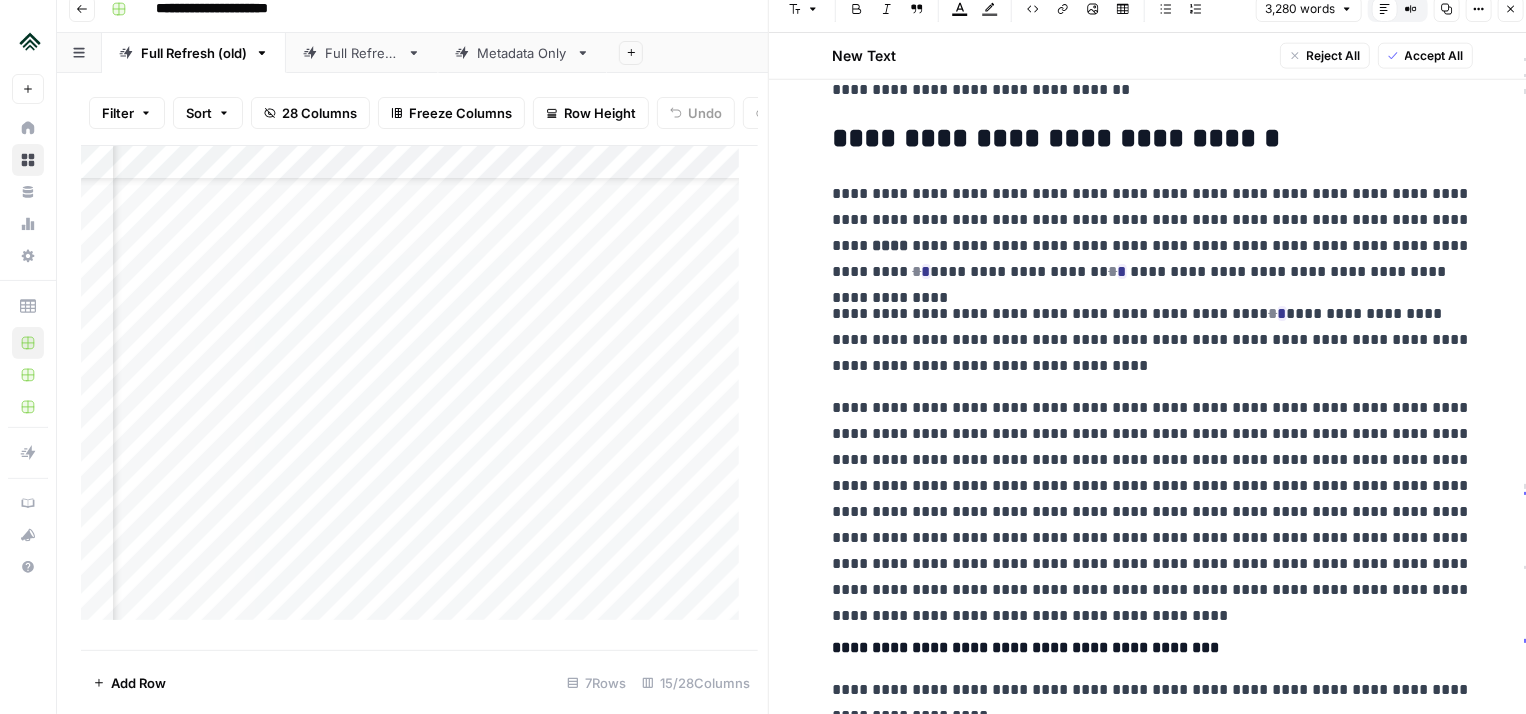 click on "**********" at bounding box center (1153, 340) 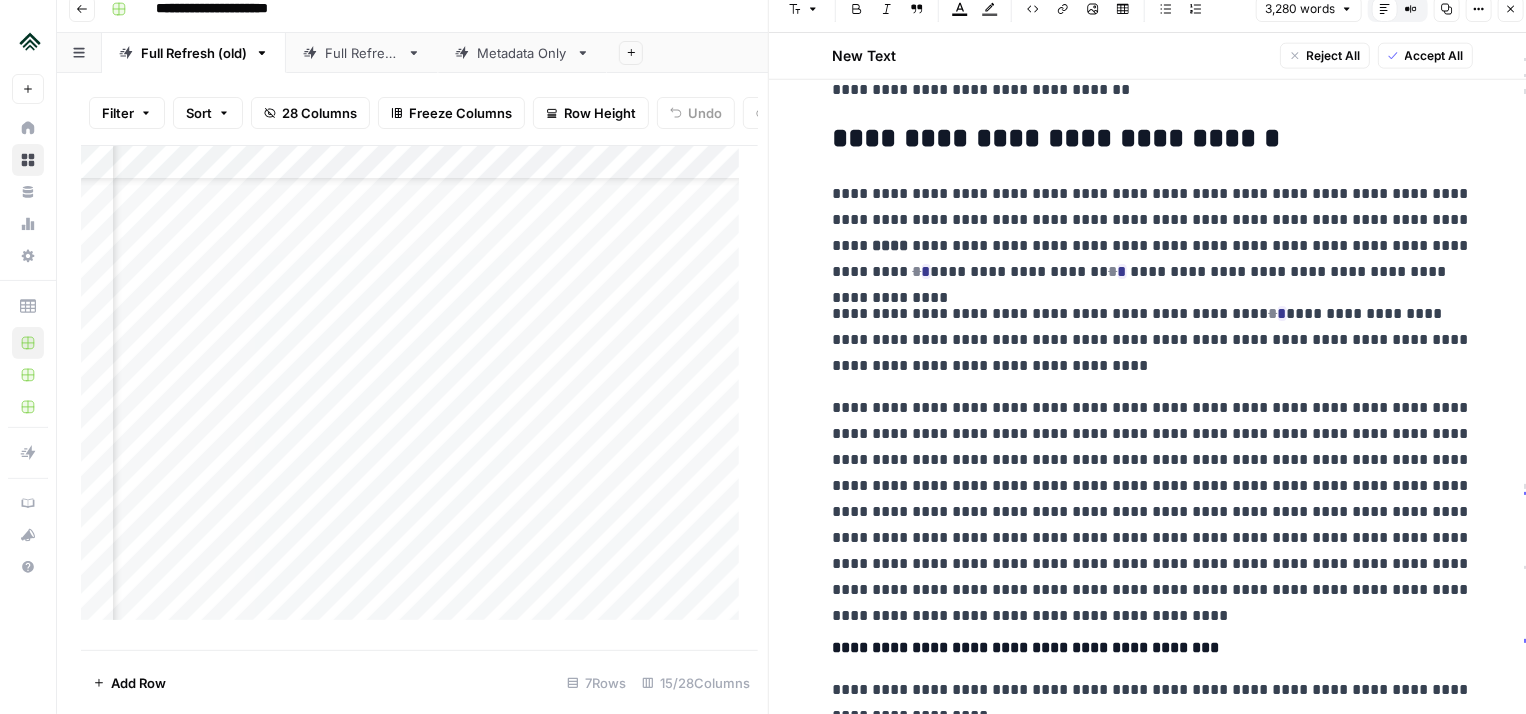 click on "**********" at bounding box center [1153, 233] 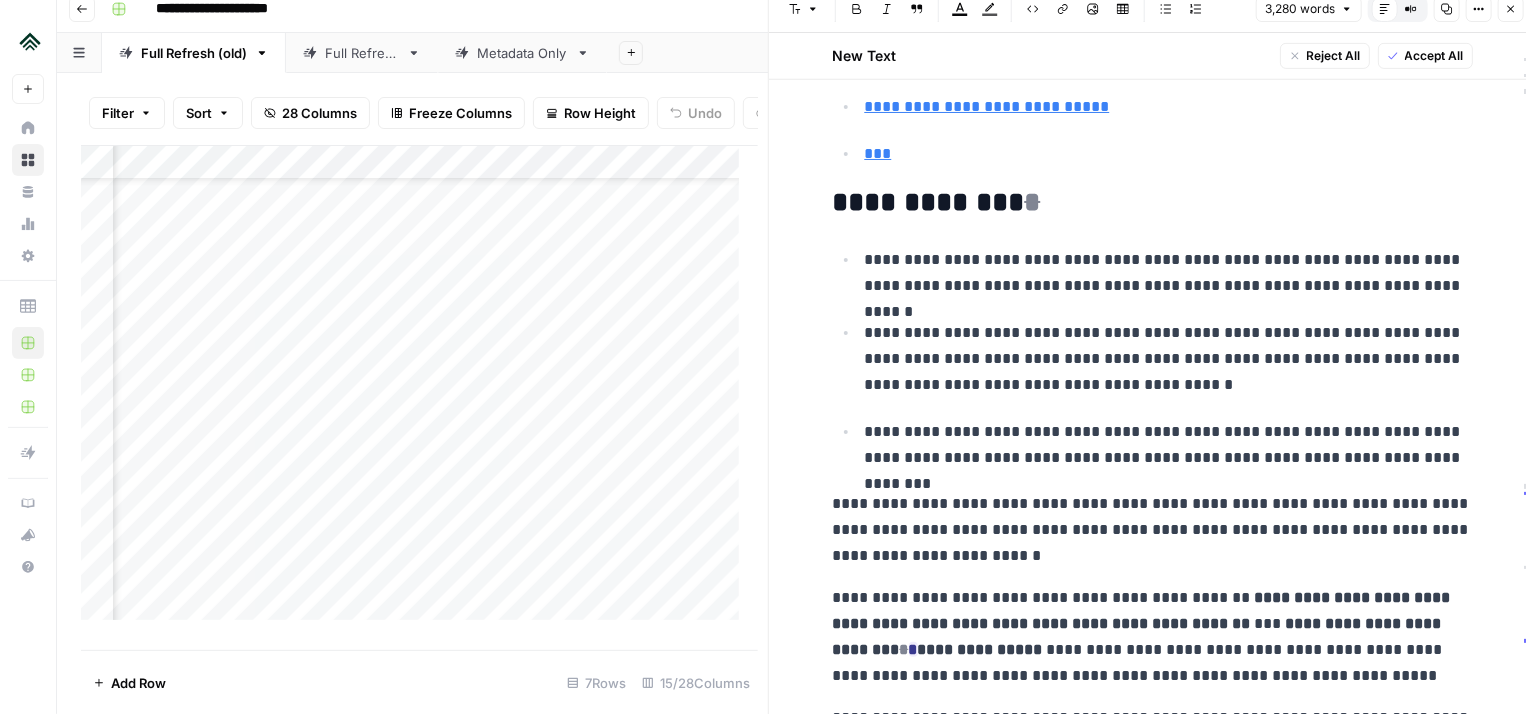 scroll, scrollTop: 552, scrollLeft: 0, axis: vertical 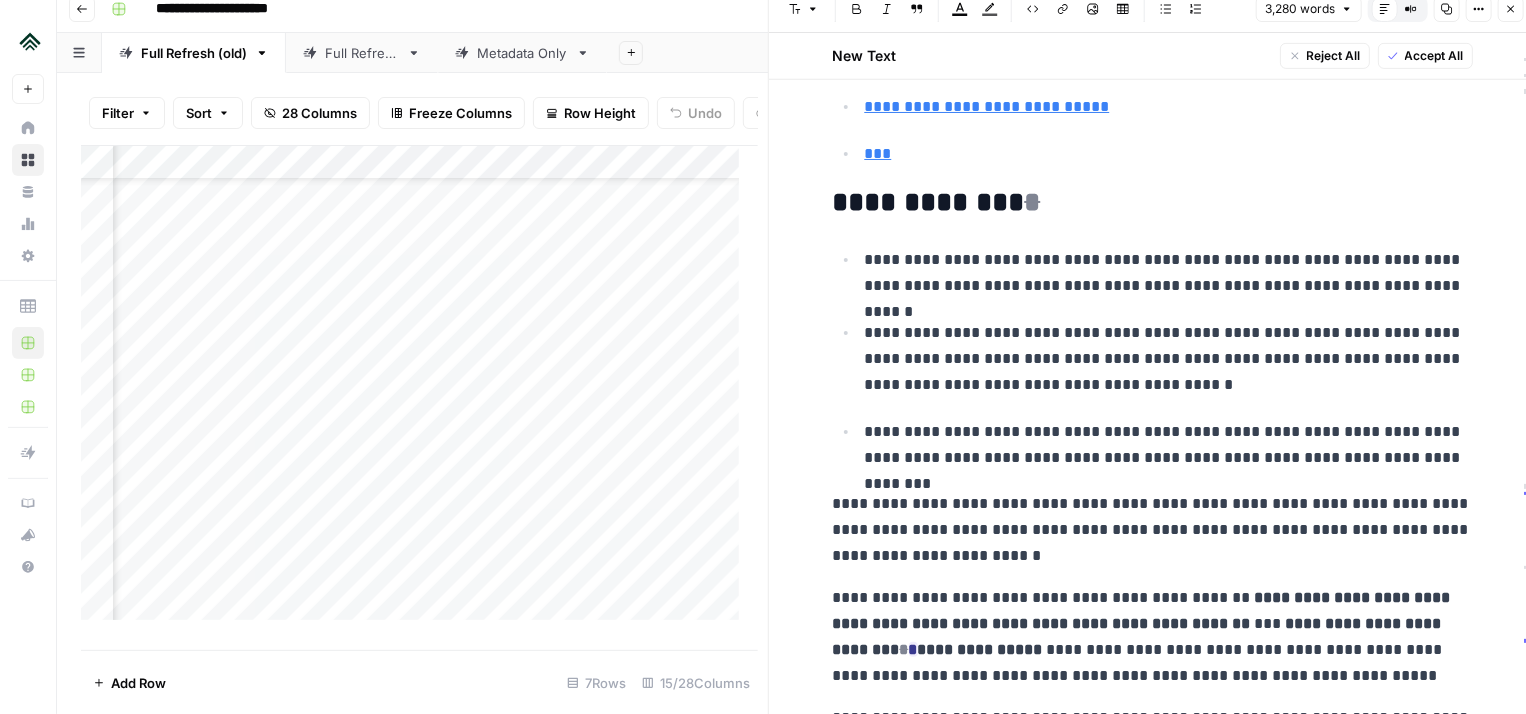 click on "**********" at bounding box center [1153, 358] 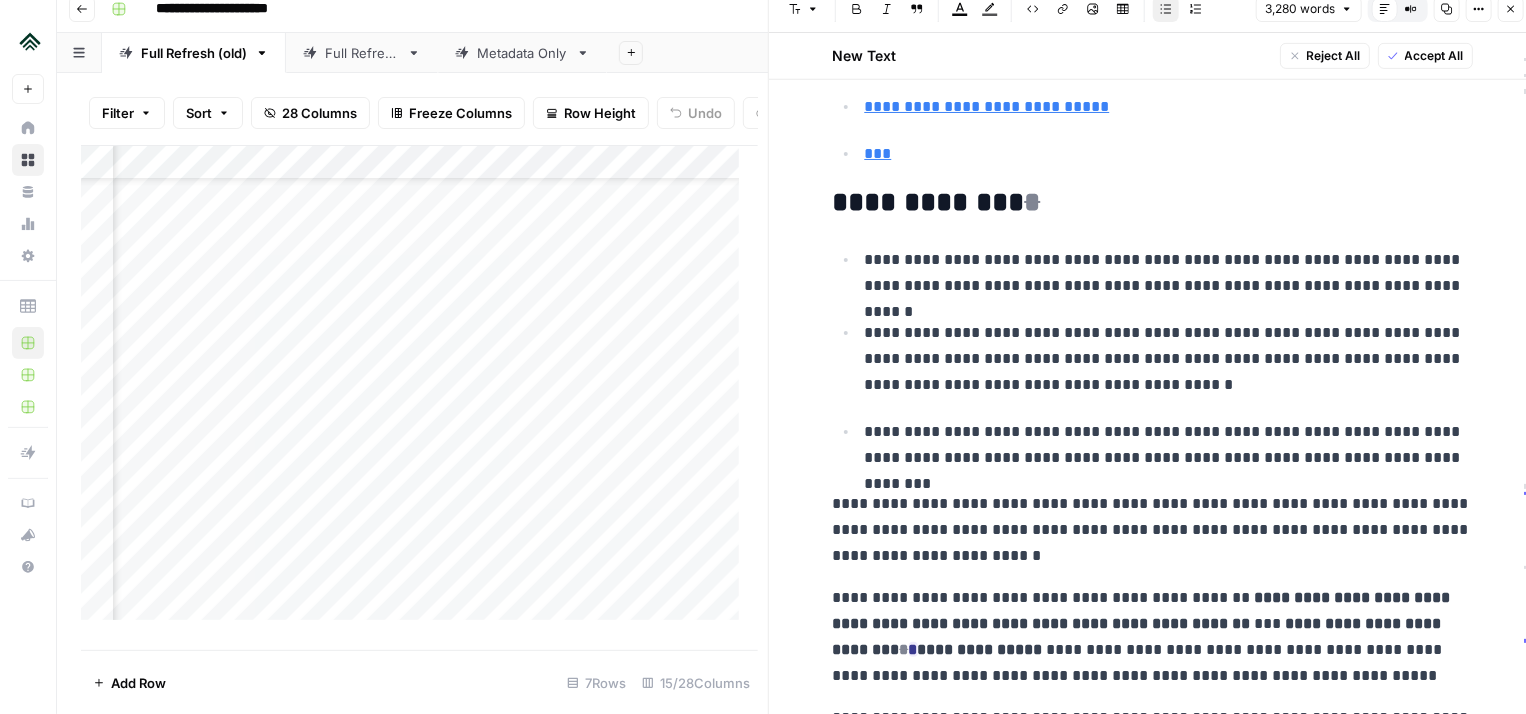 click on "**********" at bounding box center (1169, 445) 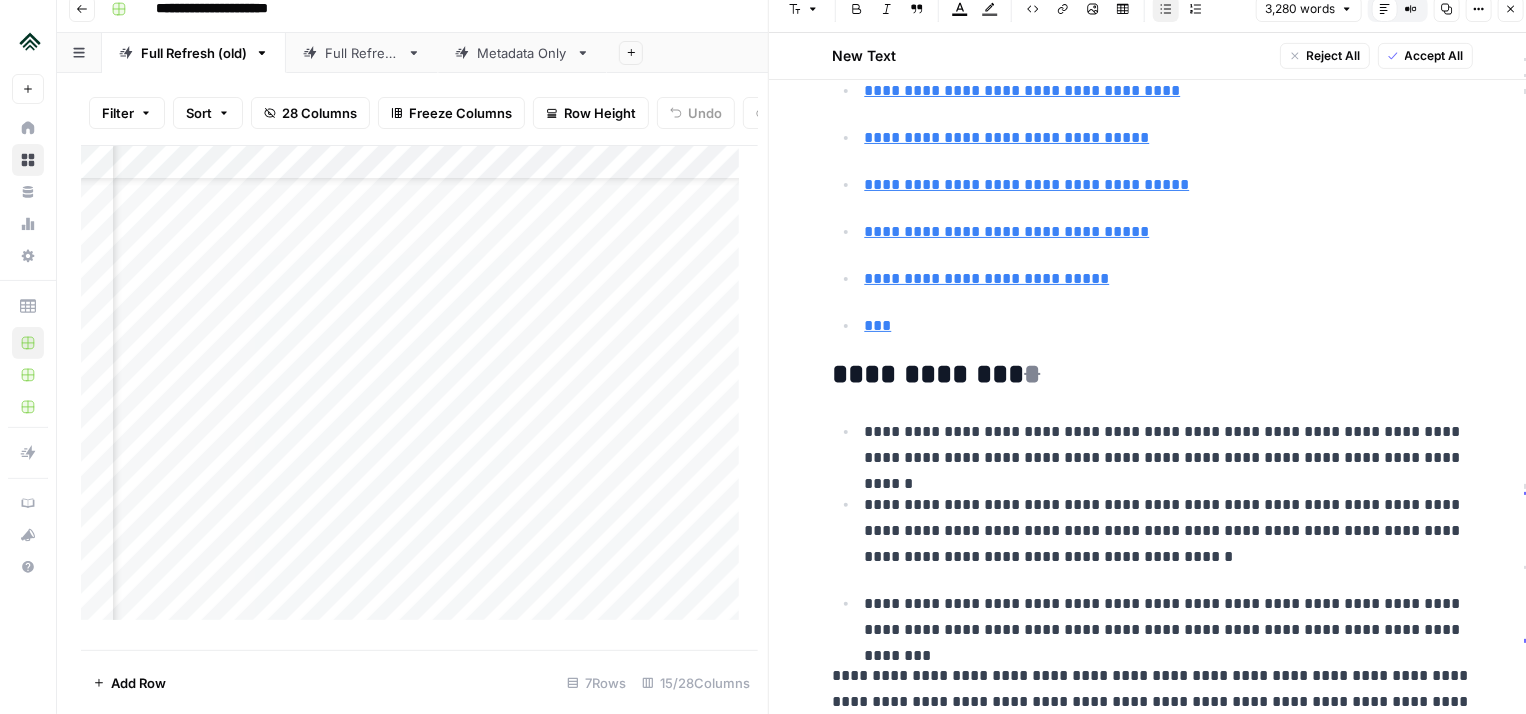 scroll, scrollTop: 400, scrollLeft: 0, axis: vertical 